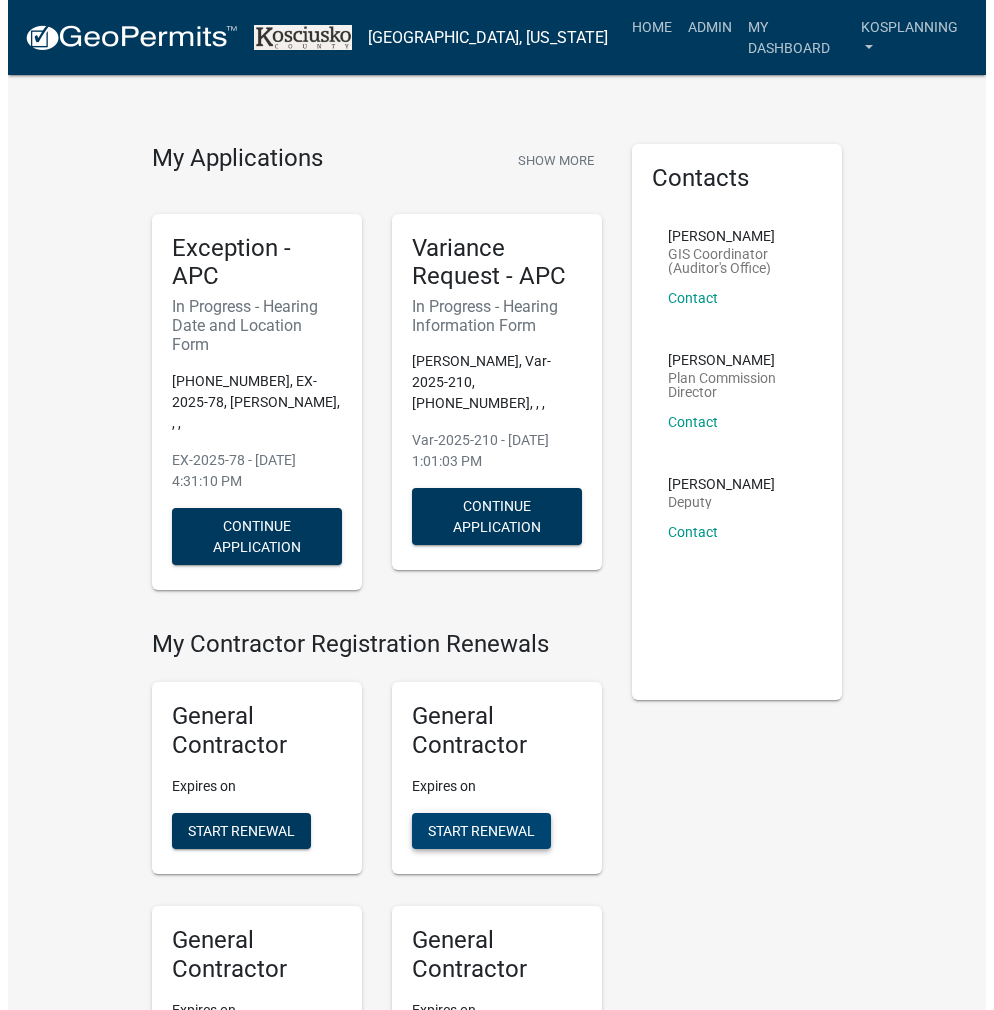 scroll, scrollTop: 0, scrollLeft: 0, axis: both 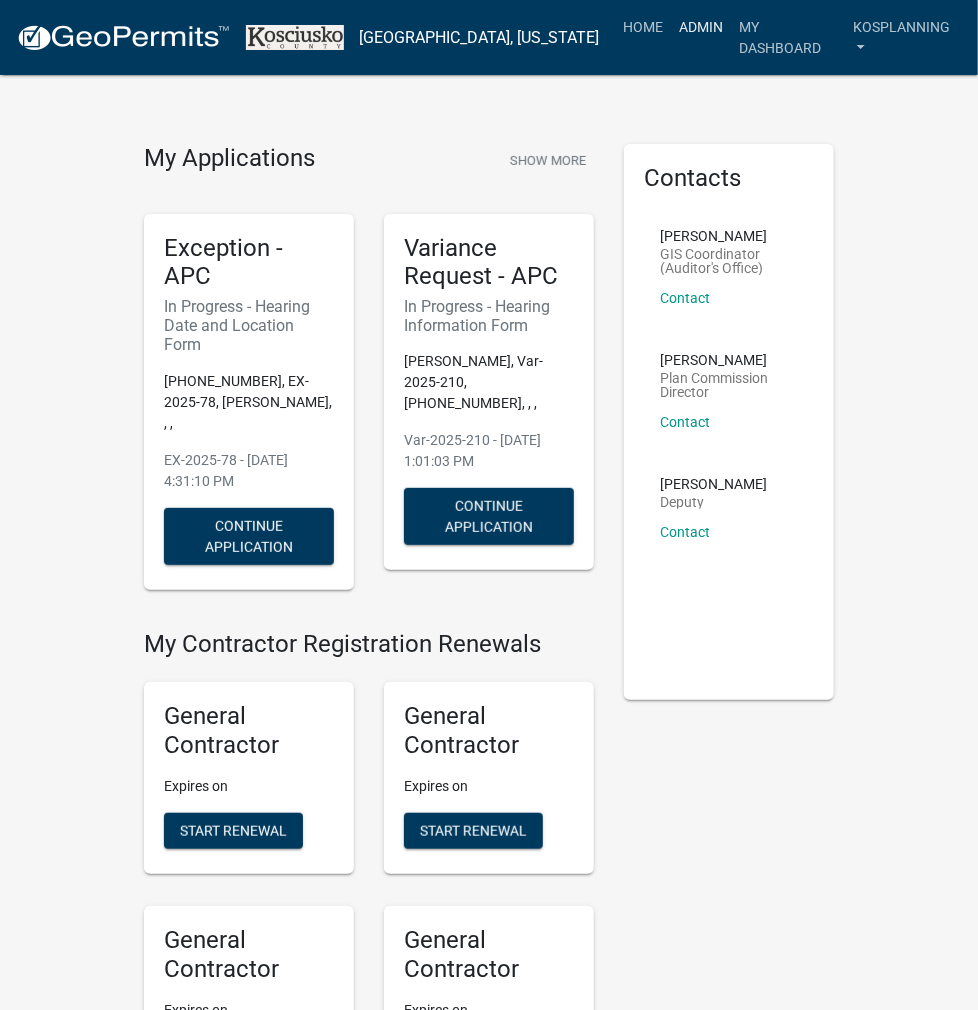 click on "Admin" at bounding box center (702, 27) 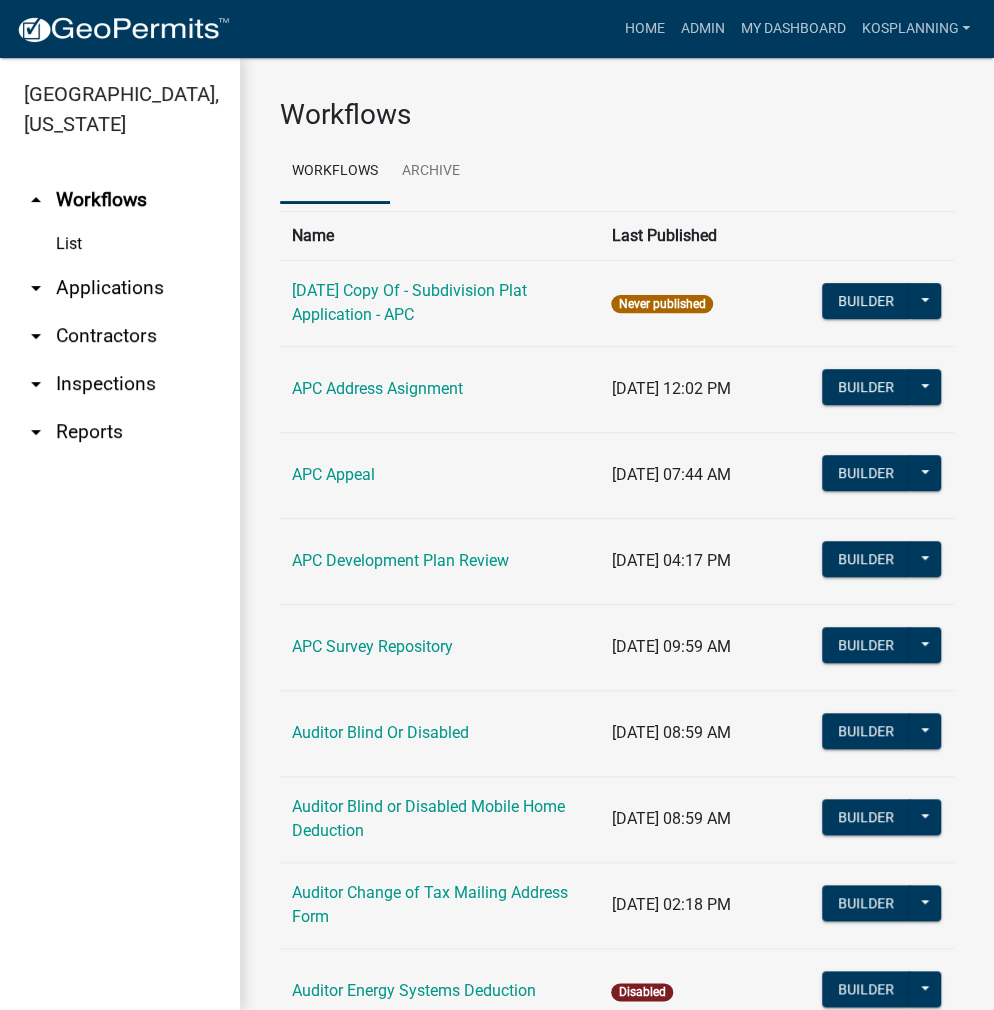click on "arrow_drop_down   Applications" at bounding box center [120, 288] 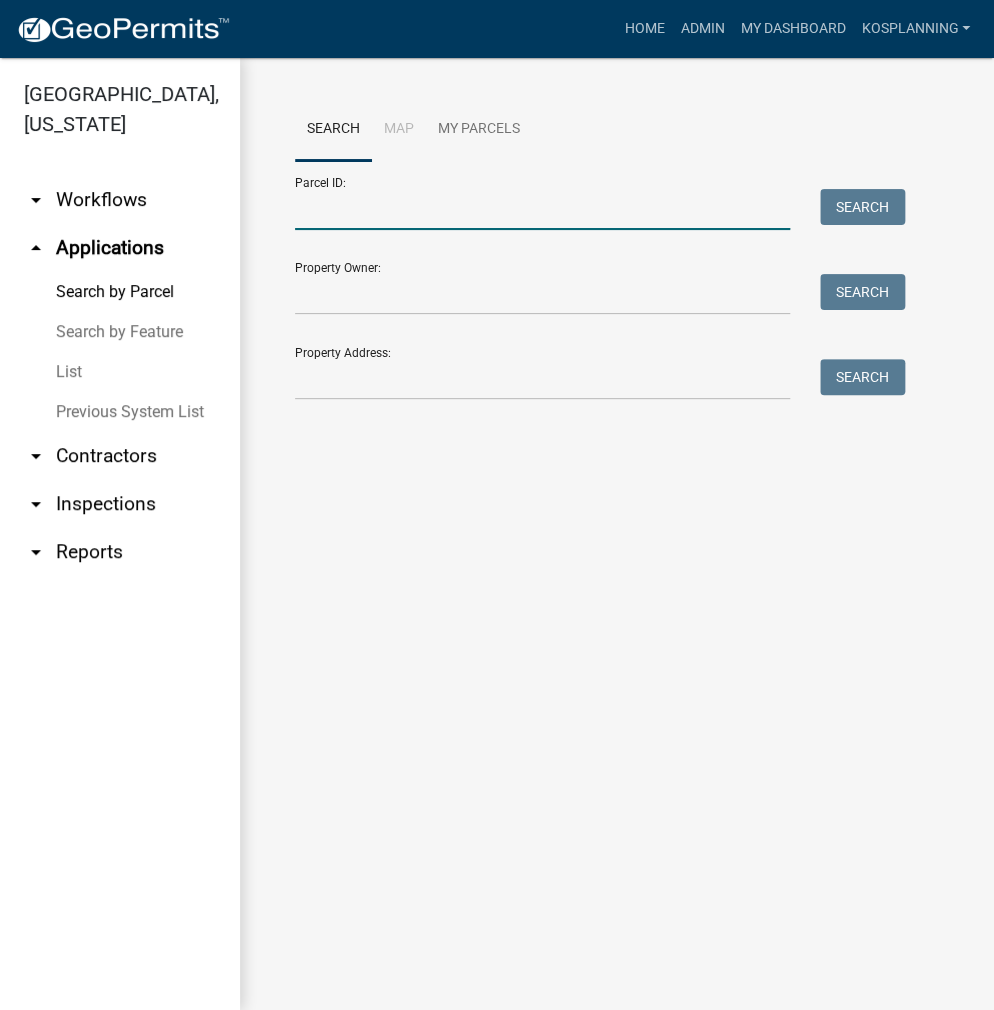 click on "Parcel ID:" at bounding box center [542, 209] 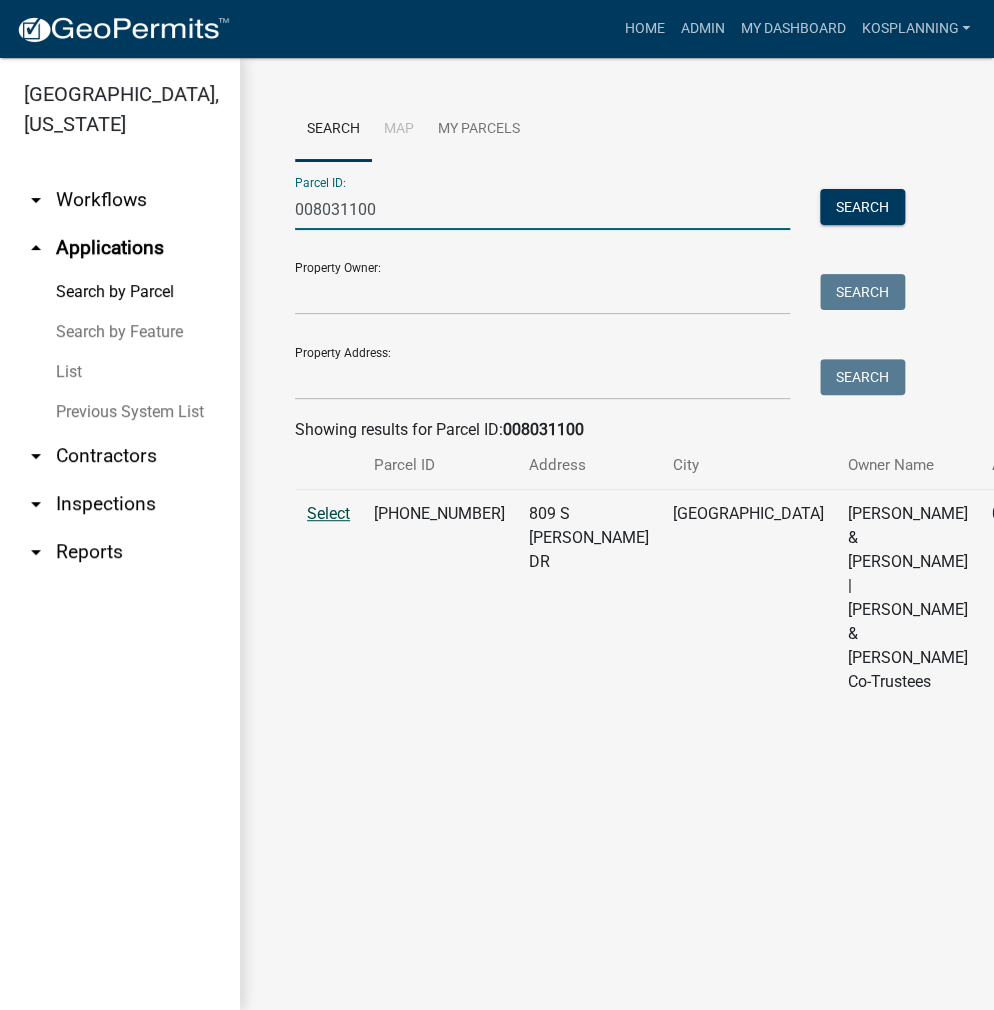 type on "008031100" 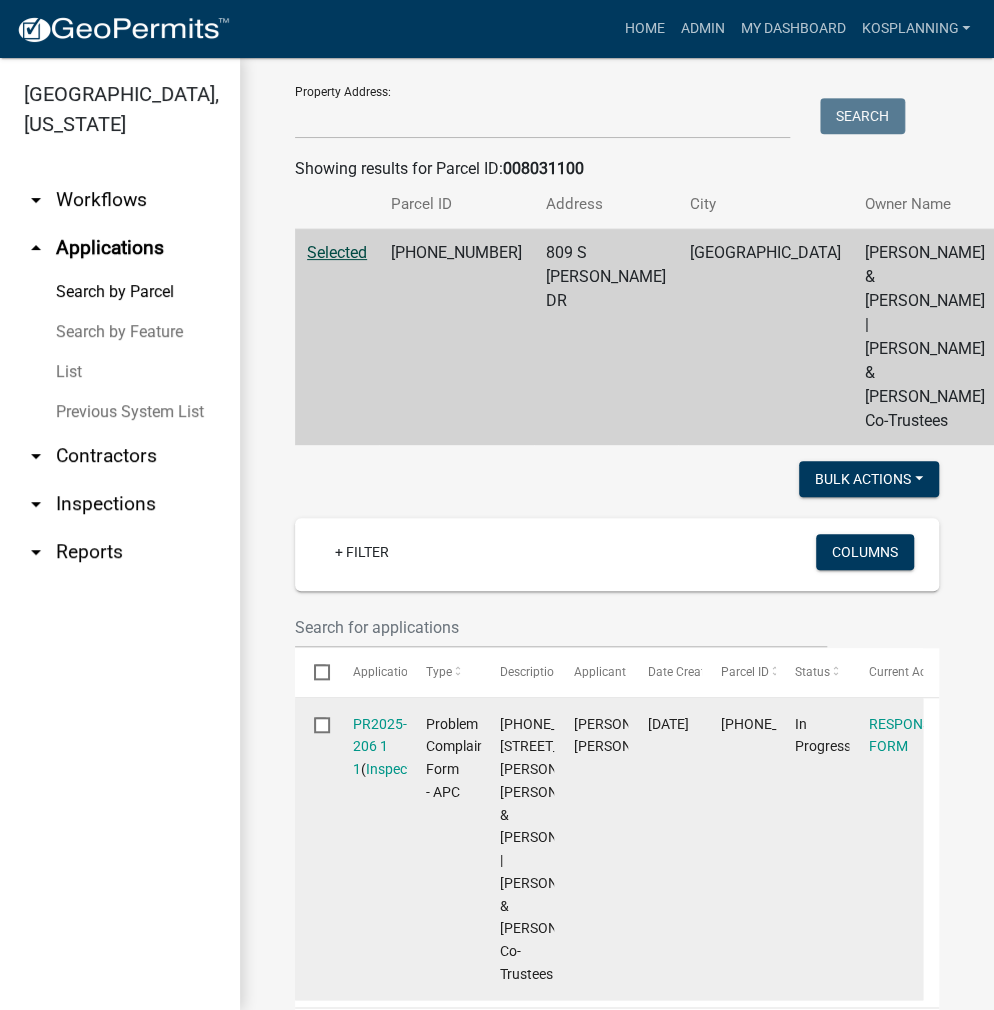 scroll, scrollTop: 0, scrollLeft: 0, axis: both 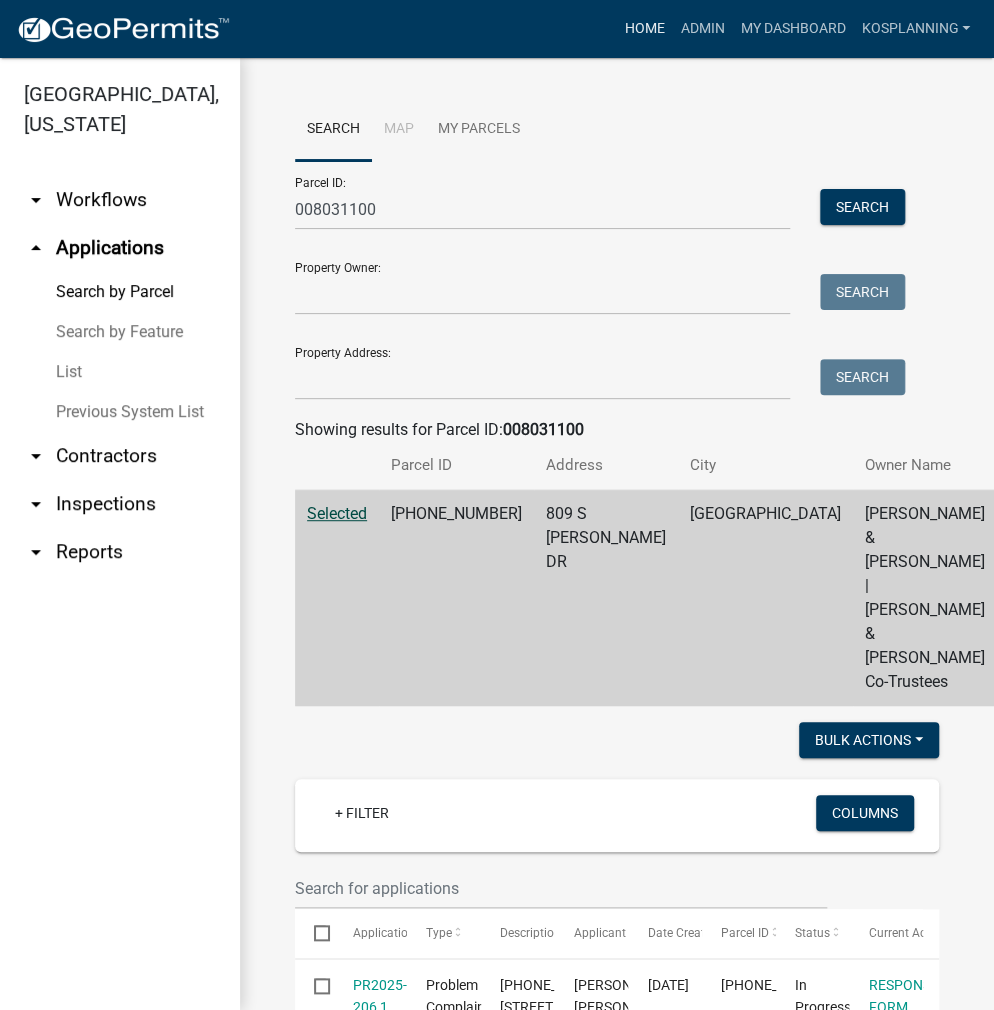 click on "Home" at bounding box center (644, 29) 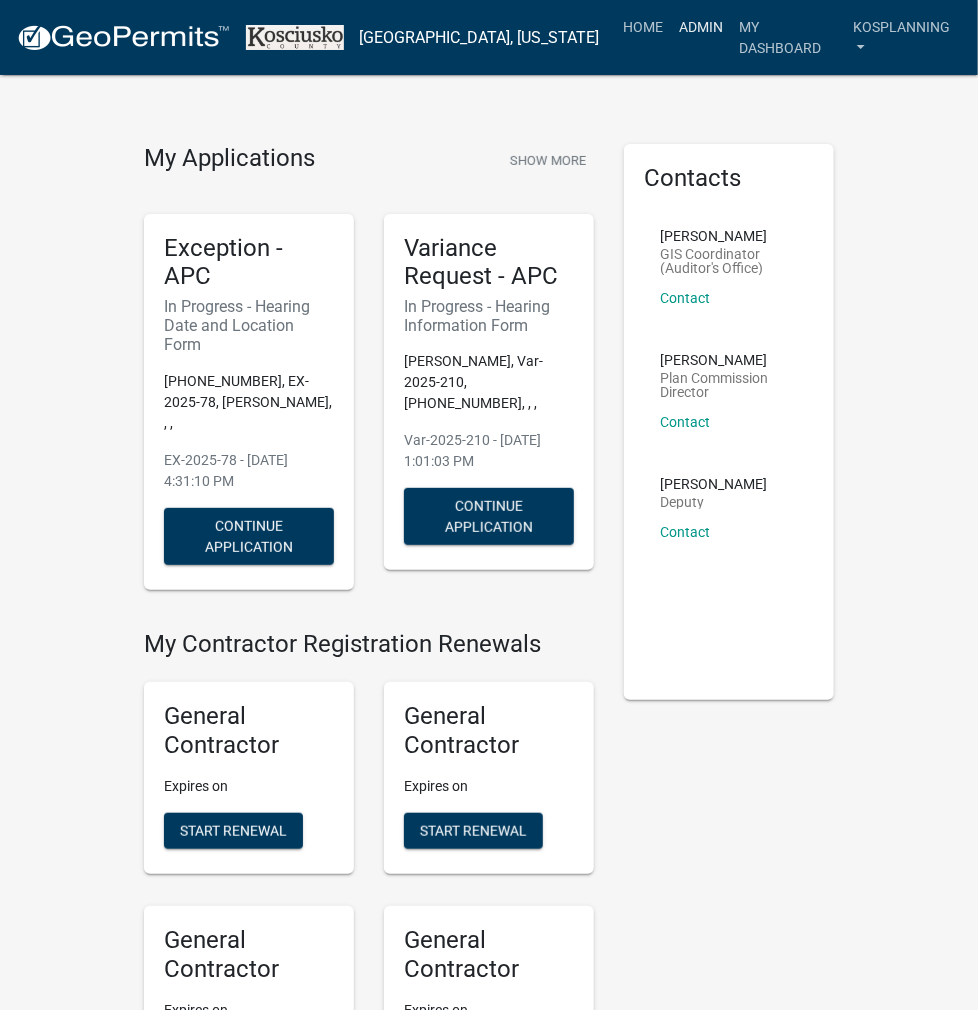 click on "Admin" at bounding box center [702, 27] 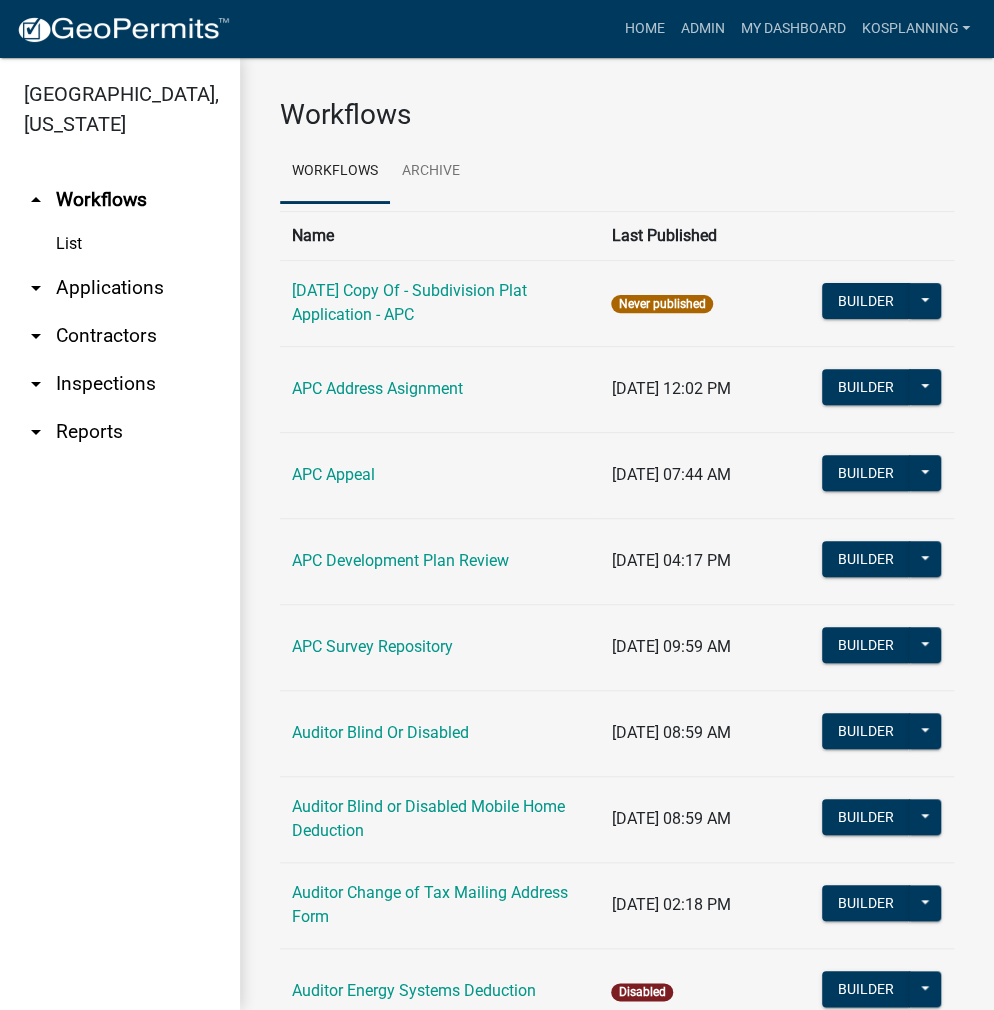 click on "arrow_drop_down   Contractors" at bounding box center (120, 336) 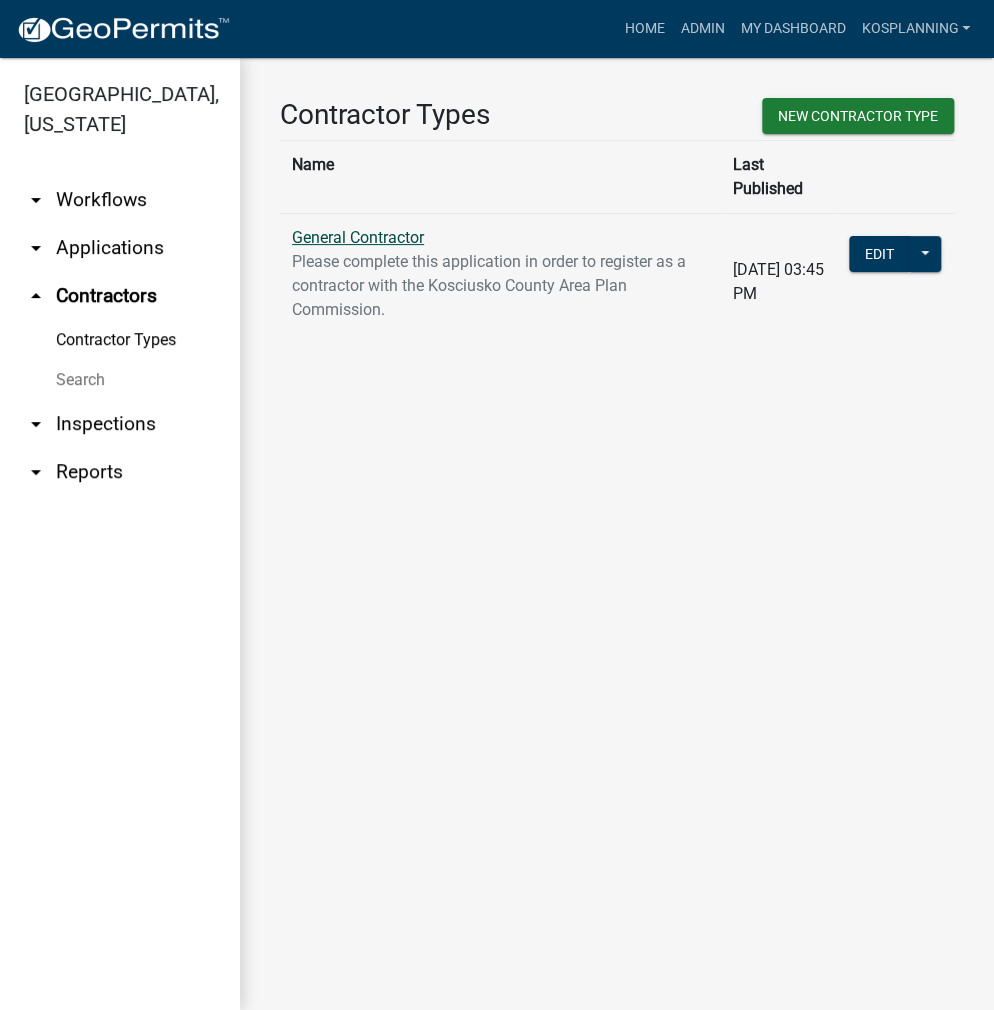 click on "General Contractor" 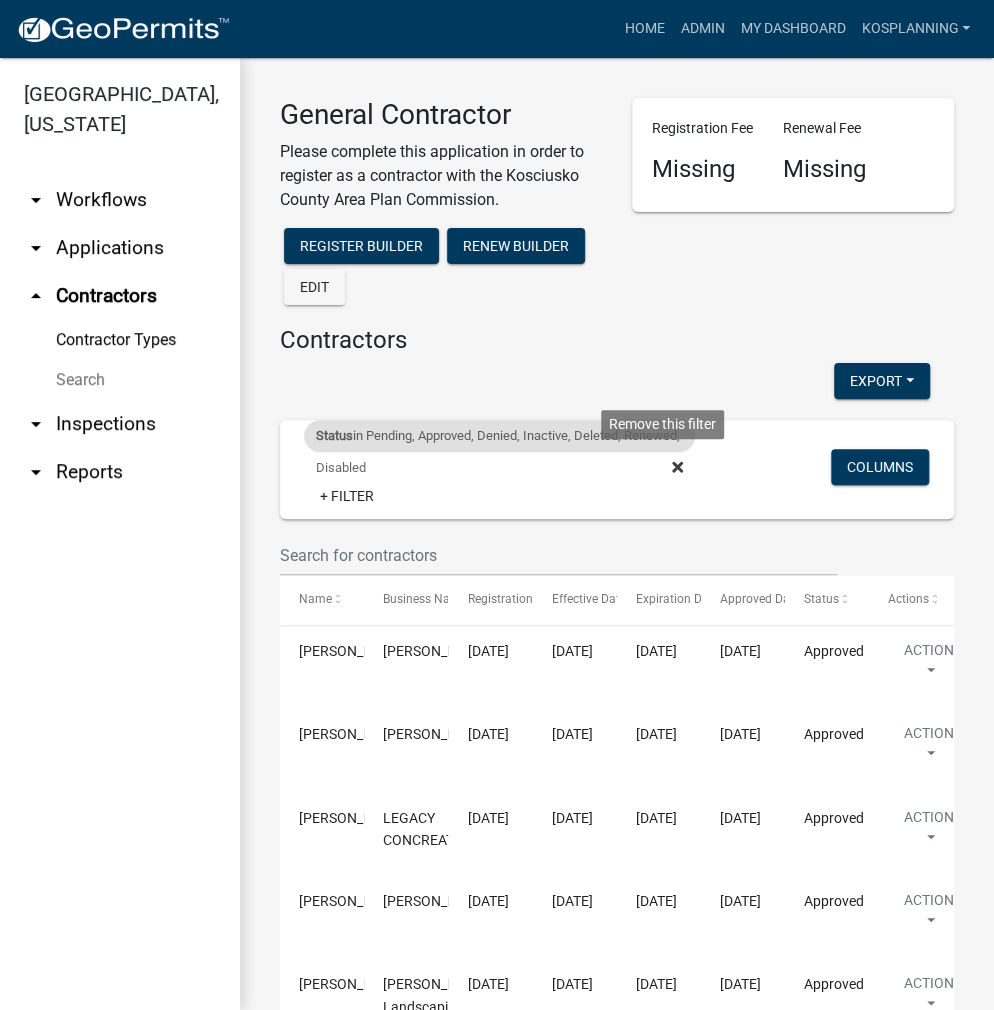 click 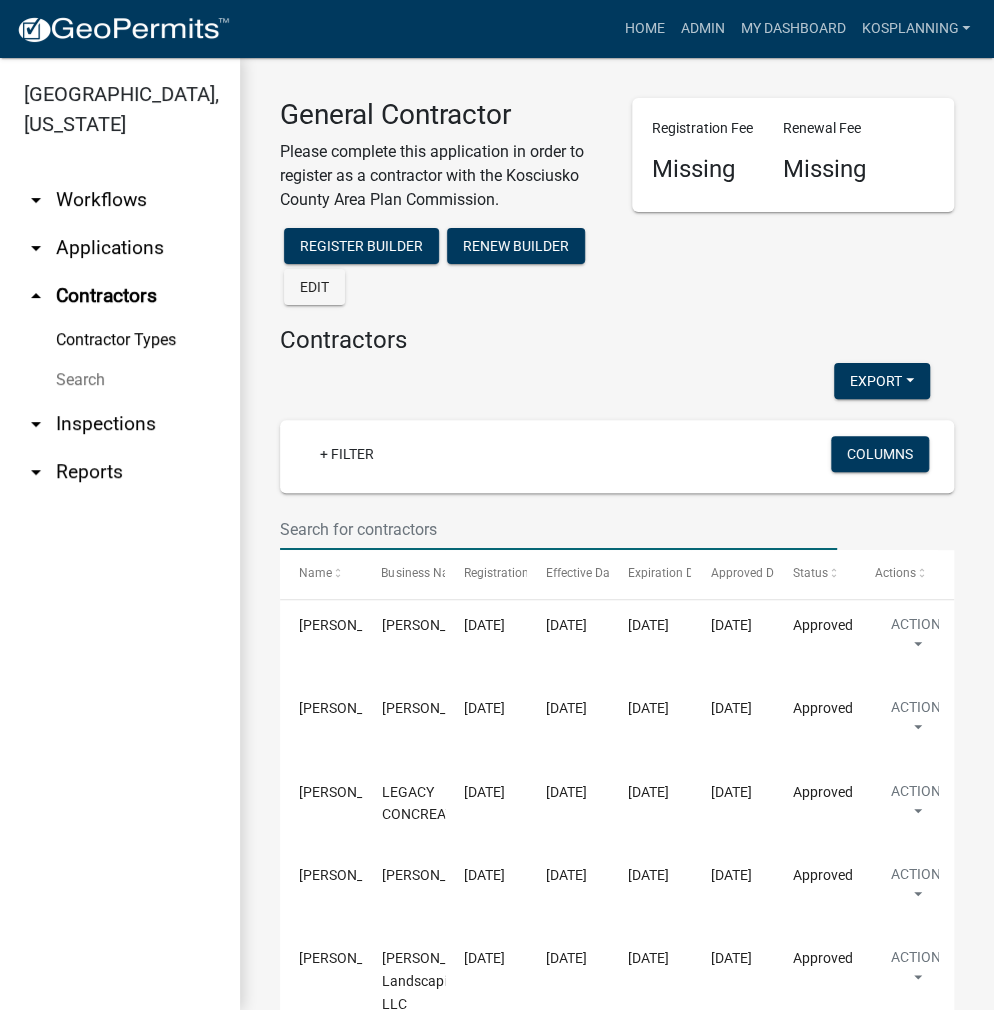 click at bounding box center (558, 529) 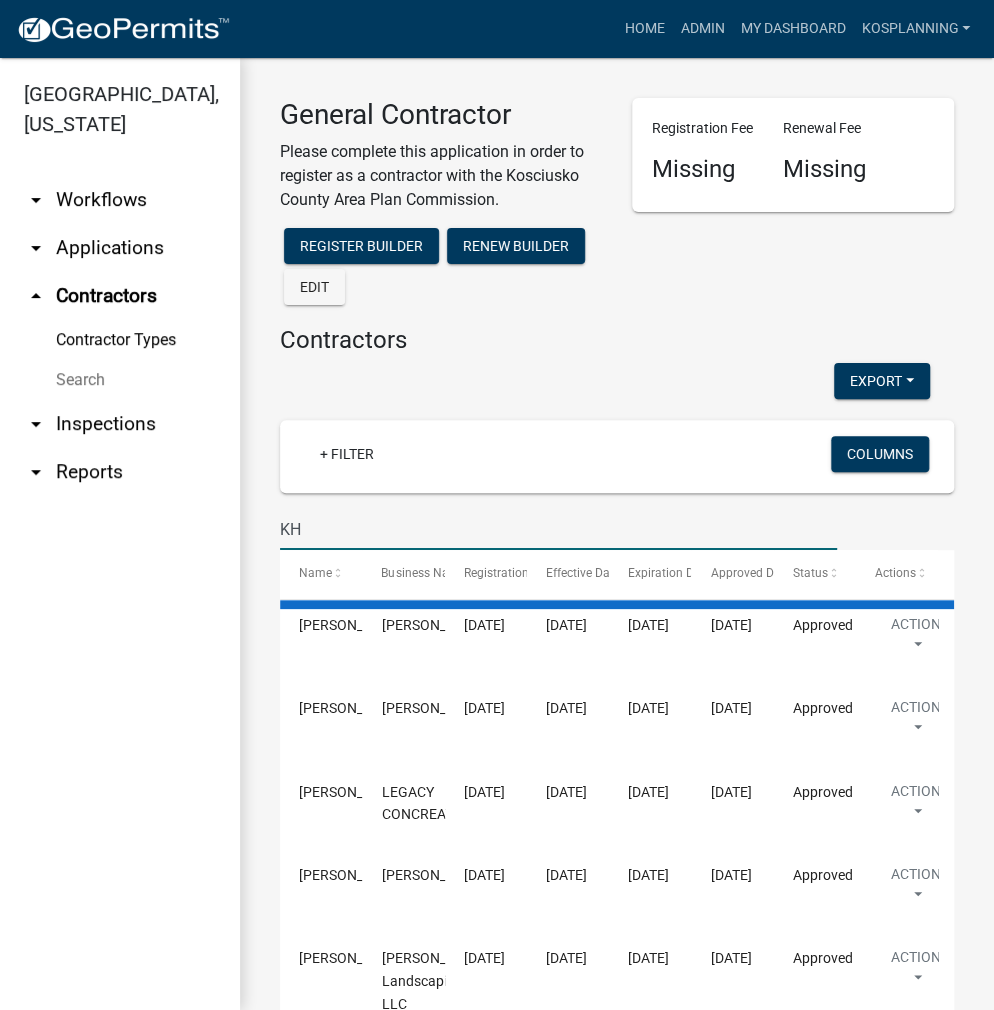 type on "K" 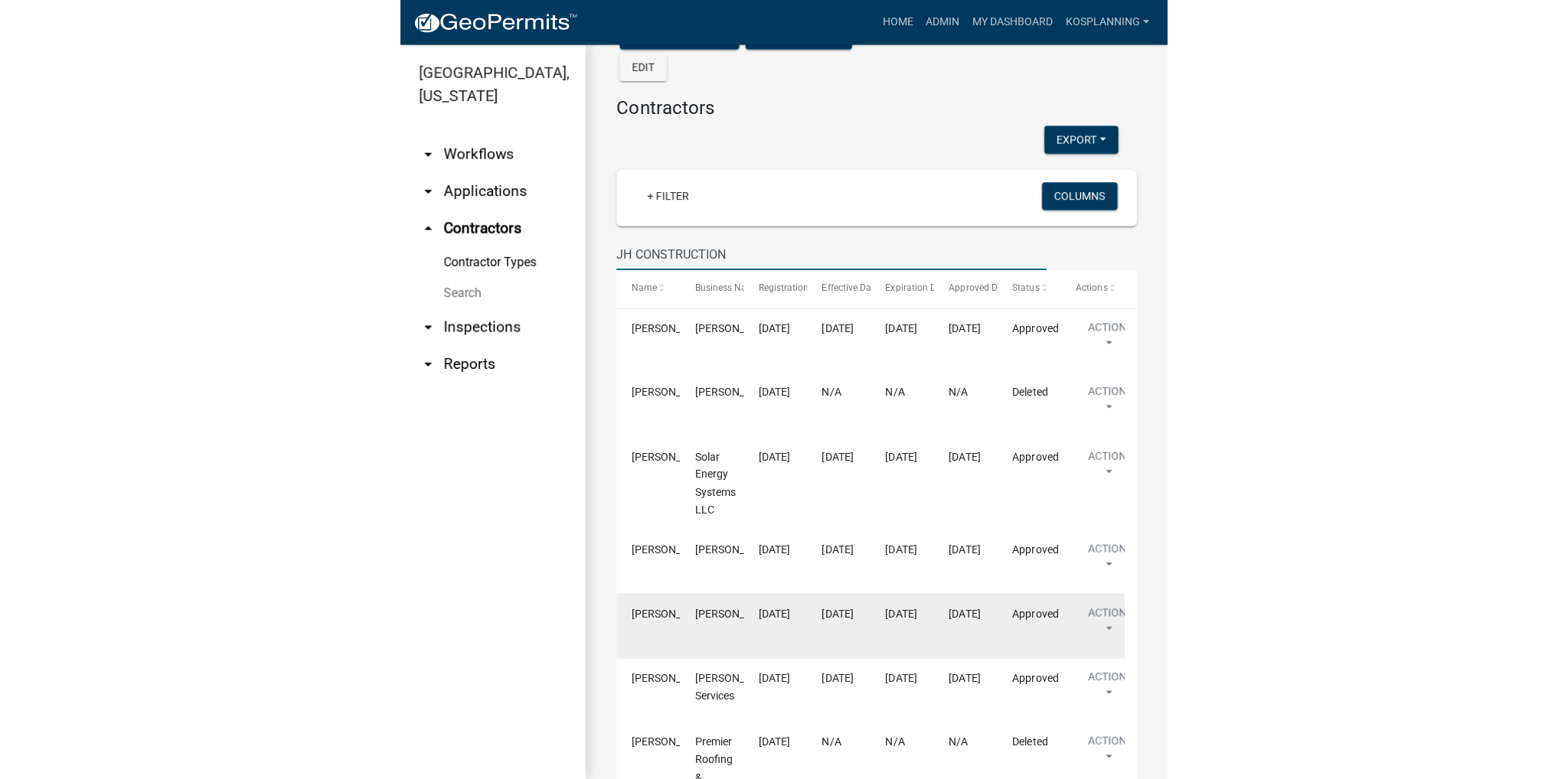 scroll, scrollTop: 57, scrollLeft: 0, axis: vertical 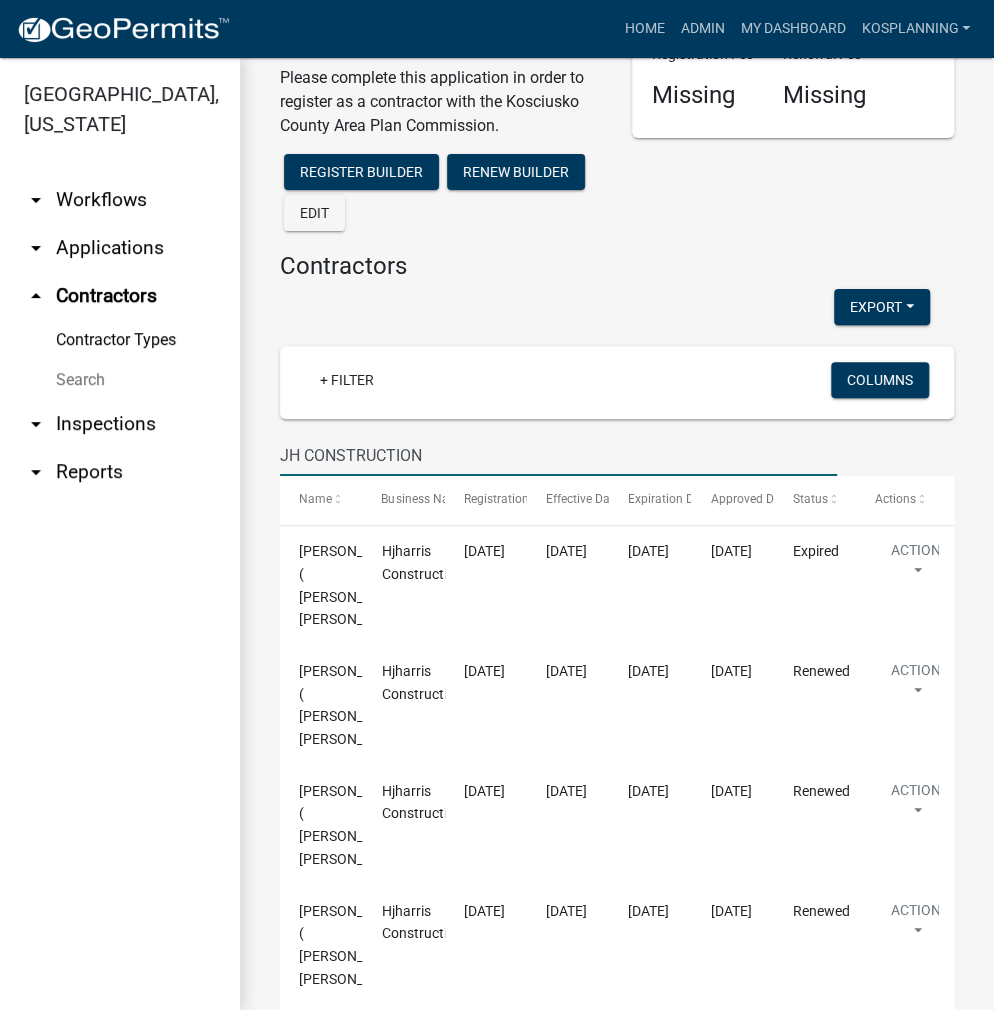 drag, startPoint x: 463, startPoint y: 461, endPoint x: 288, endPoint y: 454, distance: 175.13994 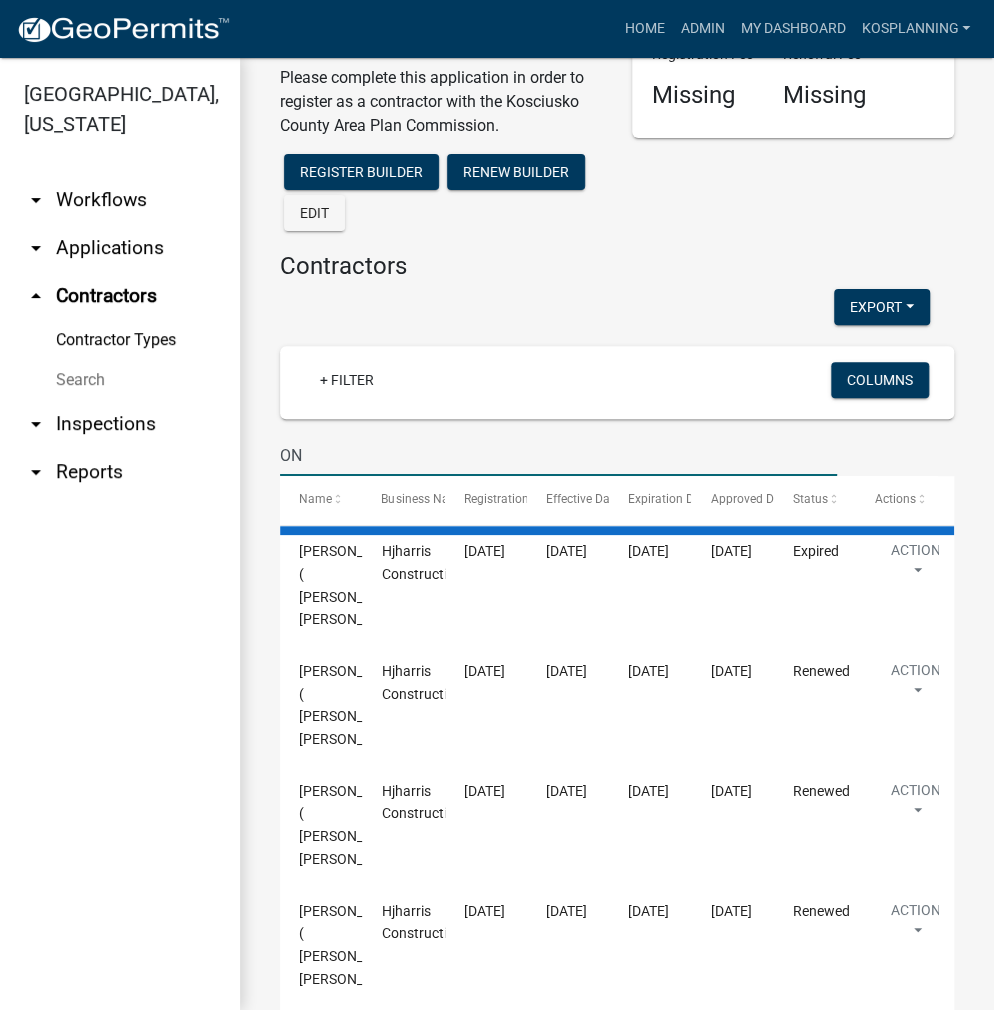 type on "N" 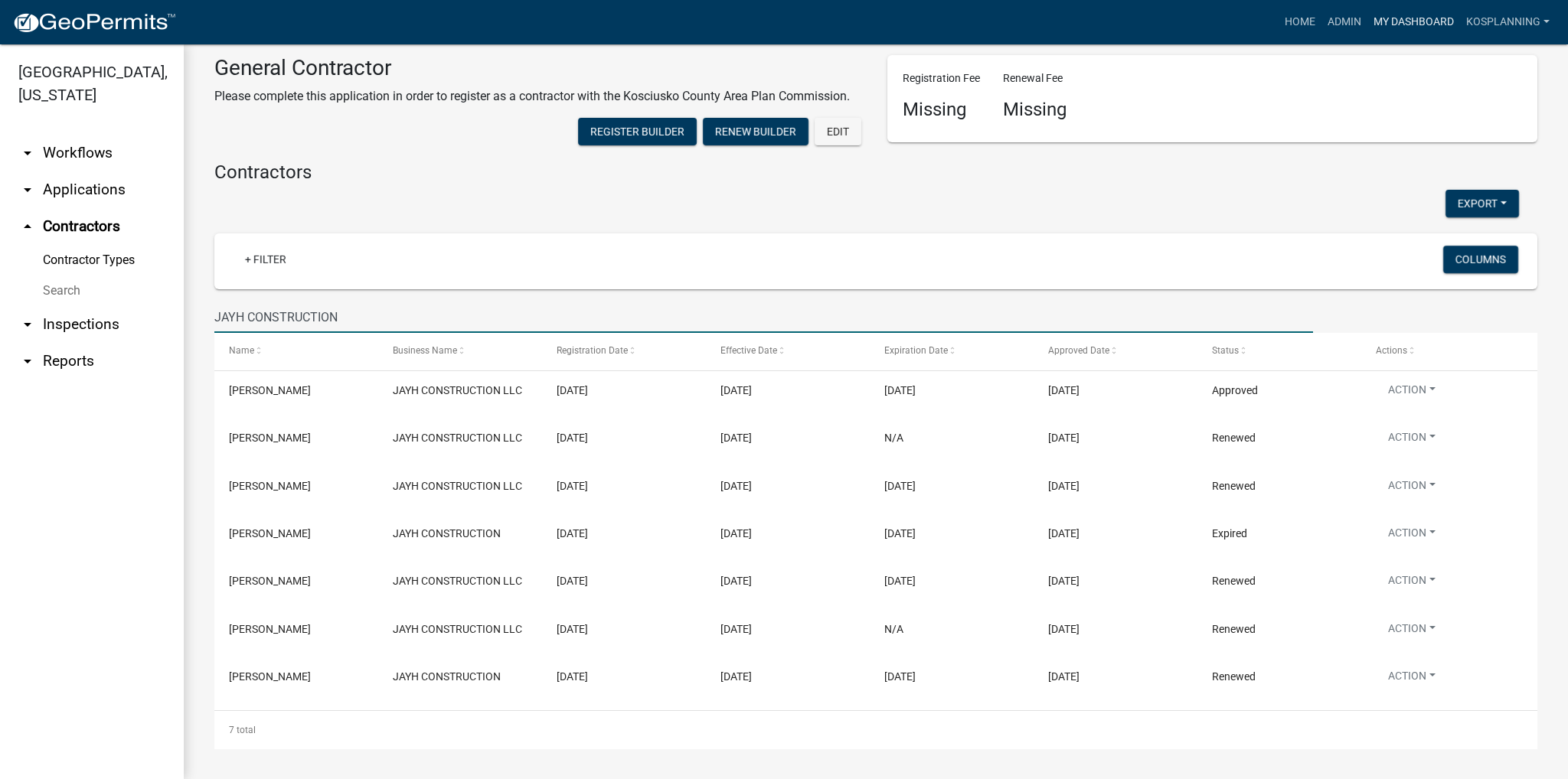 scroll, scrollTop: 20, scrollLeft: 0, axis: vertical 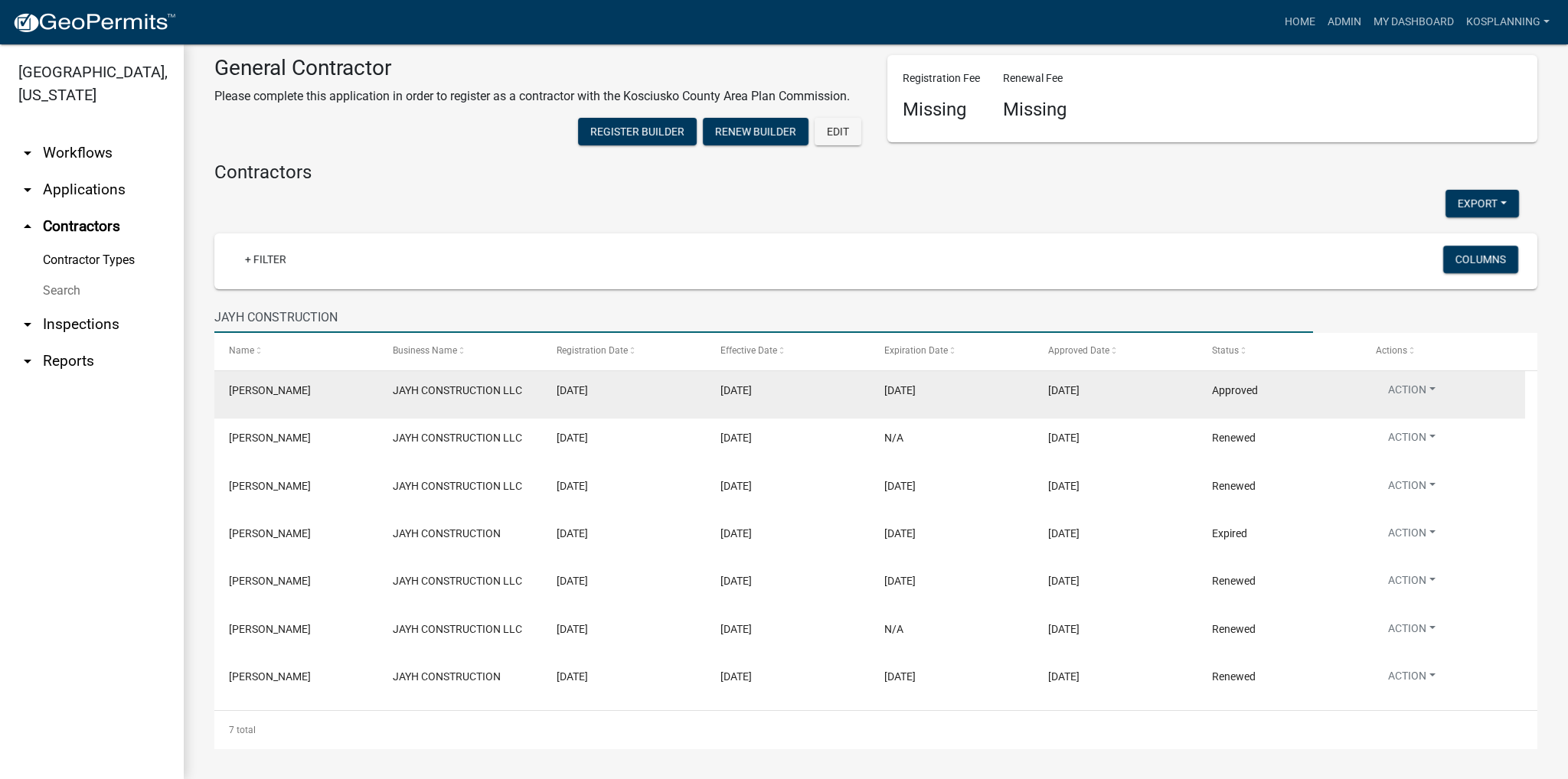 type on "JAYH CONSTRUCTION" 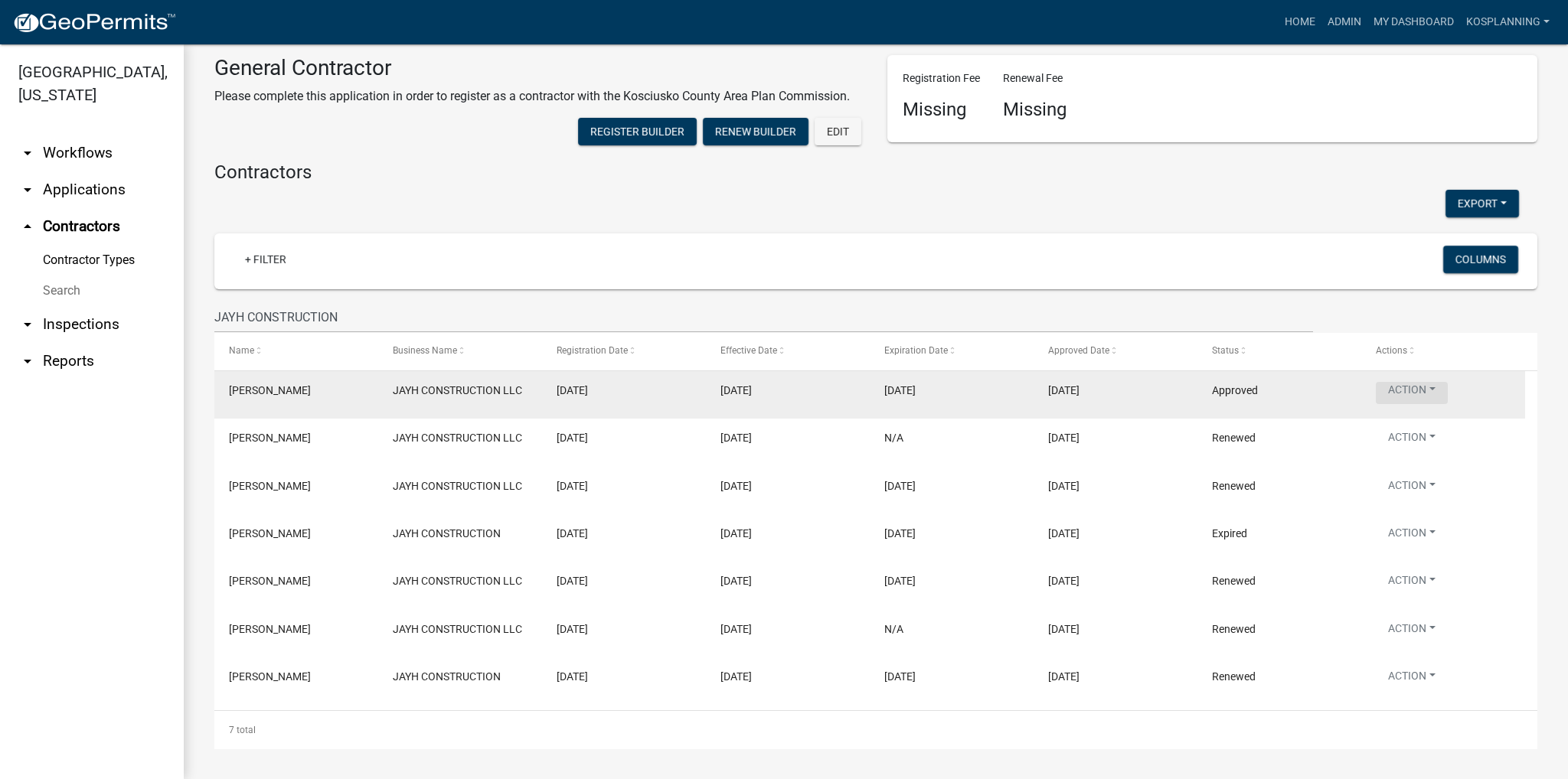 click on "Action" at bounding box center [1412, 393] 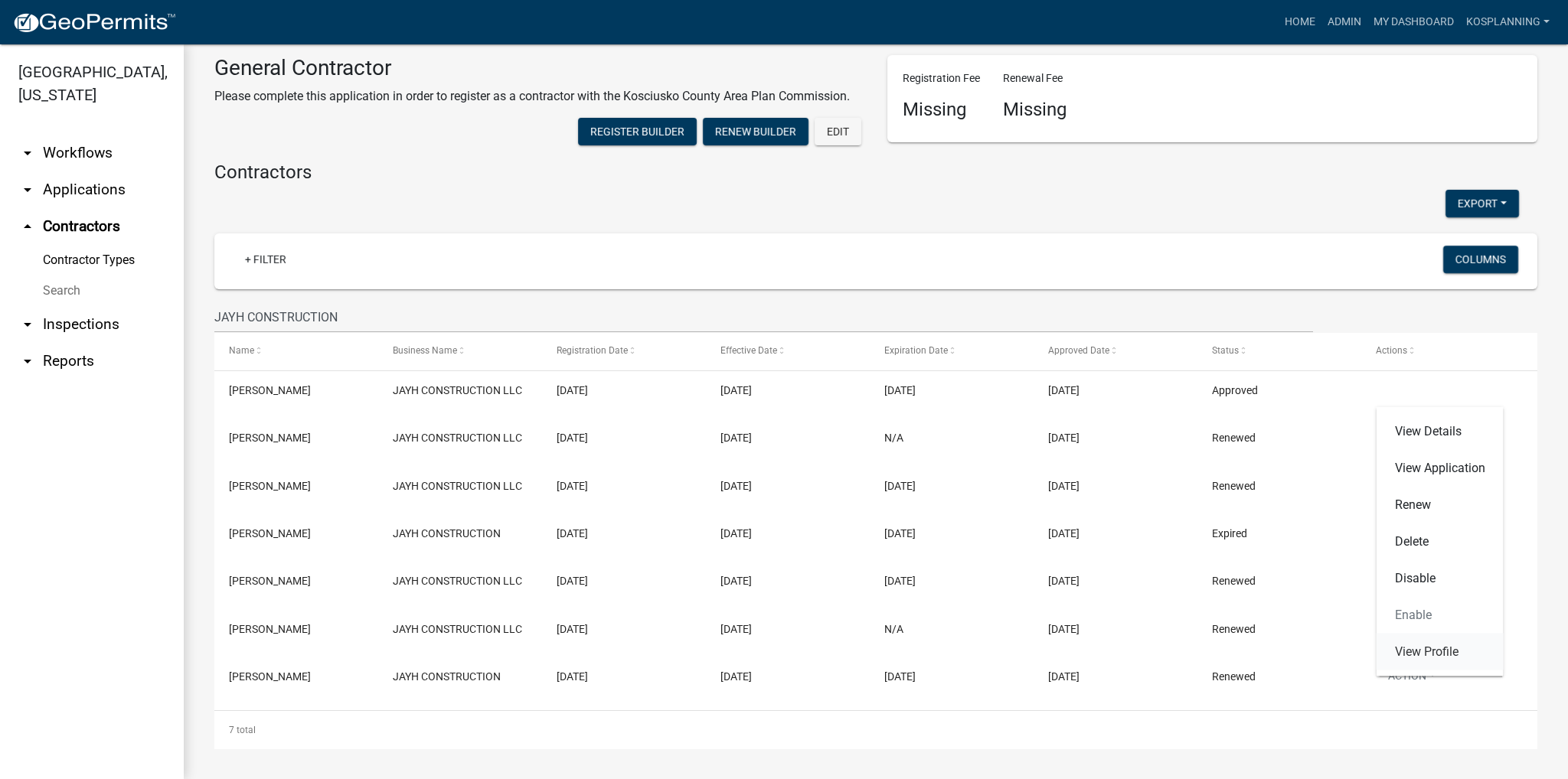 click on "View Profile" at bounding box center [1440, 652] 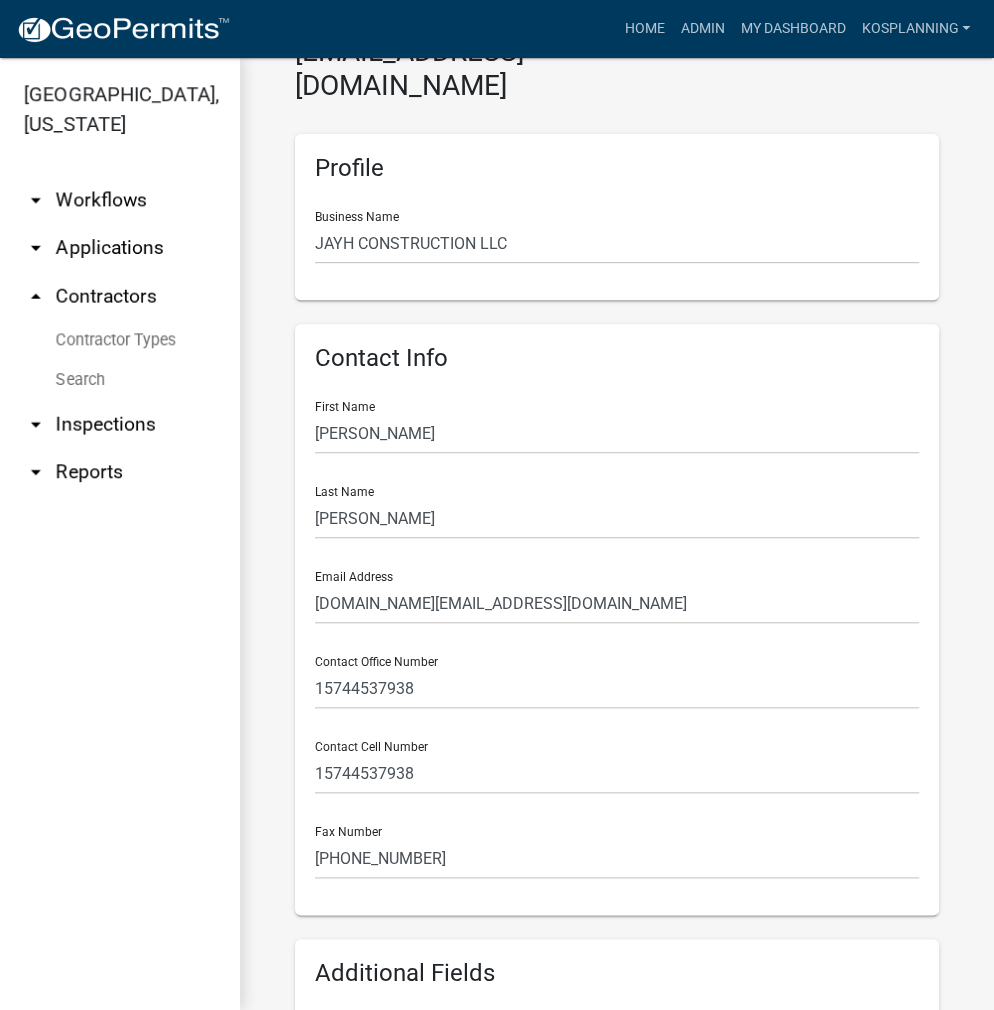 scroll, scrollTop: 0, scrollLeft: 0, axis: both 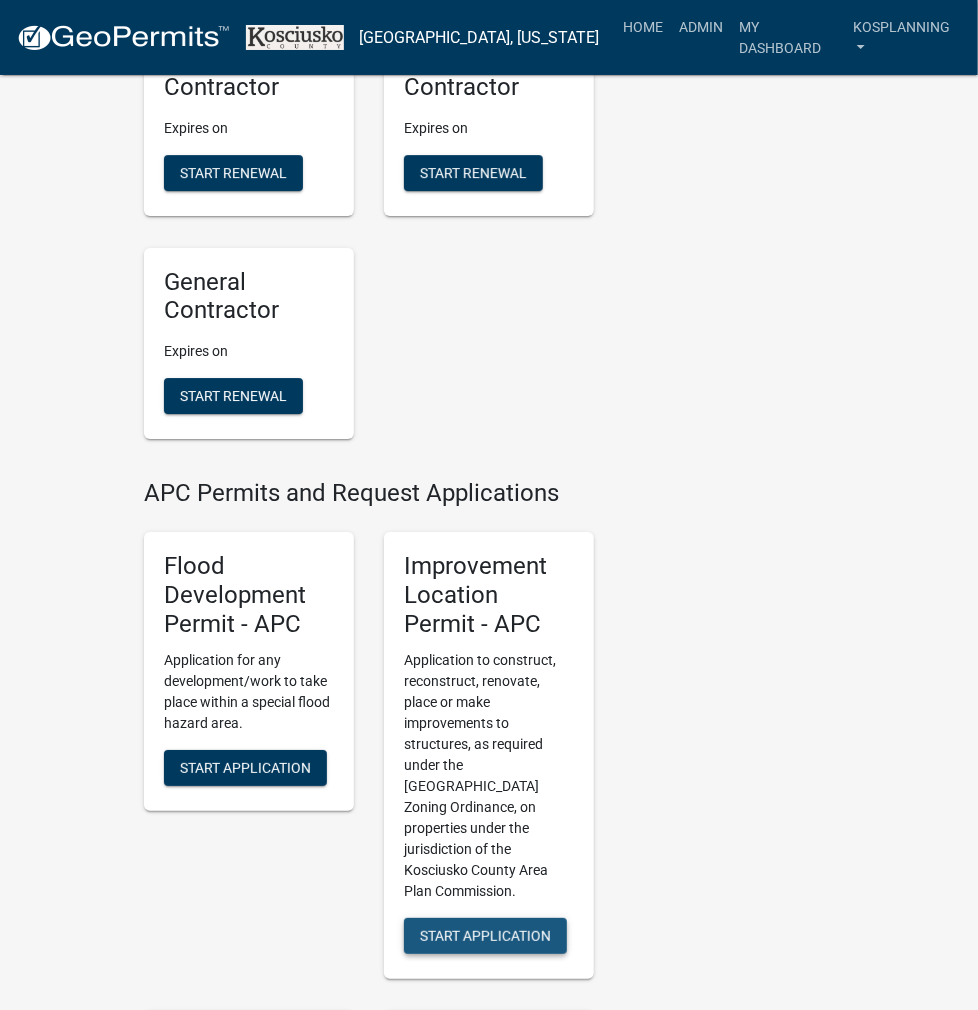 click on "Start Application" at bounding box center (485, 936) 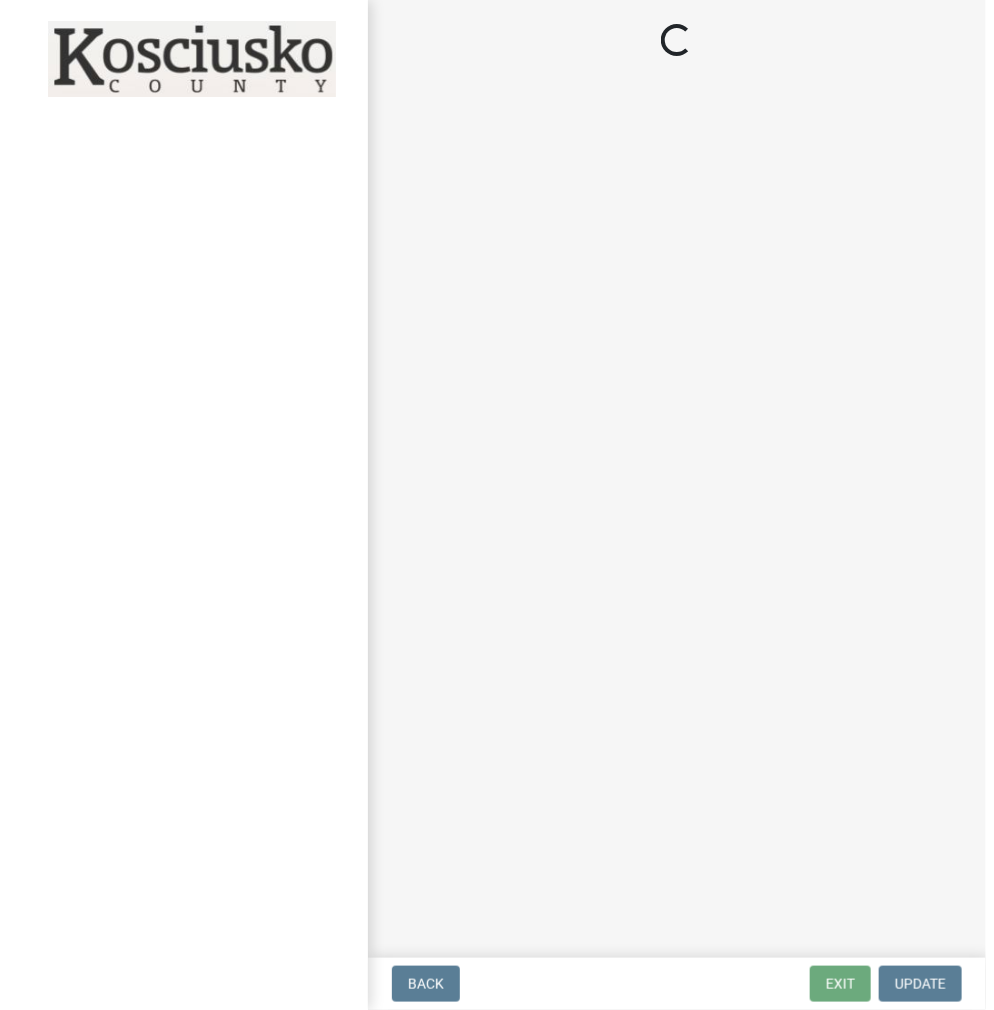 scroll, scrollTop: 0, scrollLeft: 0, axis: both 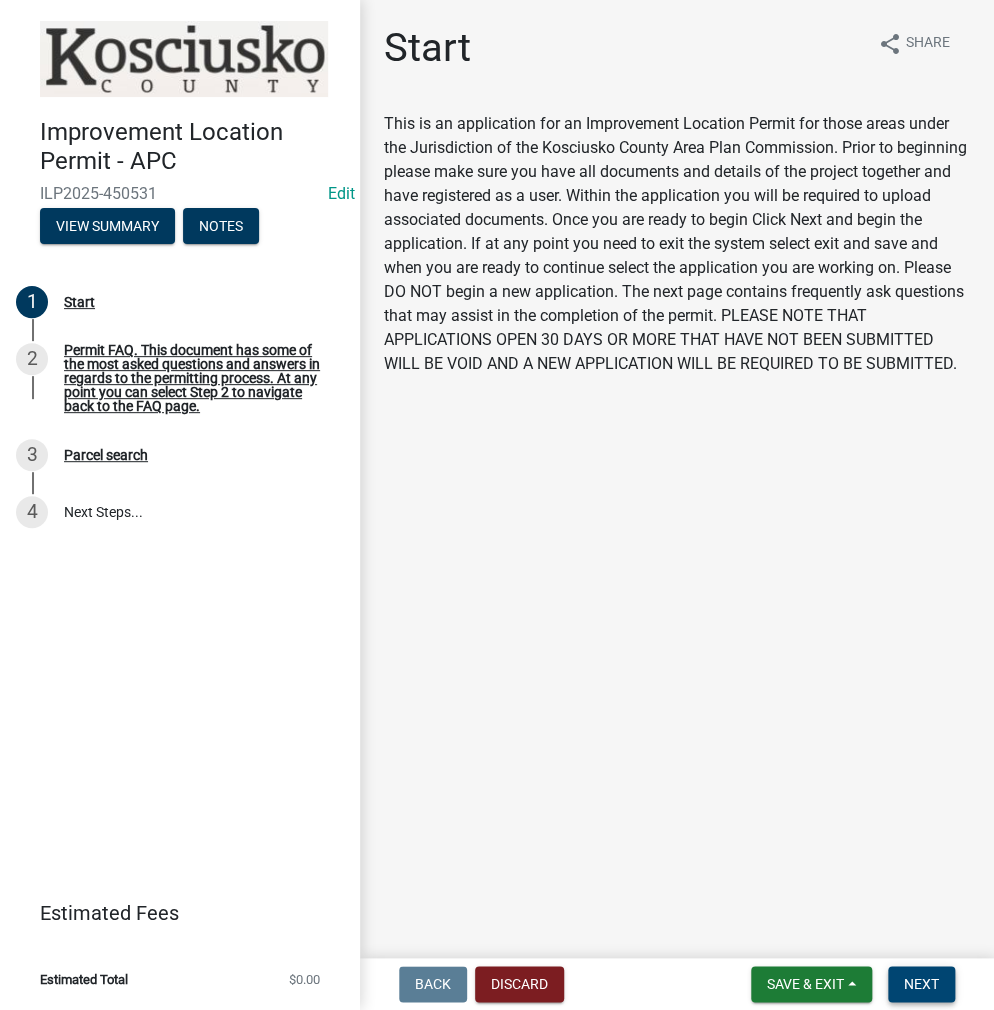 click on "Next" at bounding box center [921, 984] 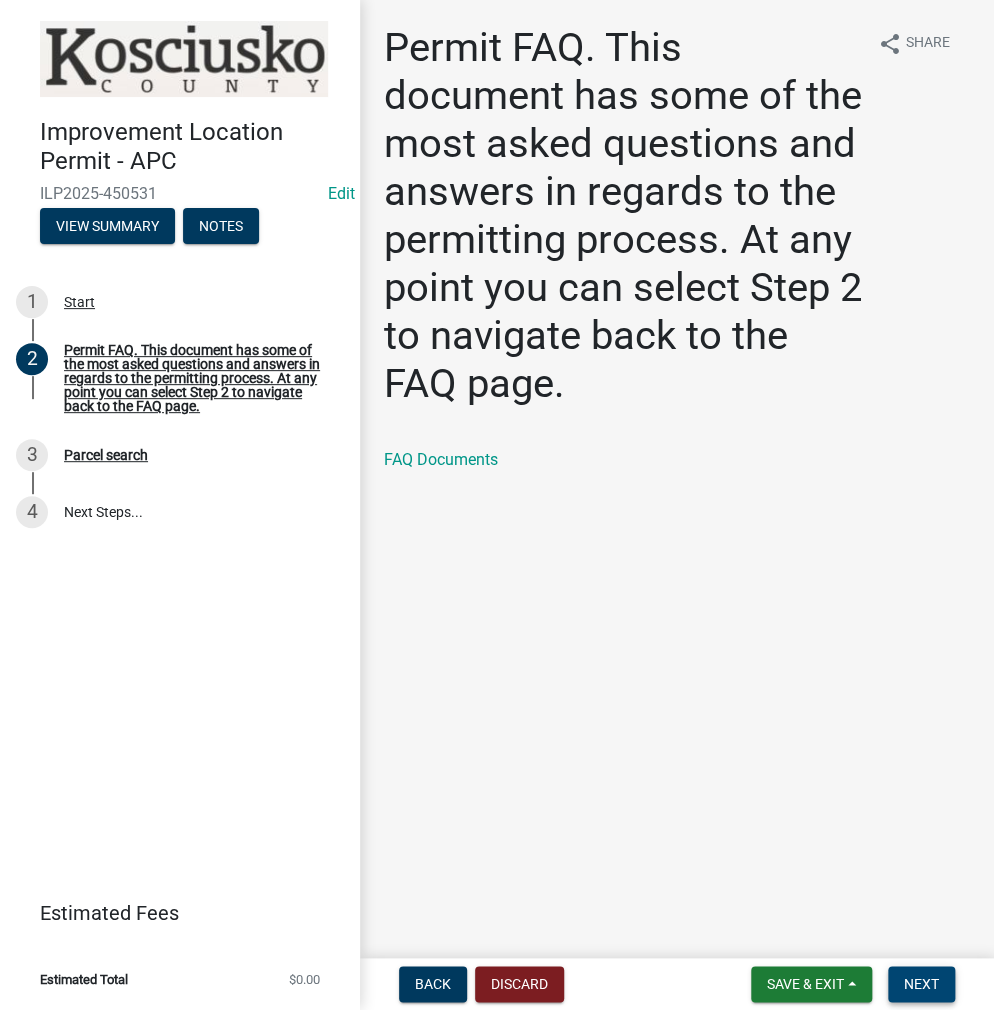 click on "Next" at bounding box center [921, 984] 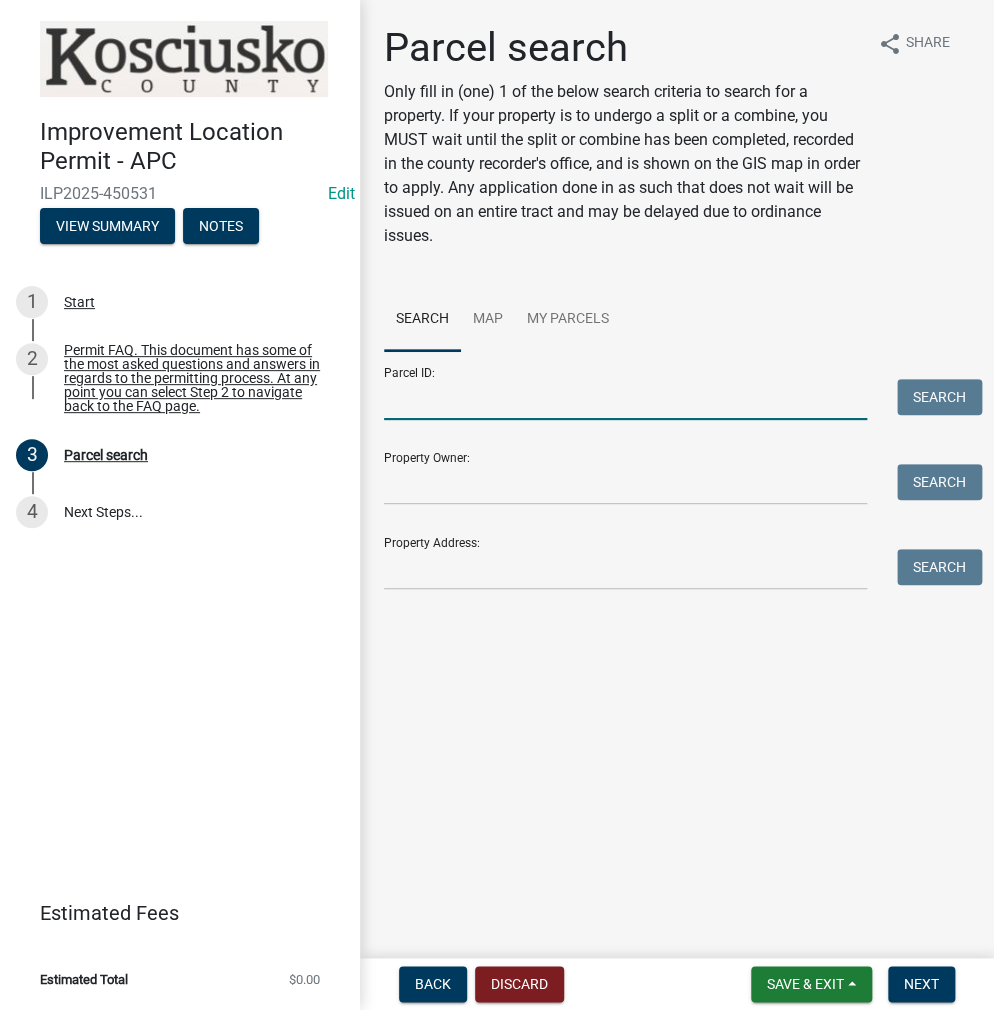 click on "Parcel ID:" at bounding box center (625, 399) 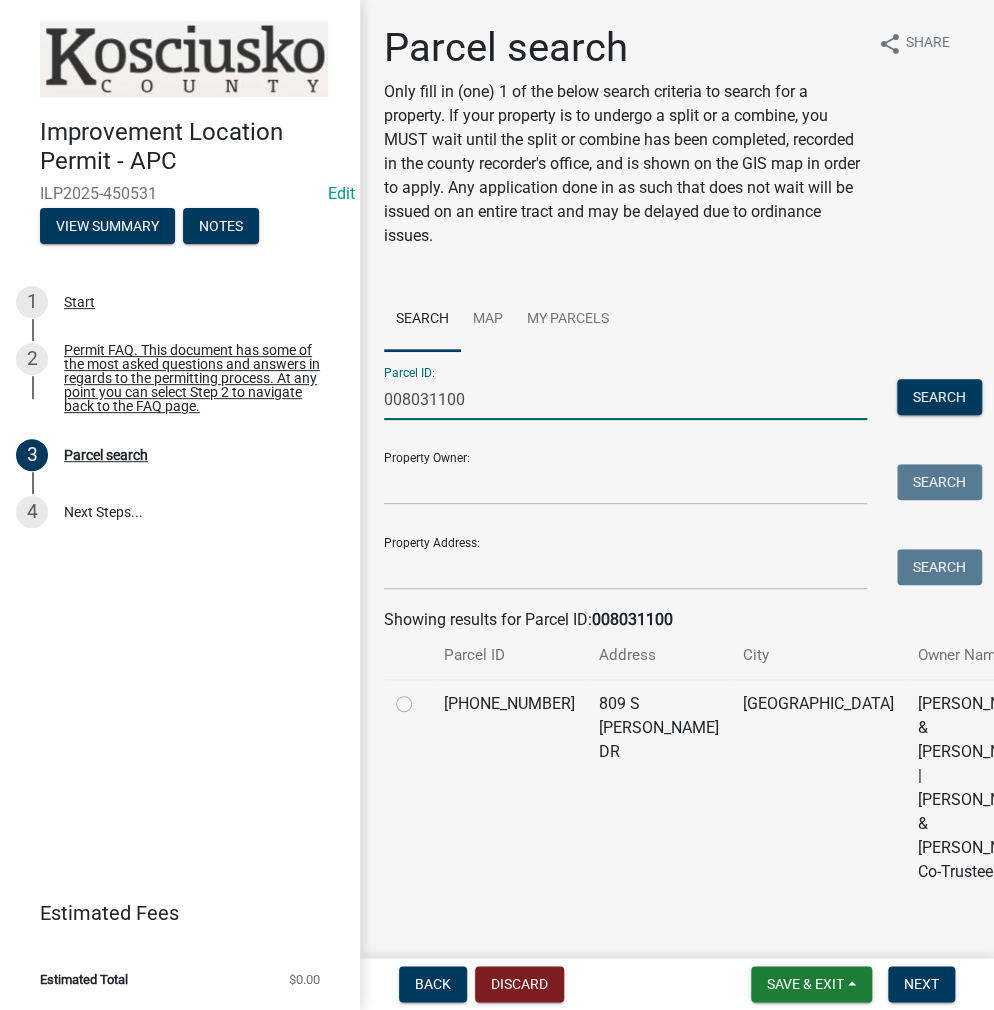 type on "008031100" 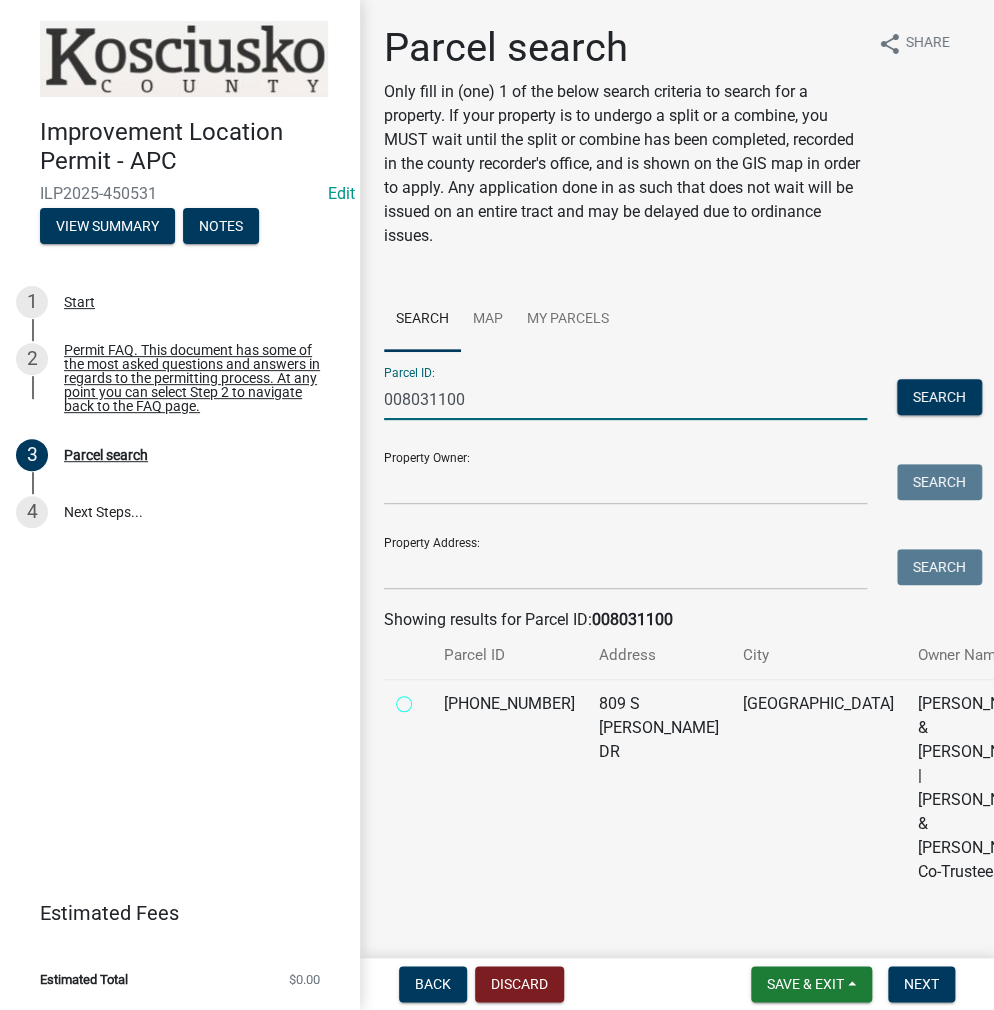 click at bounding box center [426, 698] 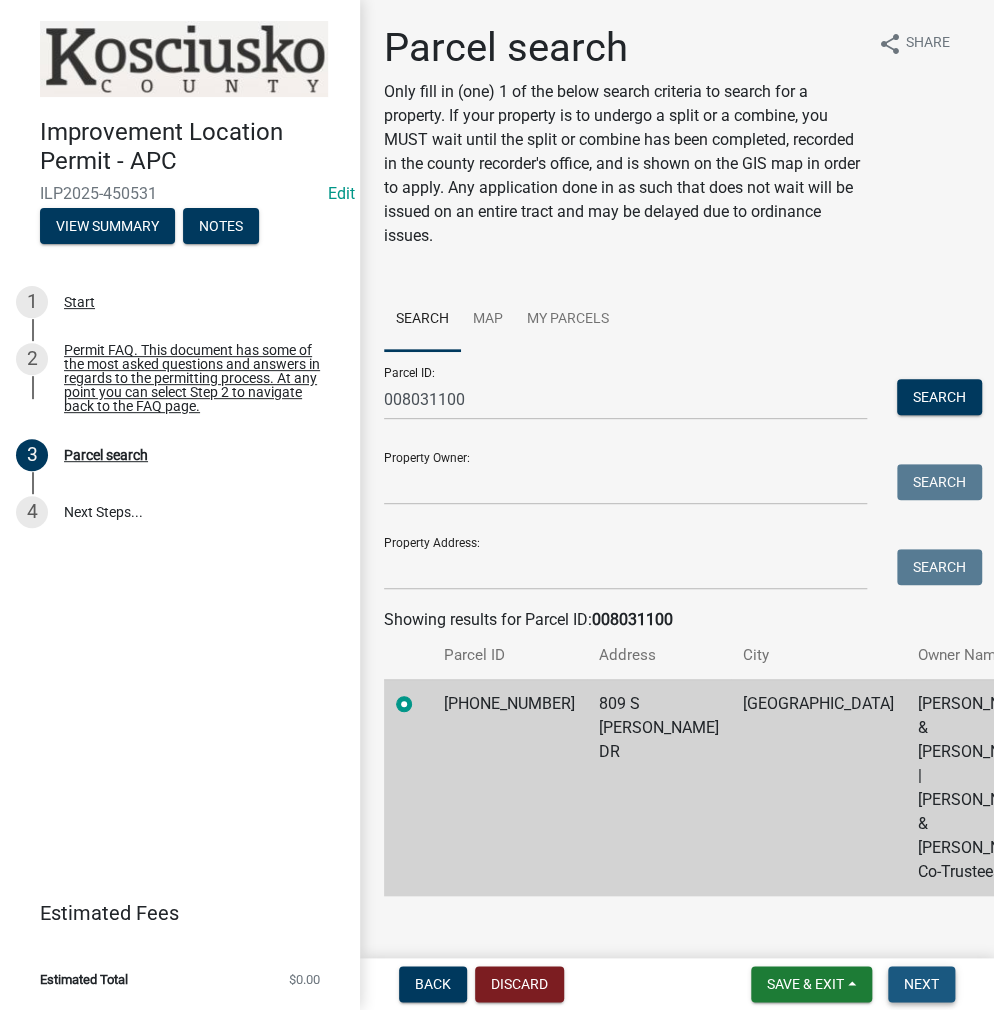 click on "Next" at bounding box center [921, 984] 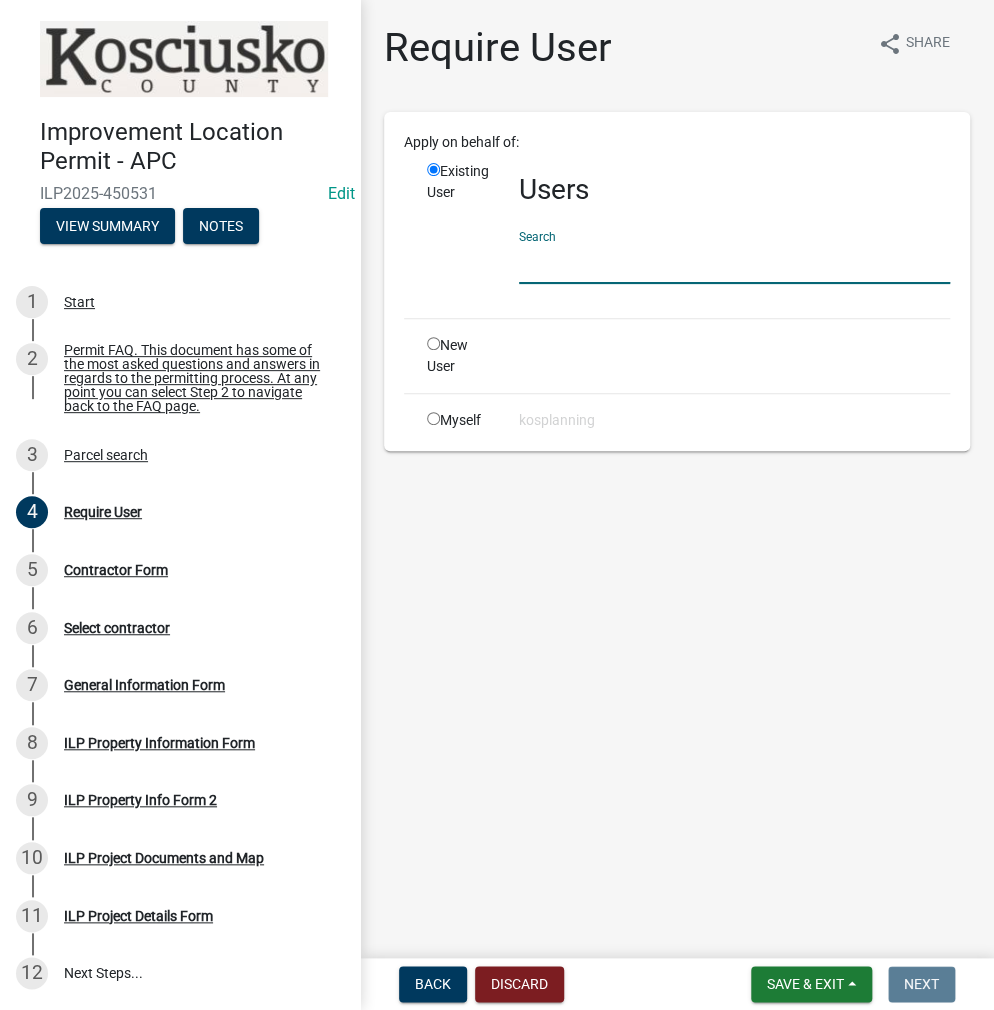 click 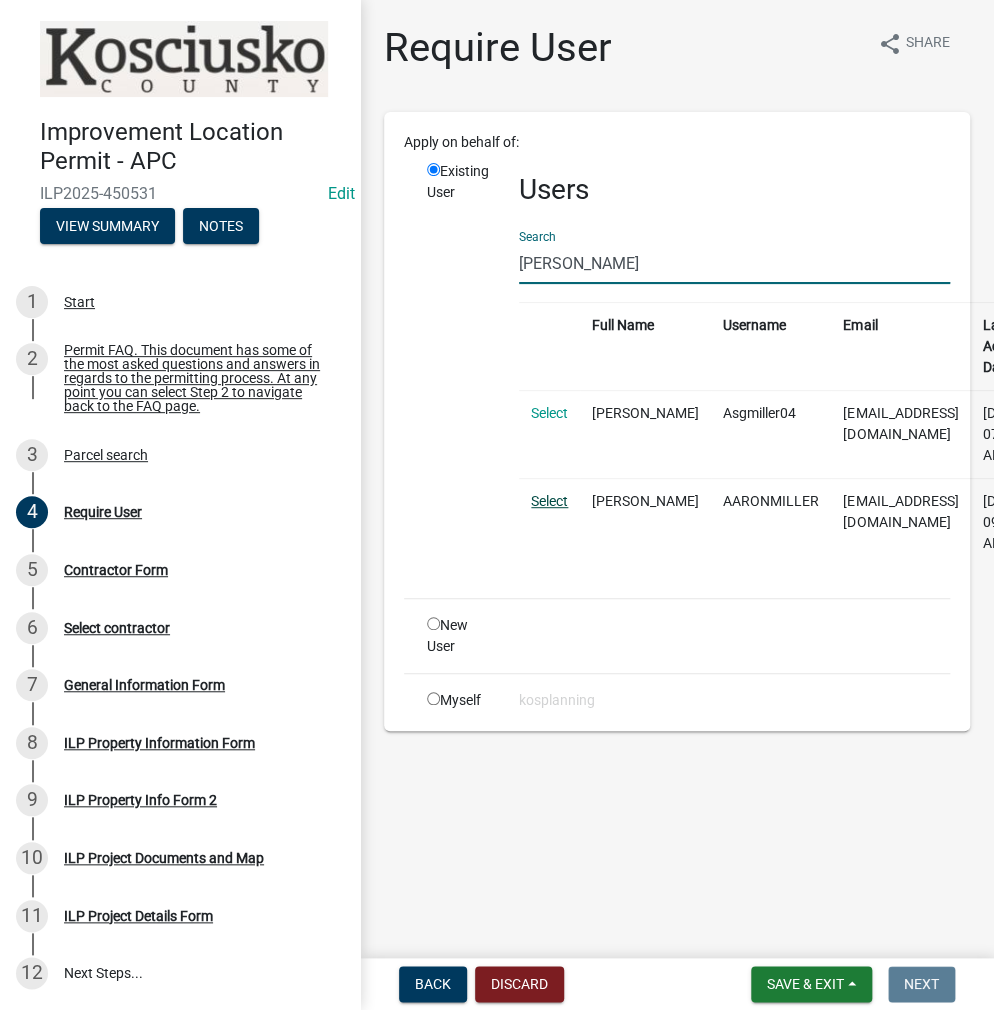 type on "[PERSON_NAME]" 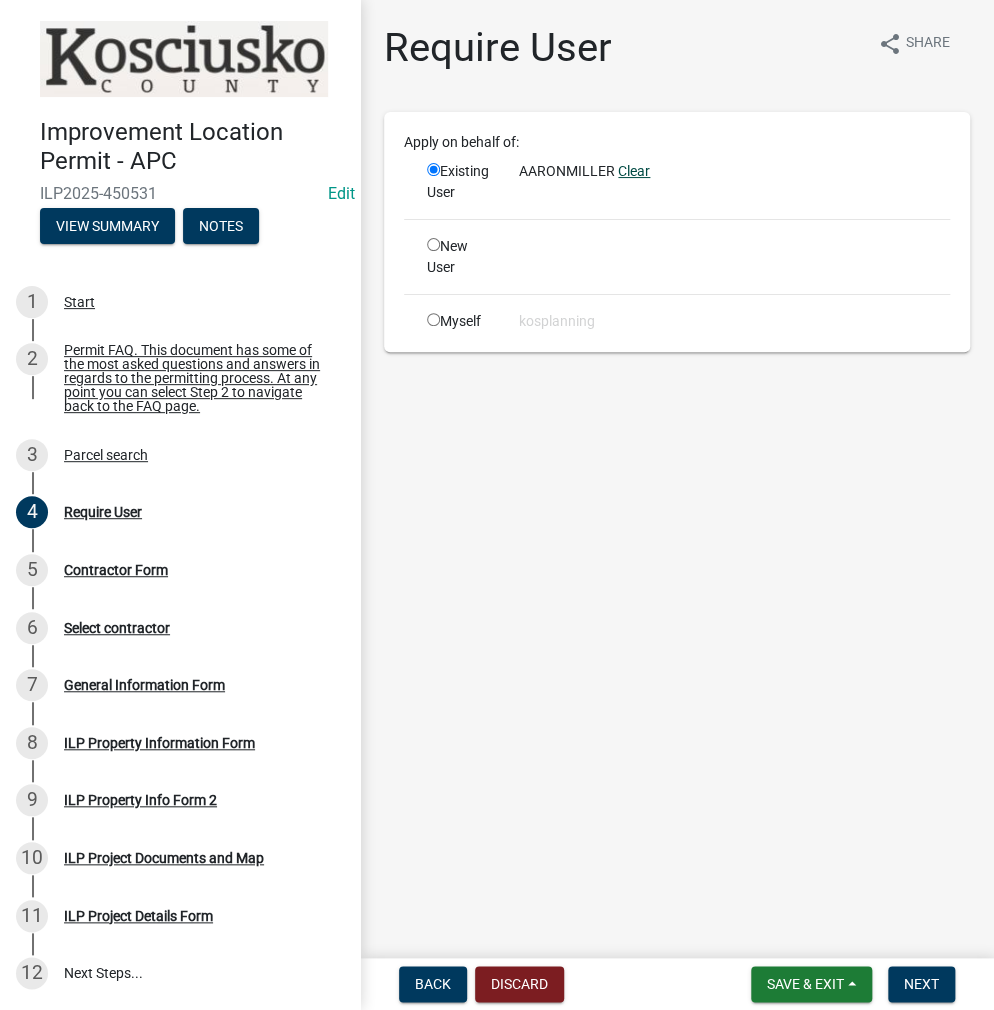 click on "Clear" 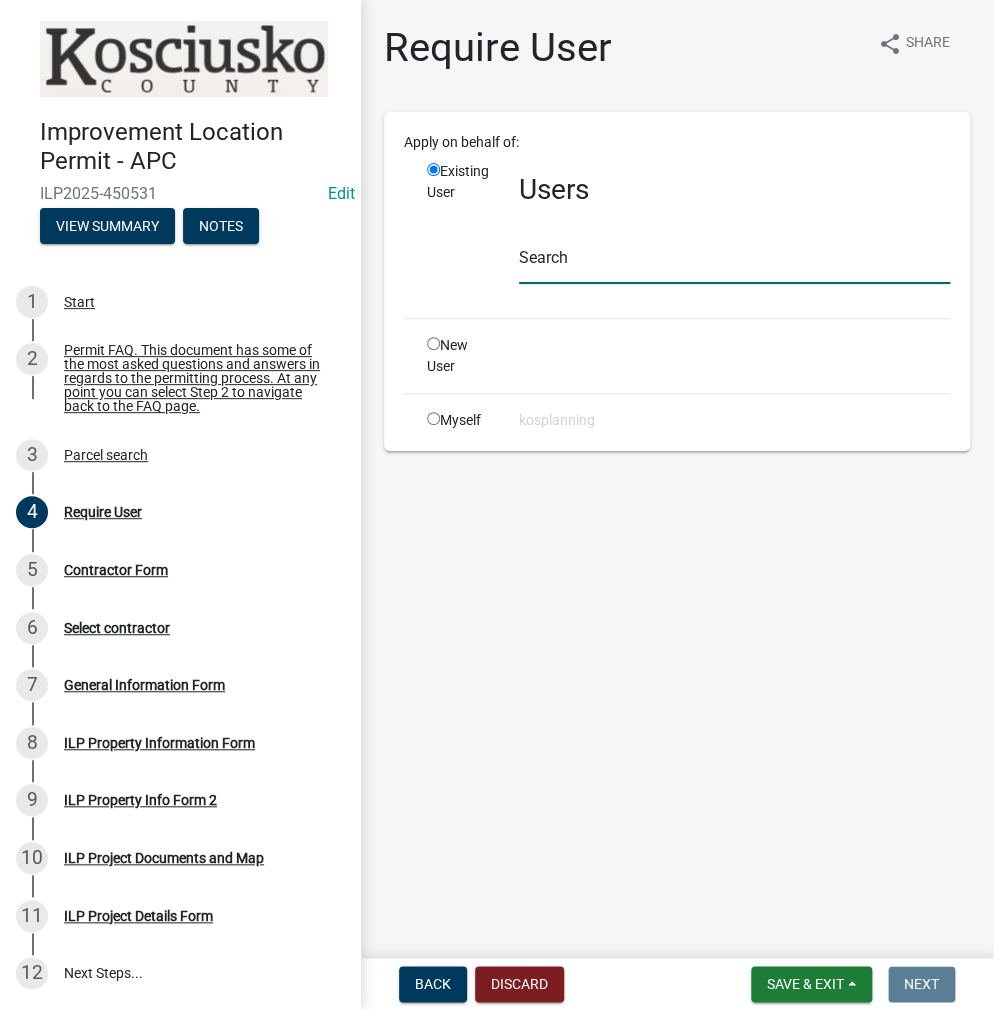 click 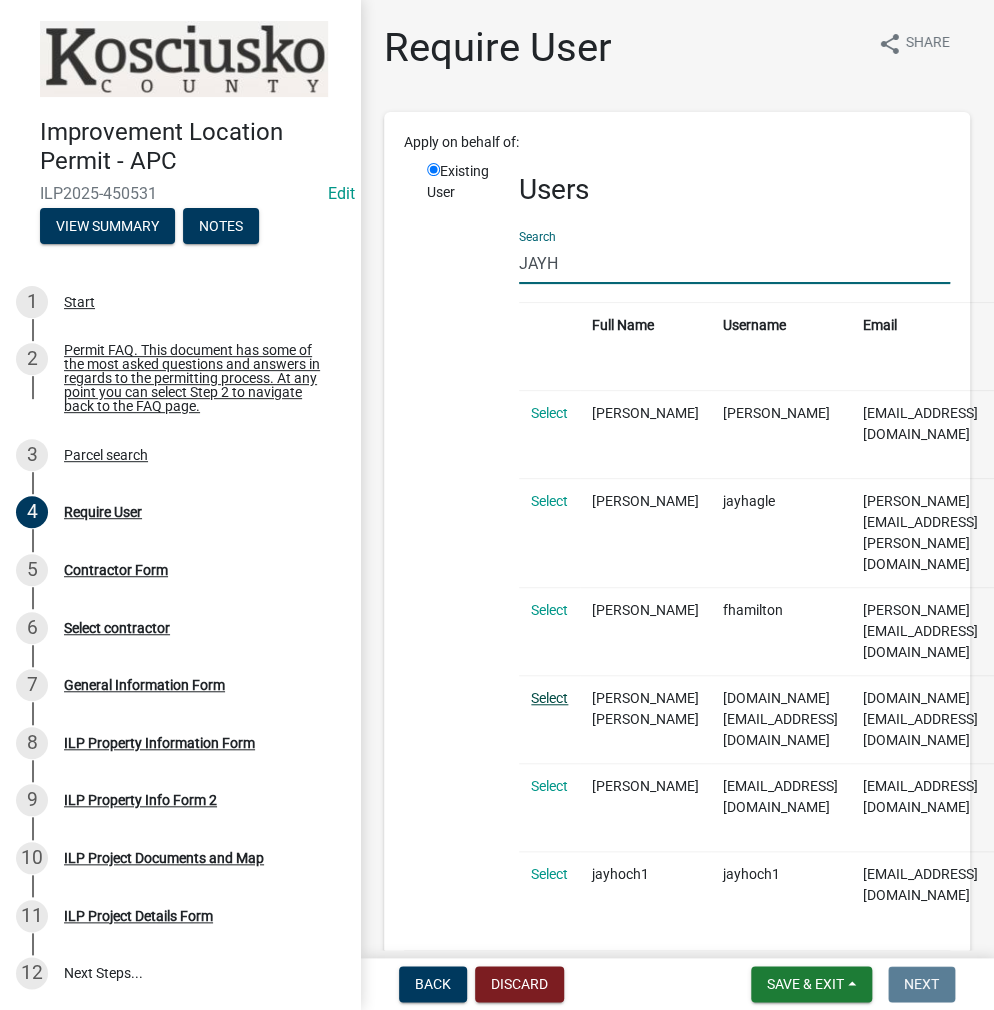 type on "JAYH" 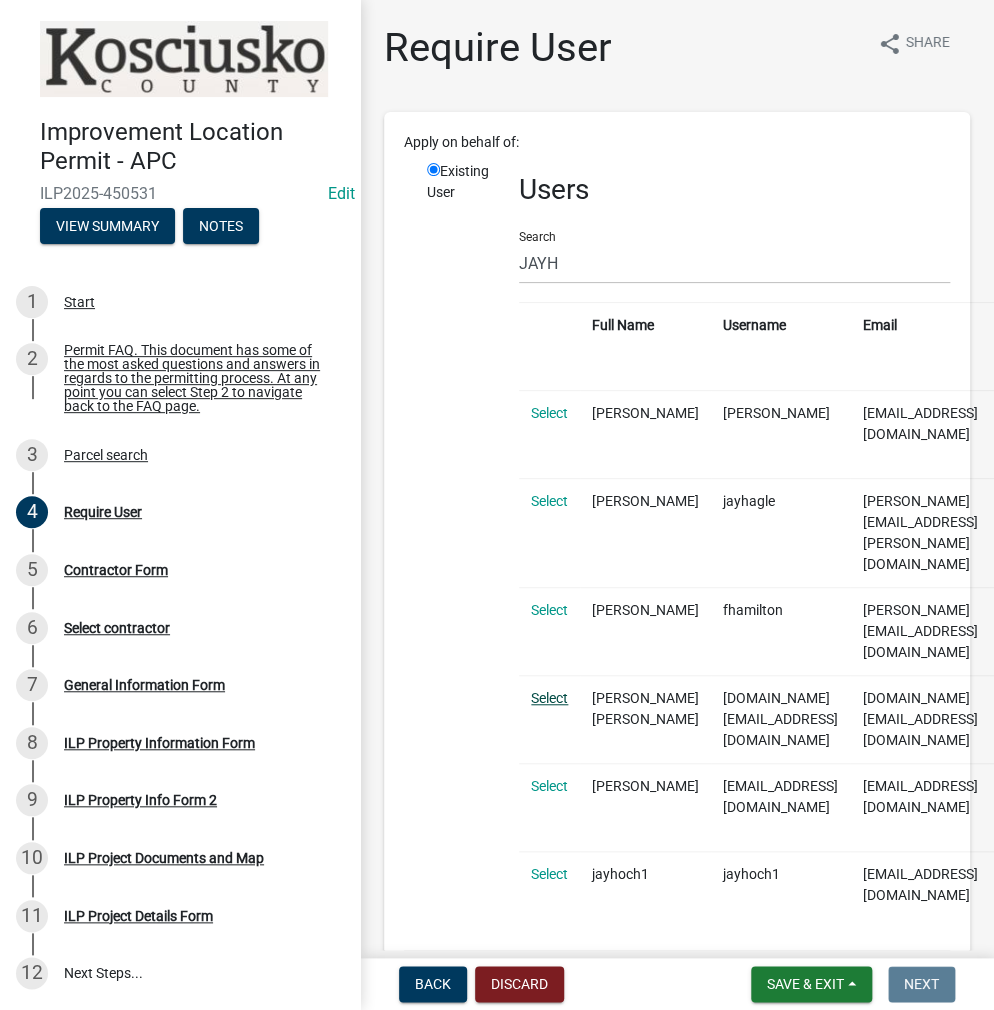click on "Select" 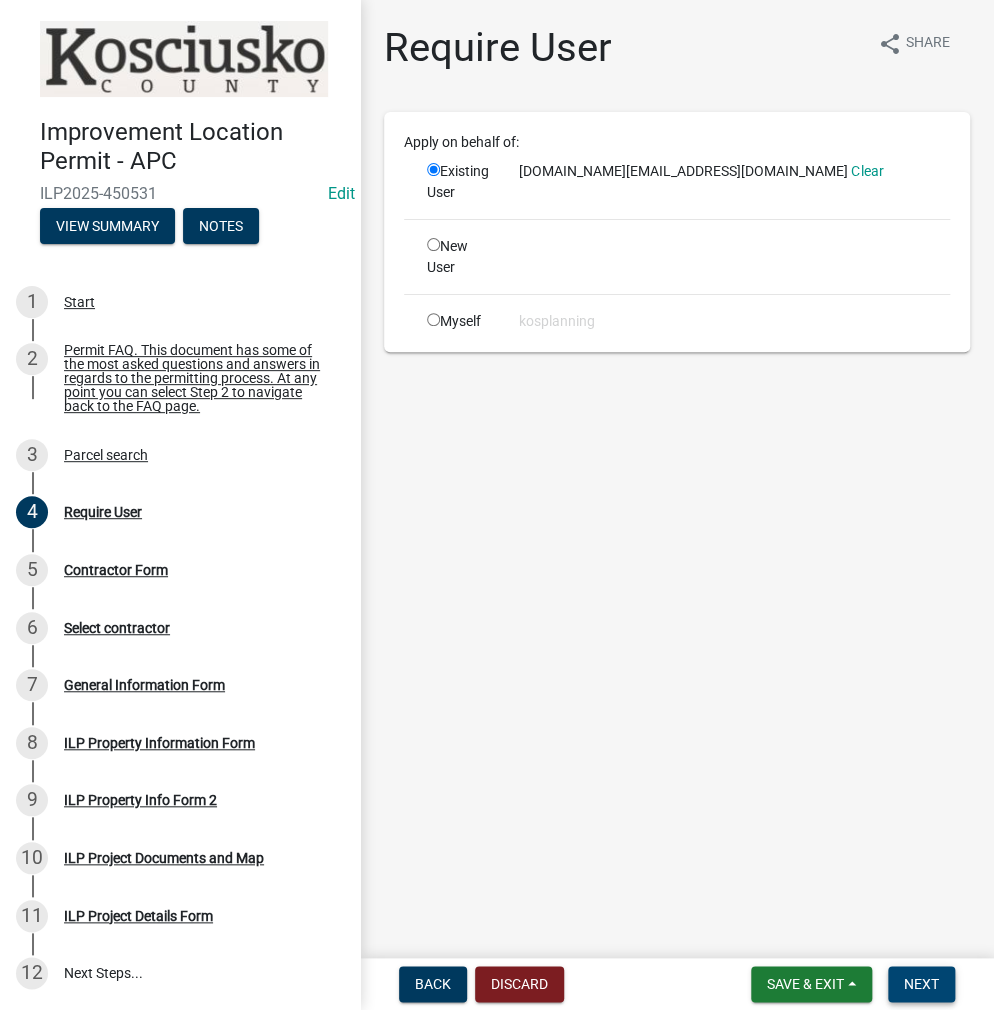 click on "Next" at bounding box center (921, 984) 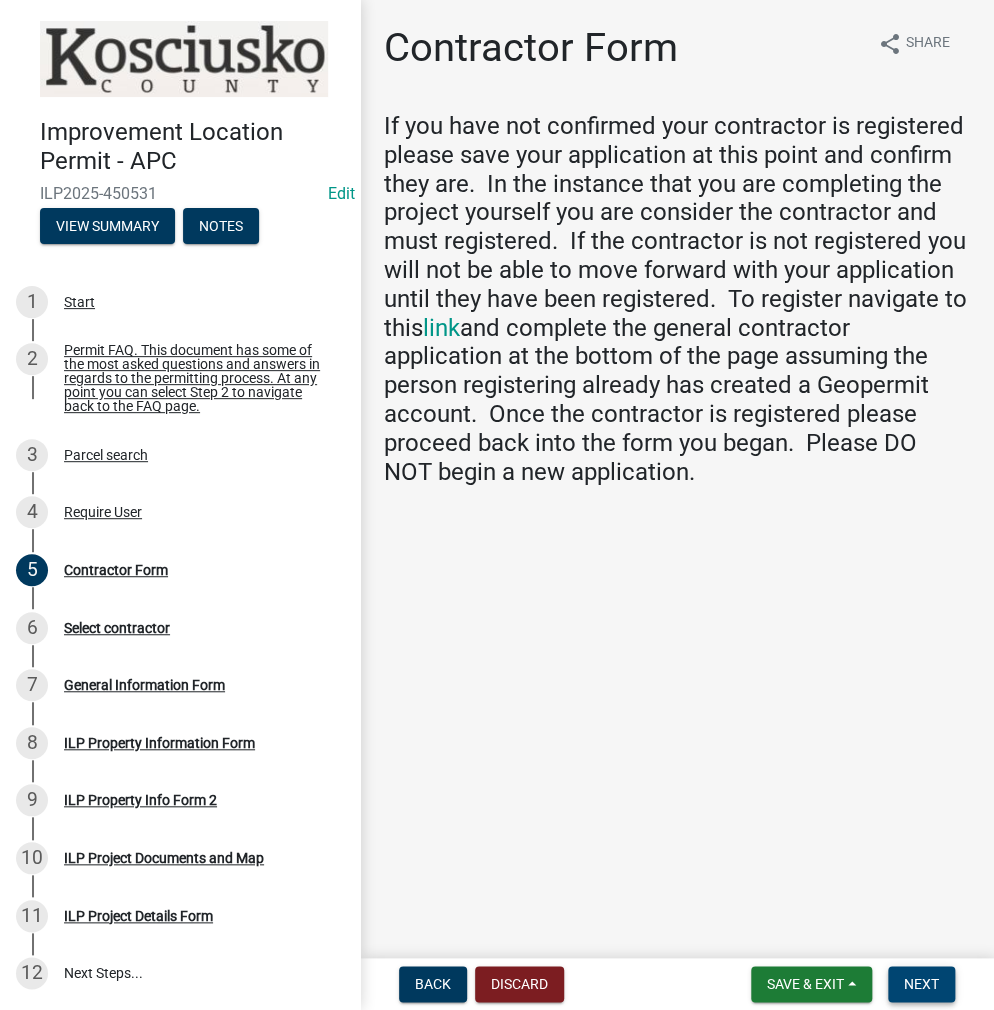 click on "Next" at bounding box center [921, 984] 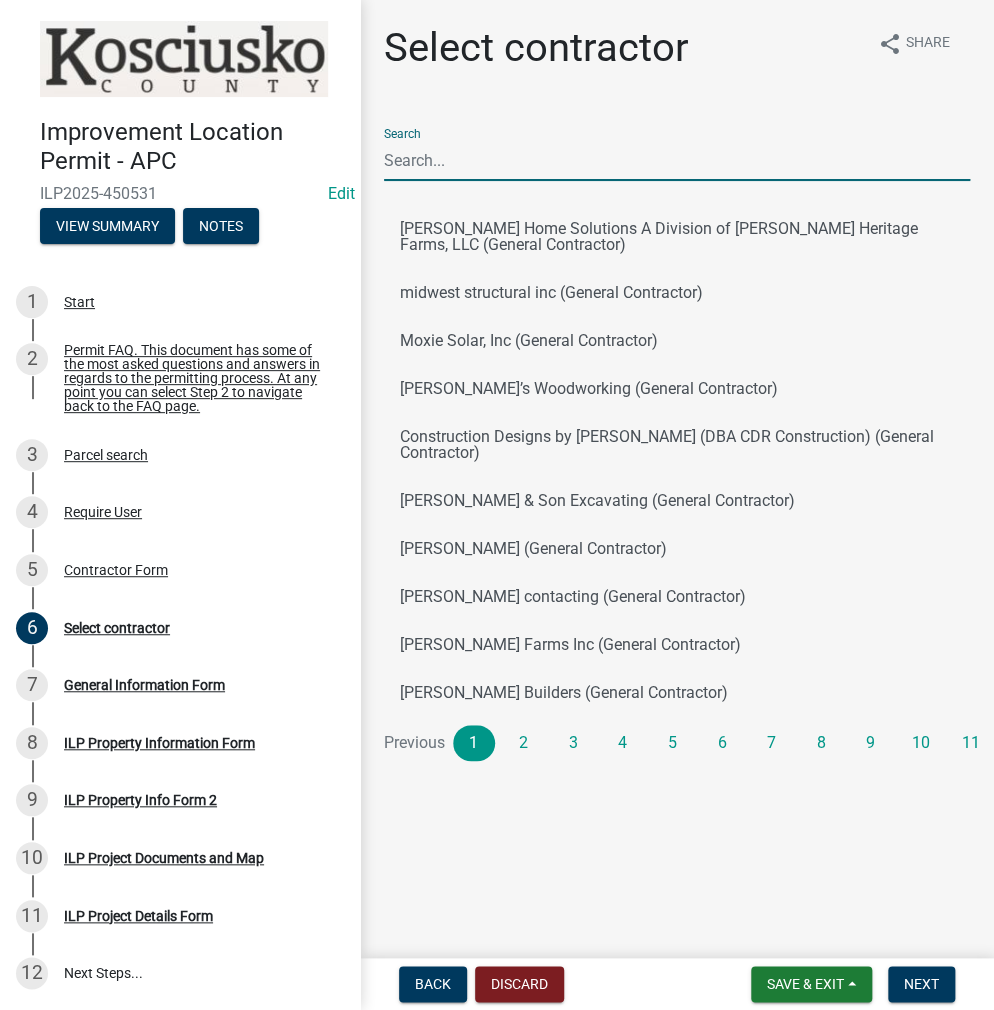 click on "Search" at bounding box center (677, 160) 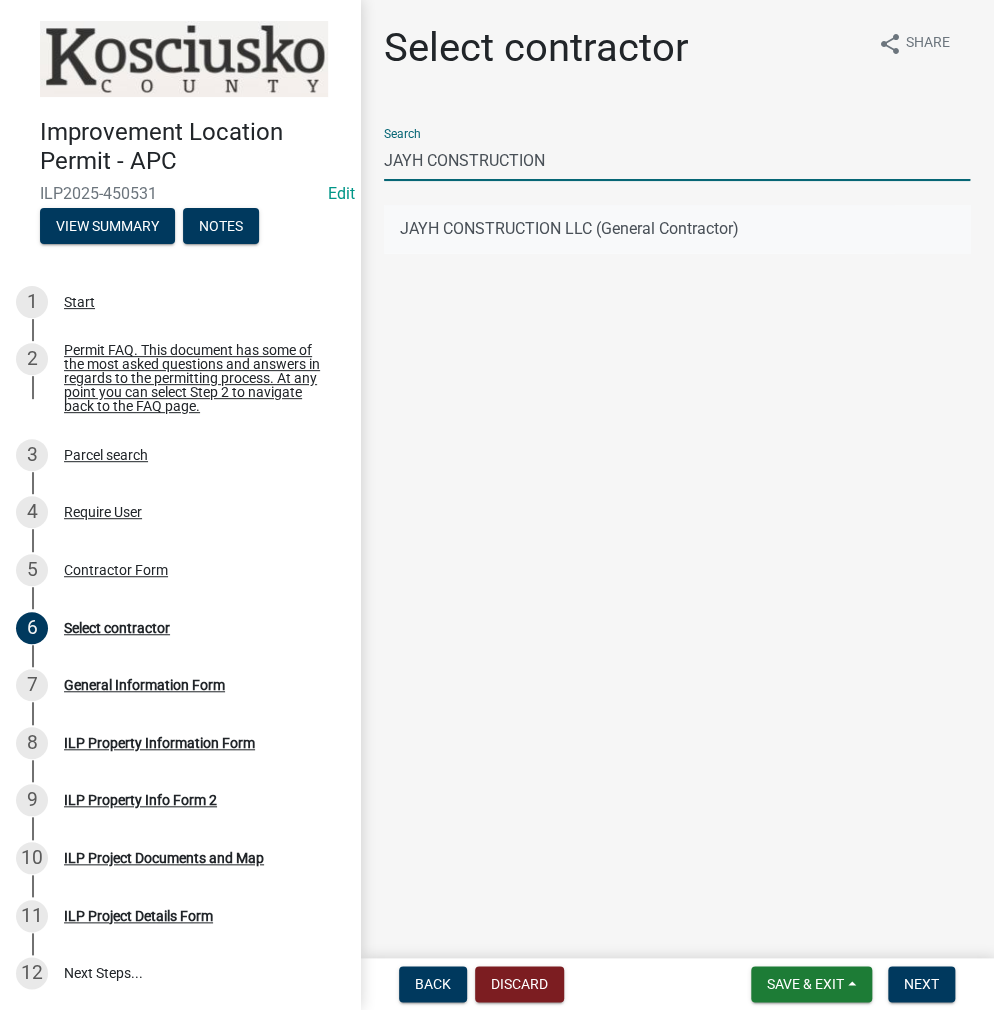 type on "JAYH CONSTRUCTION" 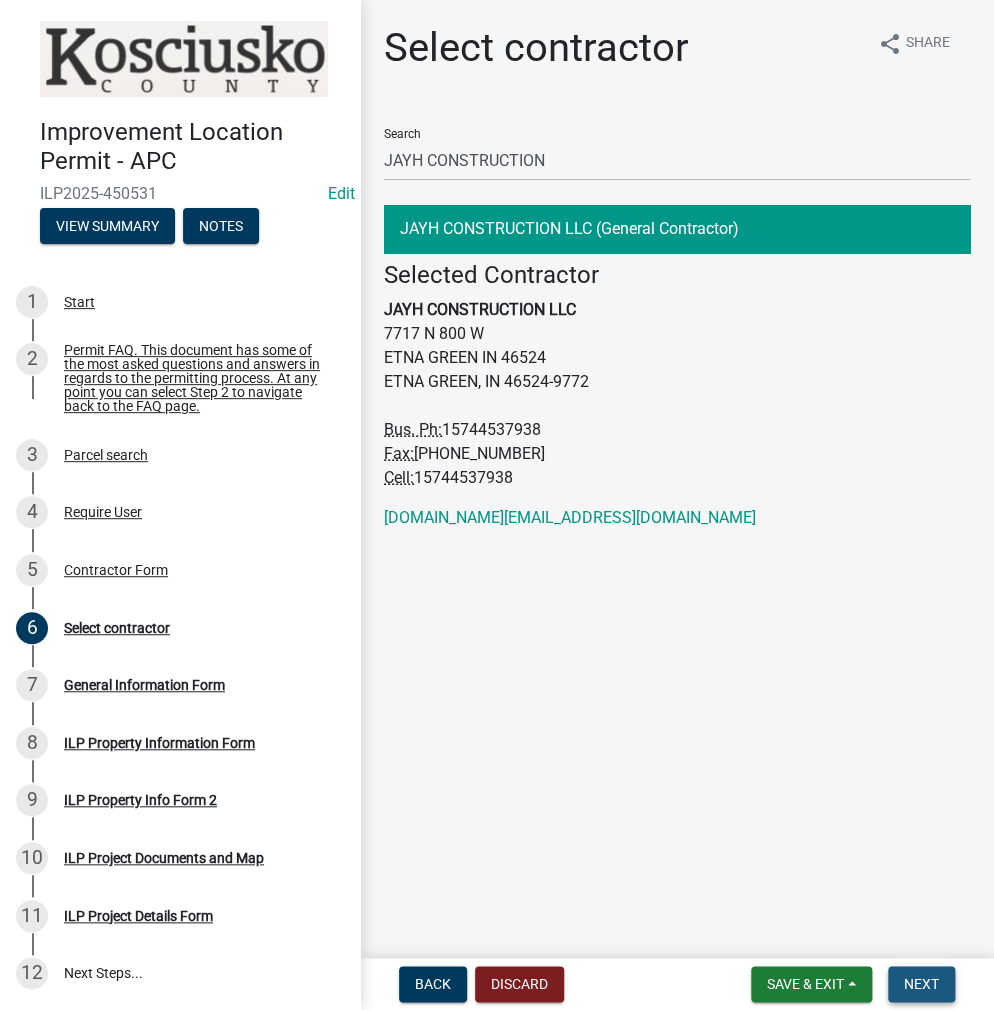 click on "Next" at bounding box center [921, 984] 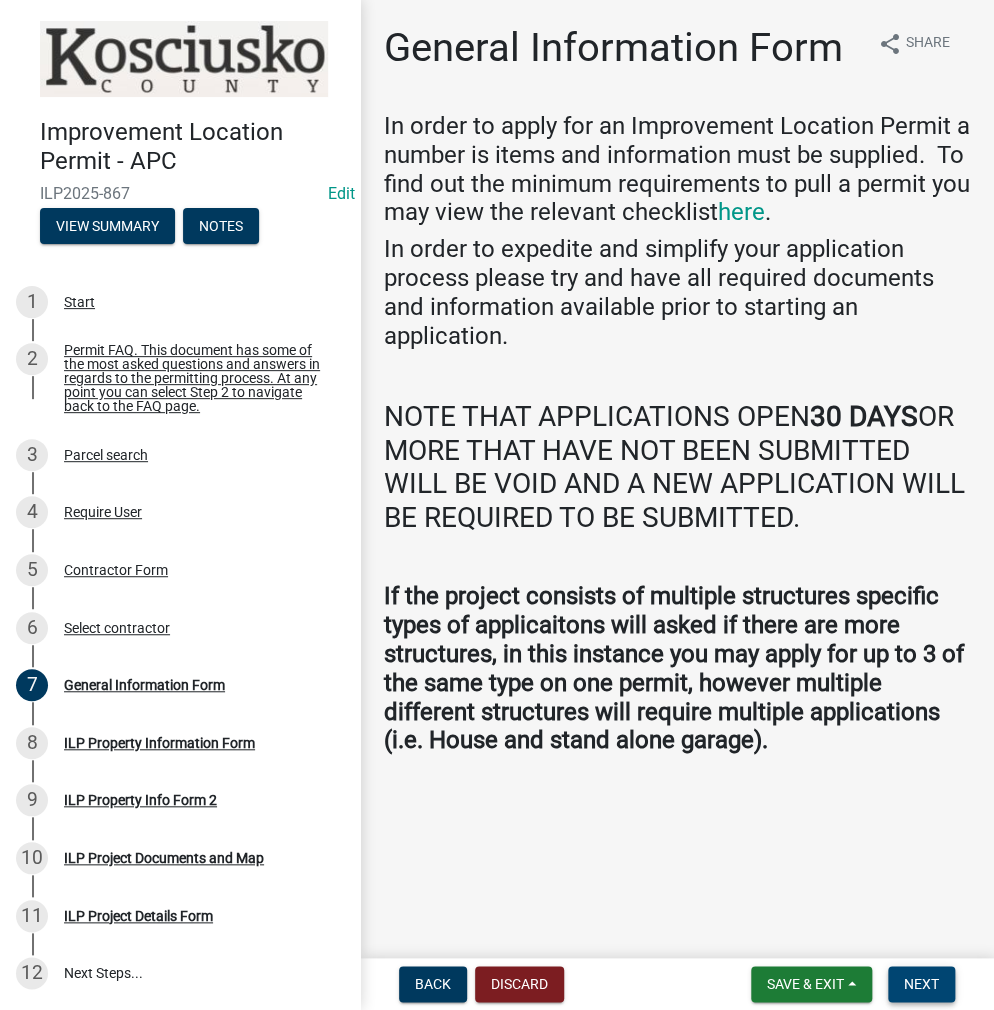 click on "Next" at bounding box center (921, 984) 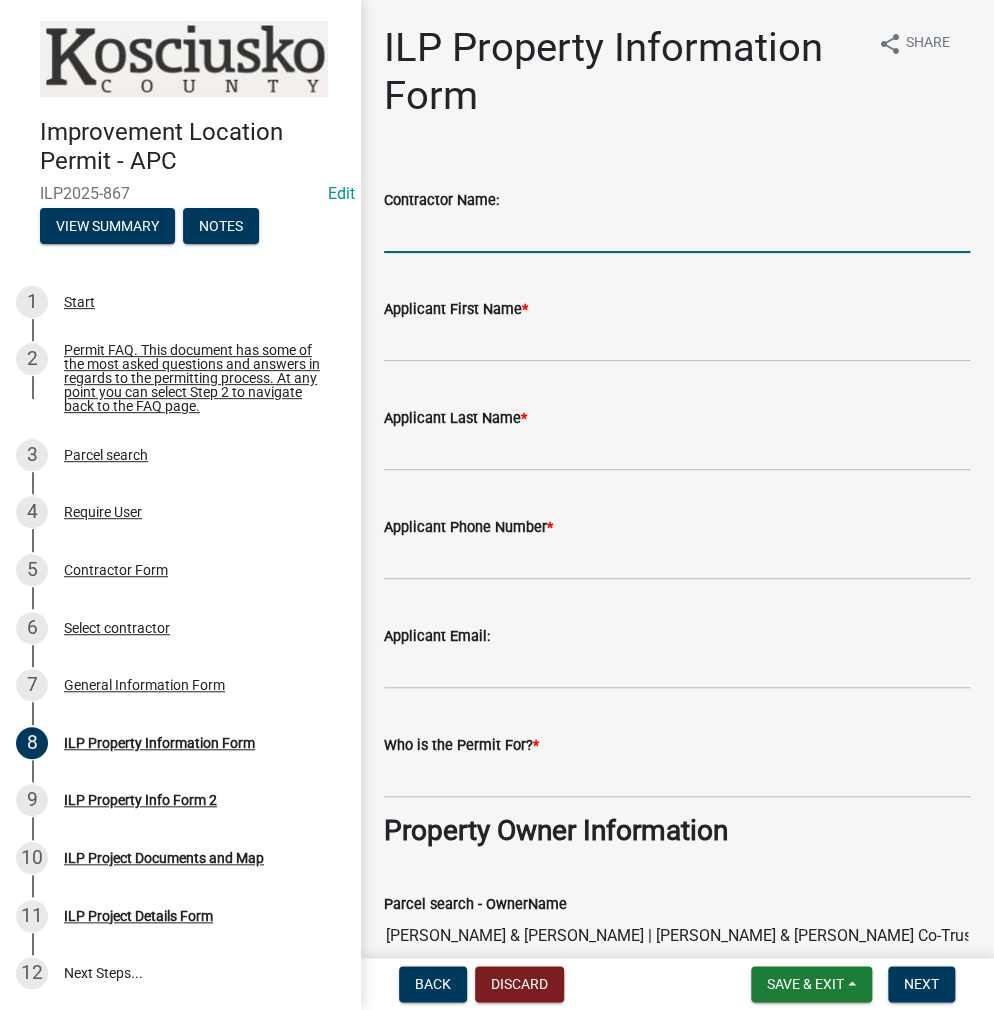 click on "Contractor Name:" at bounding box center [677, 232] 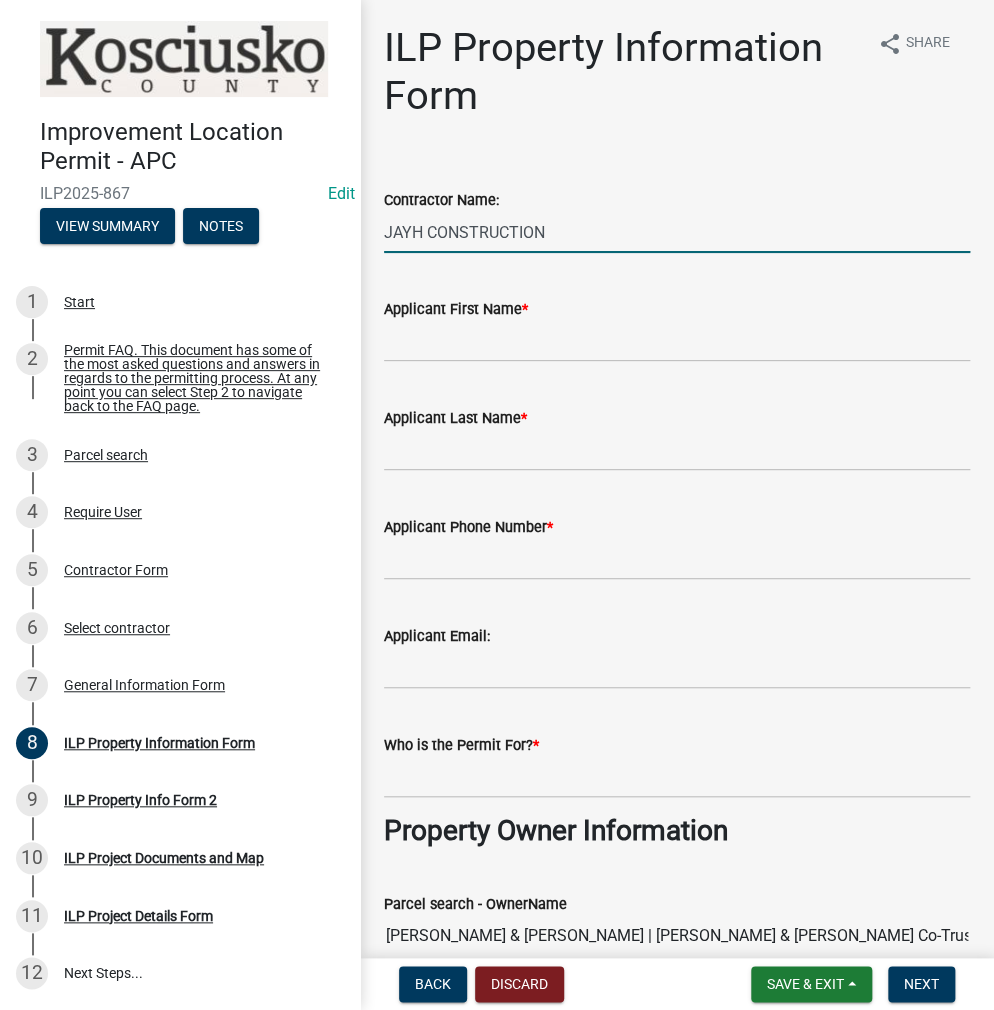 type on "JAYH CONSTRUCTION" 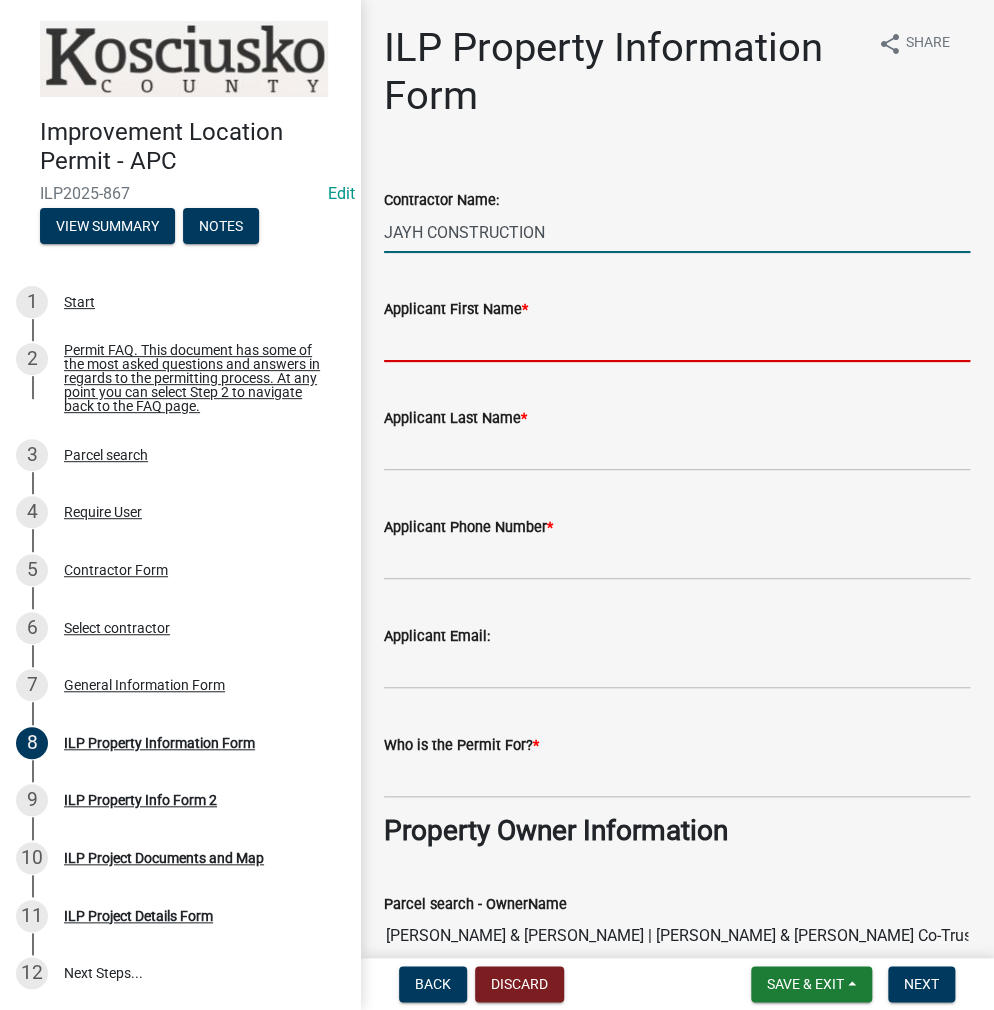 click on "Applicant First Name  *" at bounding box center [677, 341] 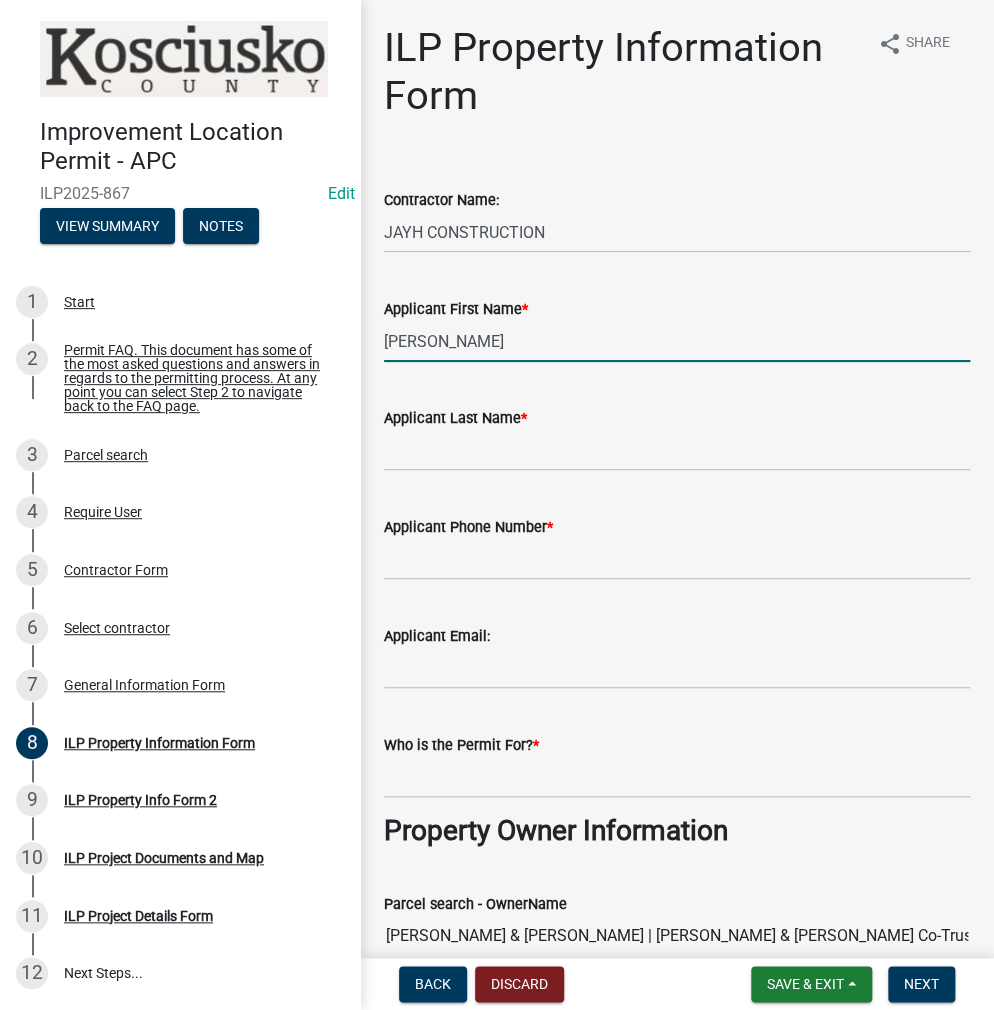 type on "[PERSON_NAME]" 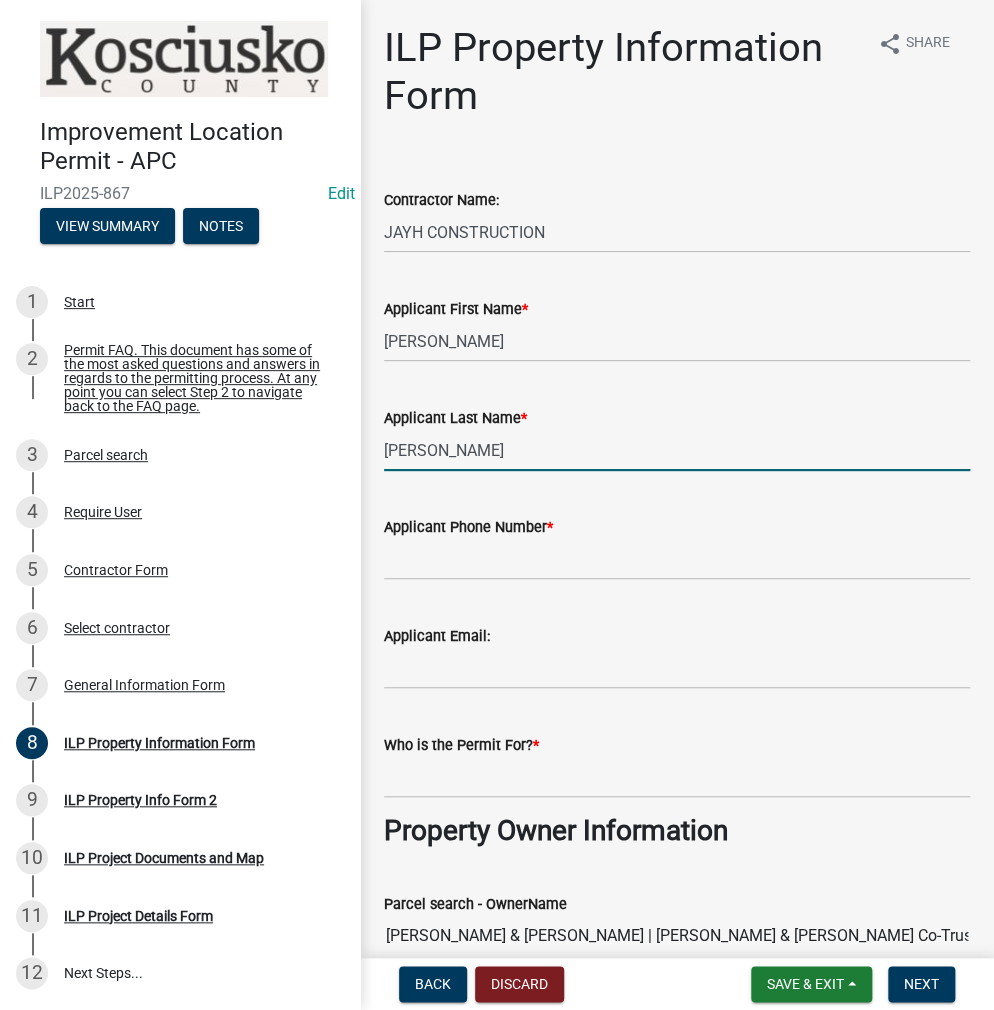 type on "[PERSON_NAME]" 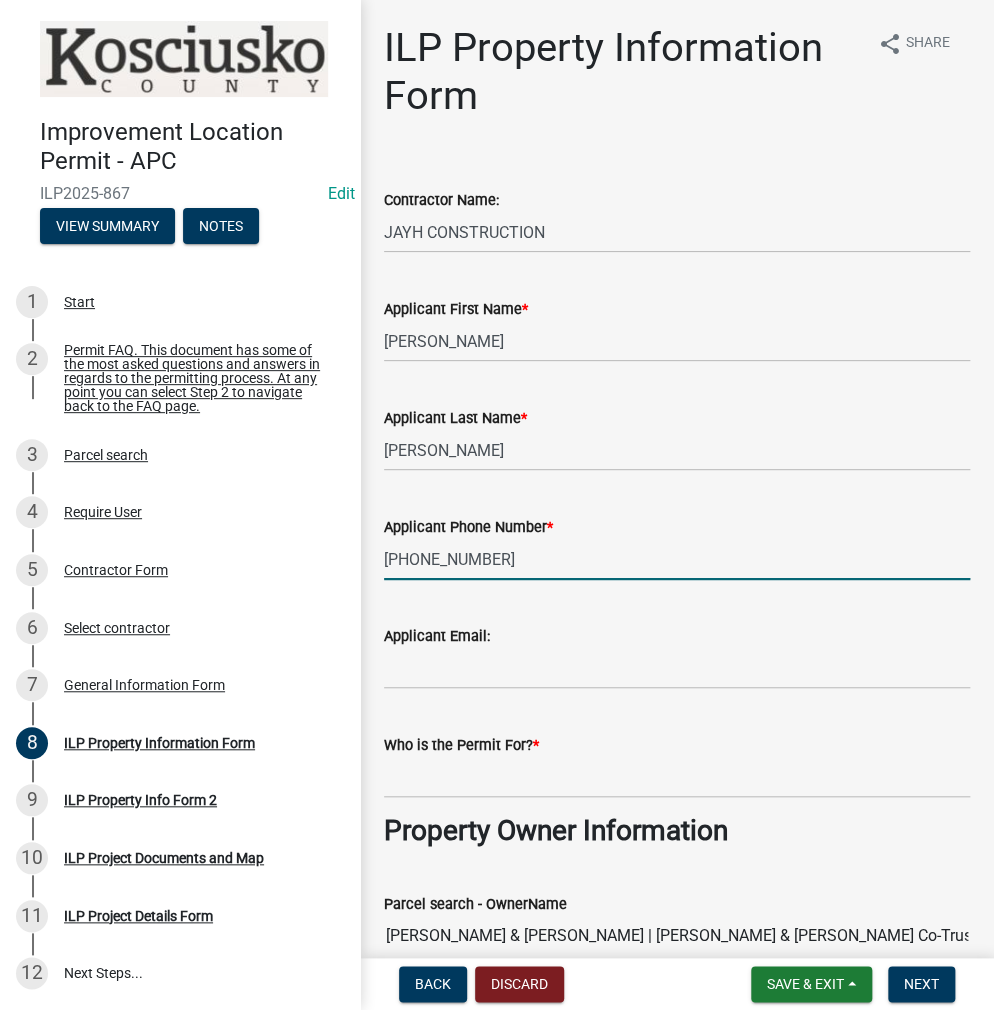 type on "[PHONE_NUMBER]" 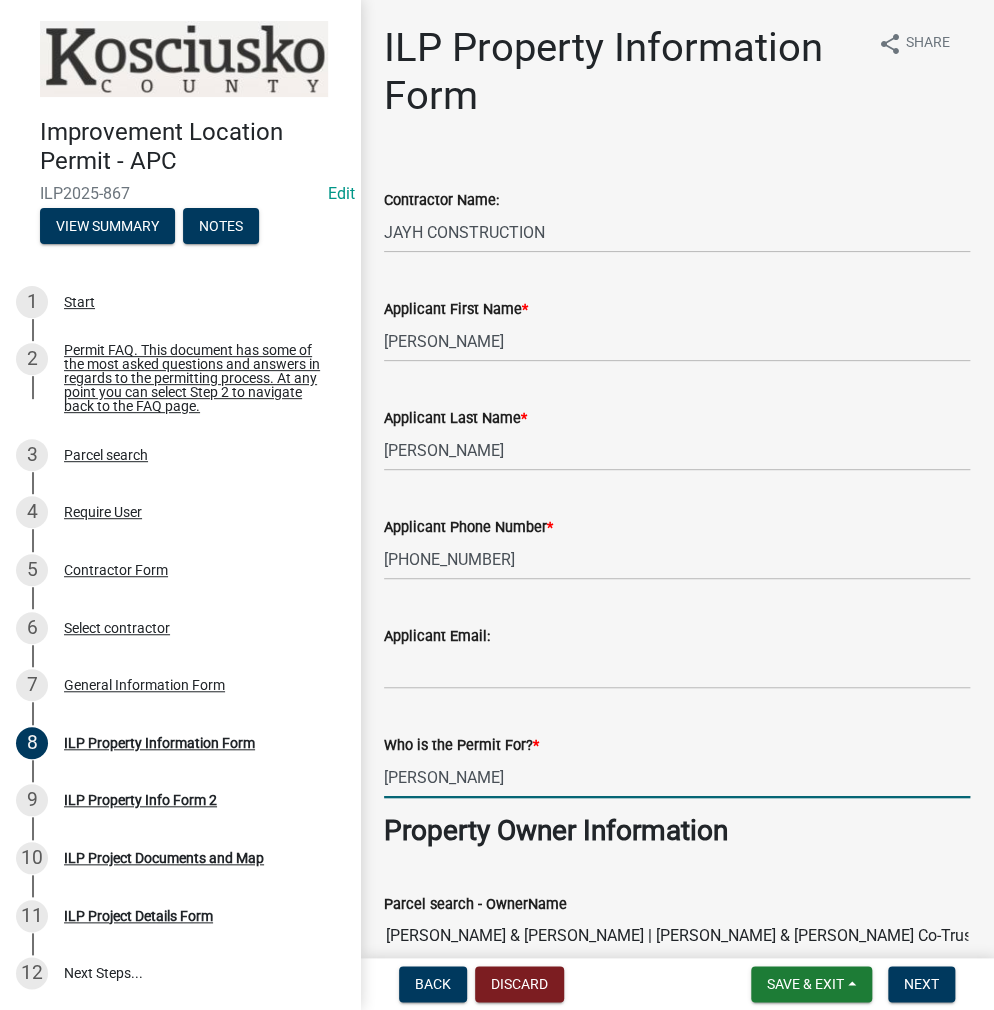 type on "[PERSON_NAME]" 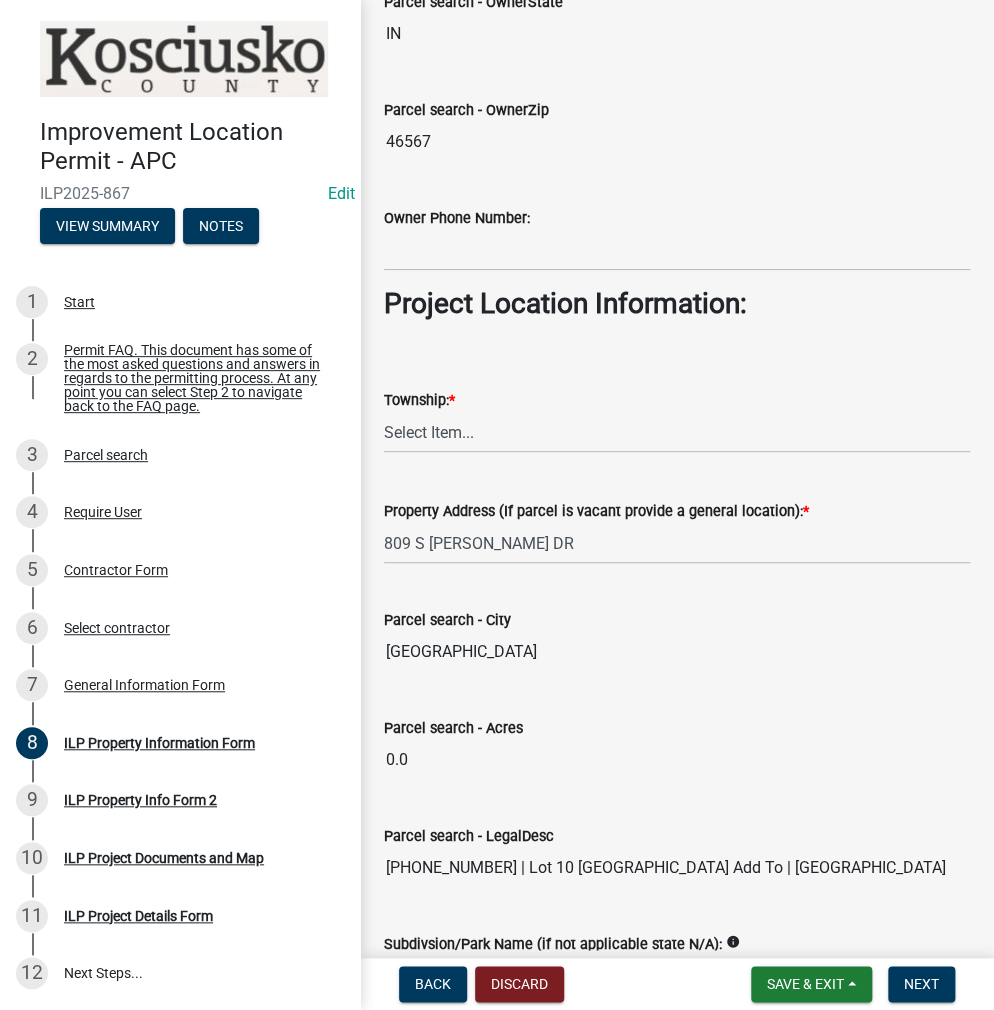 scroll, scrollTop: 1368, scrollLeft: 0, axis: vertical 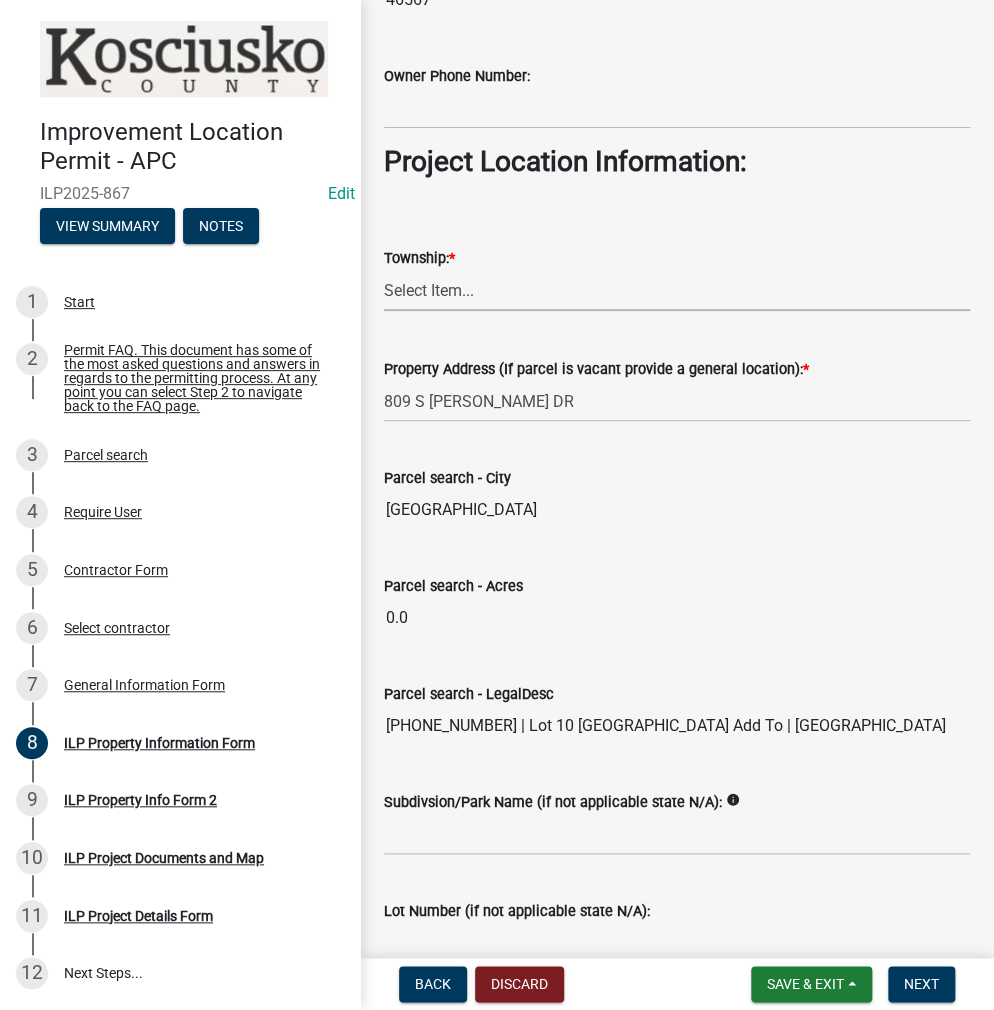 click on "Select Item...   [PERSON_NAME] - Elkhart Co   Clay   Etna   [GEOGRAPHIC_DATA][PERSON_NAME]   [PERSON_NAME][GEOGRAPHIC_DATA]   [GEOGRAPHIC_DATA]   [GEOGRAPHIC_DATA]   [GEOGRAPHIC_DATA][PERSON_NAME][GEOGRAPHIC_DATA]   [GEOGRAPHIC_DATA]   [GEOGRAPHIC_DATA] Creek   [GEOGRAPHIC_DATA] [GEOGRAPHIC_DATA]   [US_STATE][PERSON_NAME]" at bounding box center (677, 290) 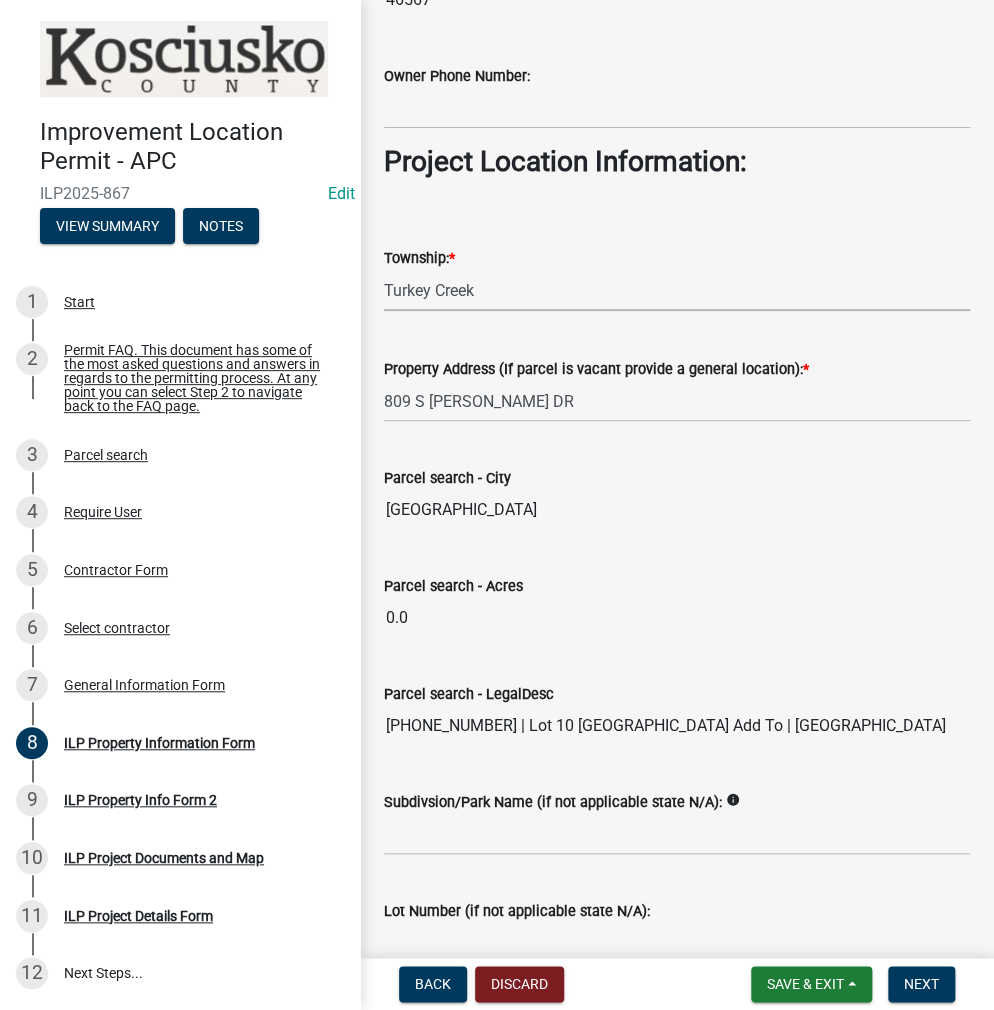 click on "Select Item...   [PERSON_NAME] - Elkhart Co   Clay   Etna   [GEOGRAPHIC_DATA][PERSON_NAME]   [PERSON_NAME][GEOGRAPHIC_DATA]   [GEOGRAPHIC_DATA]   [GEOGRAPHIC_DATA]   [GEOGRAPHIC_DATA][PERSON_NAME][GEOGRAPHIC_DATA]   [GEOGRAPHIC_DATA]   [GEOGRAPHIC_DATA] Creek   [GEOGRAPHIC_DATA] [GEOGRAPHIC_DATA]   [US_STATE][PERSON_NAME]" at bounding box center [677, 290] 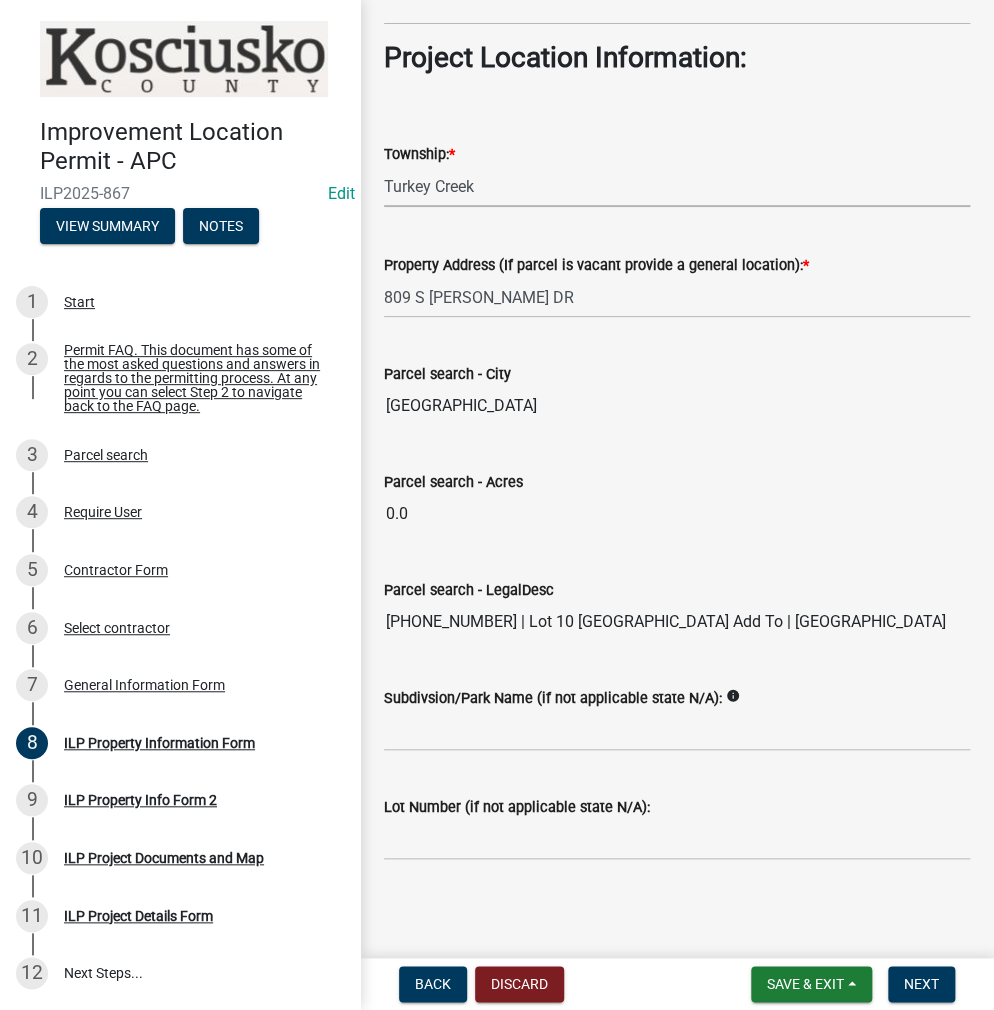 scroll, scrollTop: 1472, scrollLeft: 0, axis: vertical 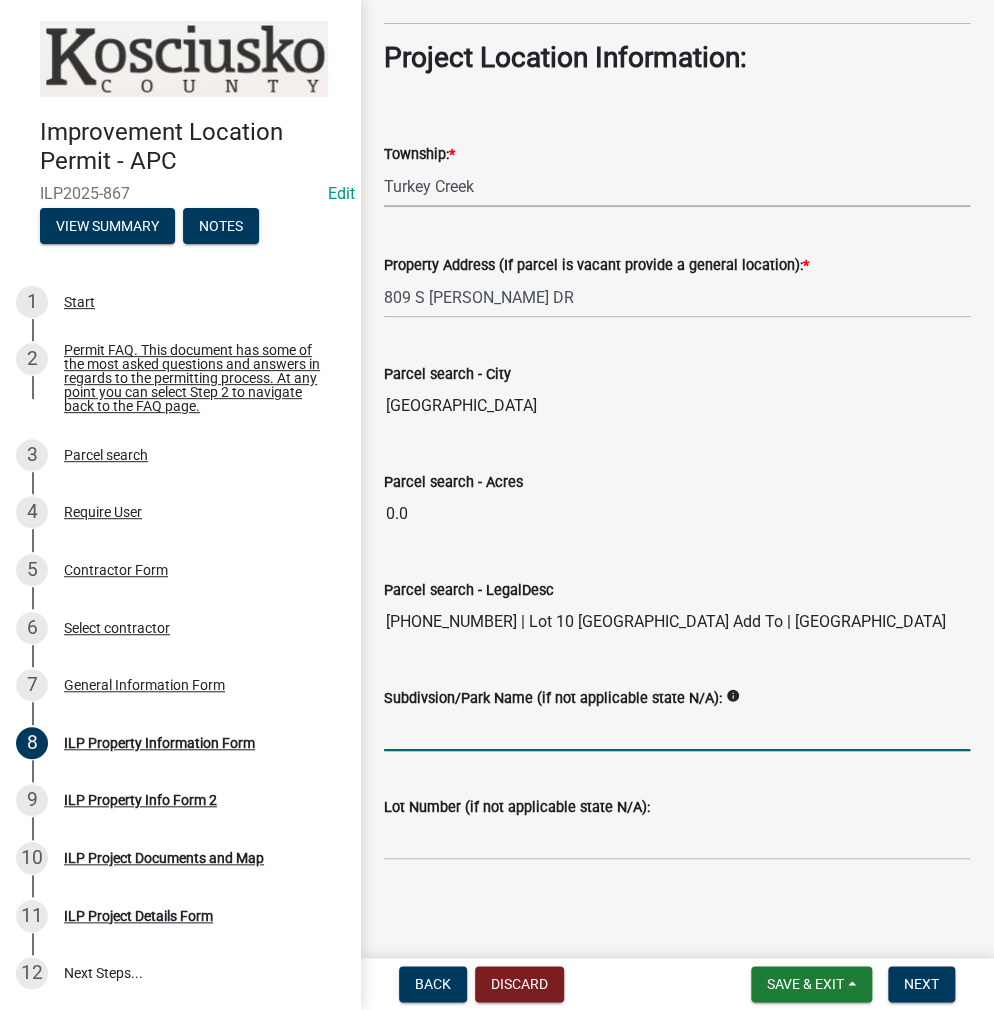 click on "Subdivsion/Park Name (if not applicable state N/A):" at bounding box center [677, 730] 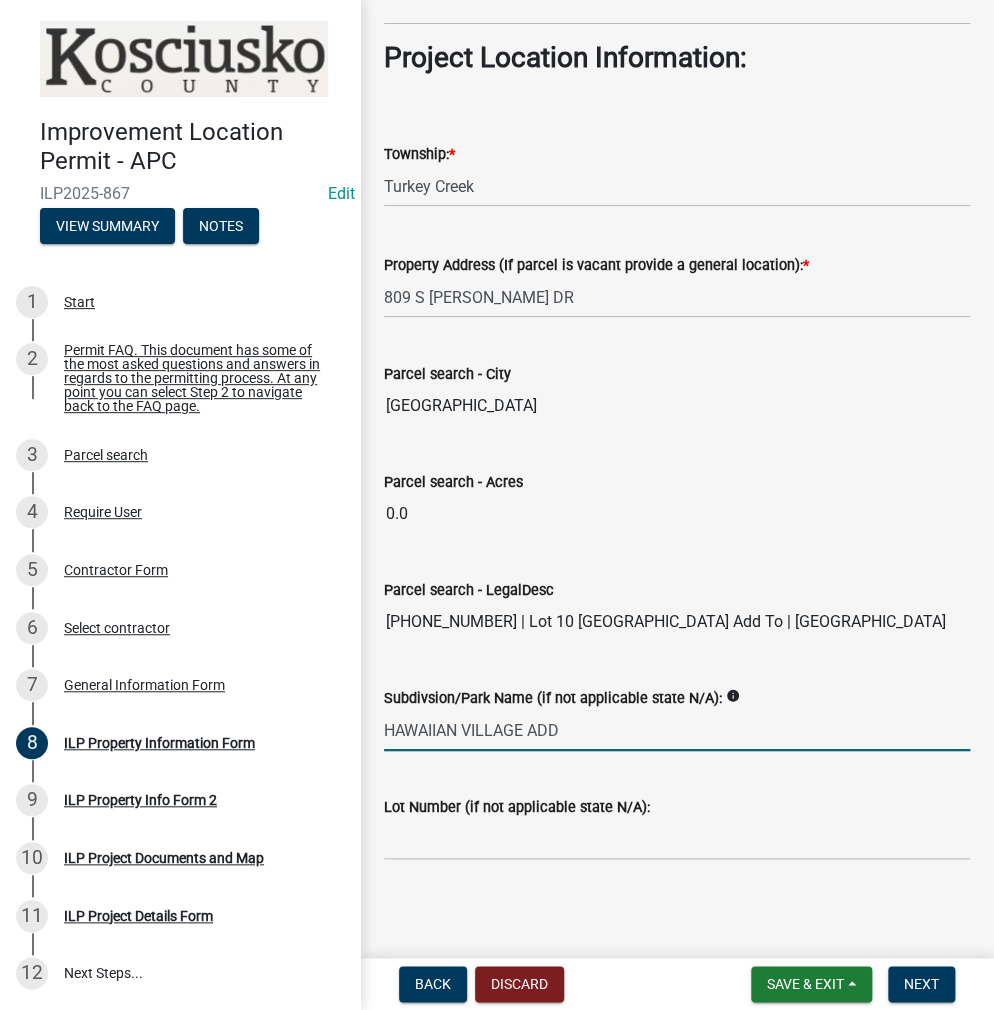 type on "HAWAIIAN VILLAGE ADD" 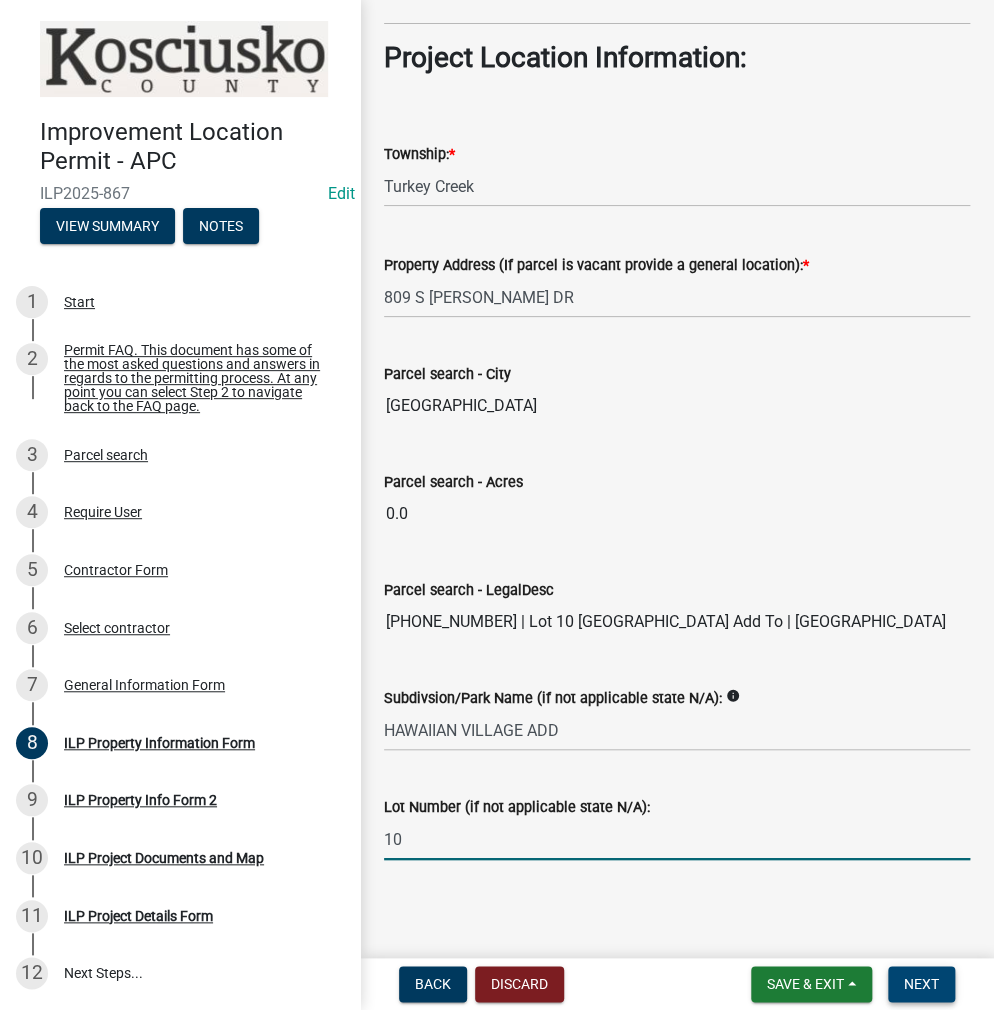 type on "10" 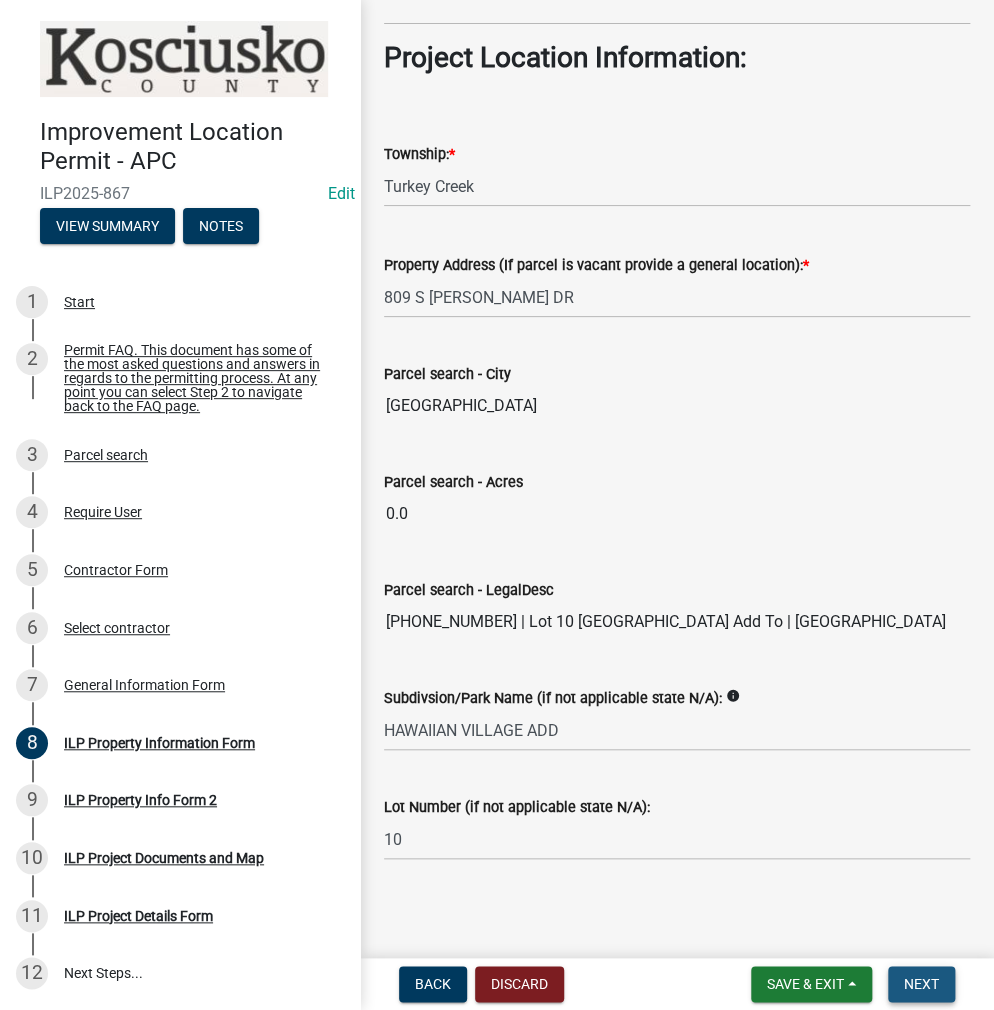 click on "Next" at bounding box center (921, 984) 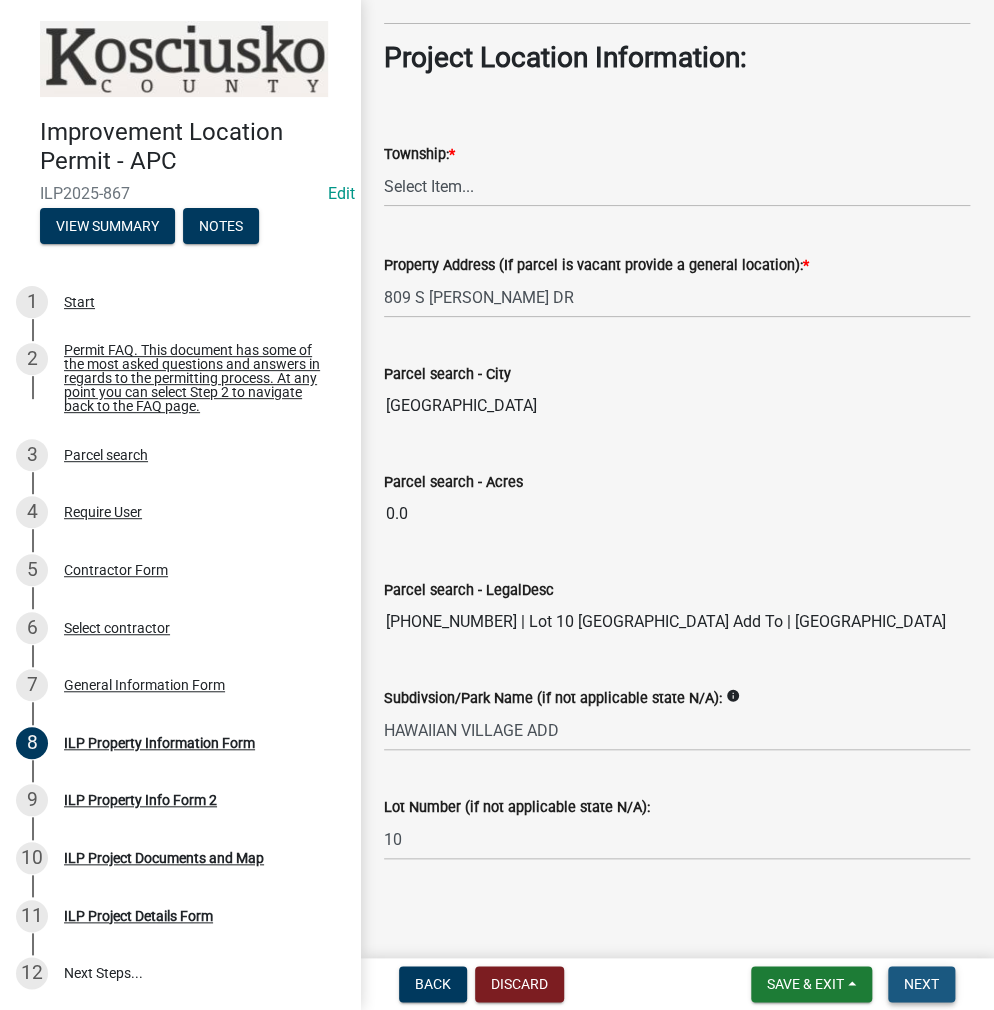 scroll, scrollTop: 0, scrollLeft: 0, axis: both 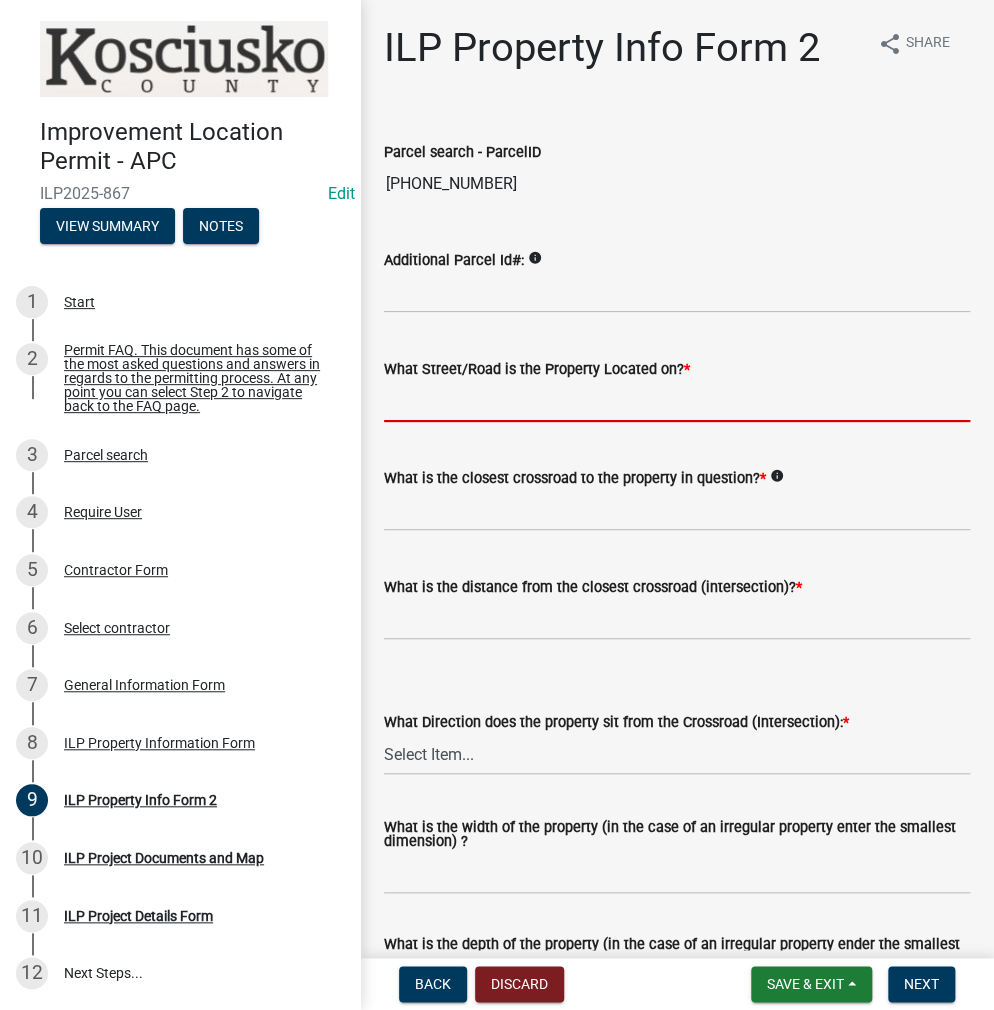 click on "What Street/Road is the Property Located on?  *" at bounding box center [677, 401] 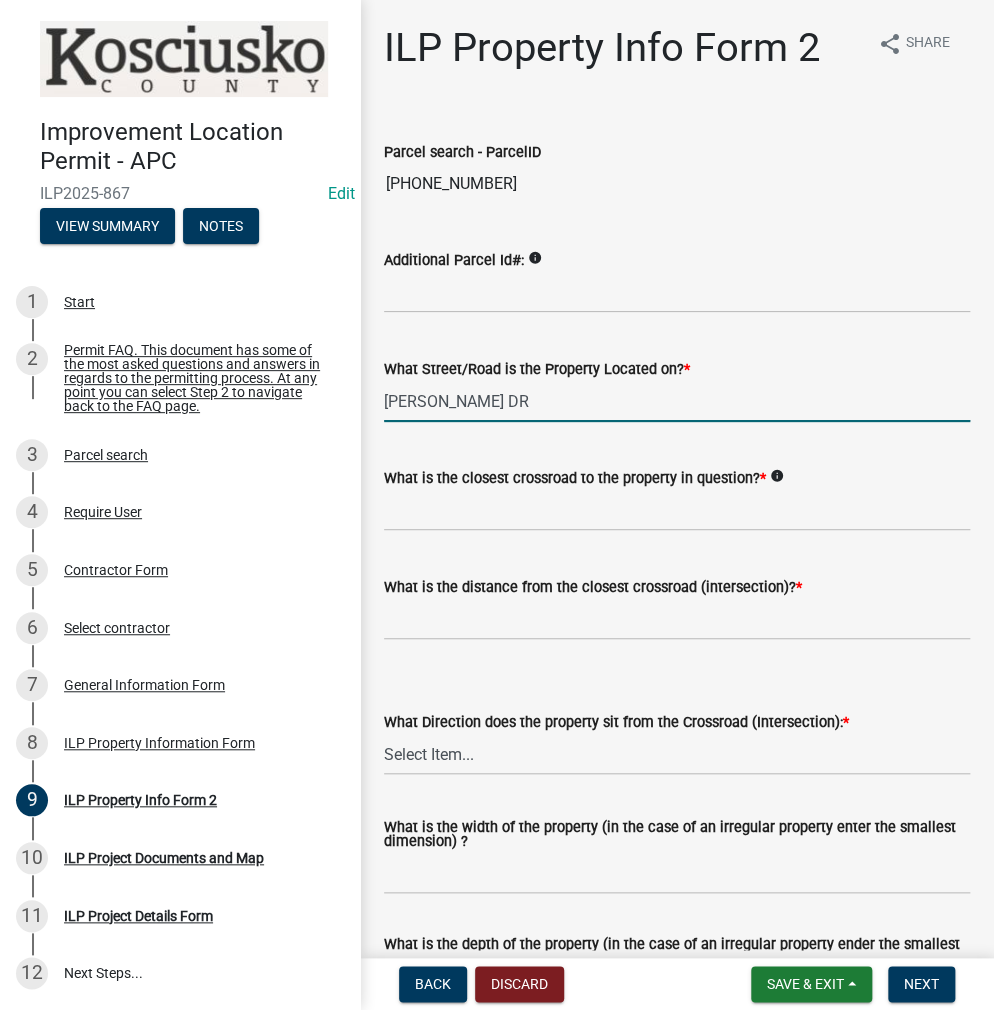 type on "[PERSON_NAME] DR" 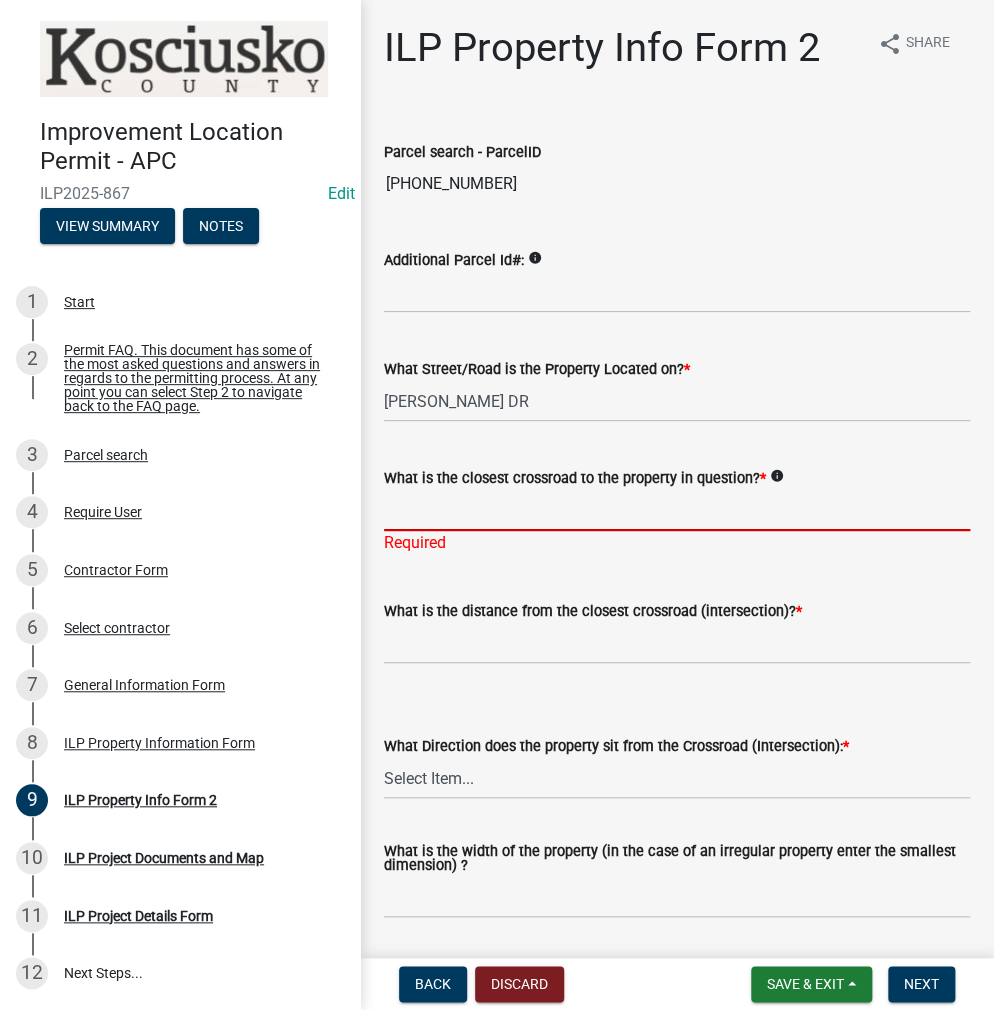 click on "What is the closest crossroad to the property in question?  *" at bounding box center (677, 510) 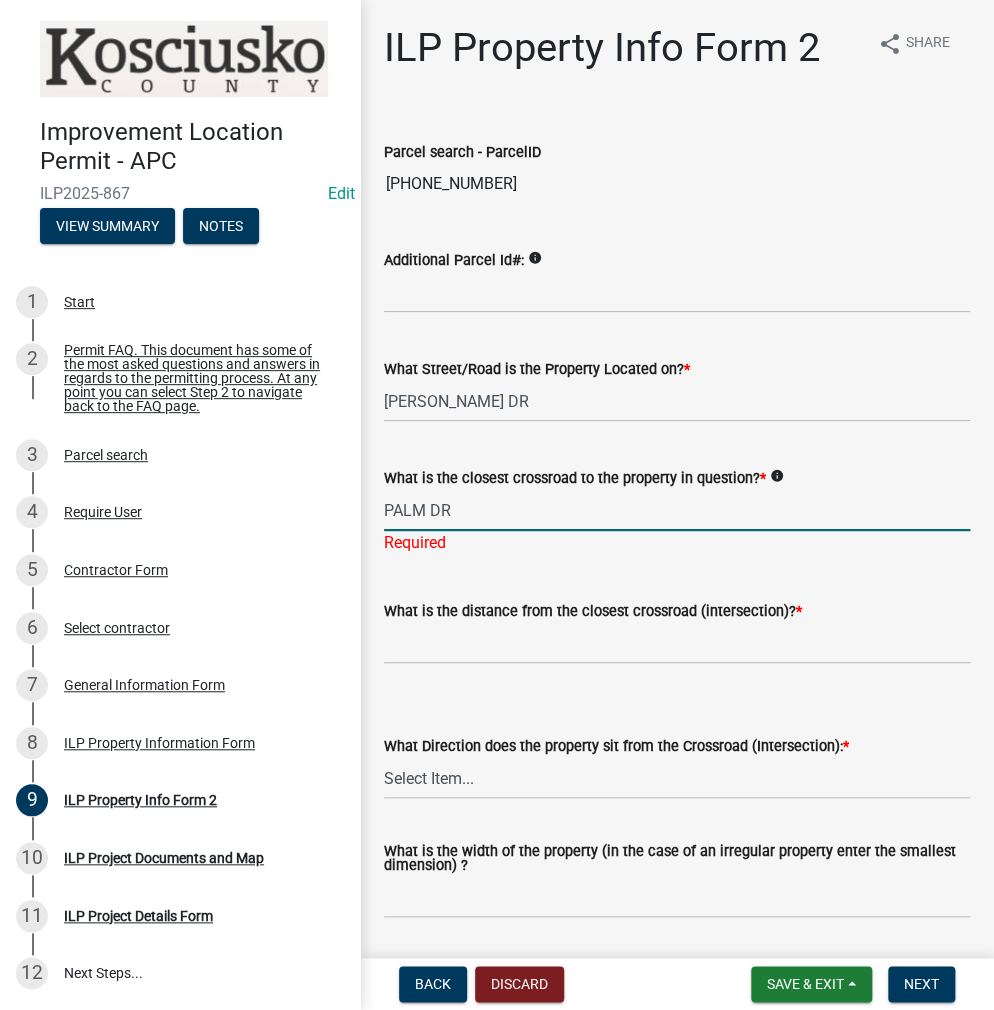 type on "PALM DR" 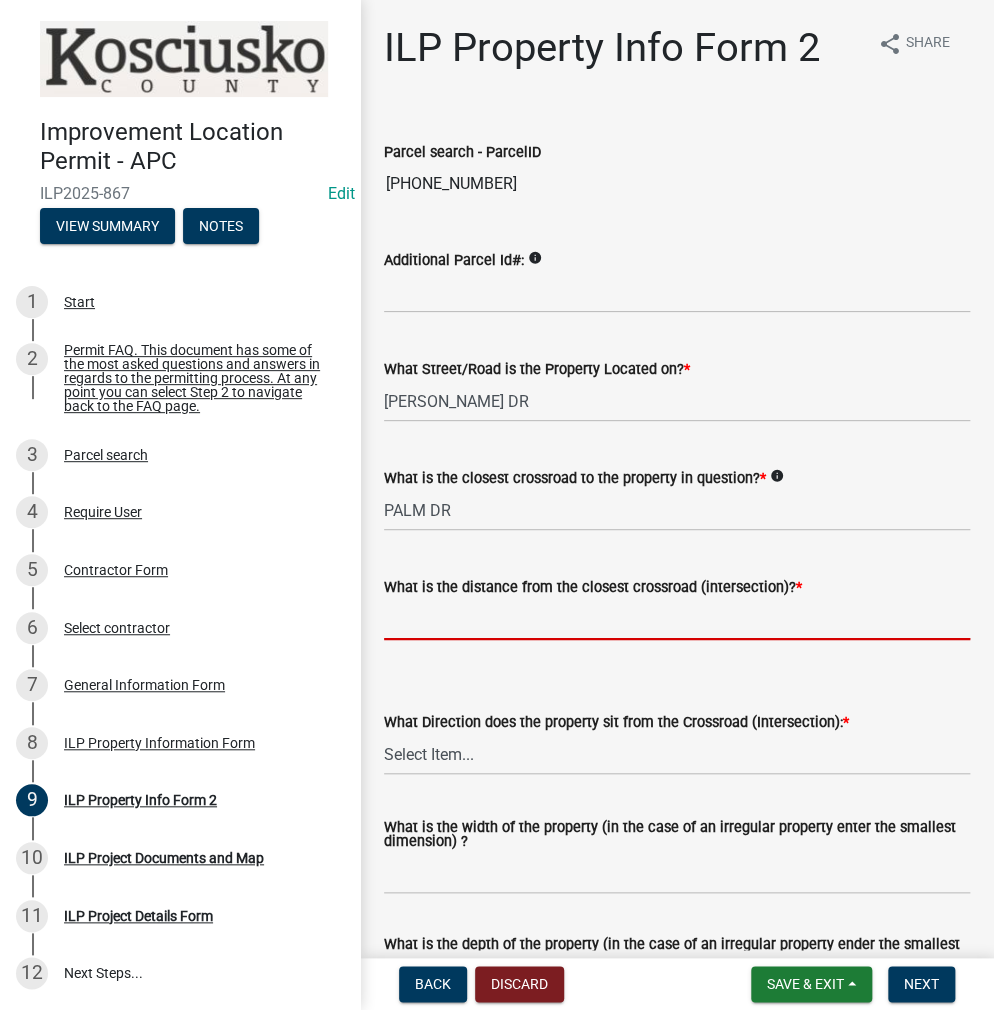 click 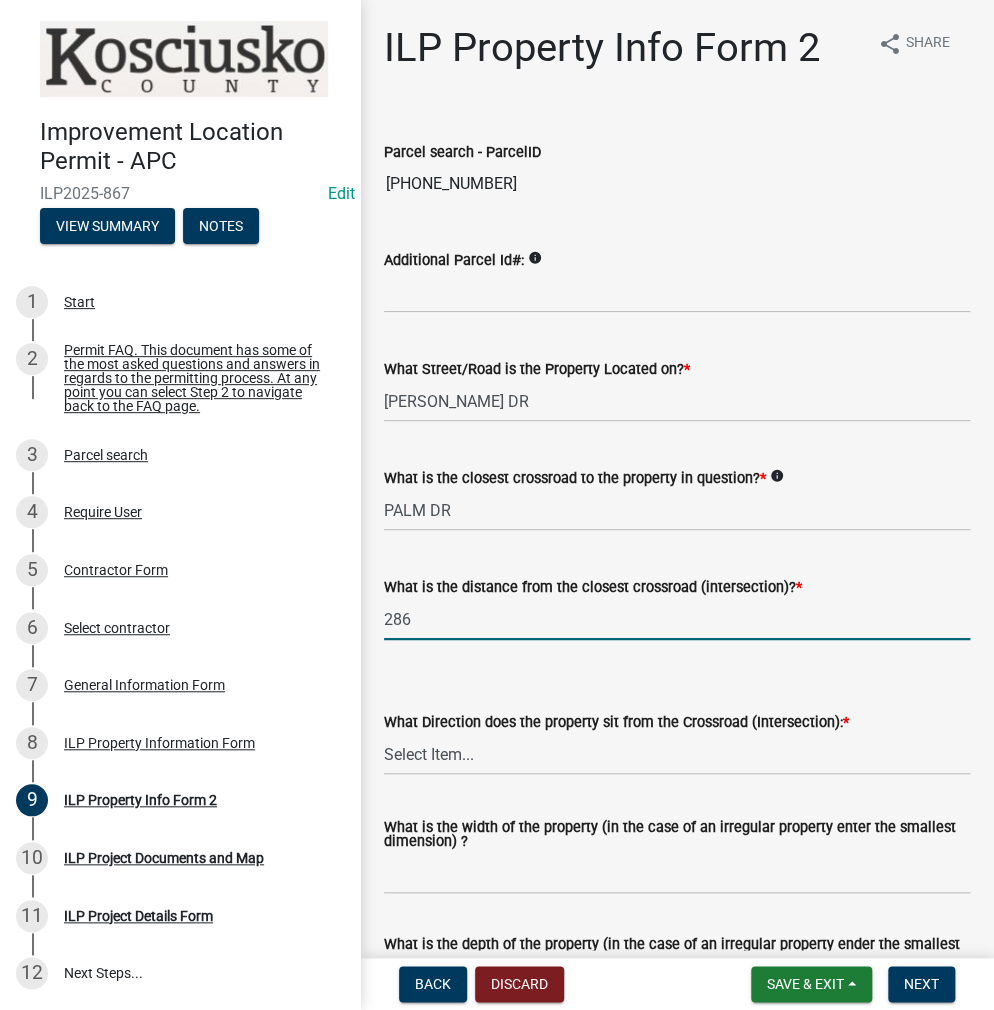 type on "286" 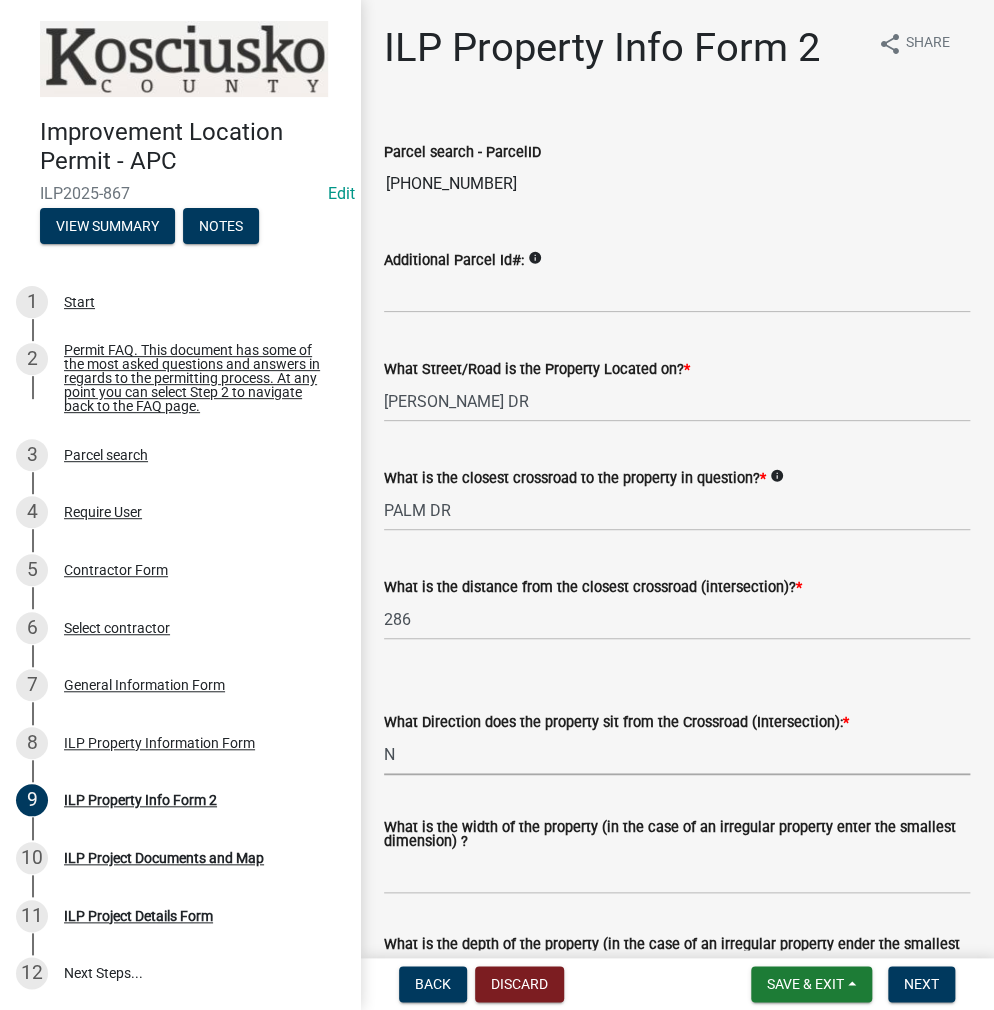 select on "0609af41-fe40-4fa2-880d-6f54f567ae8e" 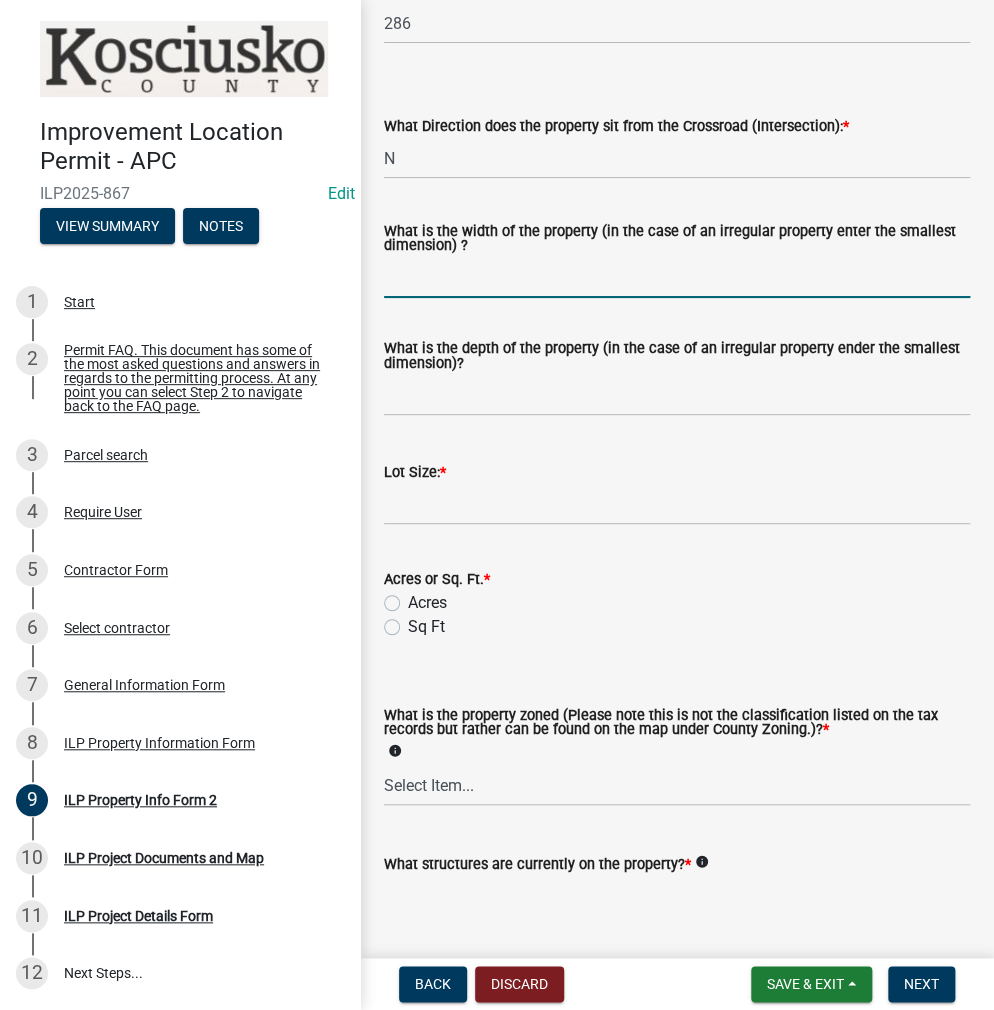 scroll, scrollTop: 600, scrollLeft: 0, axis: vertical 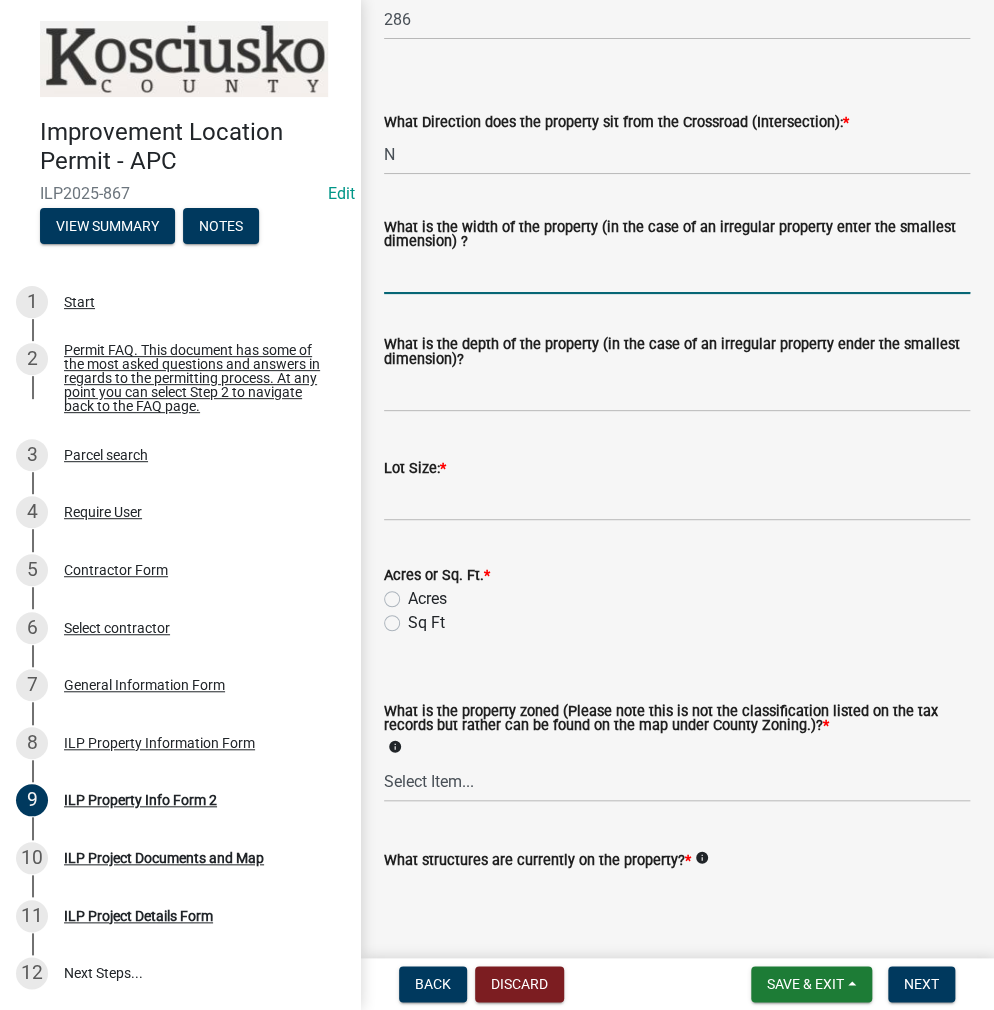 click on "What is the width of the property (in the case of an irregular property enter the smallest dimension) ?" at bounding box center (677, 273) 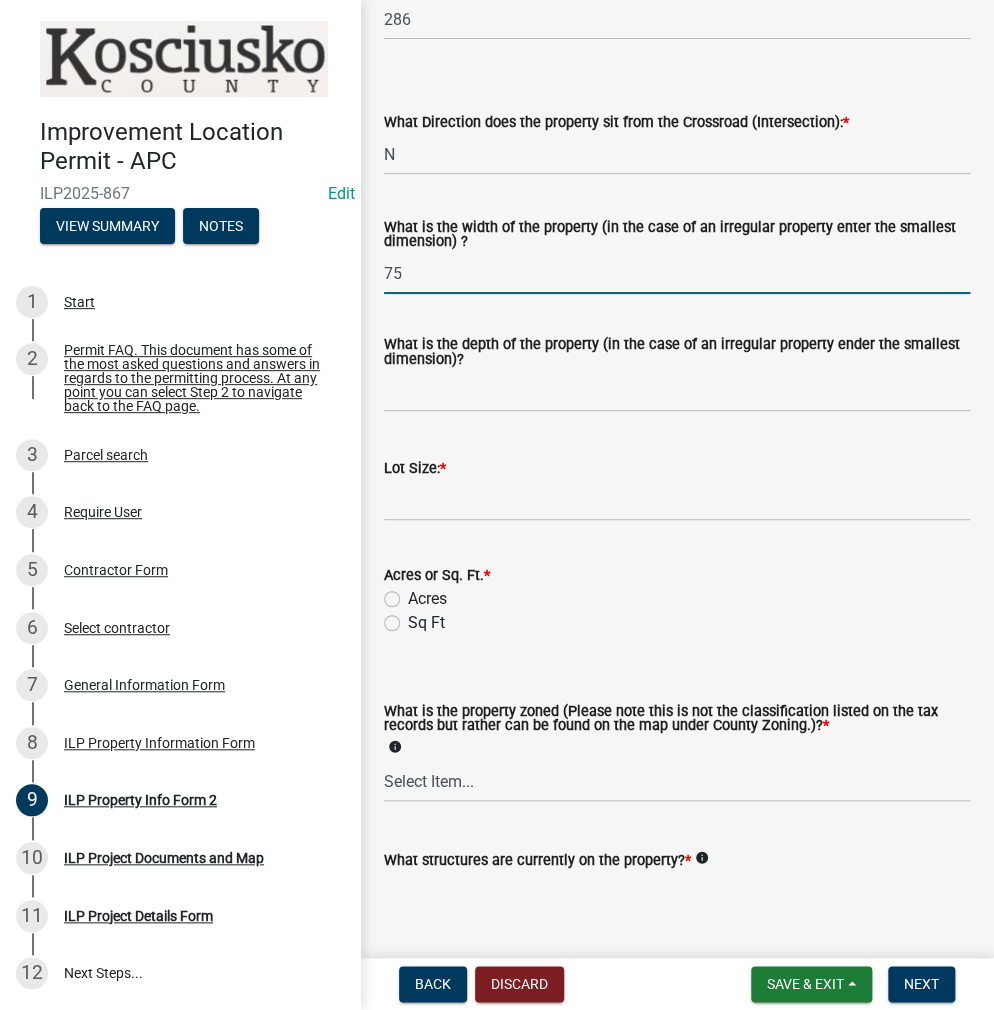 type on "75" 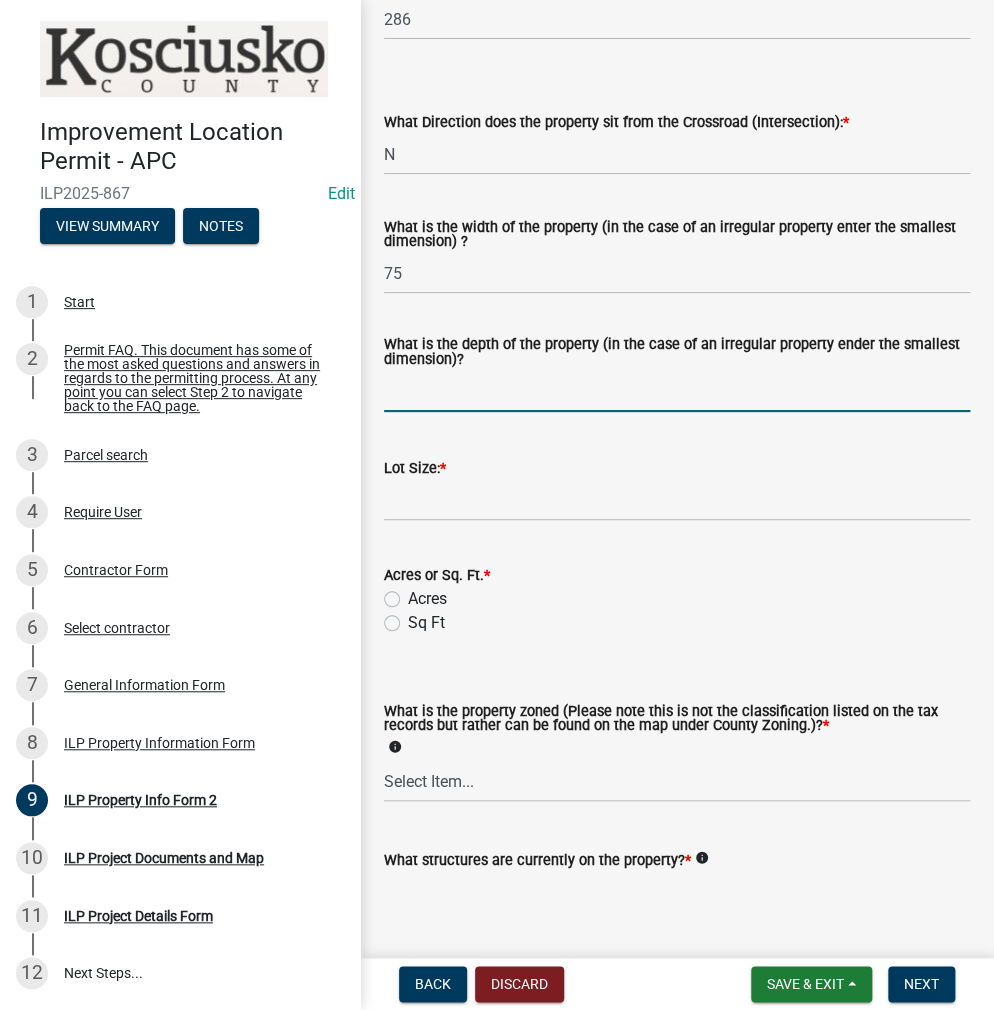 click on "What is the depth of the property (in the case of an irregular property ender the smallest dimension)?" at bounding box center (677, 391) 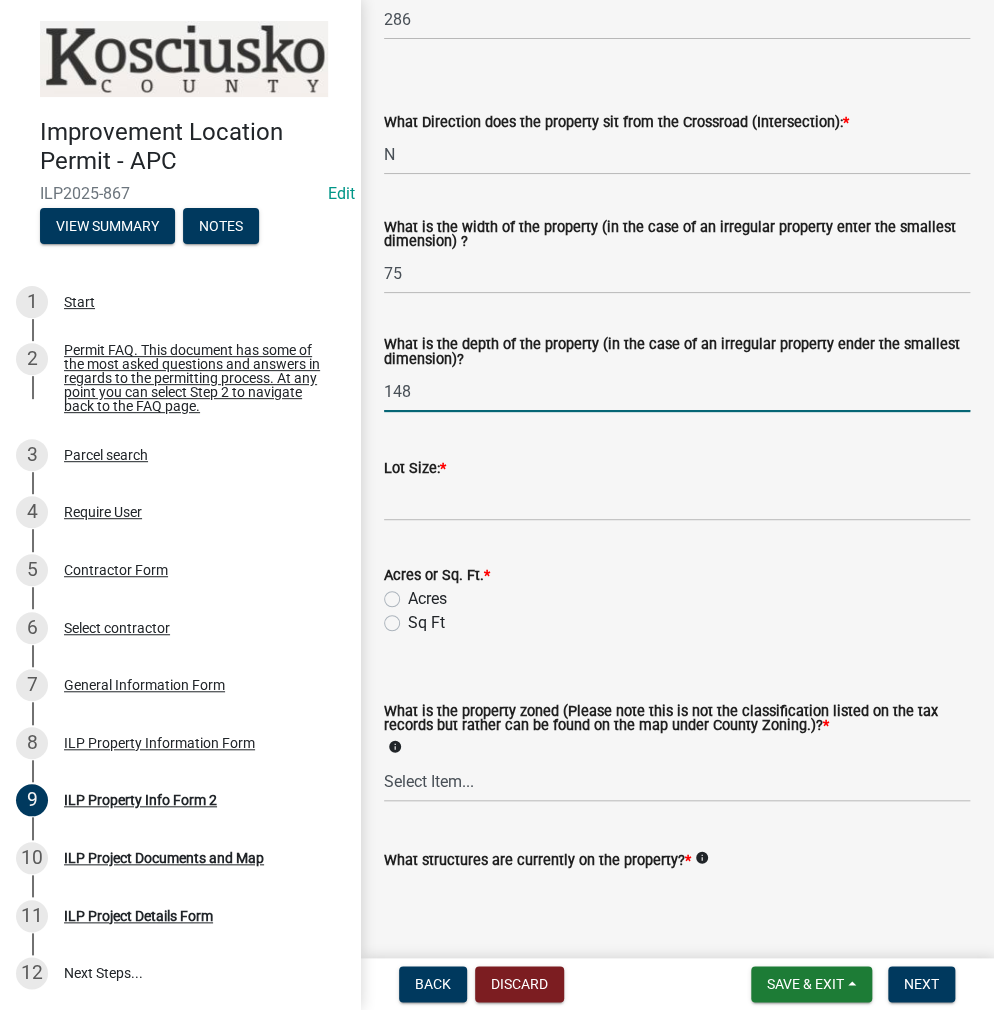 type on "148" 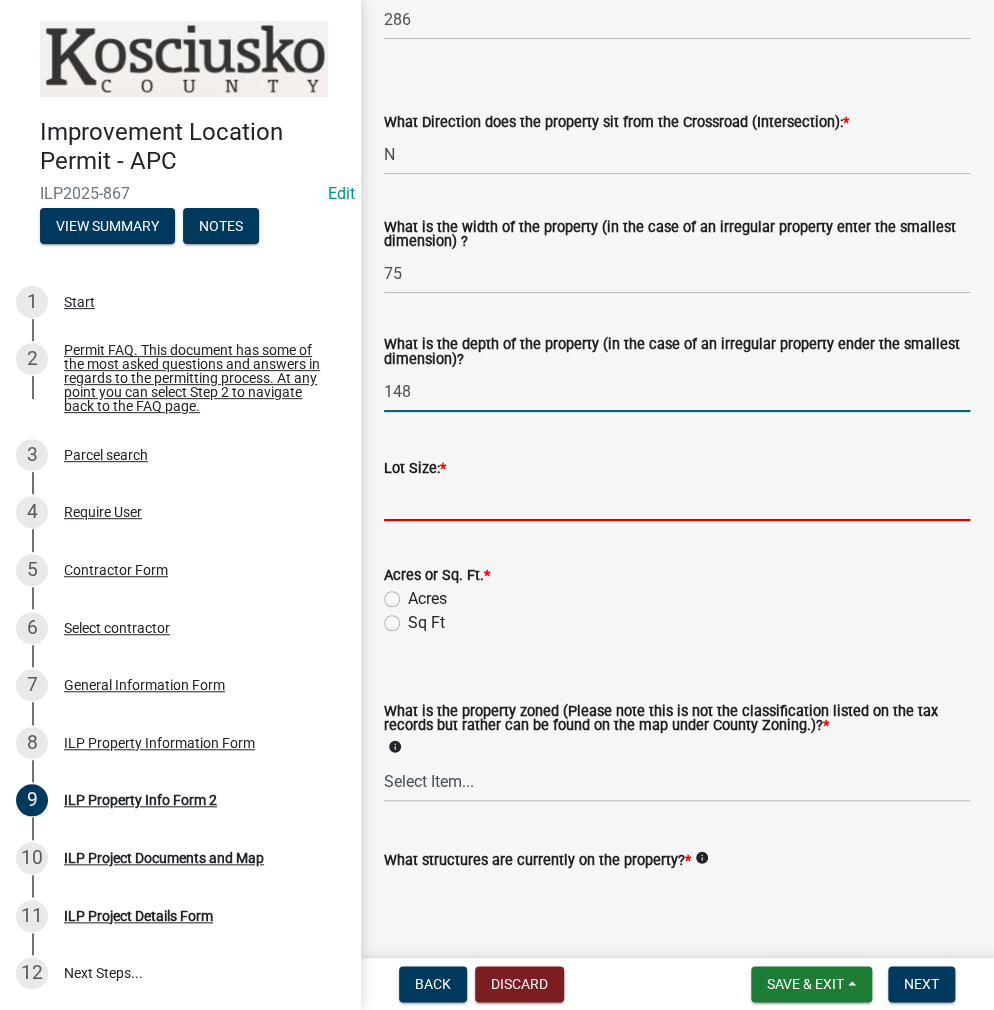 click 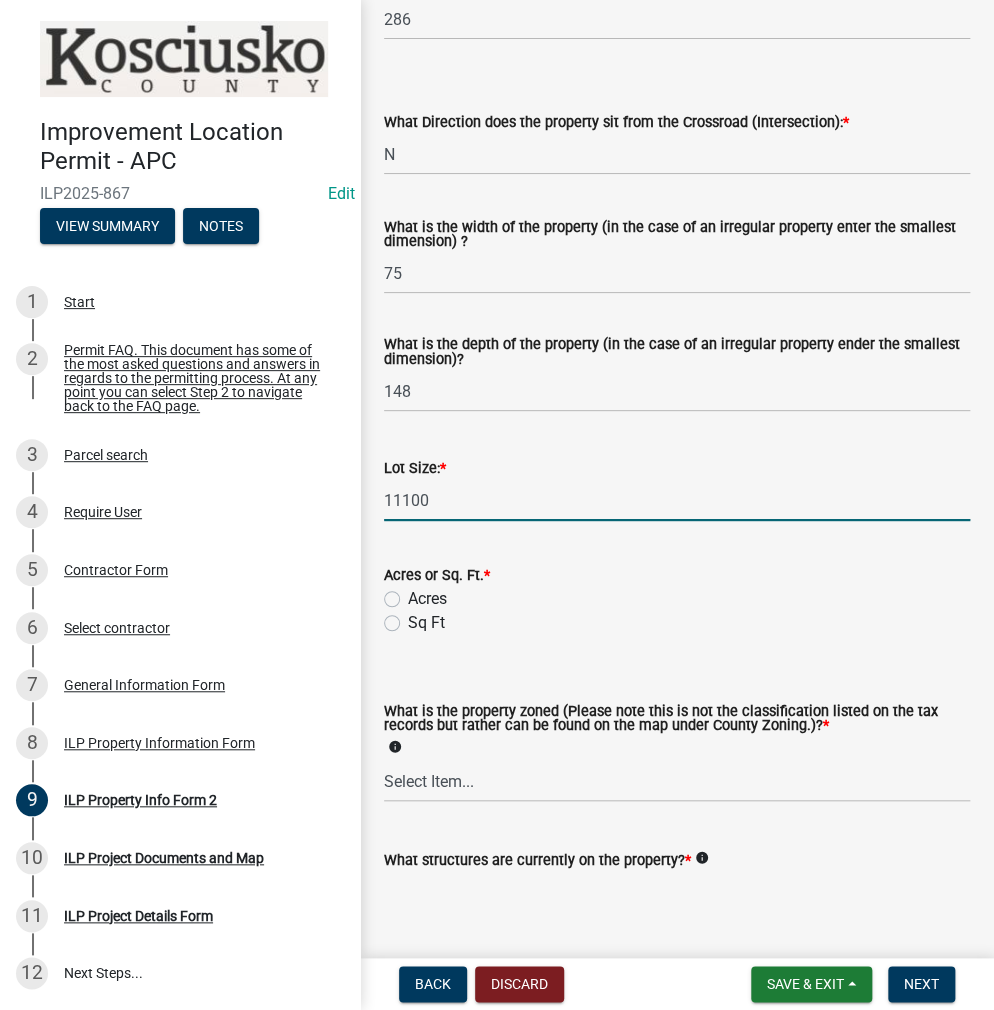 type on "11100" 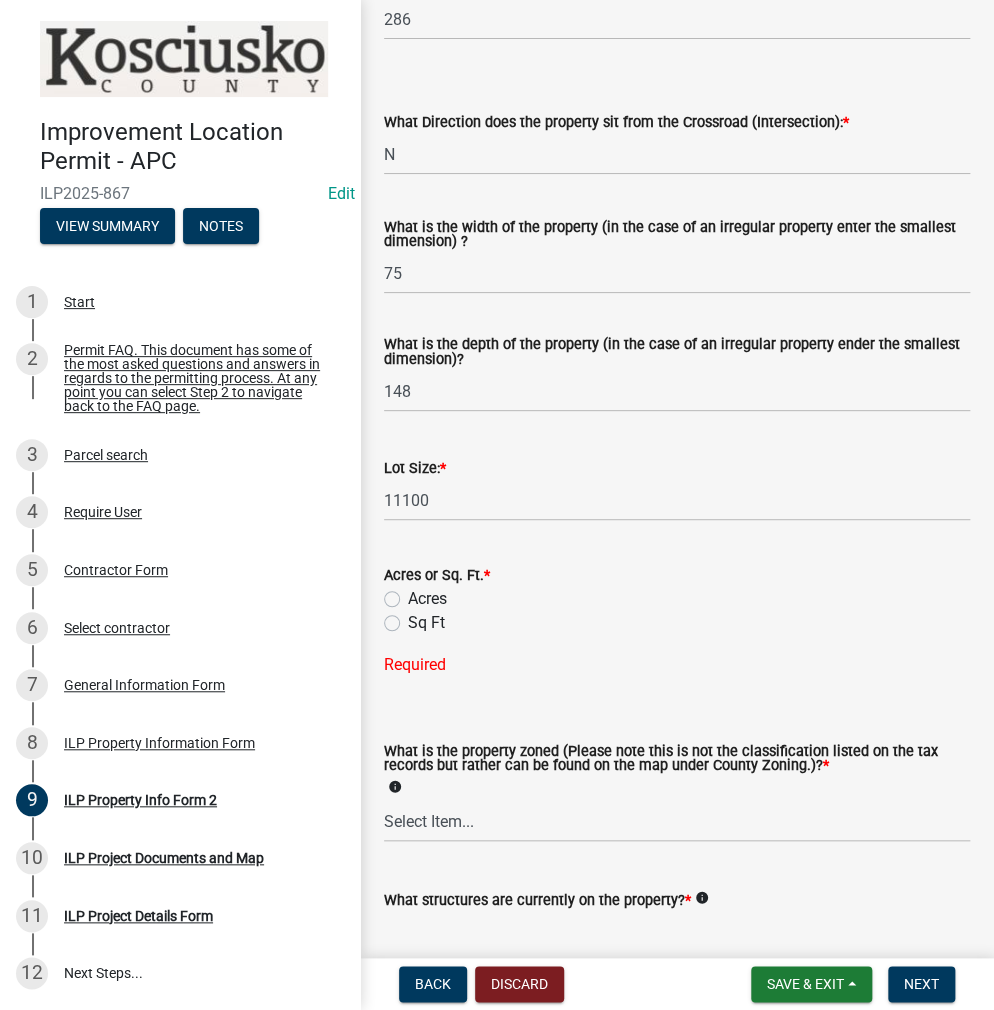 click on "Sq Ft" 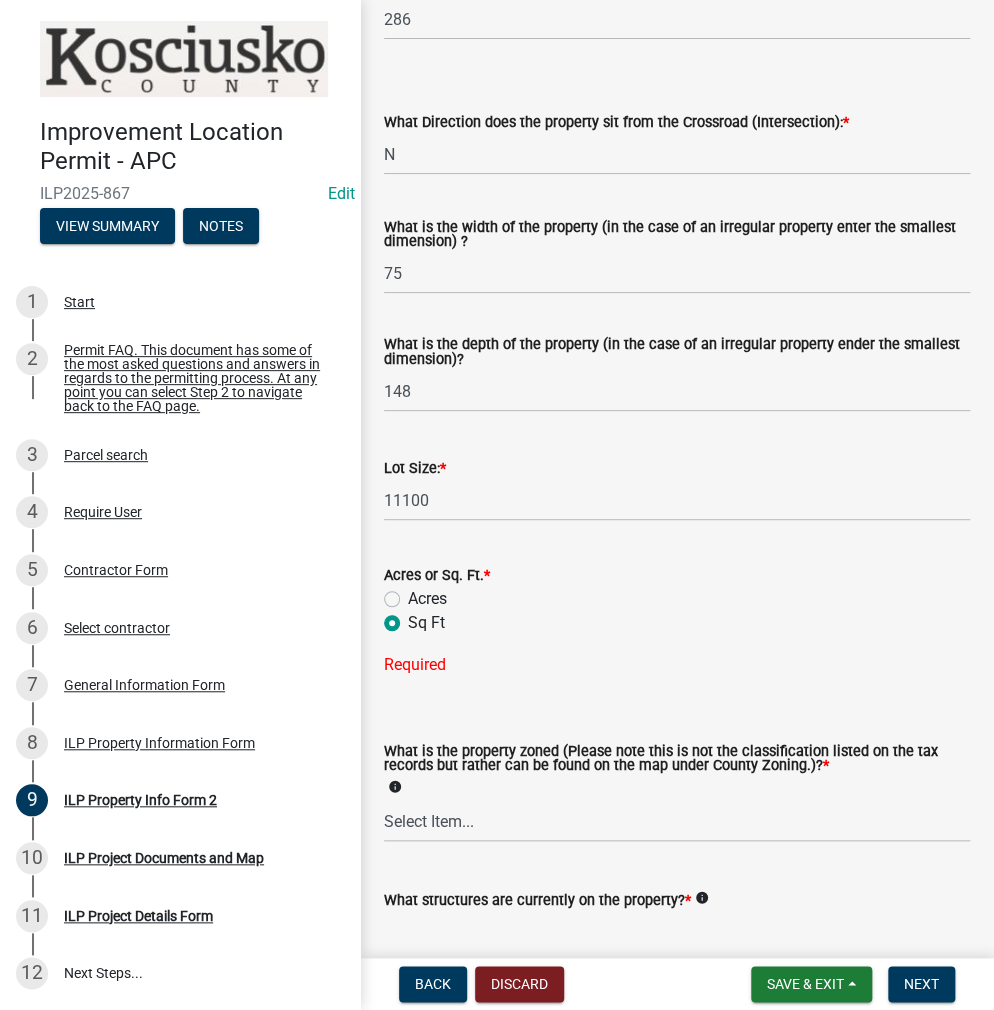 radio on "true" 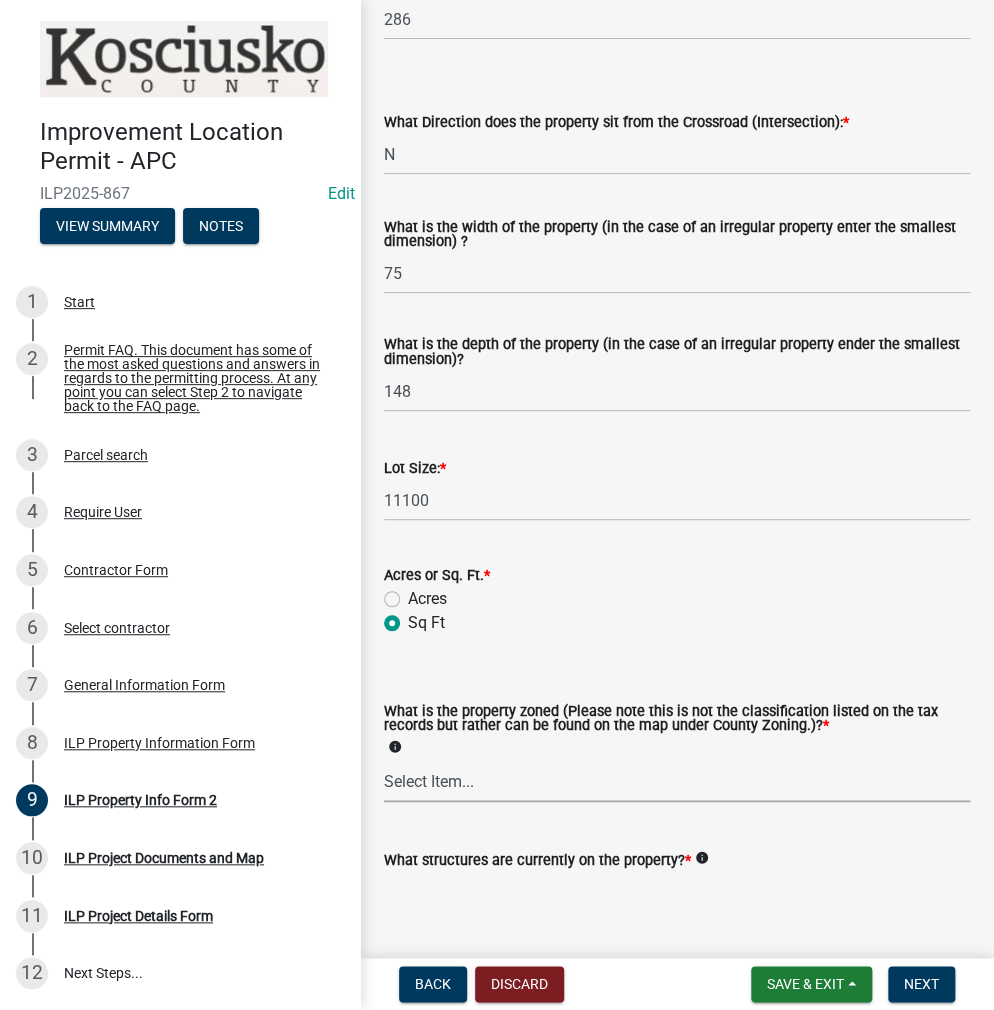click on "Select Item...   Agricultural   Agricultural 2   Commercial   Environmental   Industrial 1   Industrial 2   Industrial 3   Public Use   Residential" at bounding box center (677, 781) 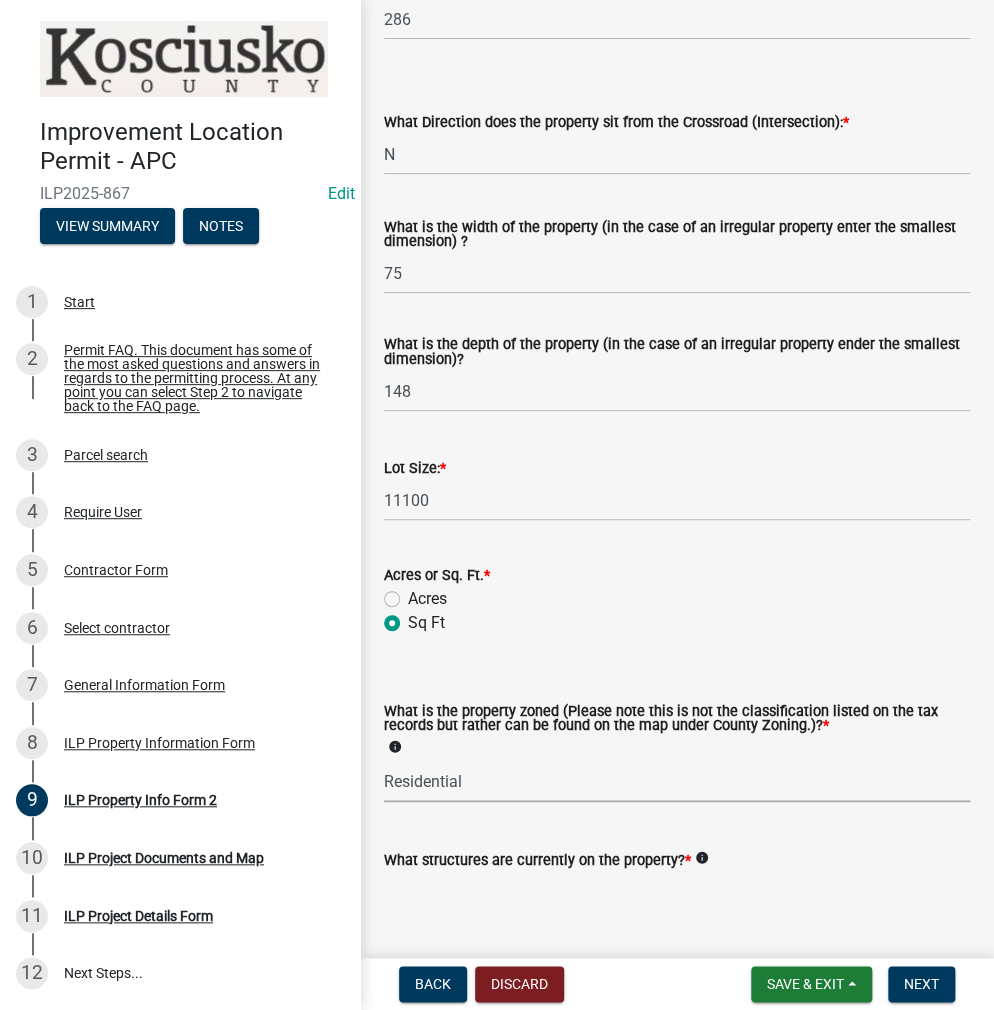 click on "Select Item...   Agricultural   Agricultural 2   Commercial   Environmental   Industrial 1   Industrial 2   Industrial 3   Public Use   Residential" at bounding box center (677, 781) 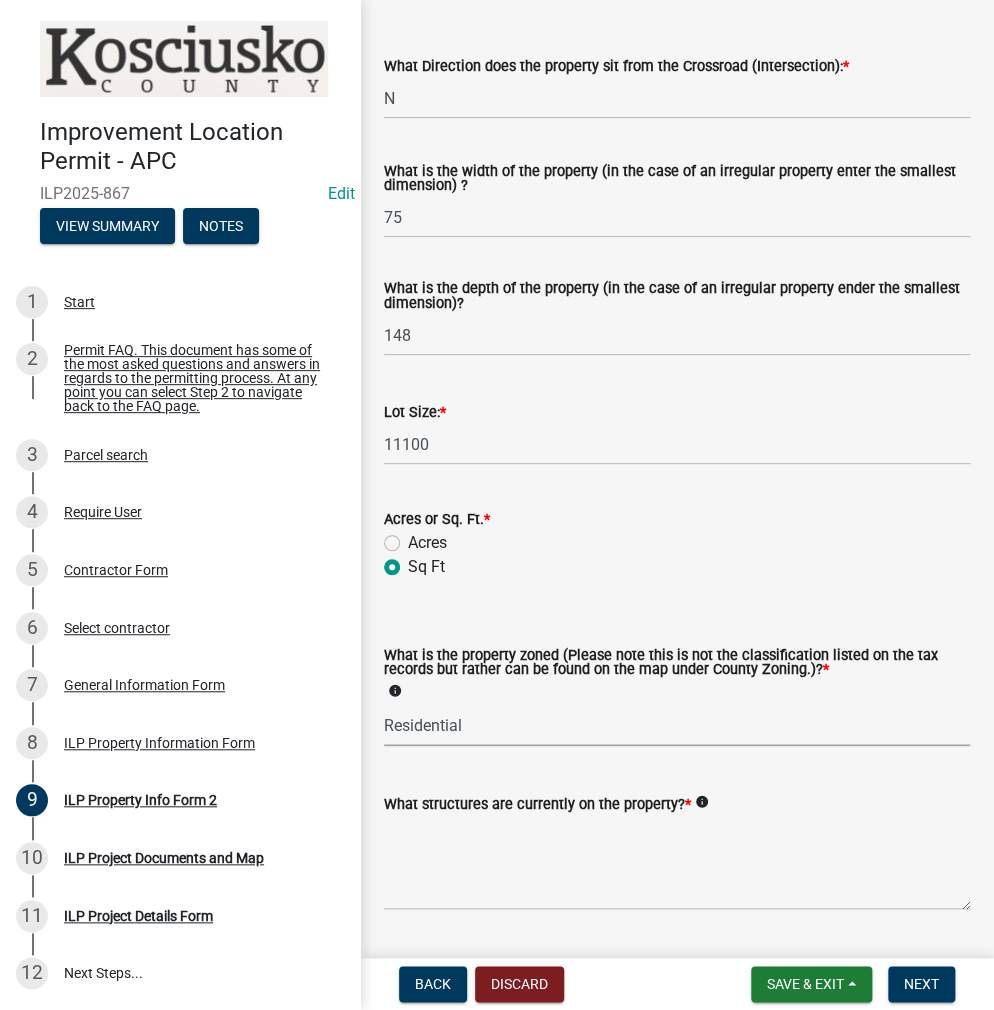 scroll, scrollTop: 710, scrollLeft: 0, axis: vertical 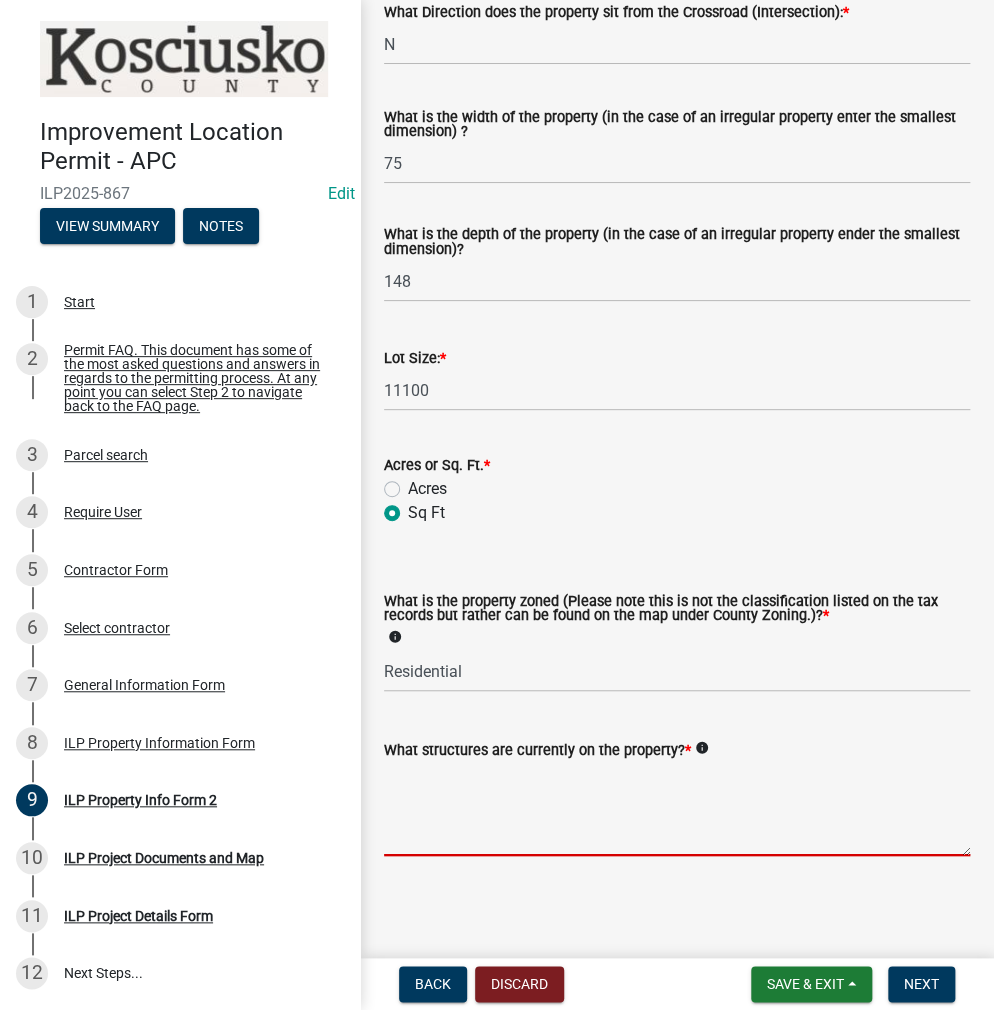 click on "What structures are currently on the property?  *" at bounding box center (677, 809) 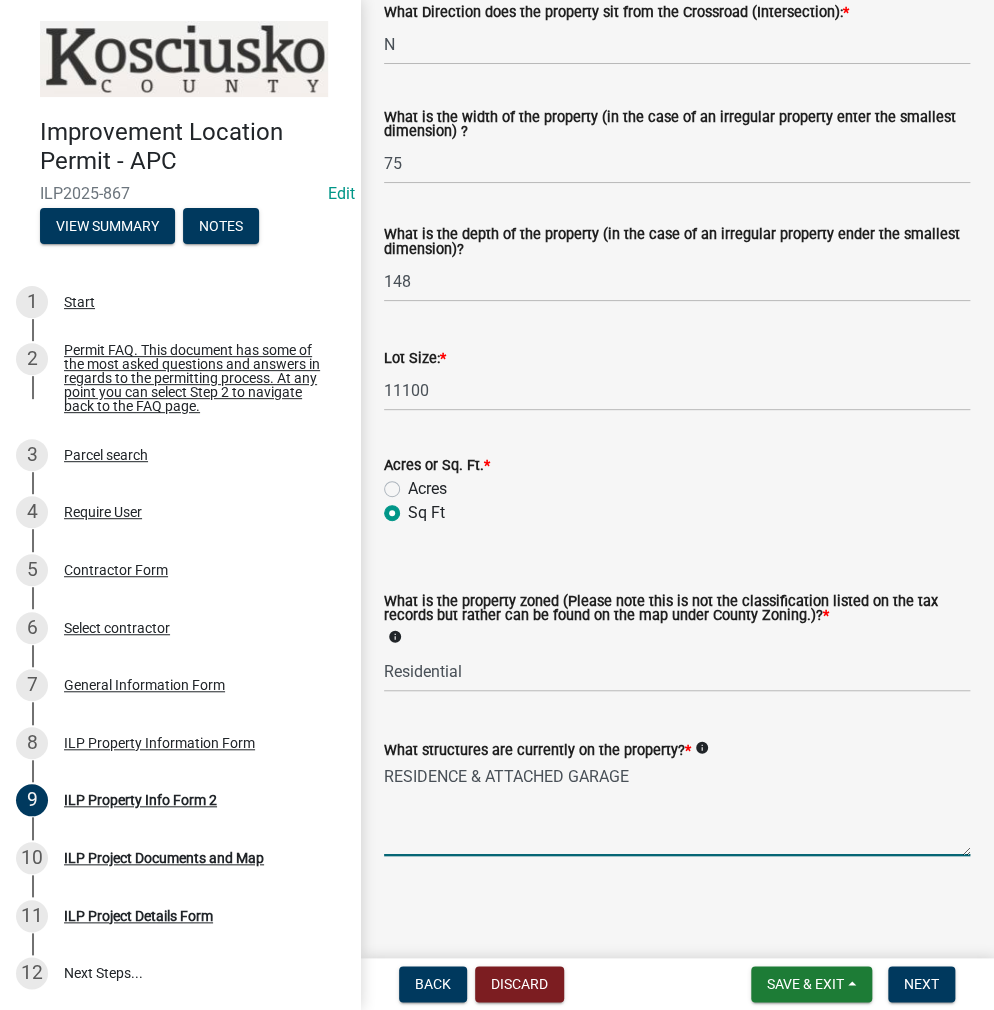 click on "RESIDENCE & ATTACHED GARAGE" at bounding box center [677, 809] 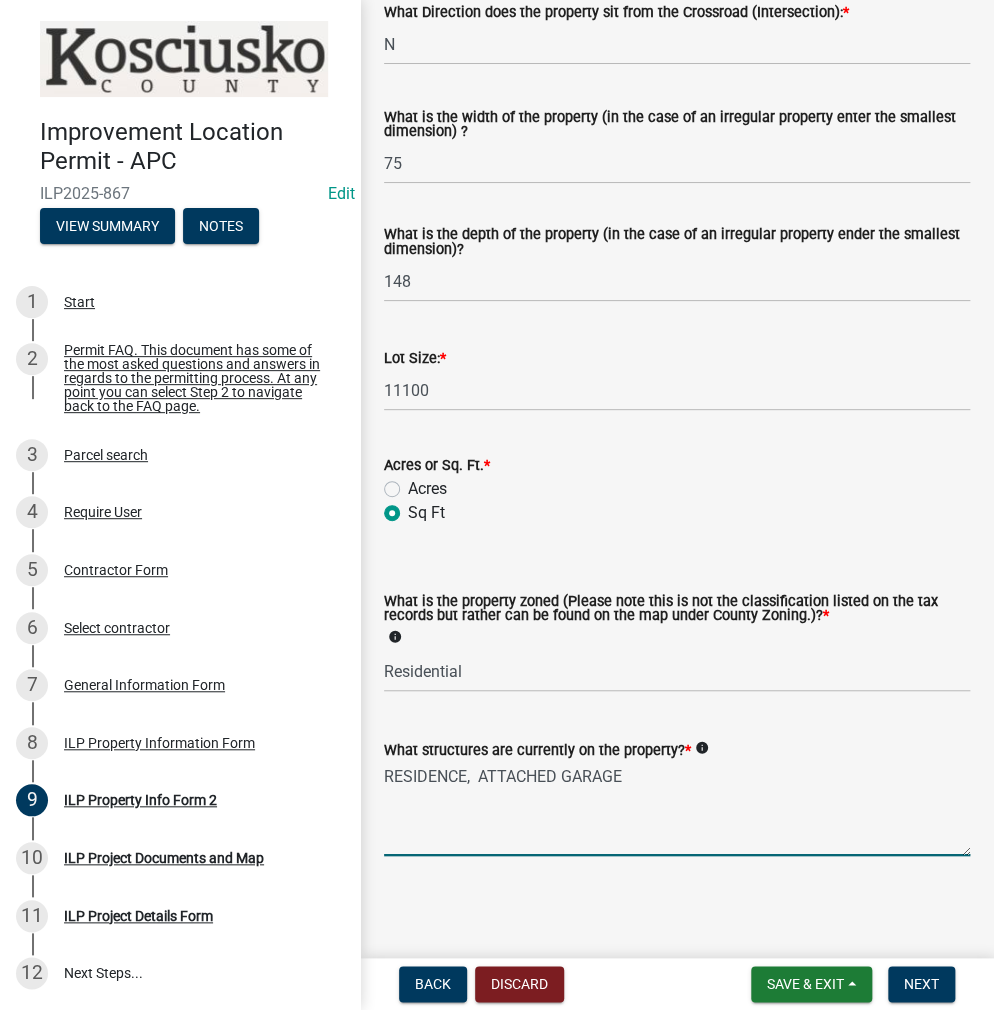 click on "RESIDENCE,  ATTACHED GARAGE" at bounding box center (677, 809) 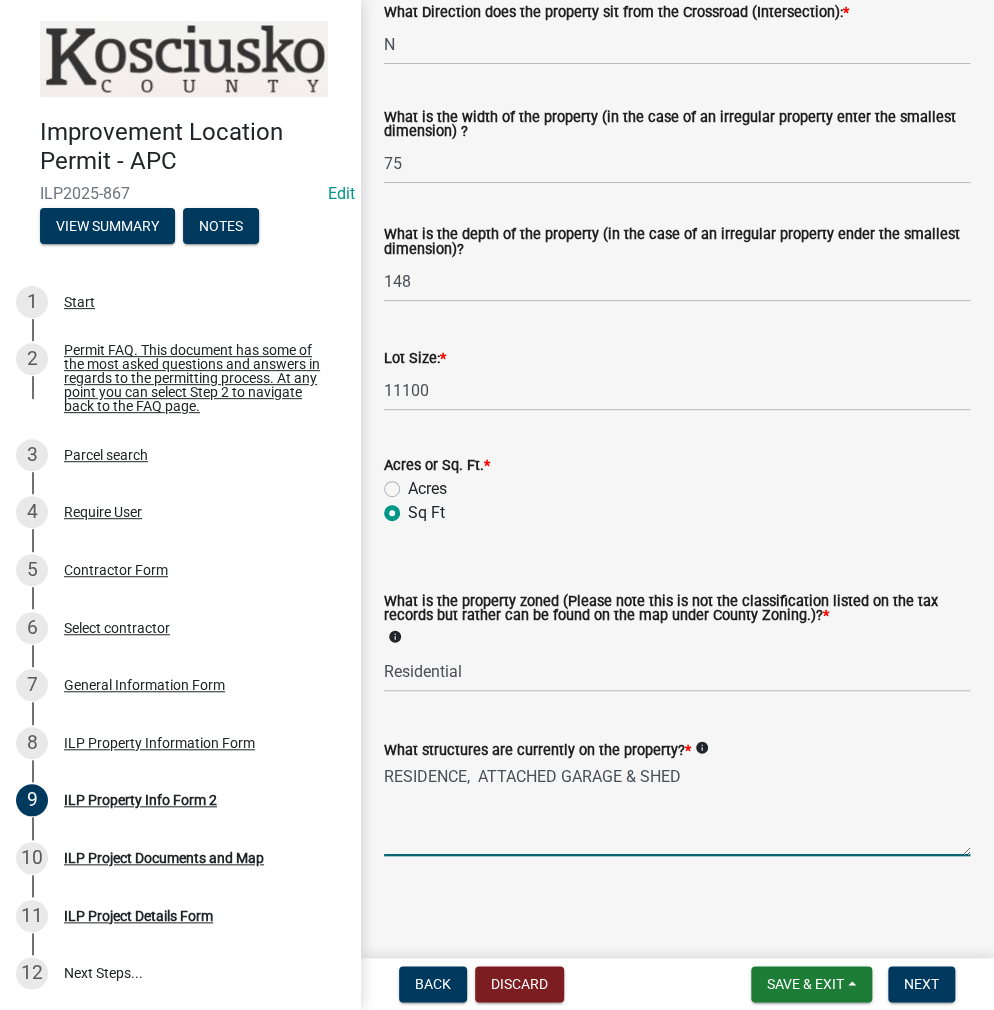 type on "RESIDENCE,  ATTACHED GARAGE & SHED" 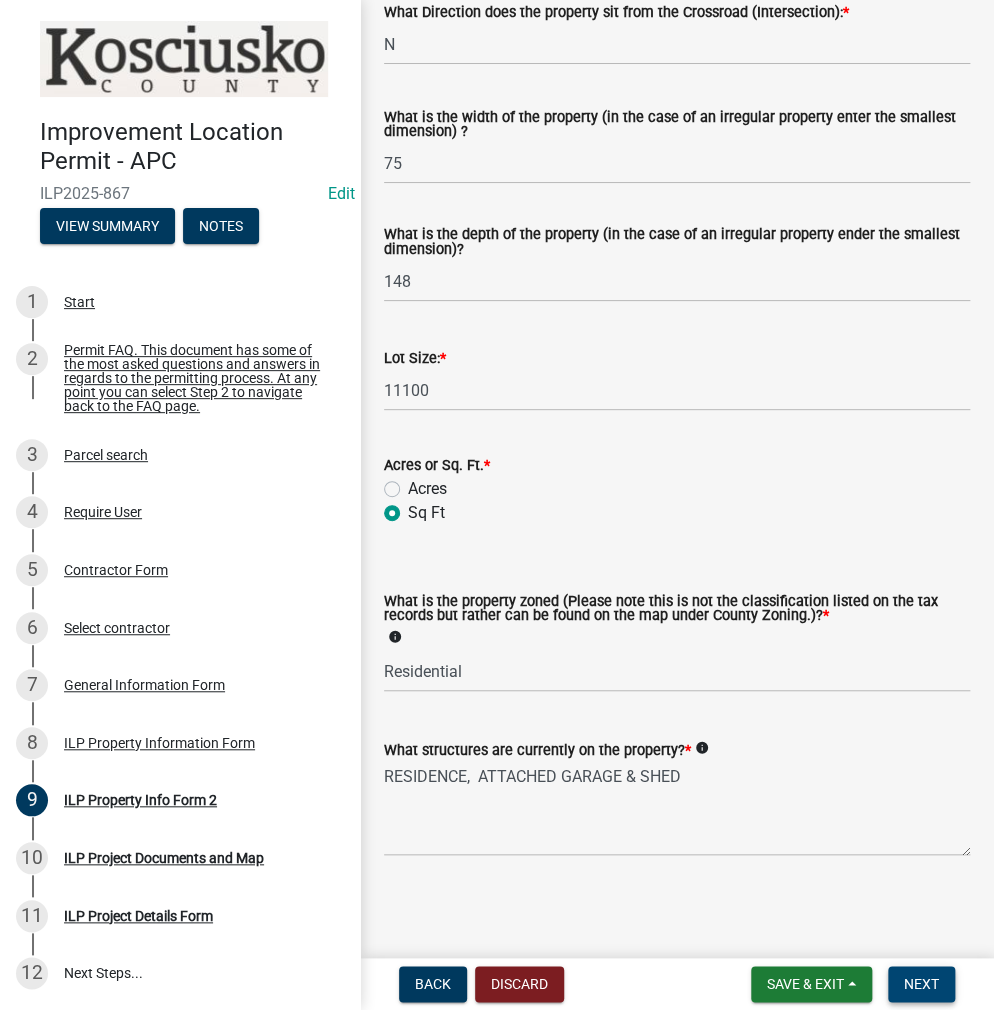 click on "Next" at bounding box center [921, 984] 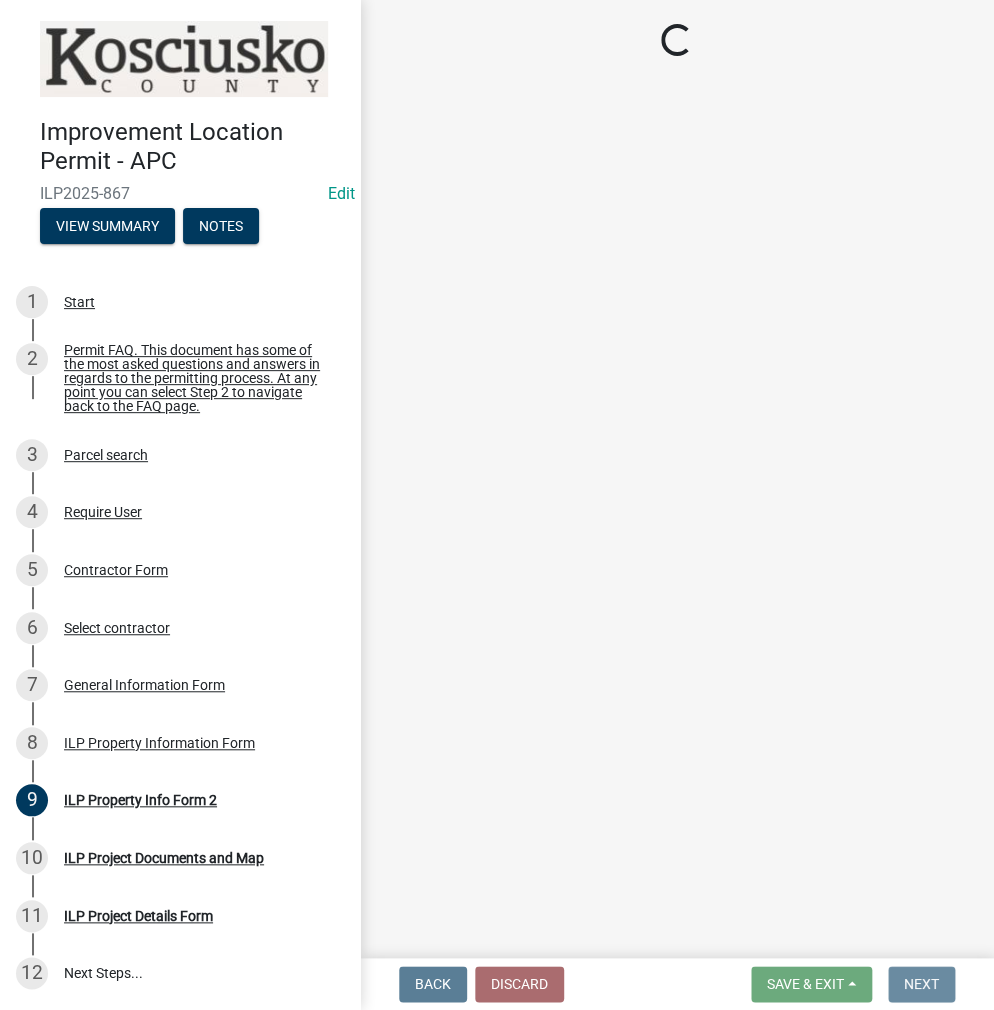 scroll, scrollTop: 0, scrollLeft: 0, axis: both 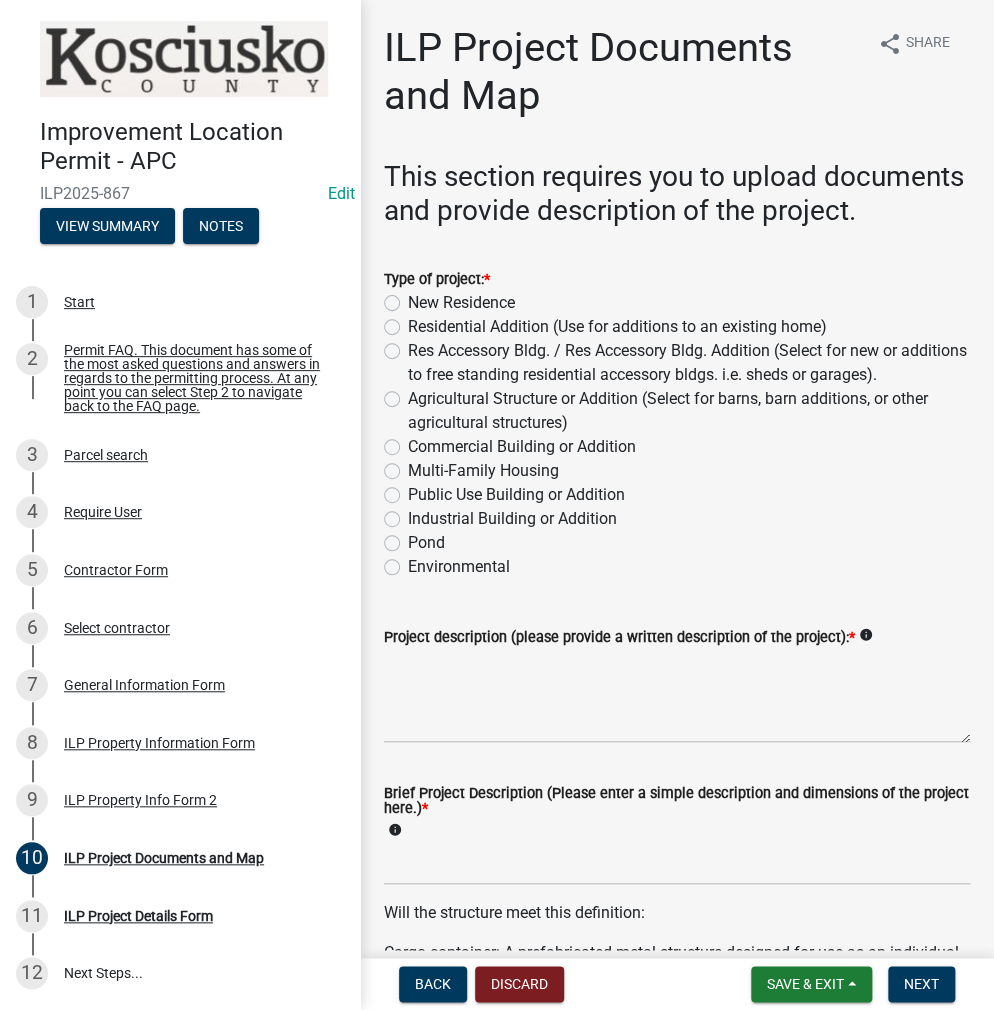 click on "Residential Addition (Use for additions to an existing home)" 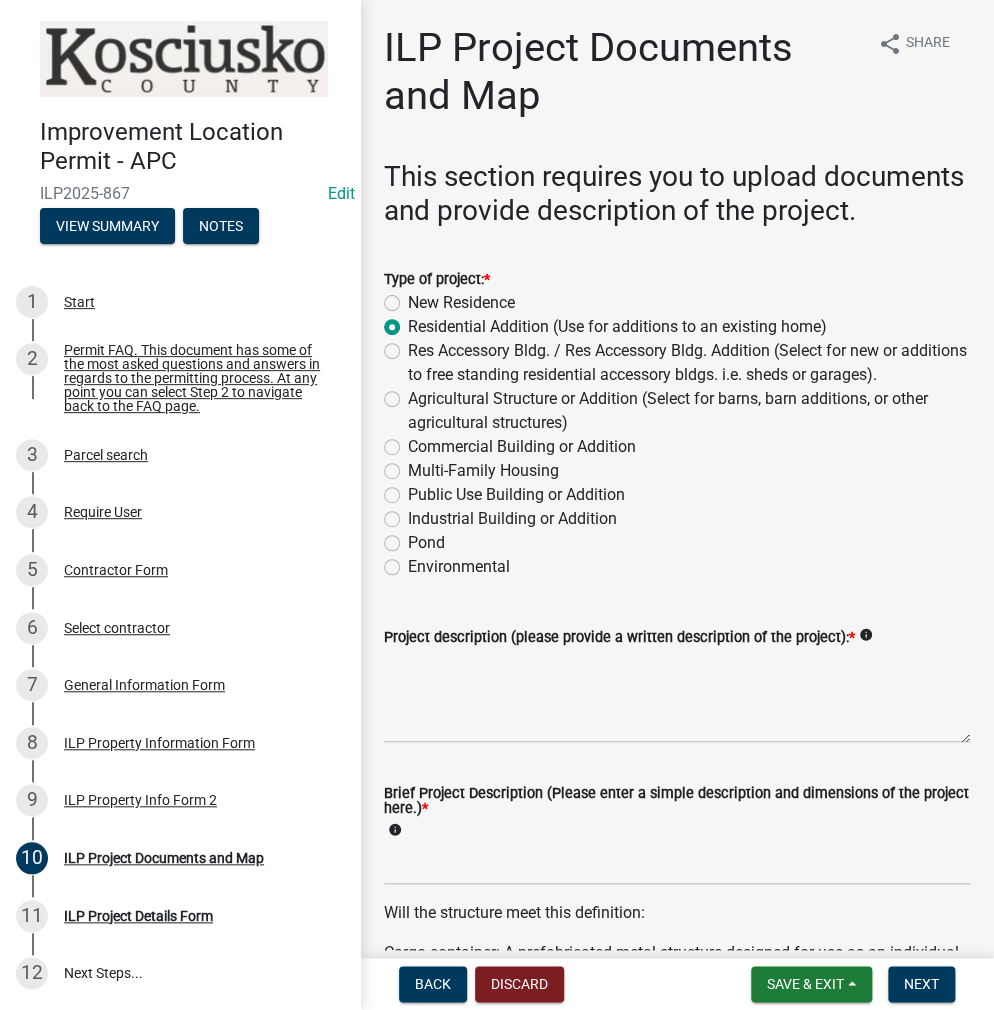 radio on "true" 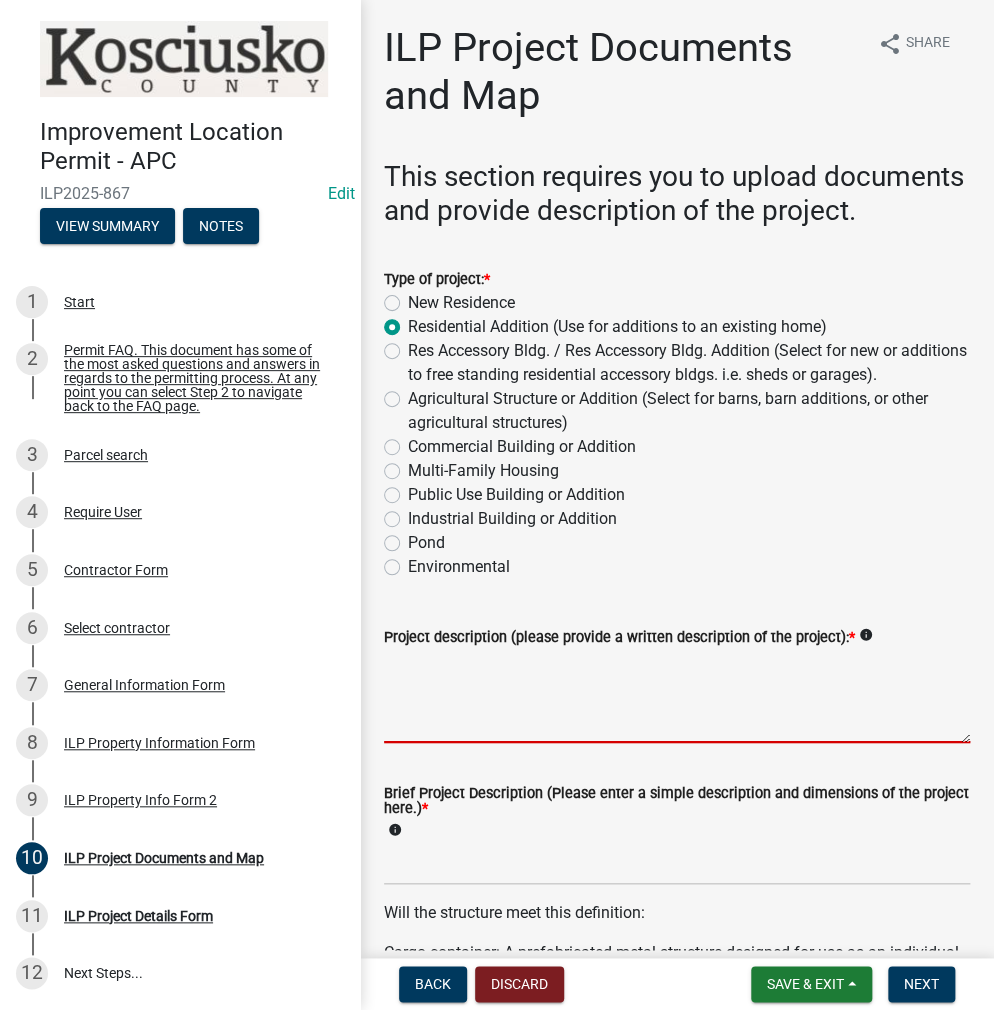 drag, startPoint x: 510, startPoint y: 738, endPoint x: 544, endPoint y: 680, distance: 67.23094 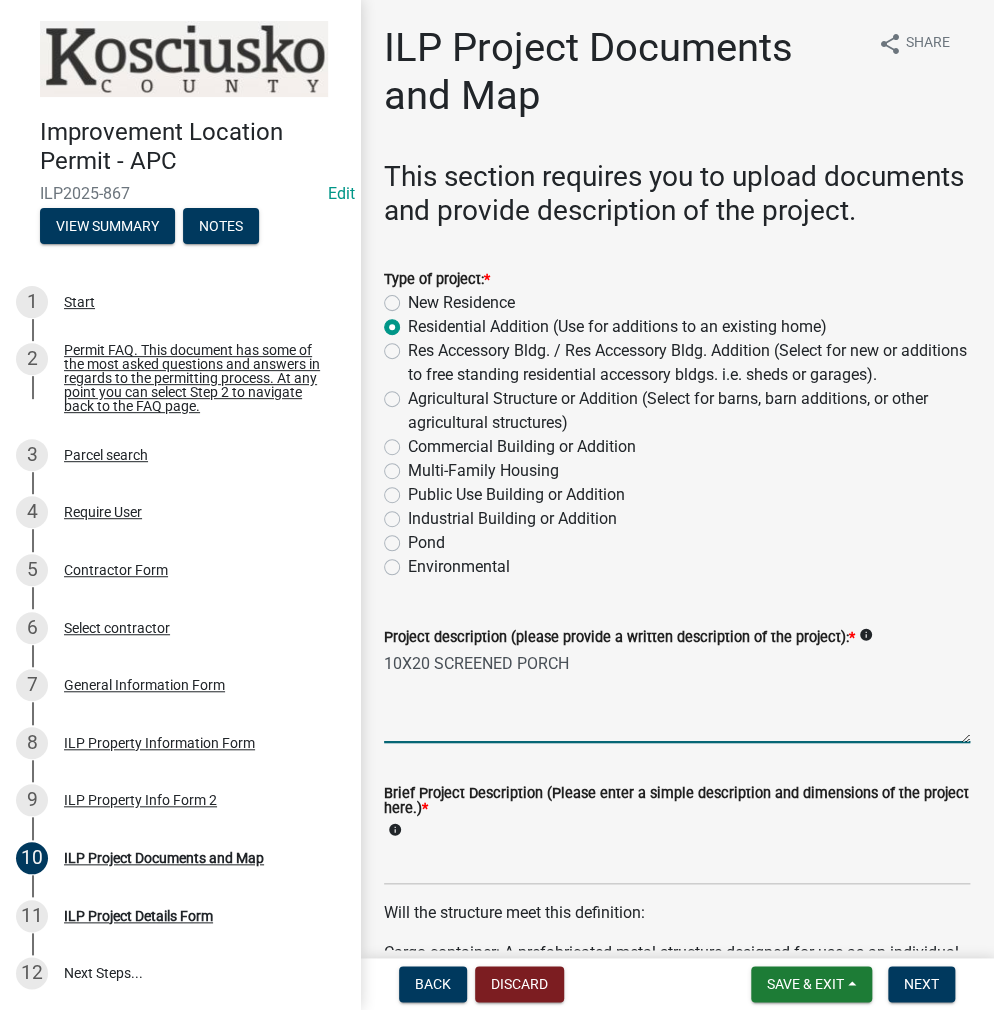 type on "10X20 SCREENED PORCH" 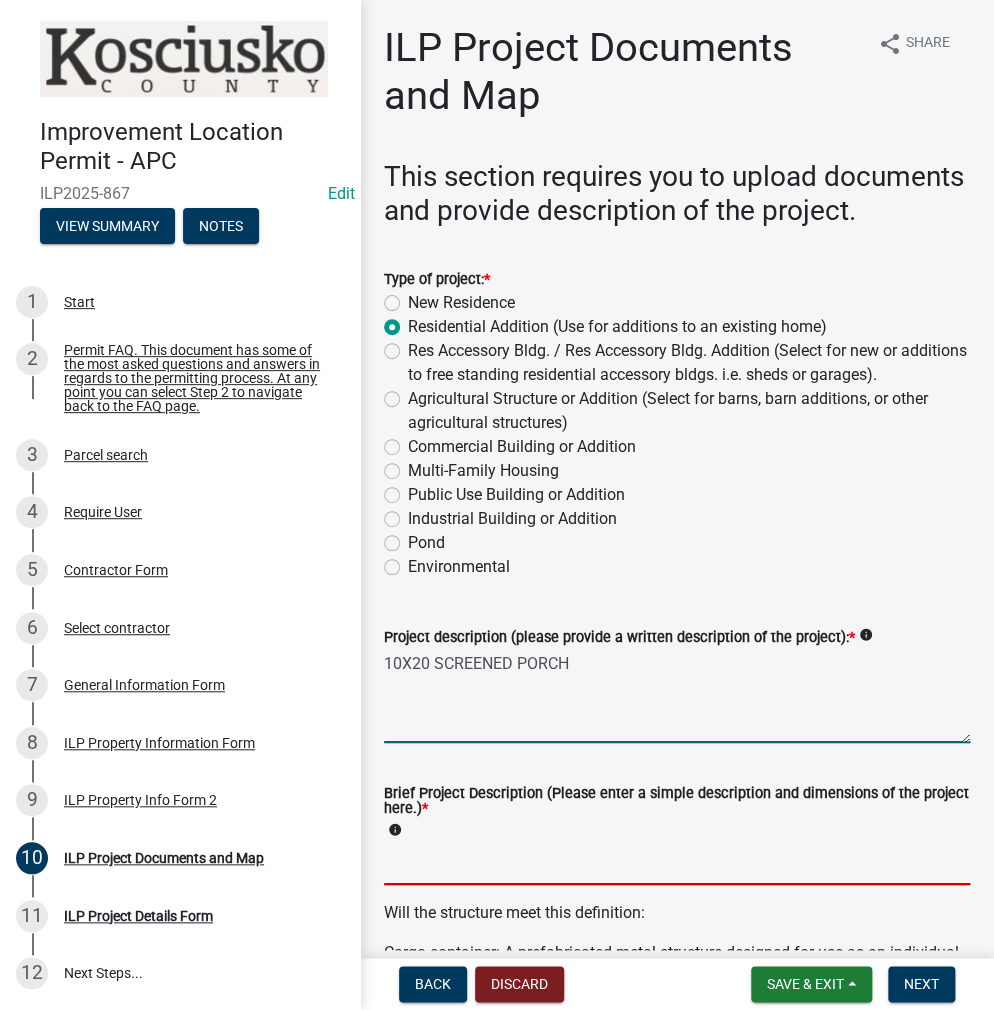 click on "Brief Project Description (Please enter a simple description and dimensions of the project here.)  *" at bounding box center [677, 864] 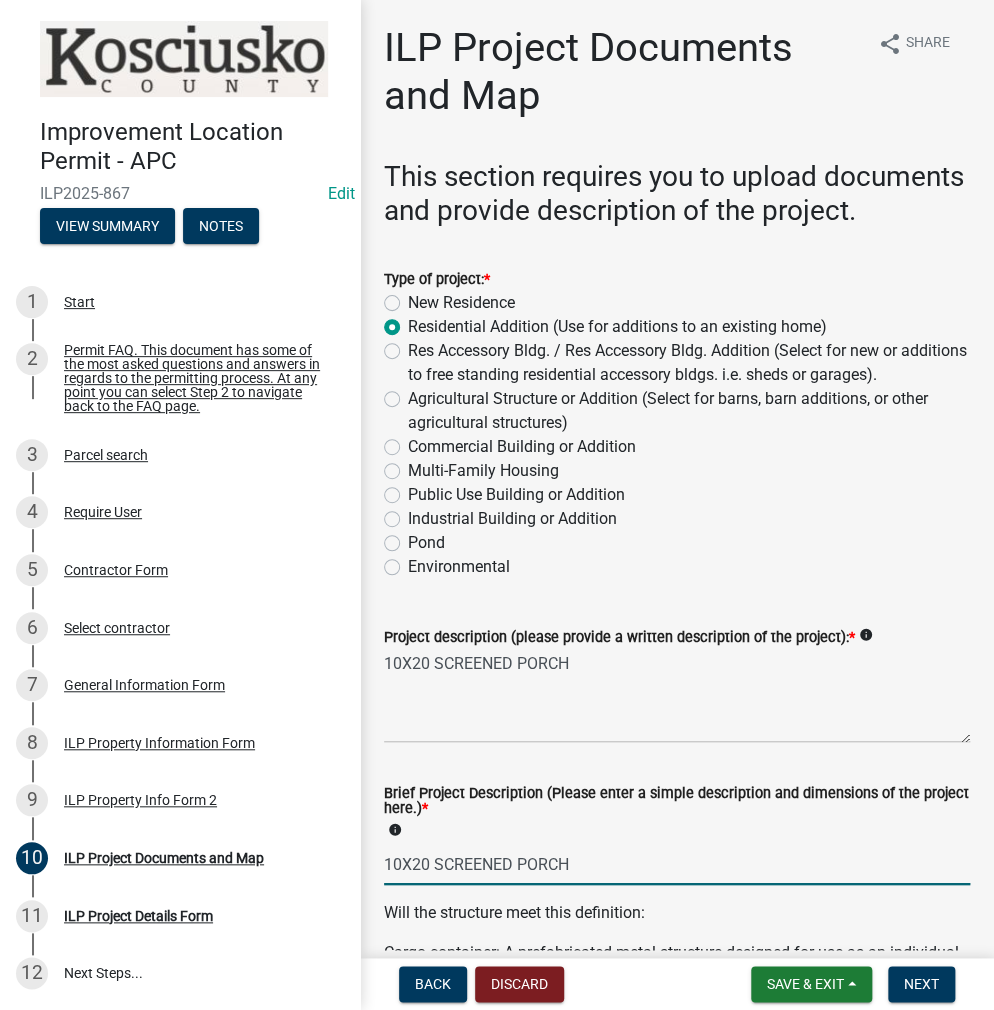 type on "10X20 SCREENED PORCH" 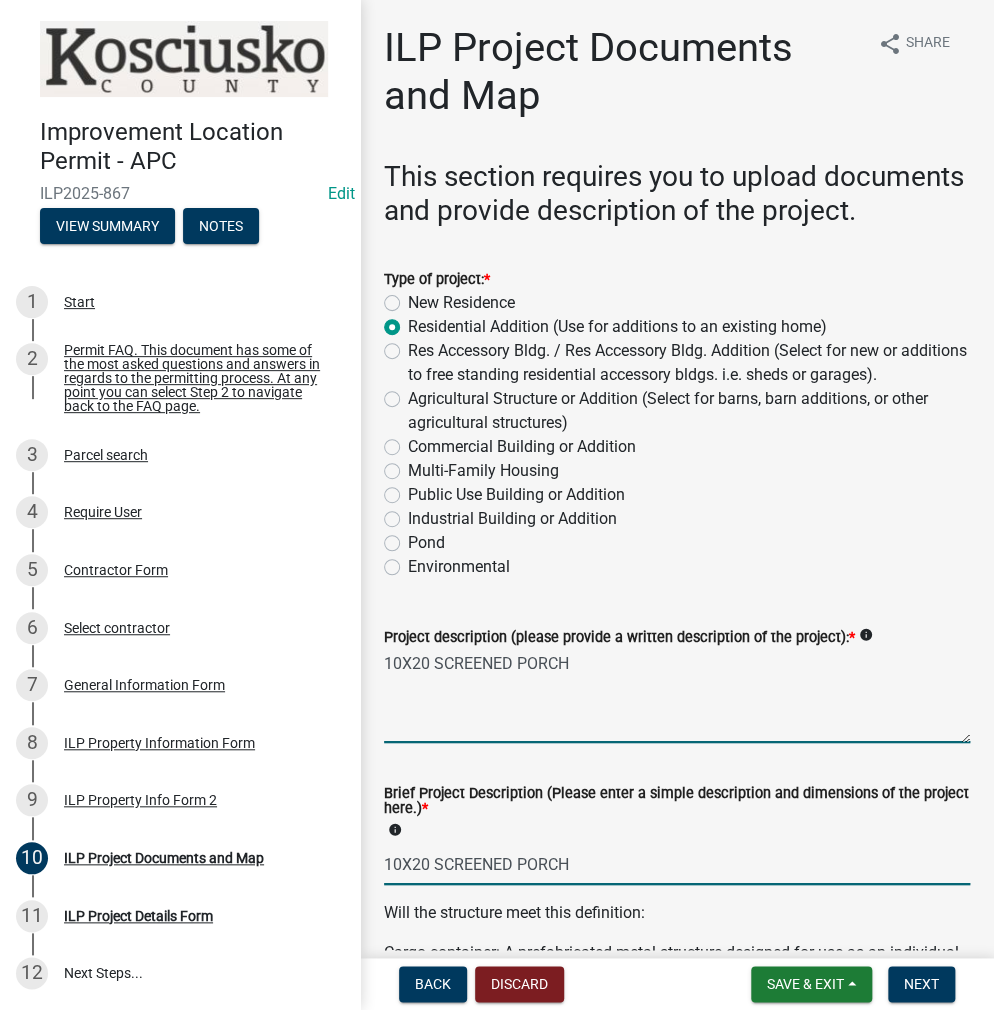 click on "10X20 SCREENED PORCH" at bounding box center (677, 696) 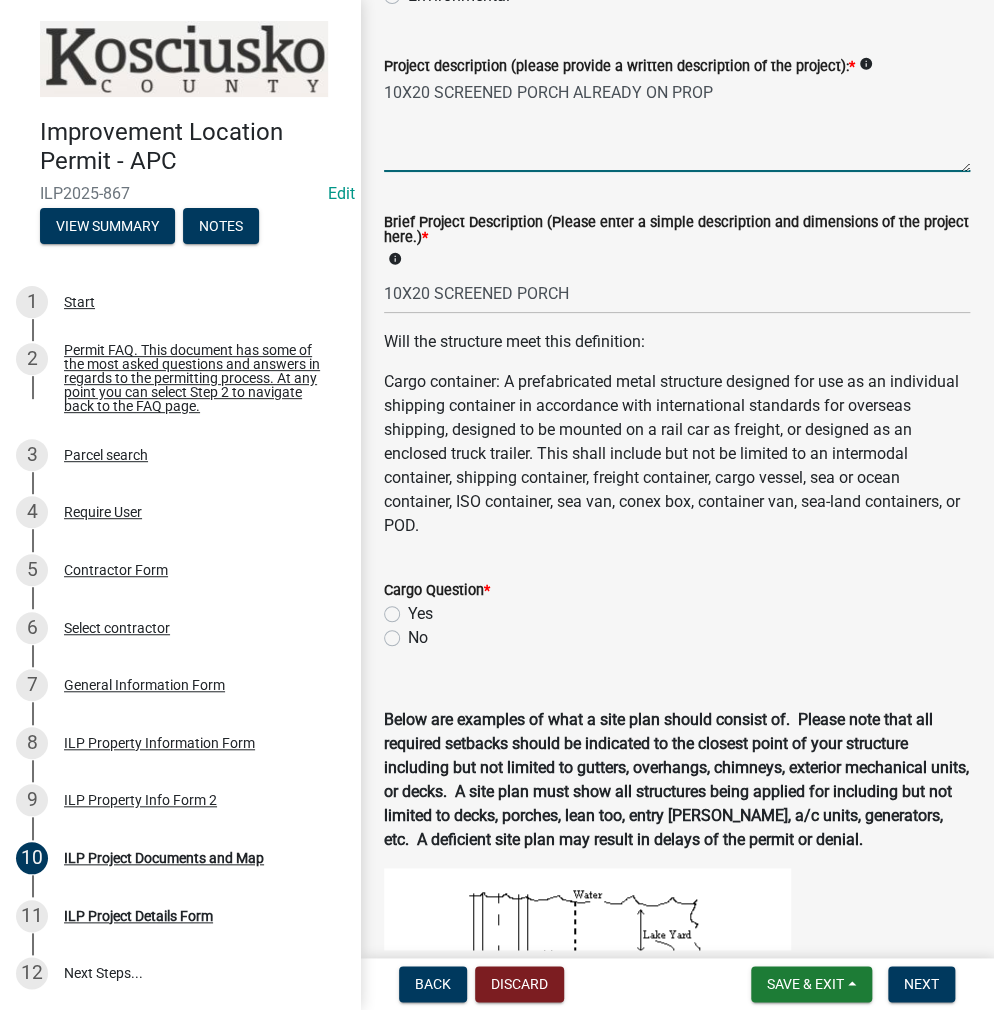 scroll, scrollTop: 700, scrollLeft: 0, axis: vertical 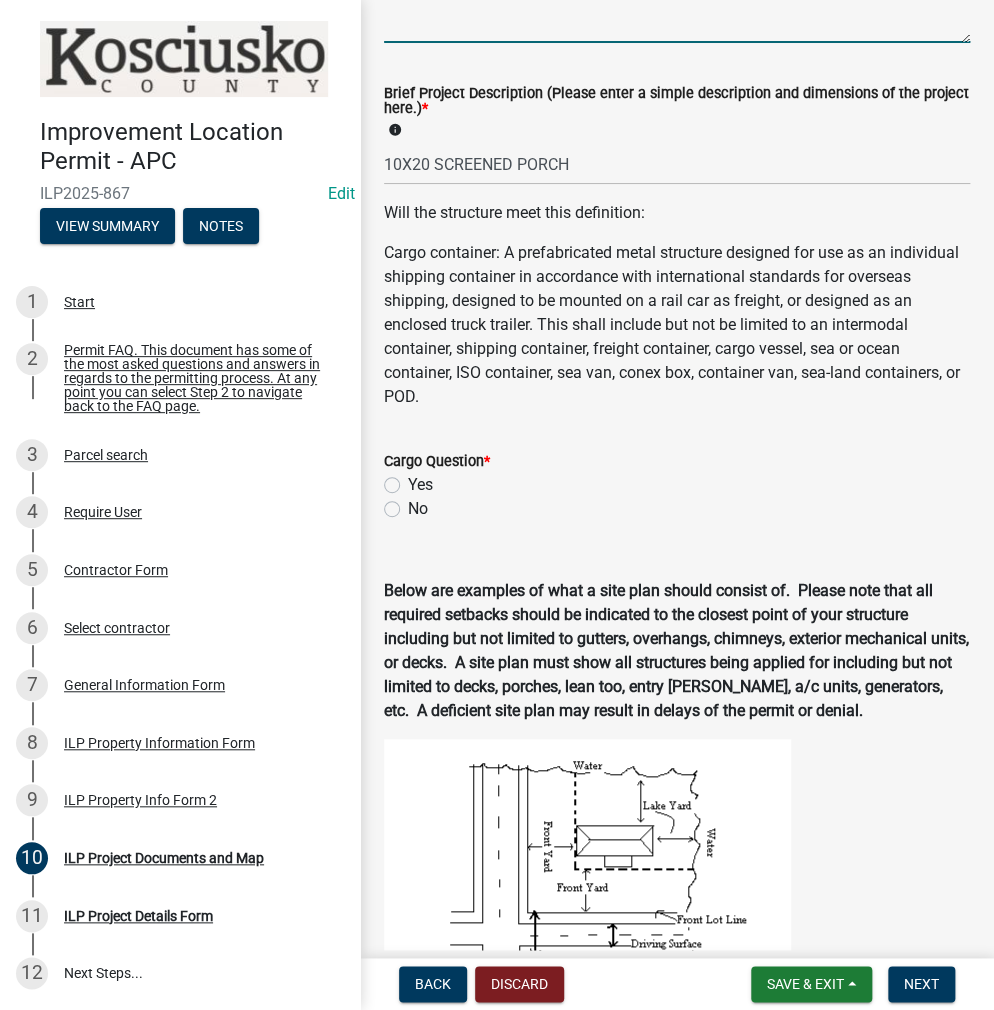 type on "10X20 SCREENED PORCH ALREADY ON PROP" 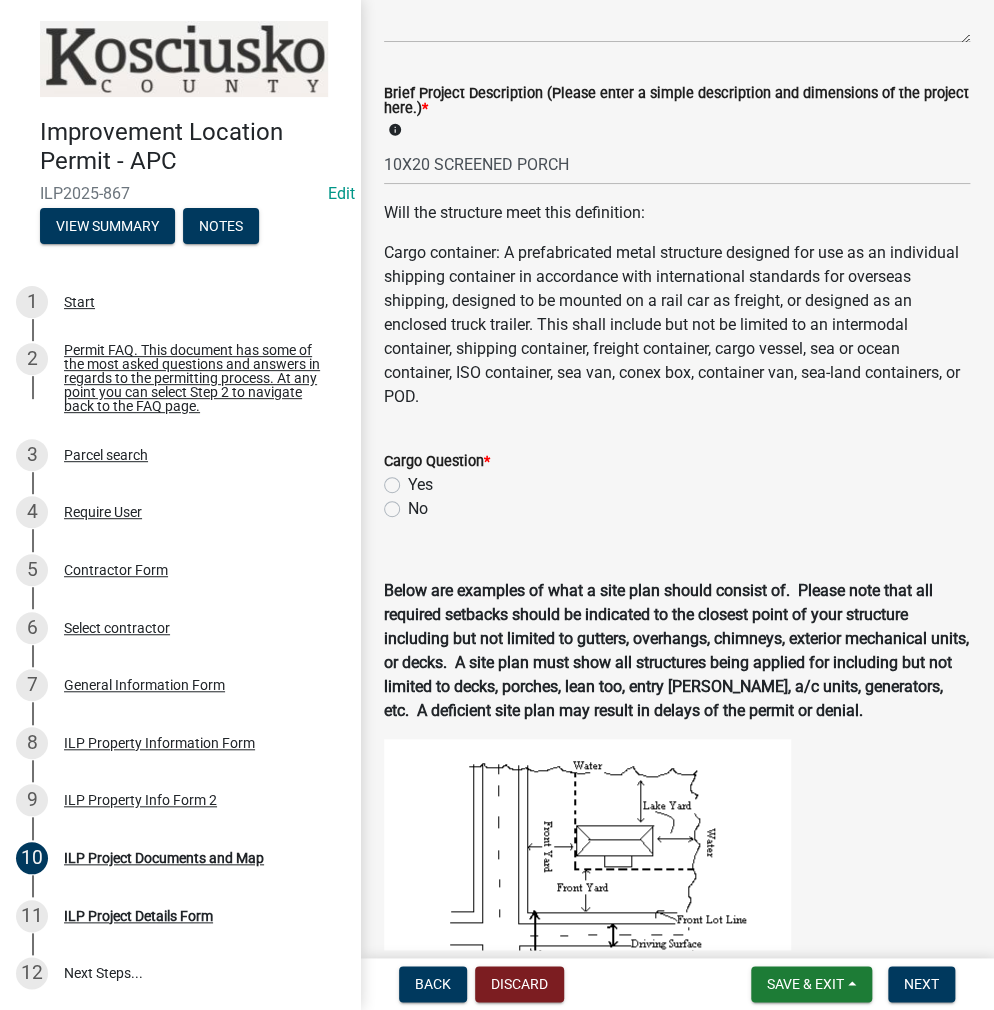 click on "No" 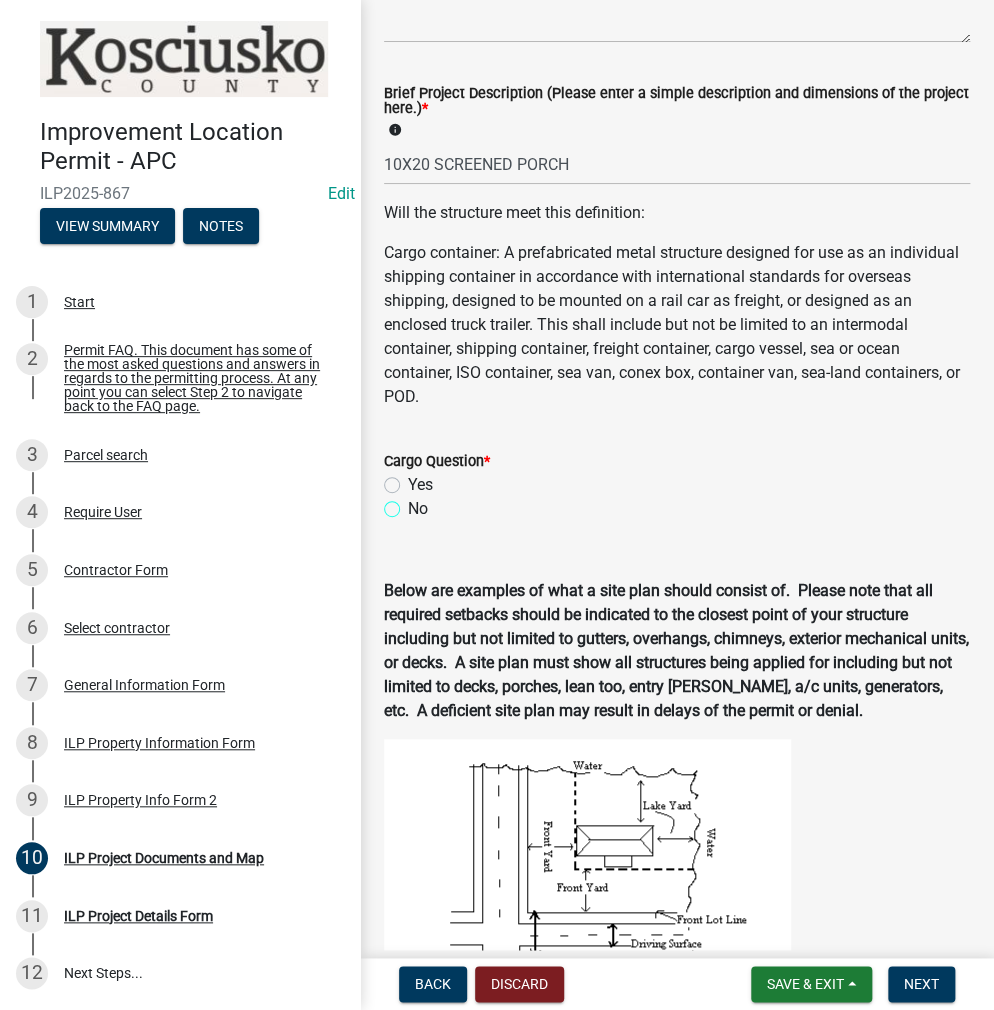 click on "No" at bounding box center [414, 503] 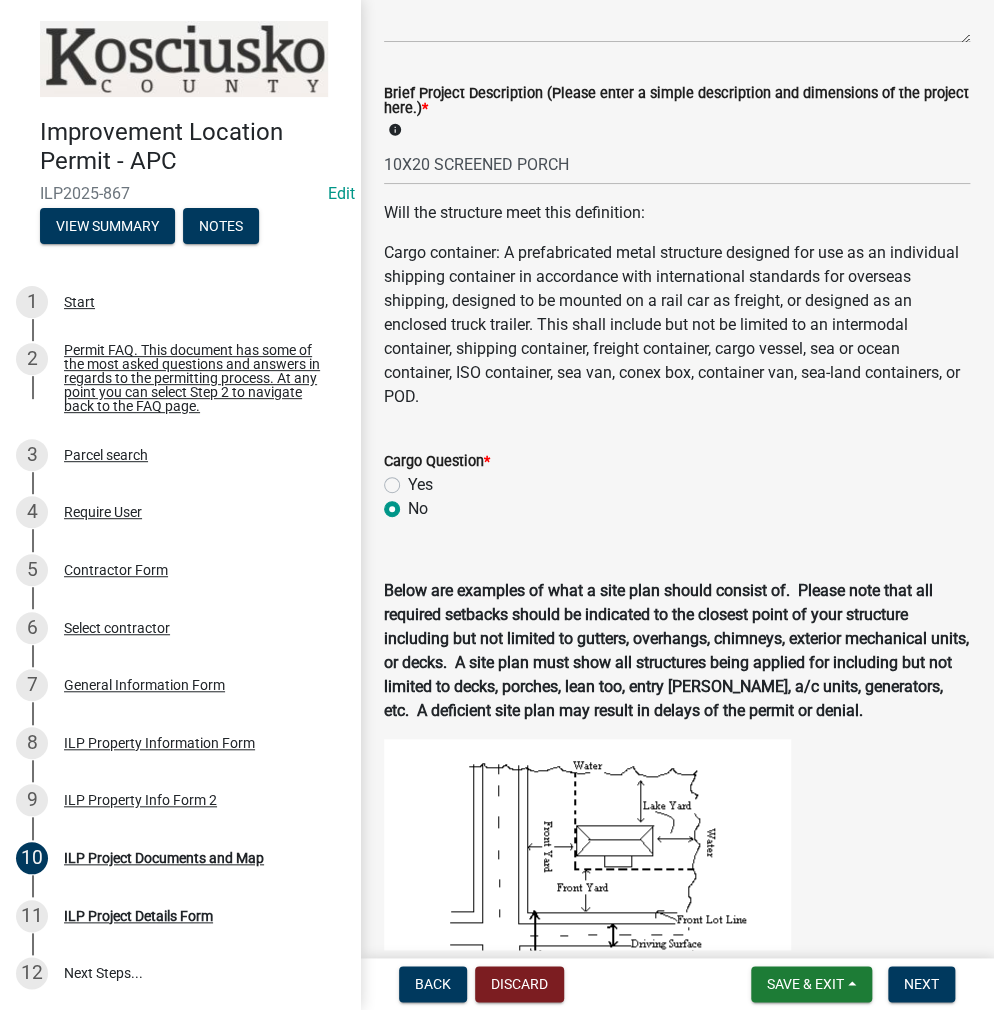 radio on "true" 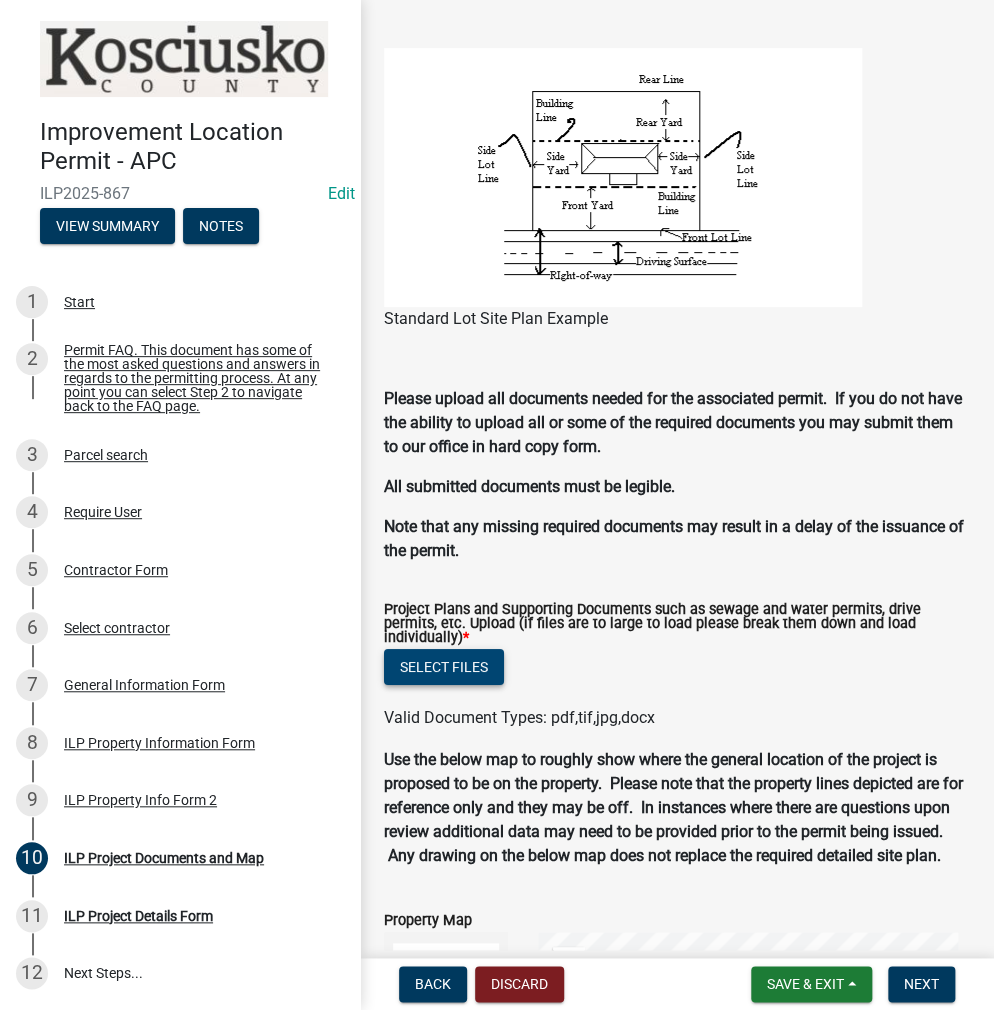 scroll, scrollTop: 1800, scrollLeft: 0, axis: vertical 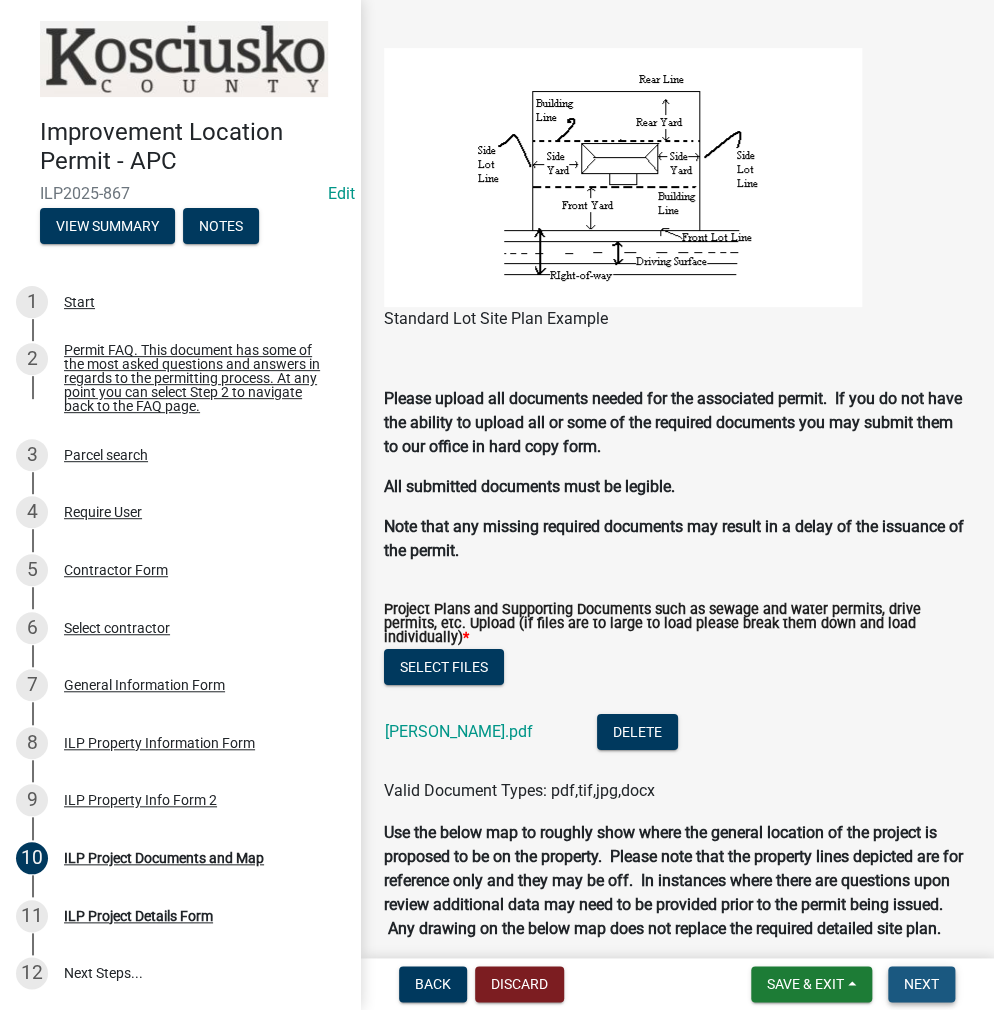 click on "Next" at bounding box center [921, 984] 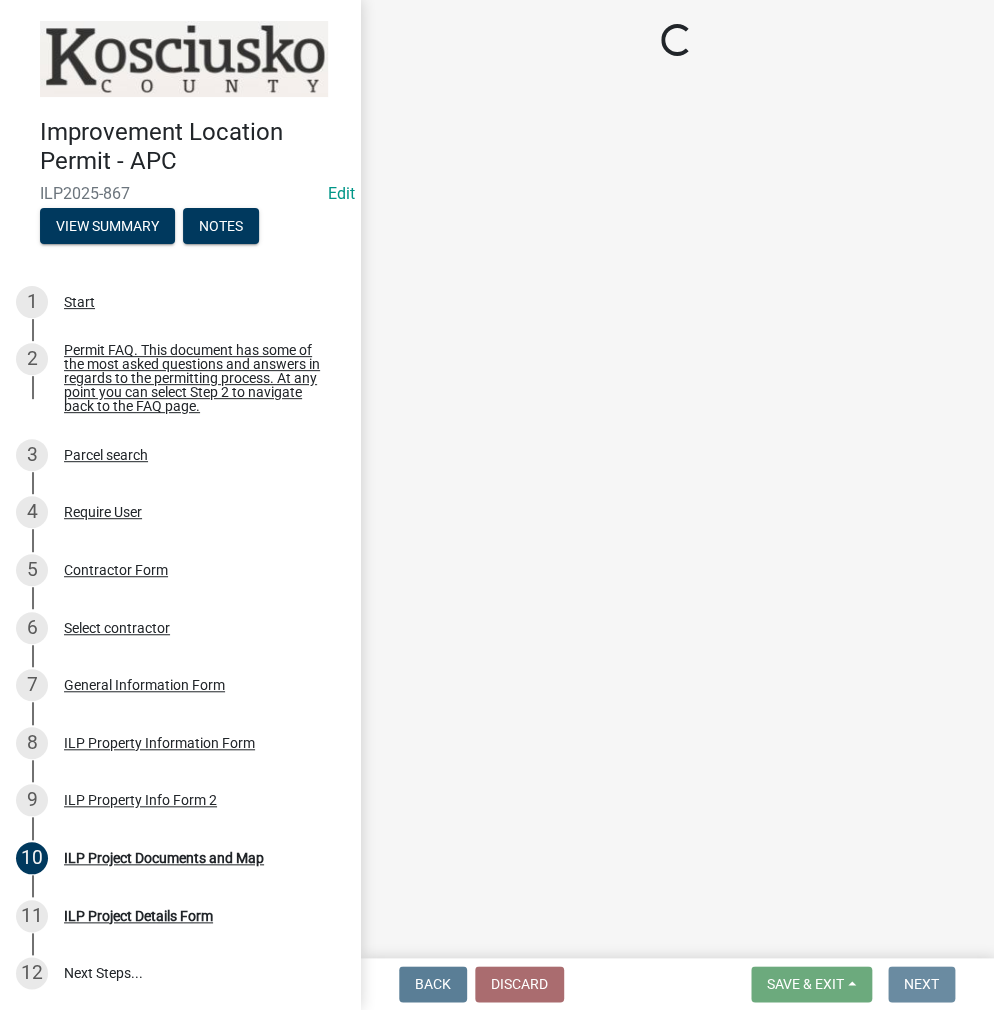 scroll, scrollTop: 0, scrollLeft: 0, axis: both 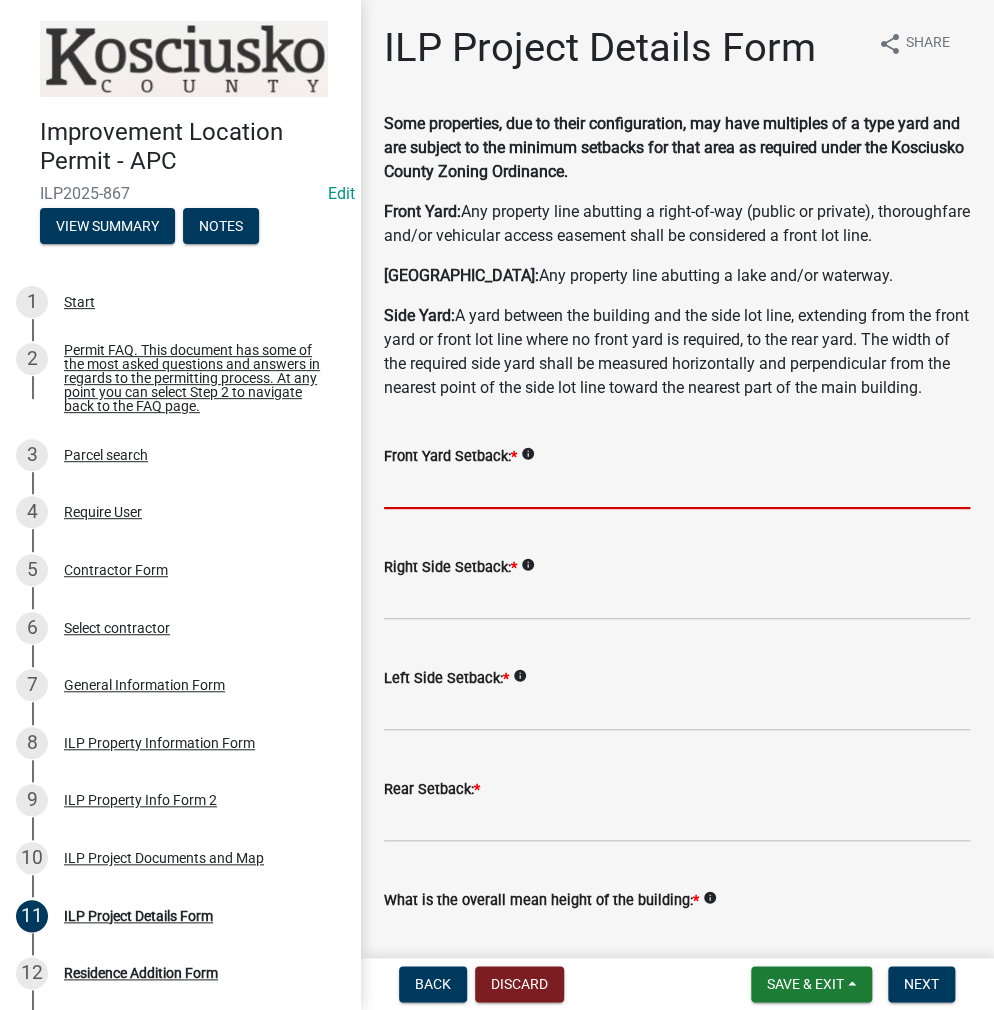 click 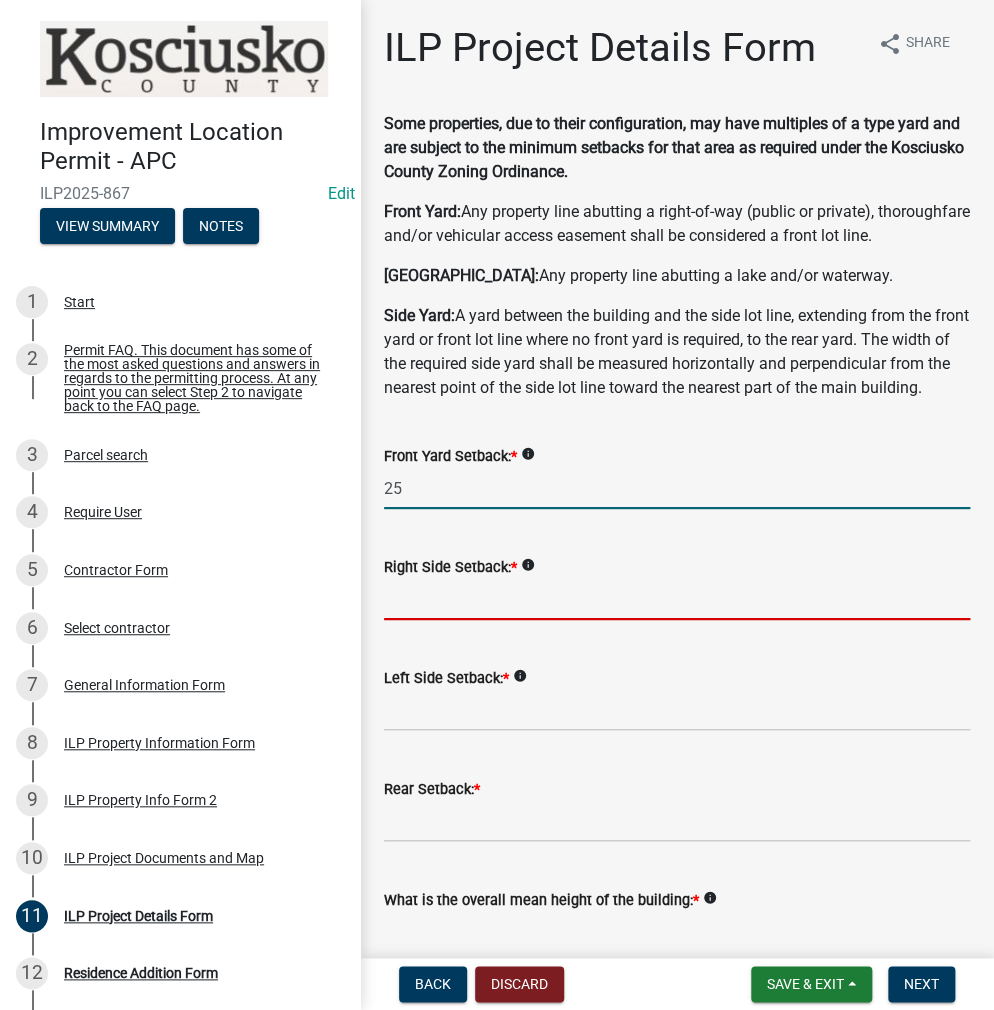 type on "25.0" 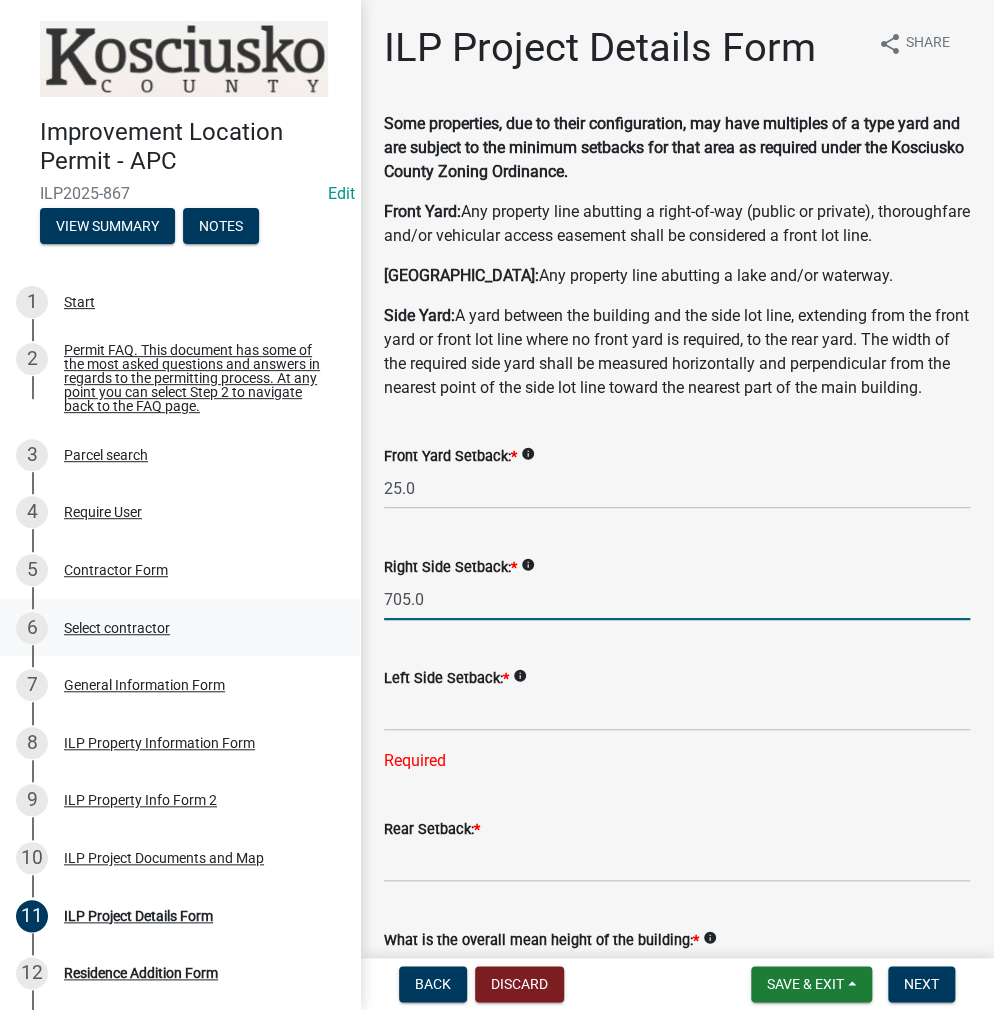 drag, startPoint x: 444, startPoint y: 643, endPoint x: 249, endPoint y: 624, distance: 195.92346 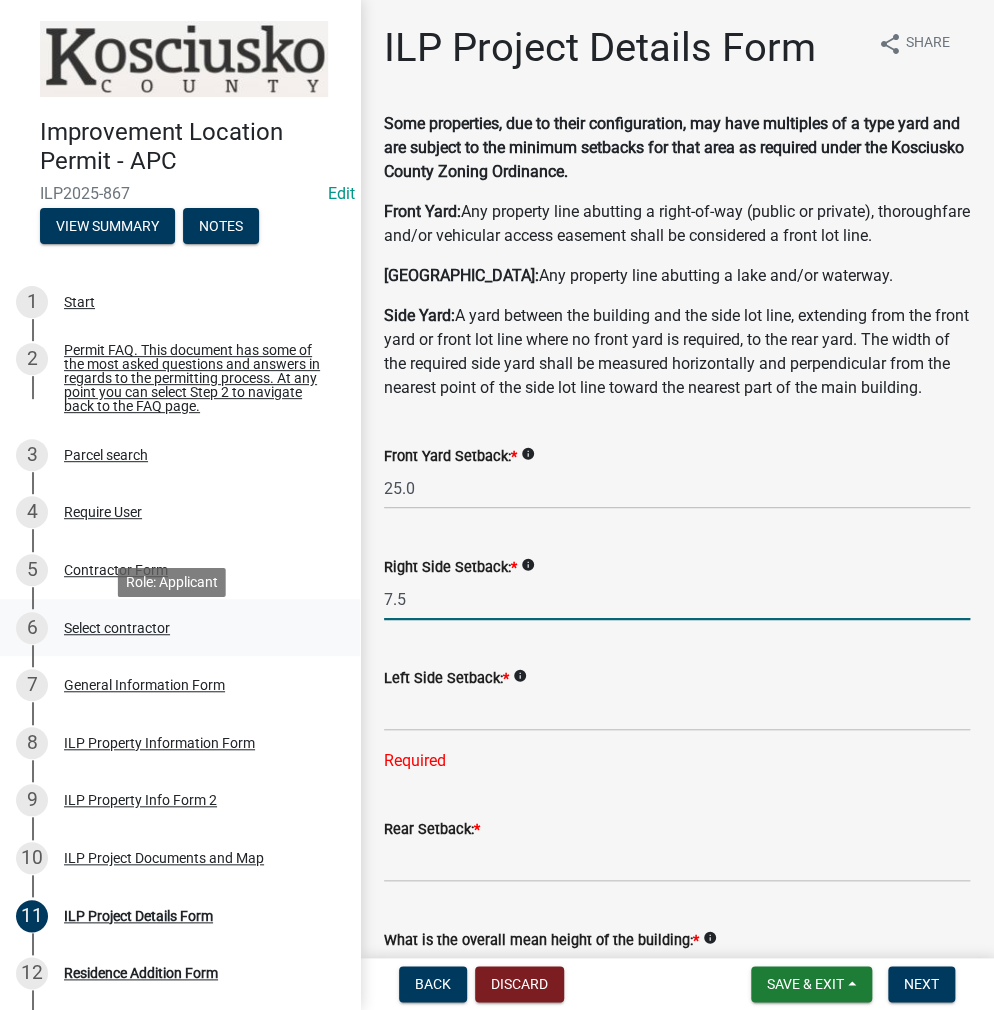 type on "7.5" 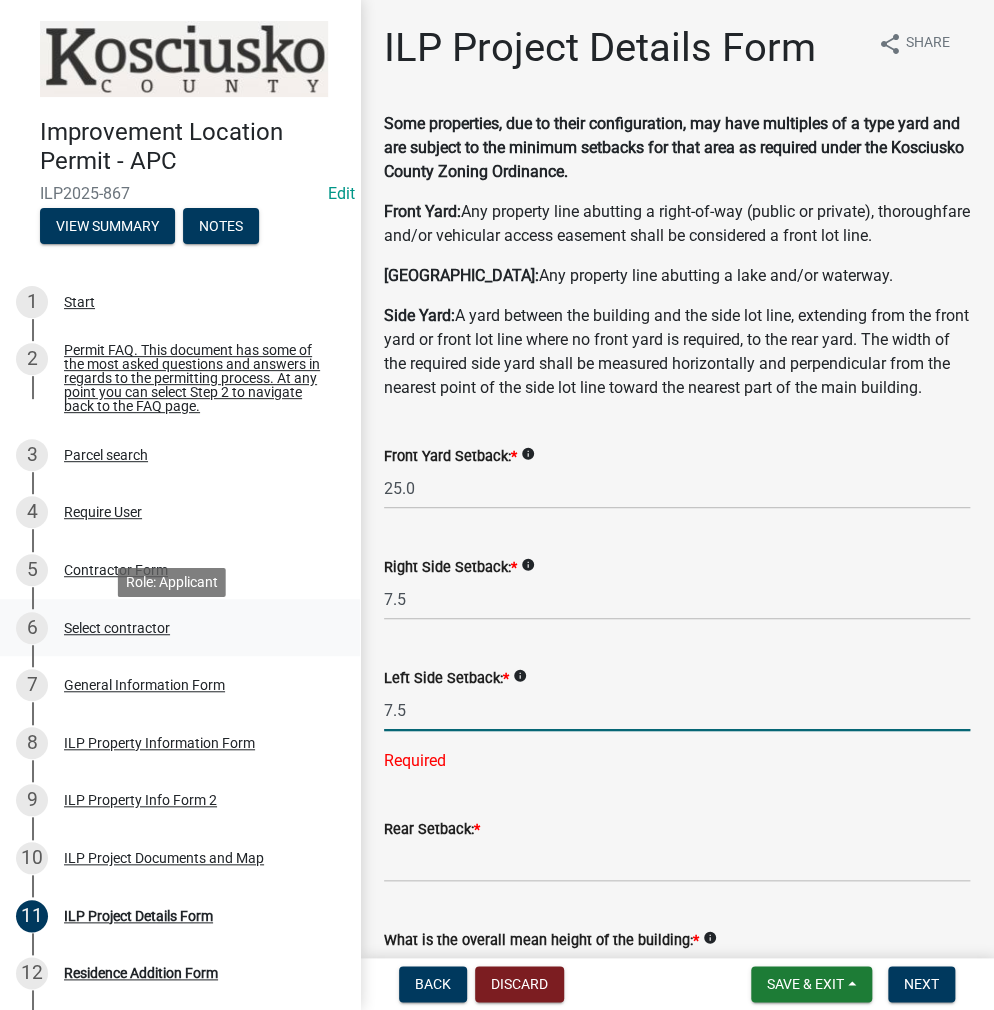 type on "7.5" 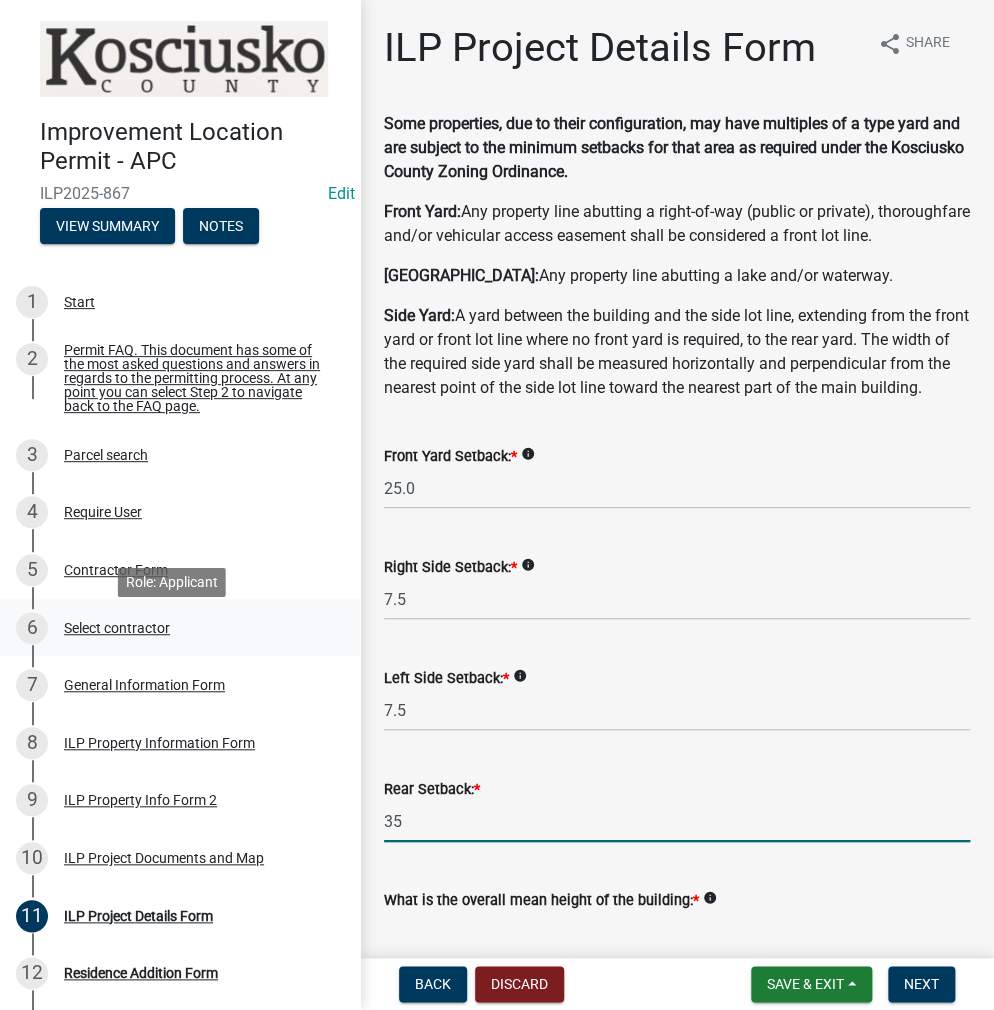 type on "35.0" 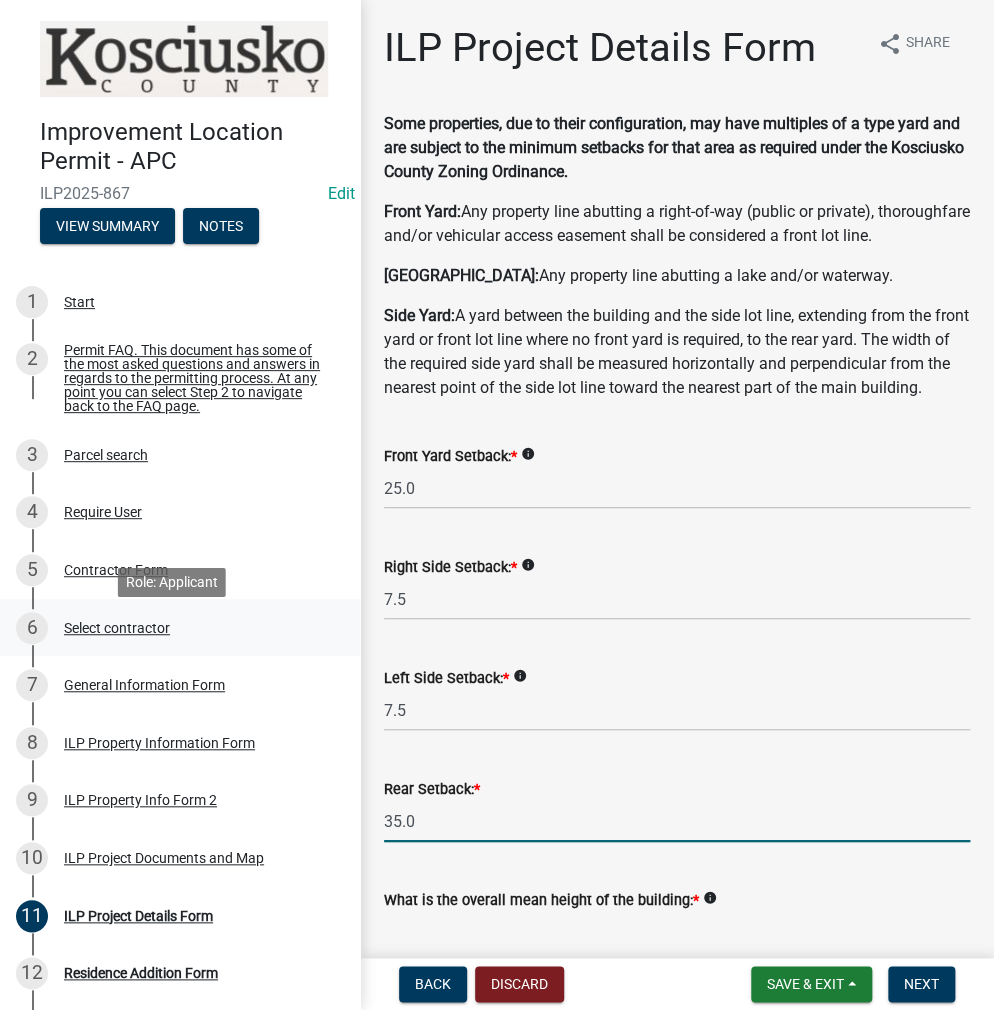 scroll, scrollTop: 505, scrollLeft: 0, axis: vertical 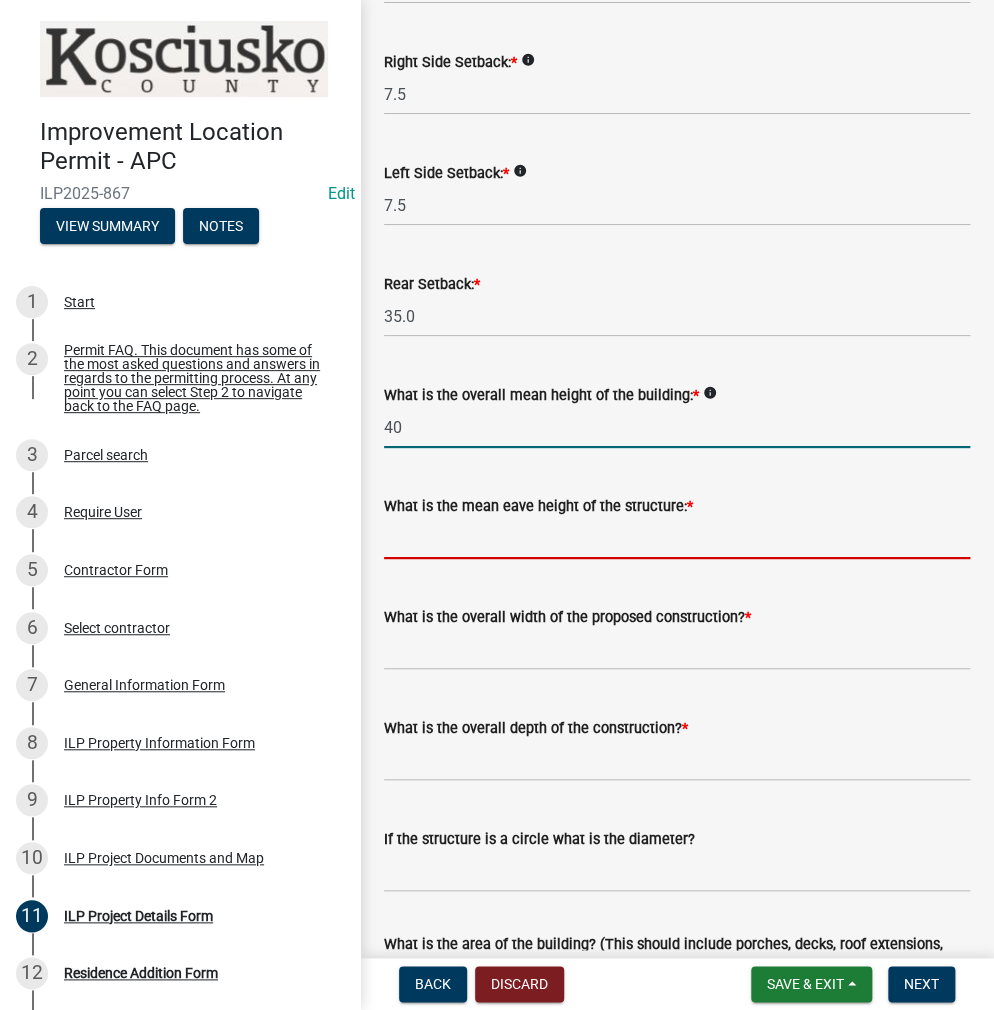 type on "40.0" 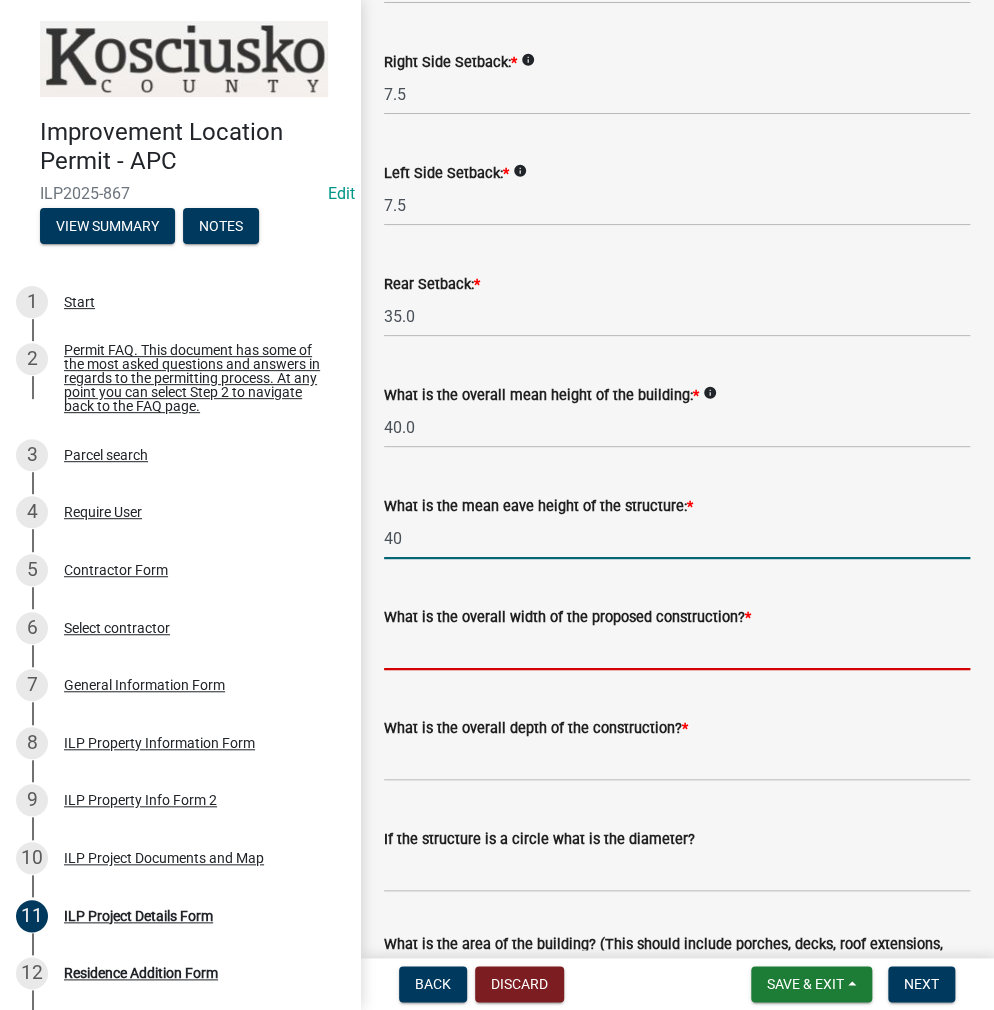 type on "40.0" 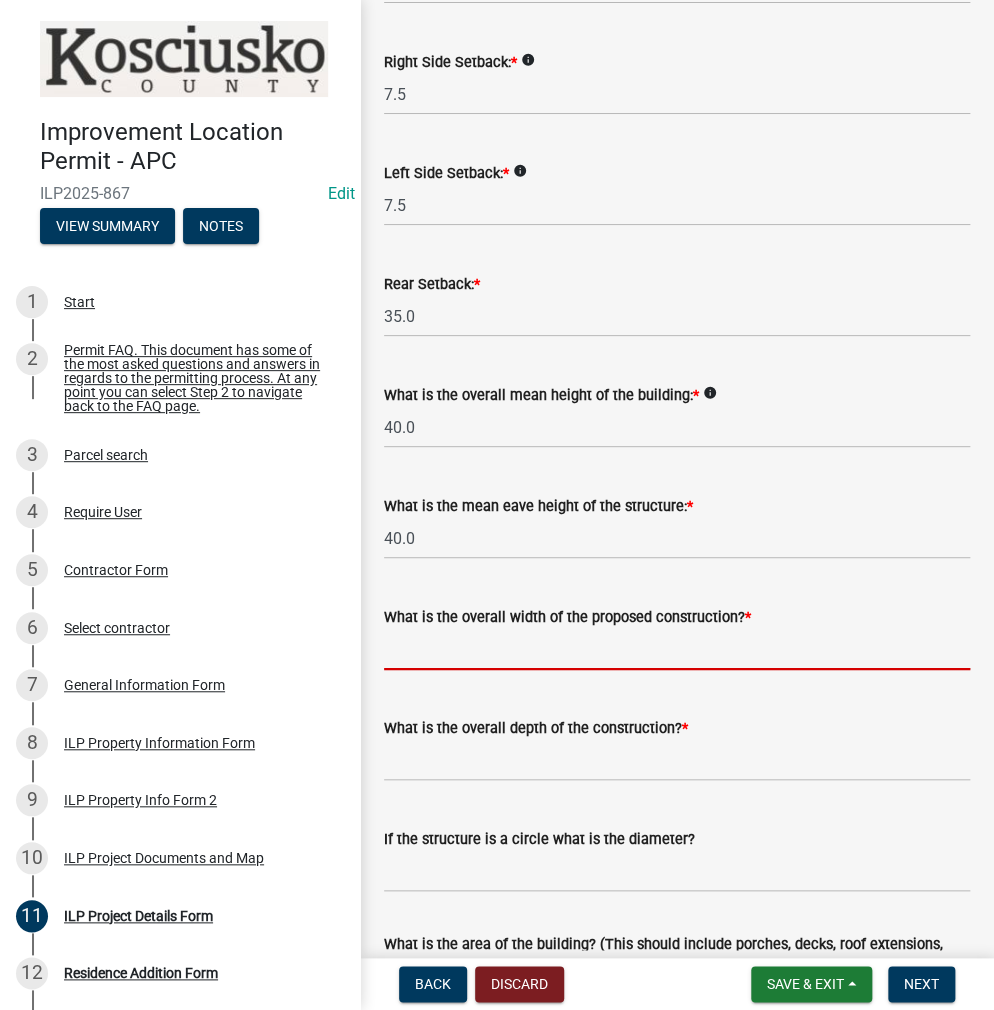 scroll, scrollTop: 805, scrollLeft: 0, axis: vertical 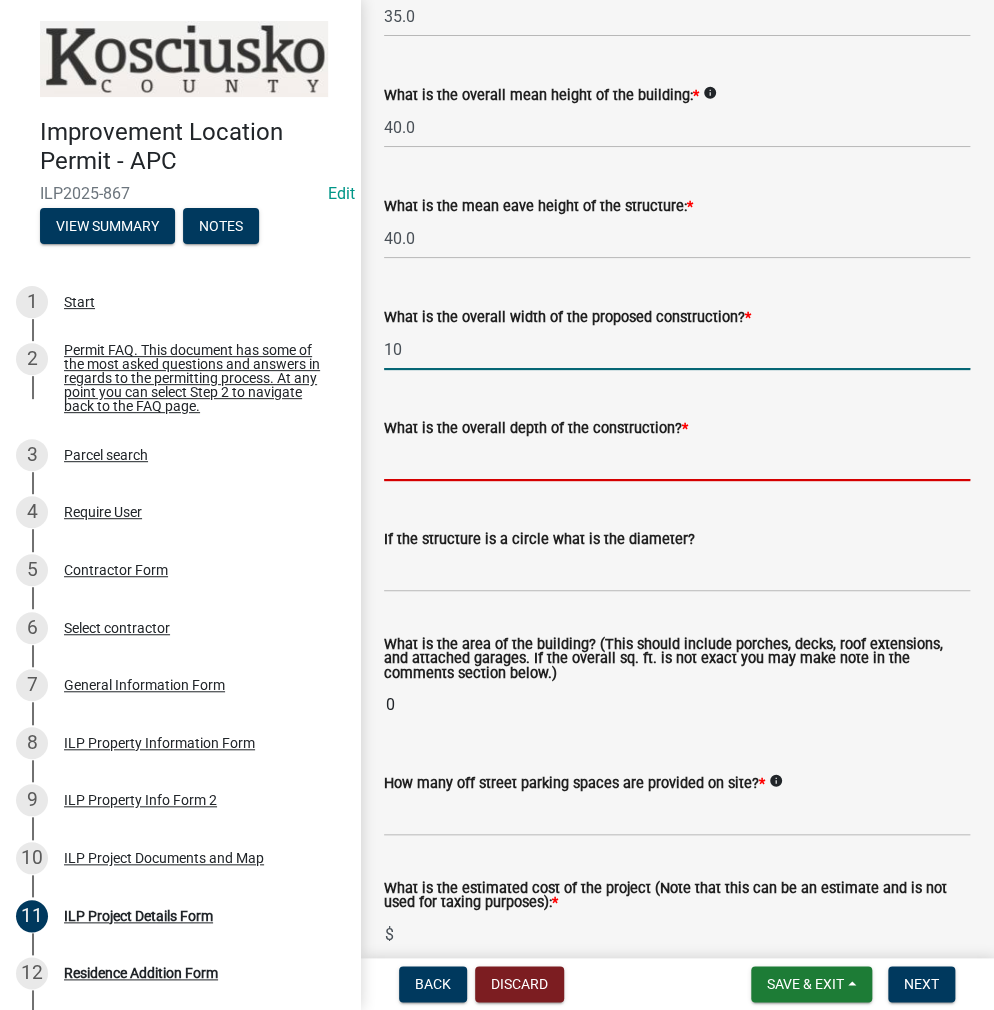 type on "10.00" 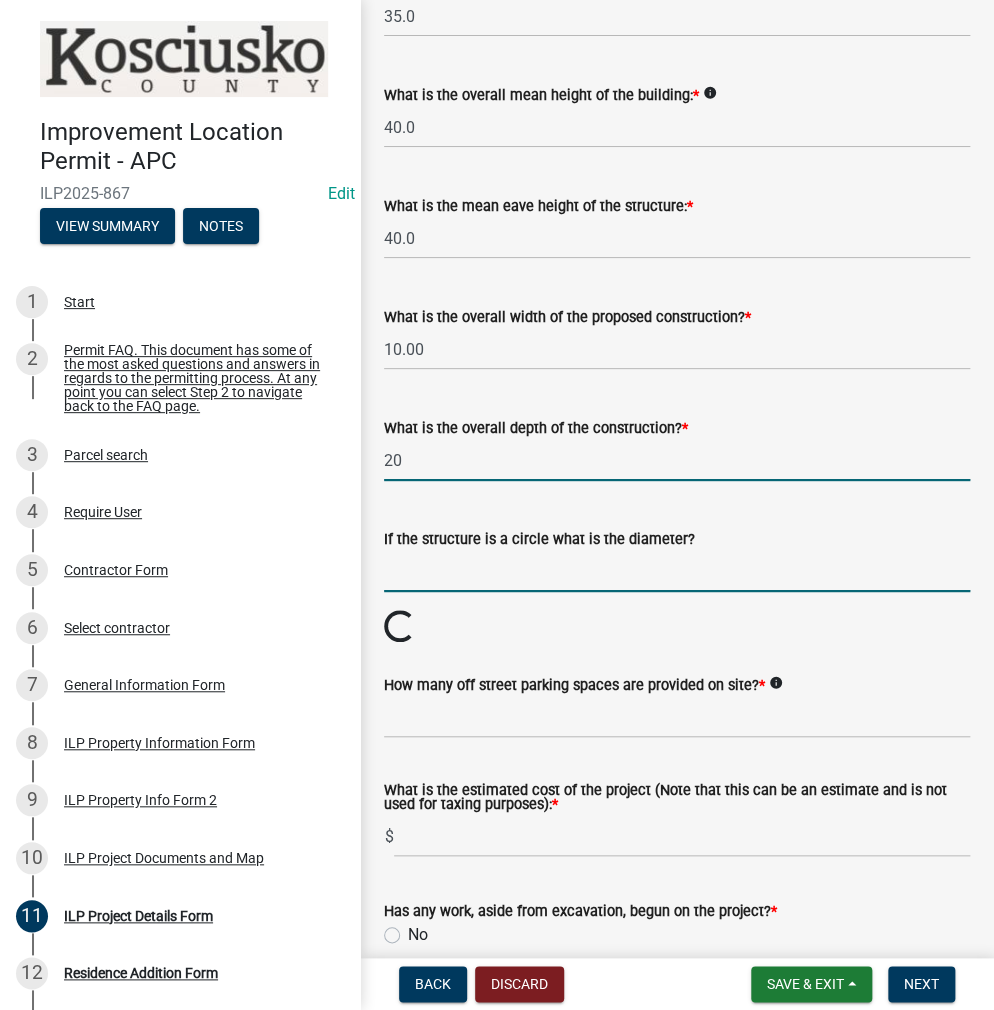 type on "20.00" 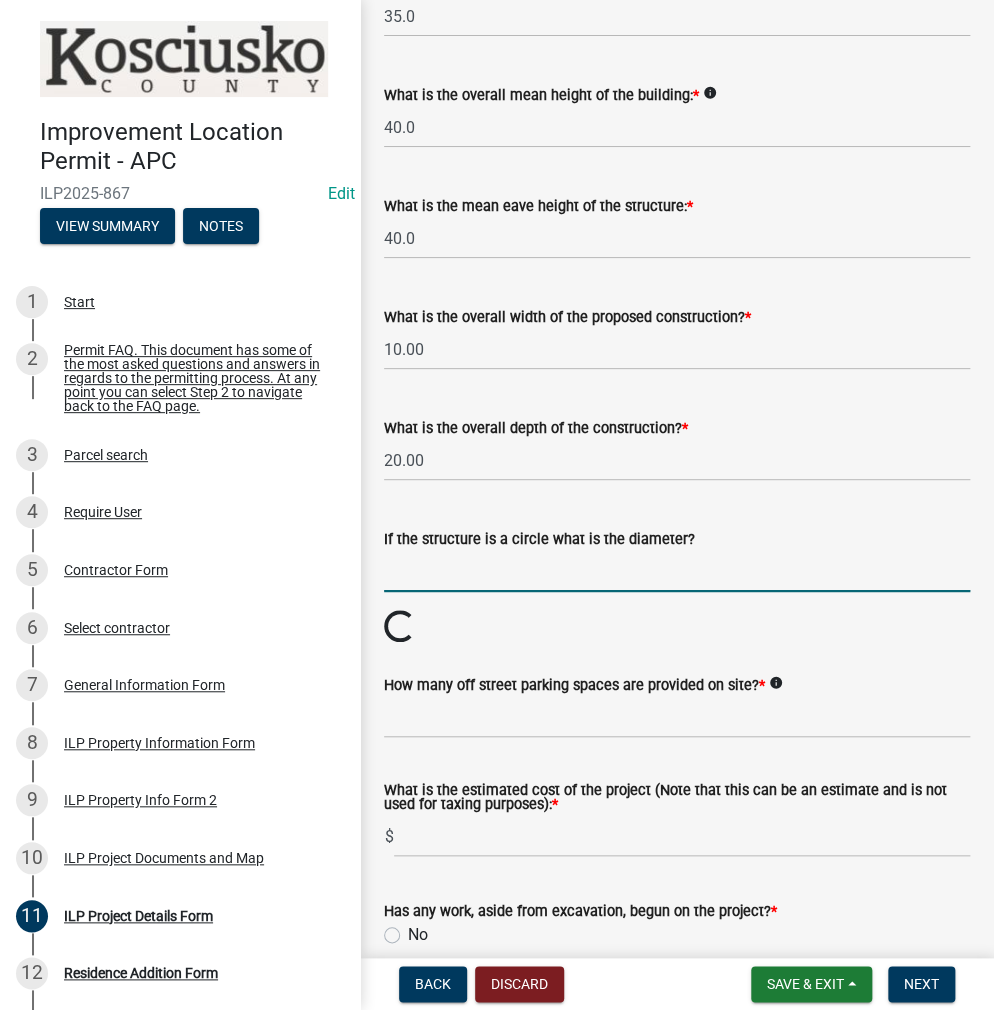 scroll, scrollTop: 1205, scrollLeft: 0, axis: vertical 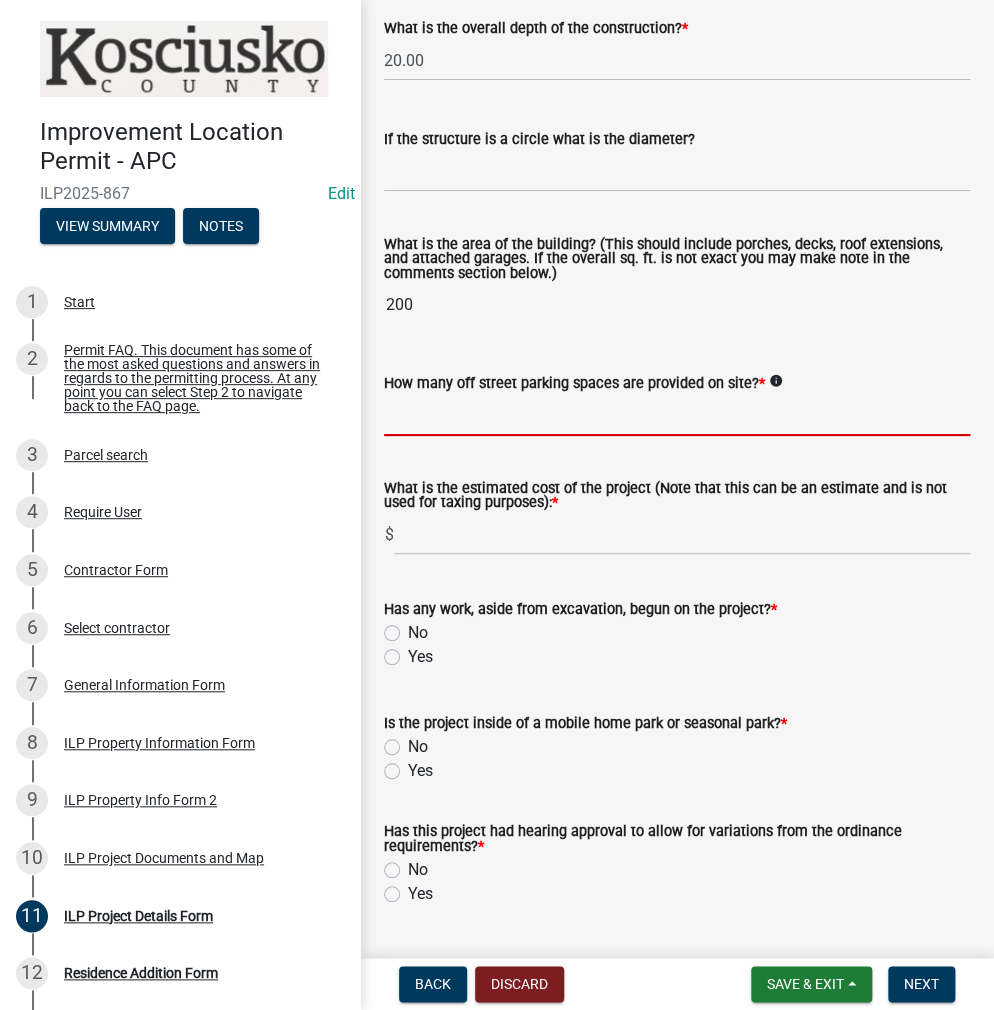click 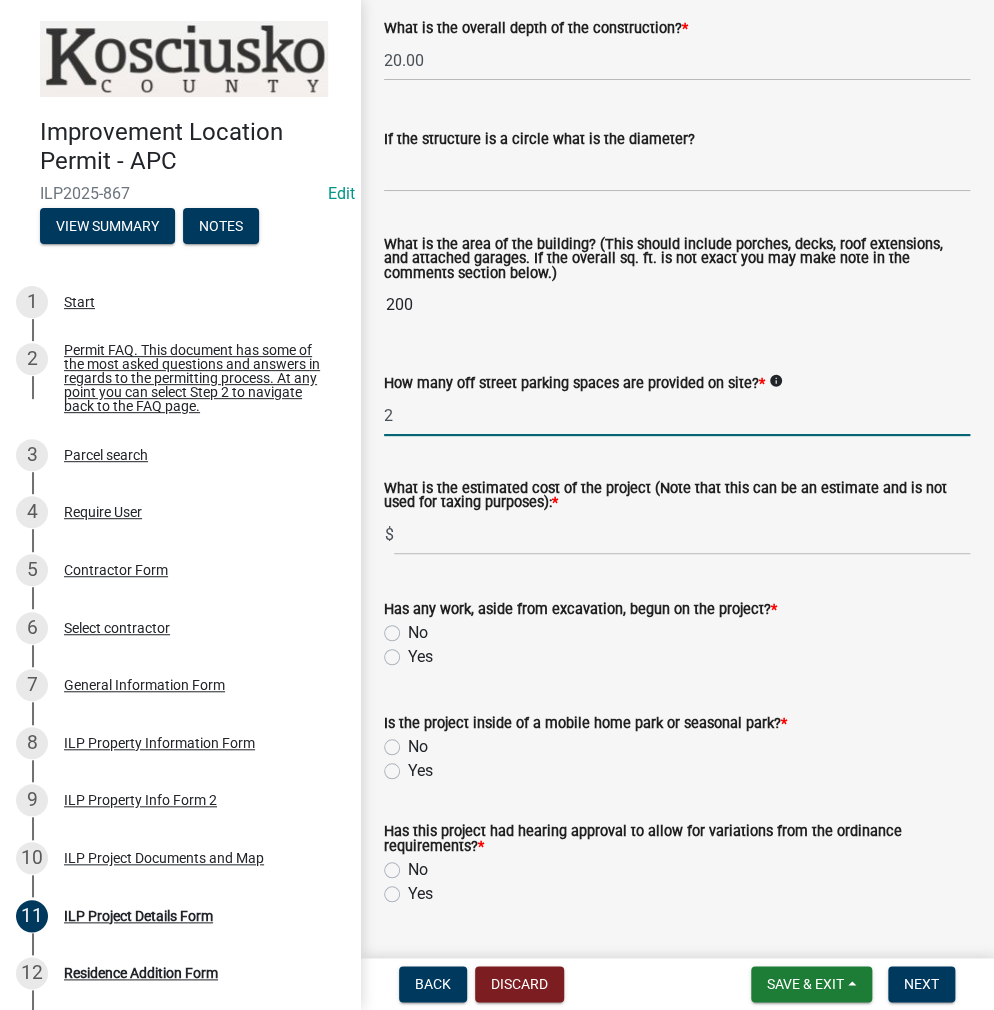 type on "2" 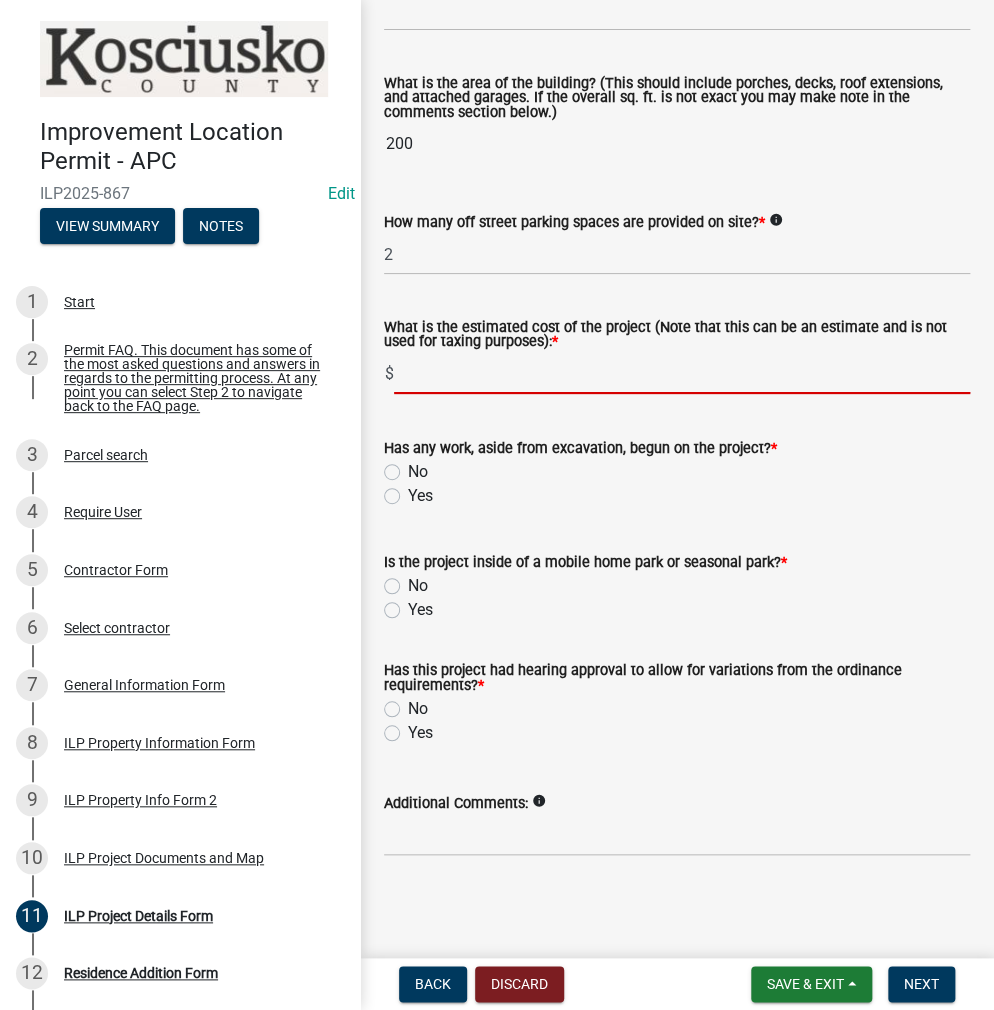 scroll, scrollTop: 1405, scrollLeft: 0, axis: vertical 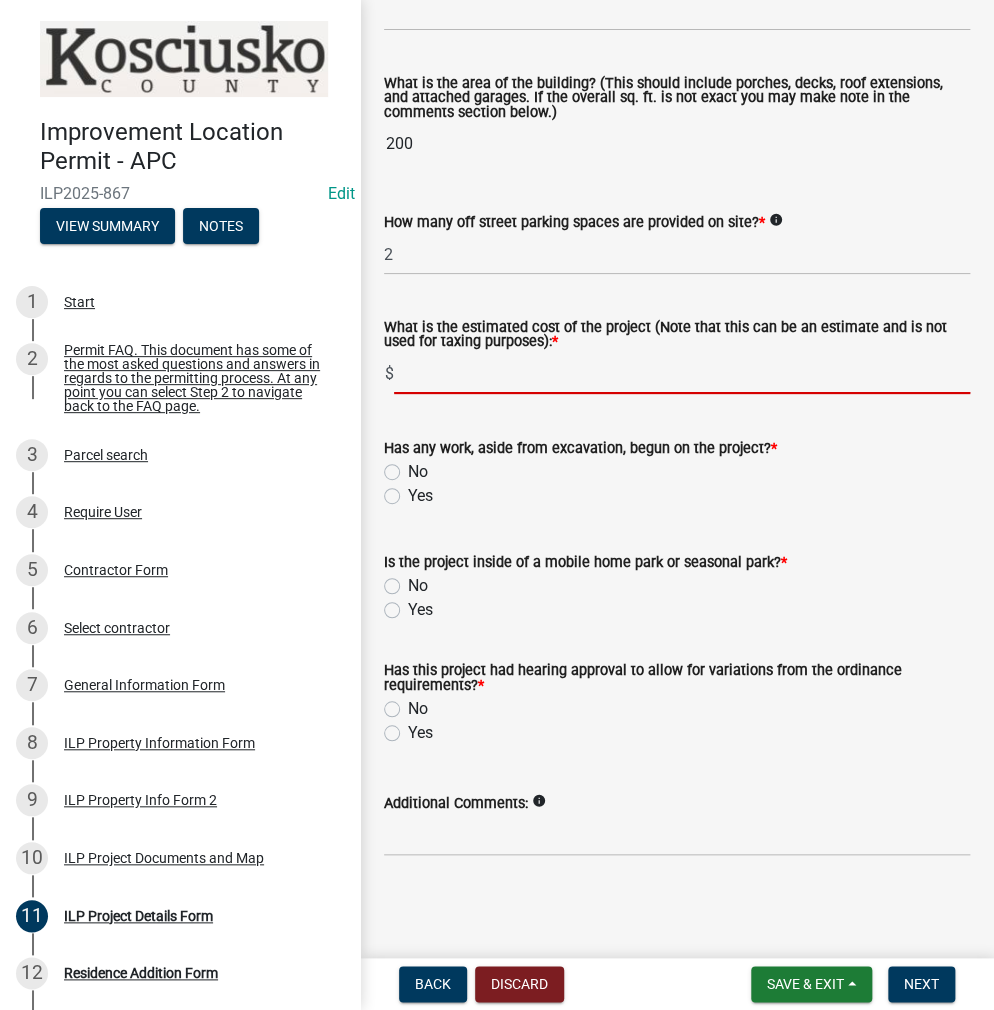 click on "Has any work, aside from excavation, begun on the project?  *  No   Yes" 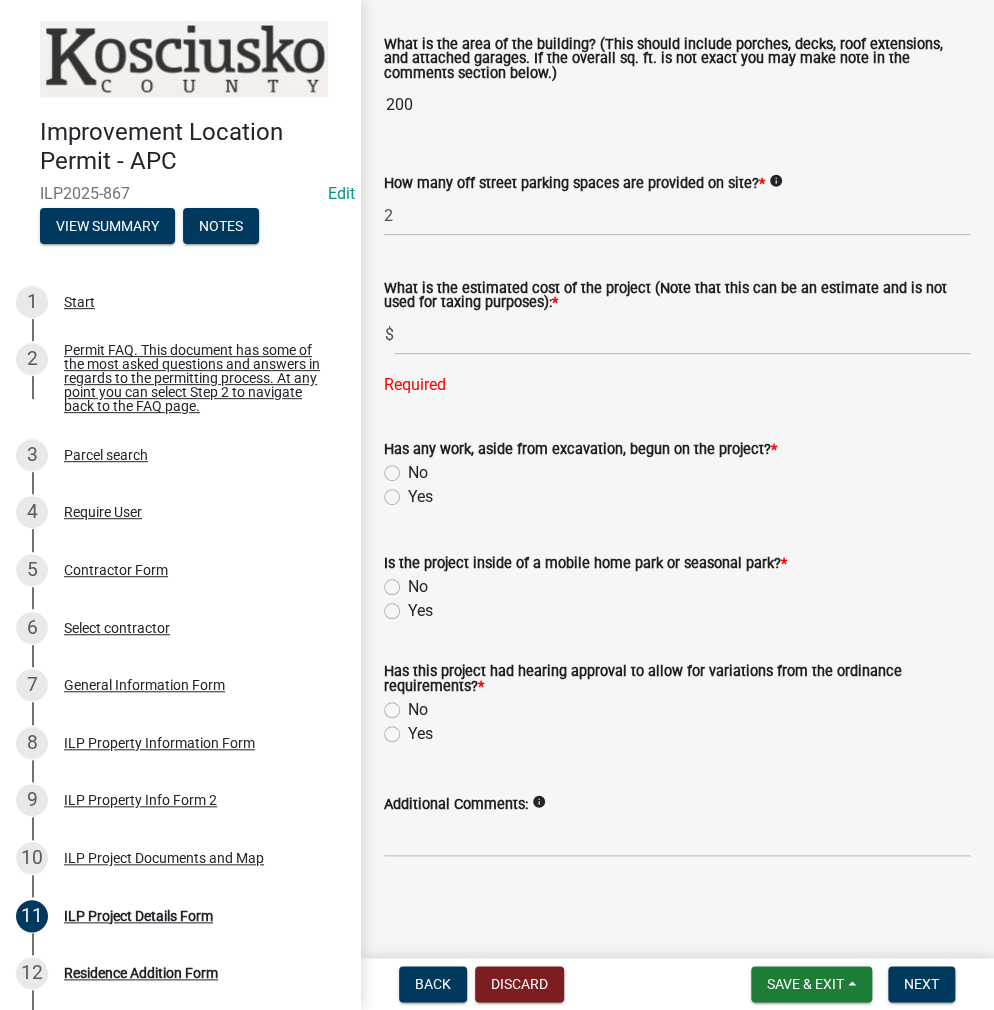 click on "No" 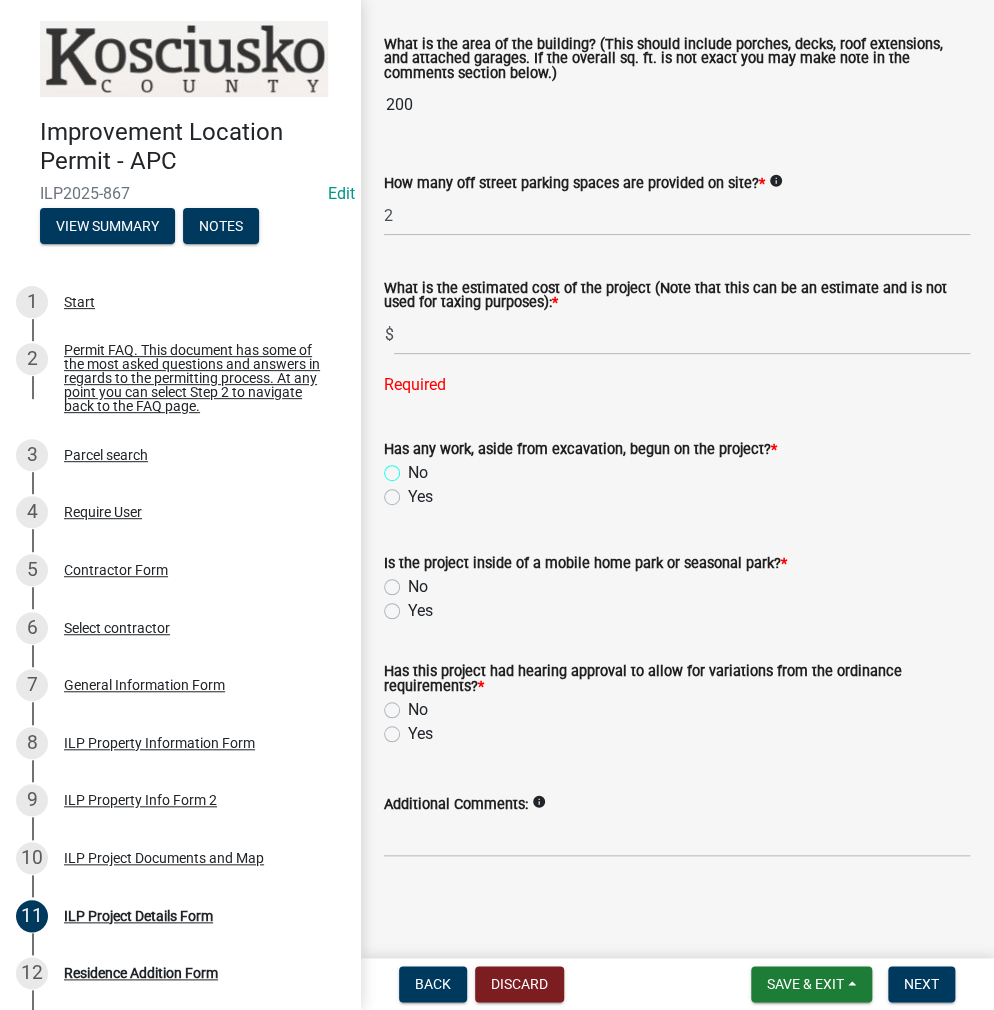 click on "No" at bounding box center [414, 467] 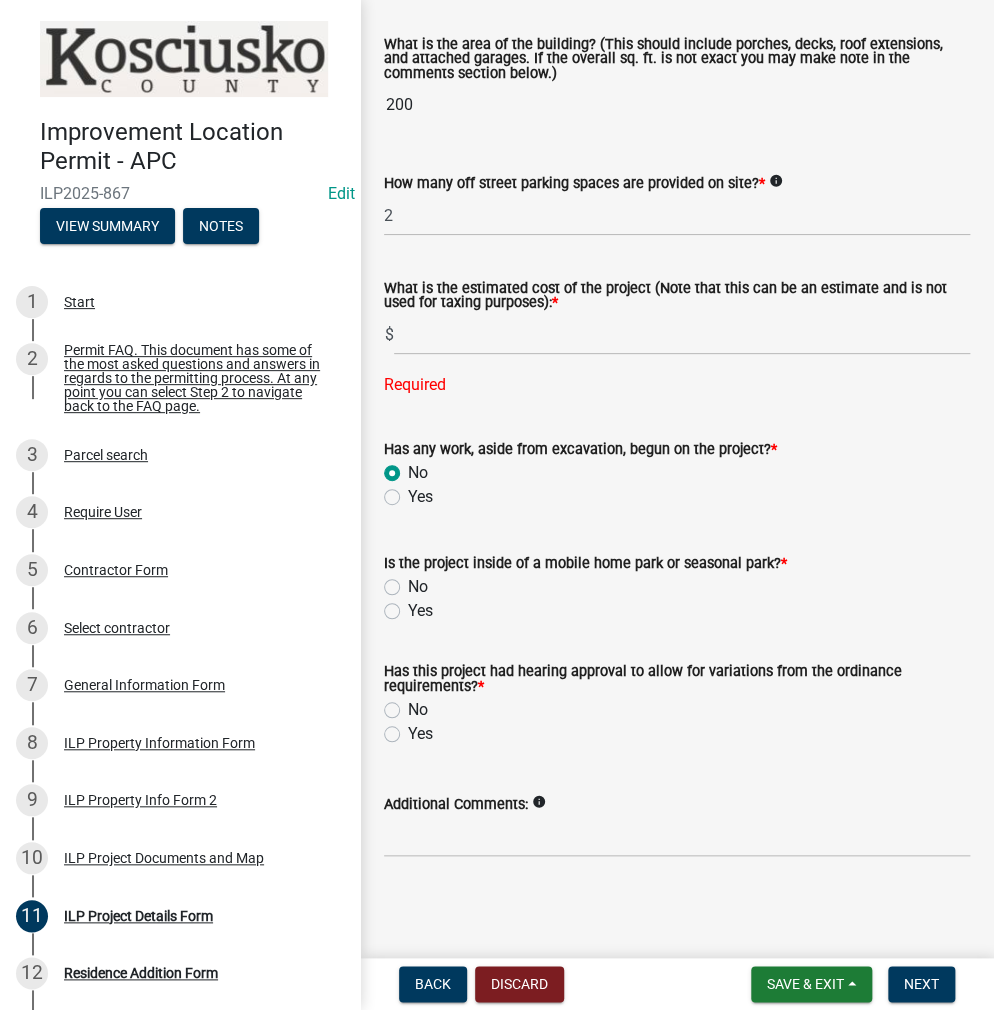 radio on "true" 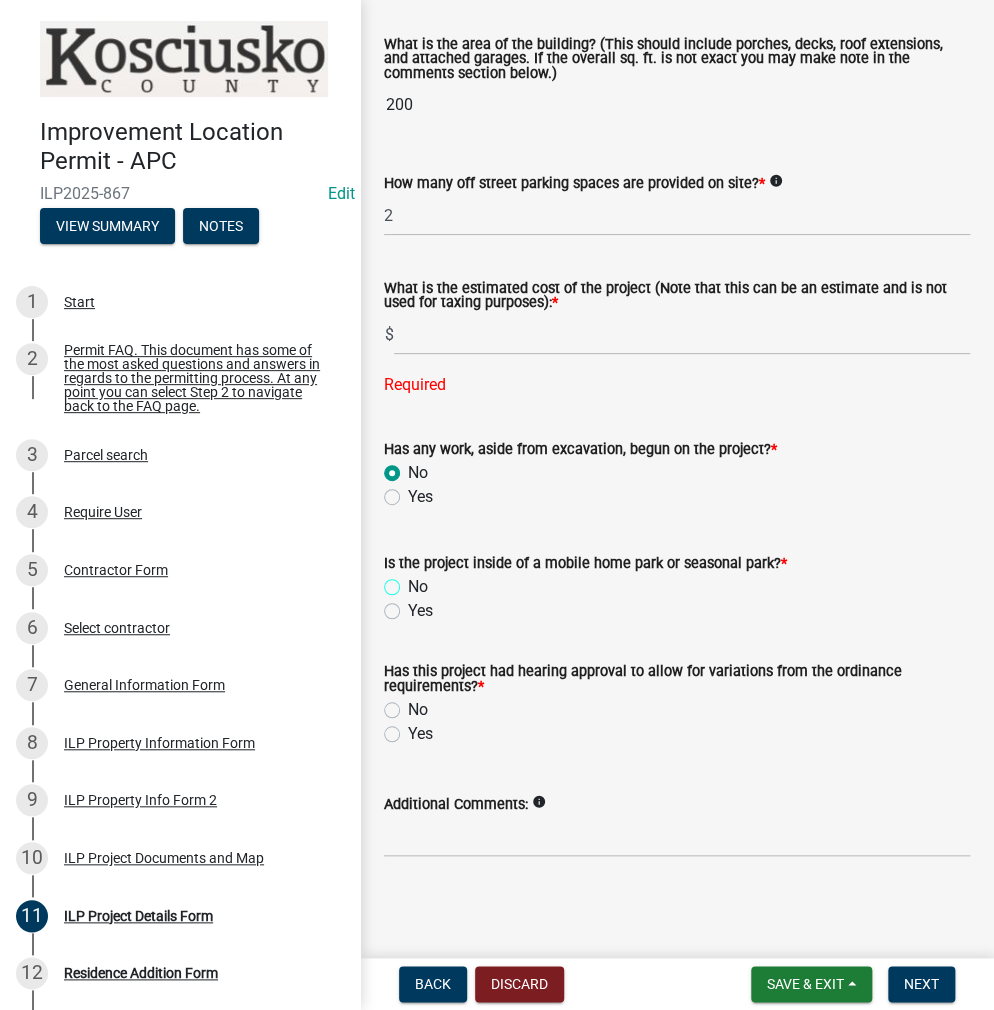 click on "No" at bounding box center (414, 581) 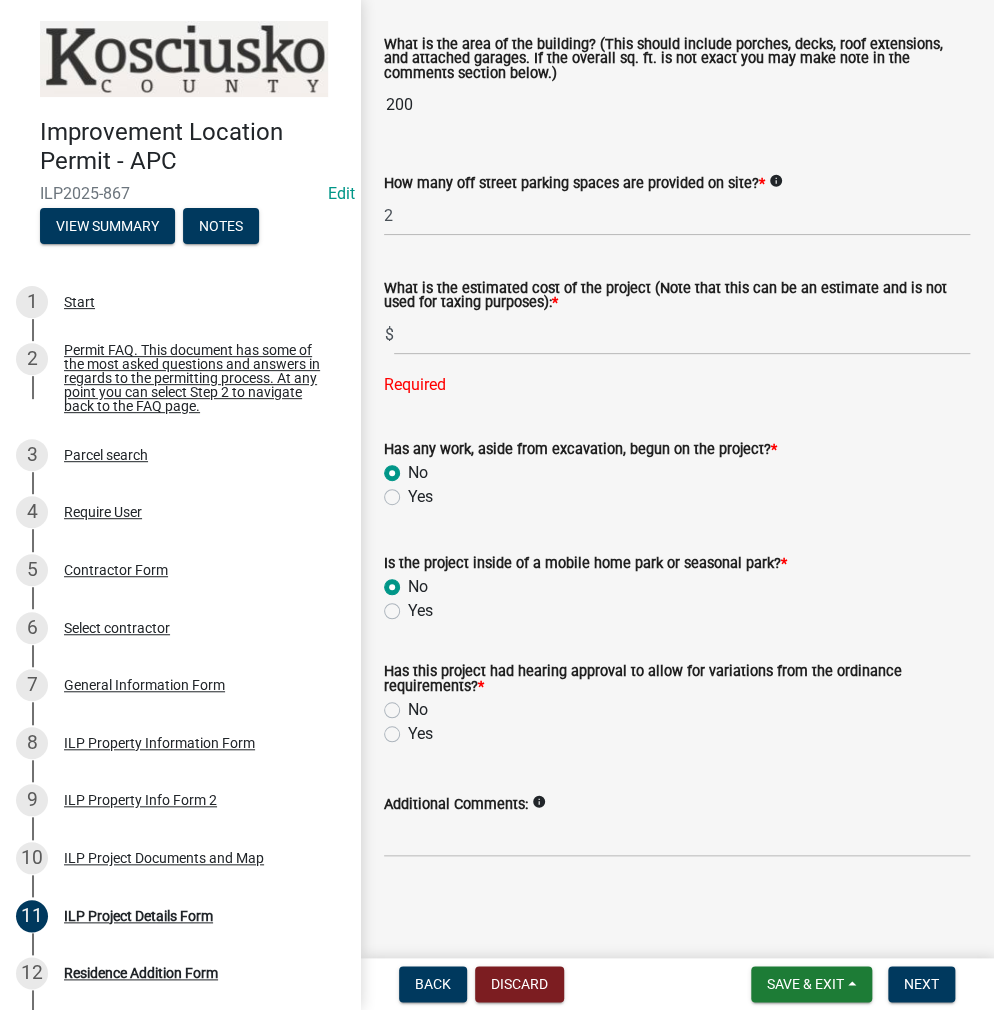 radio on "true" 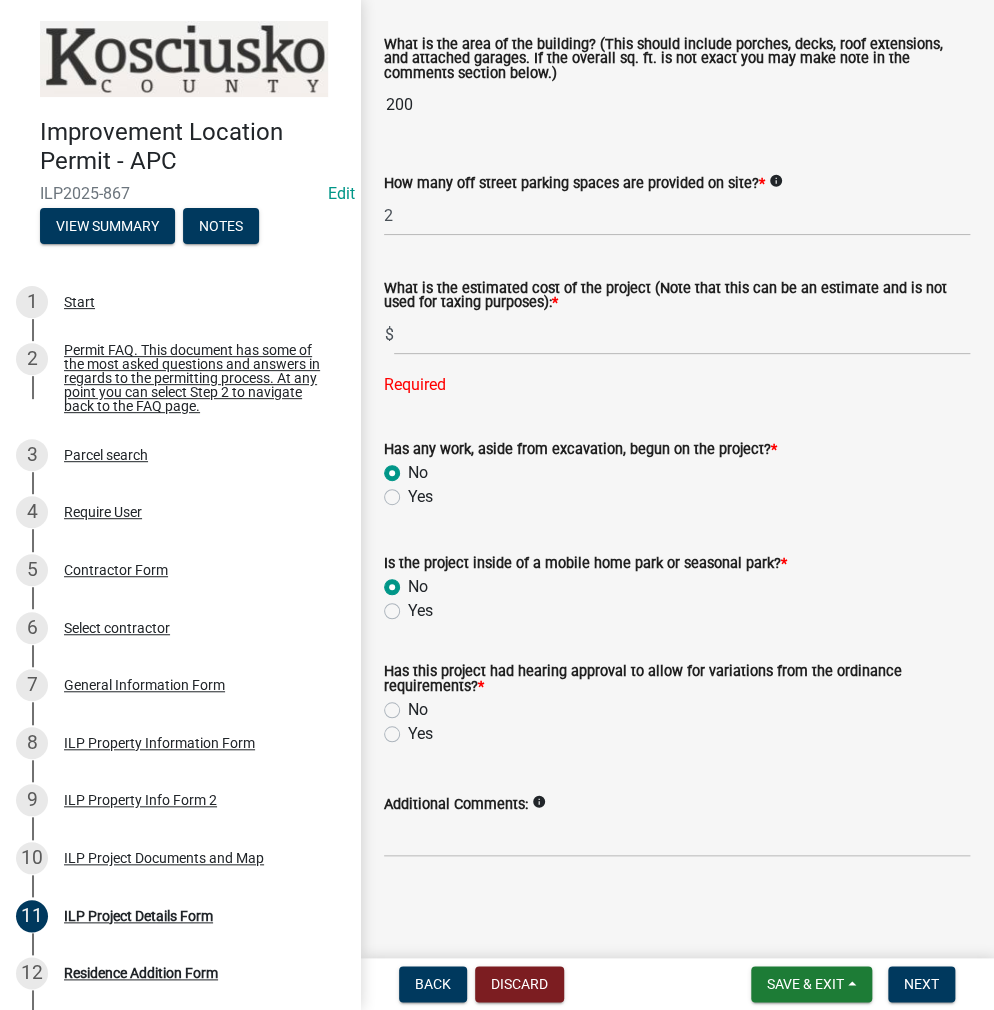 click on "No" 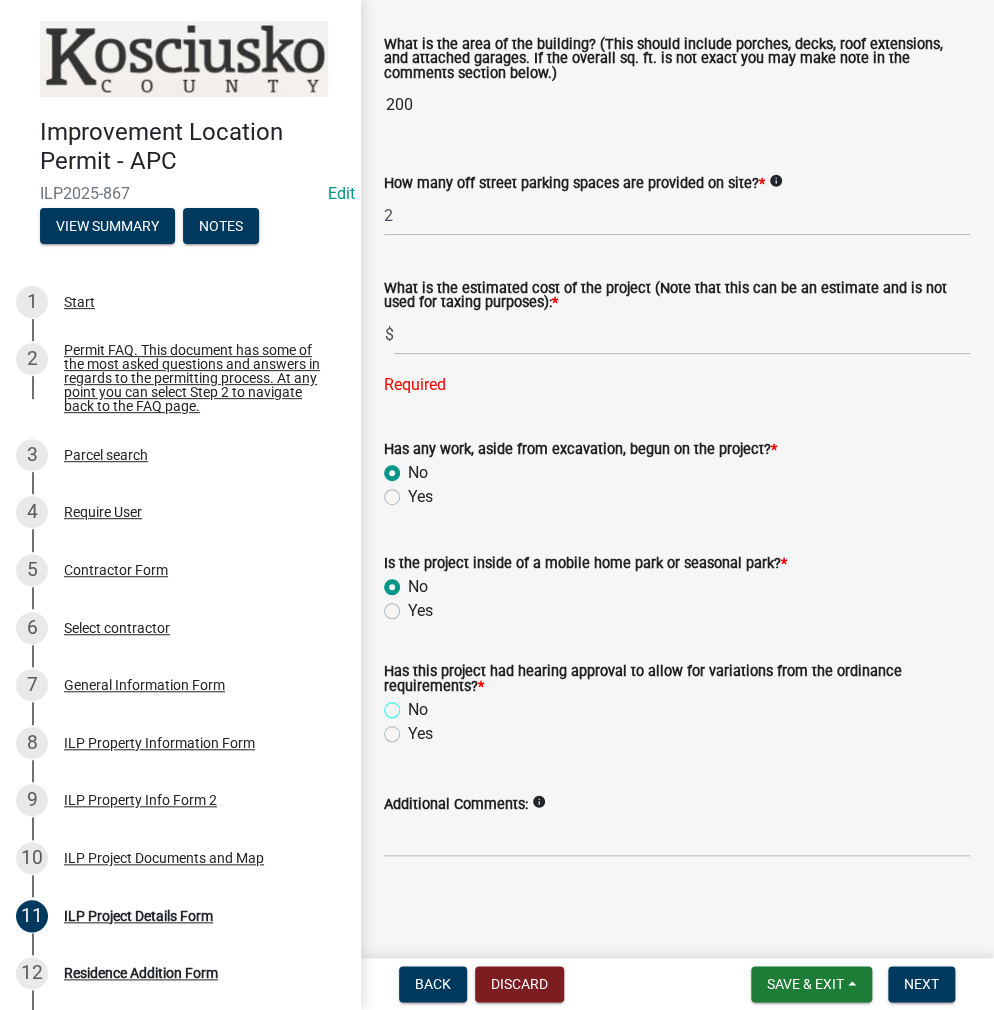 click on "No" at bounding box center [414, 704] 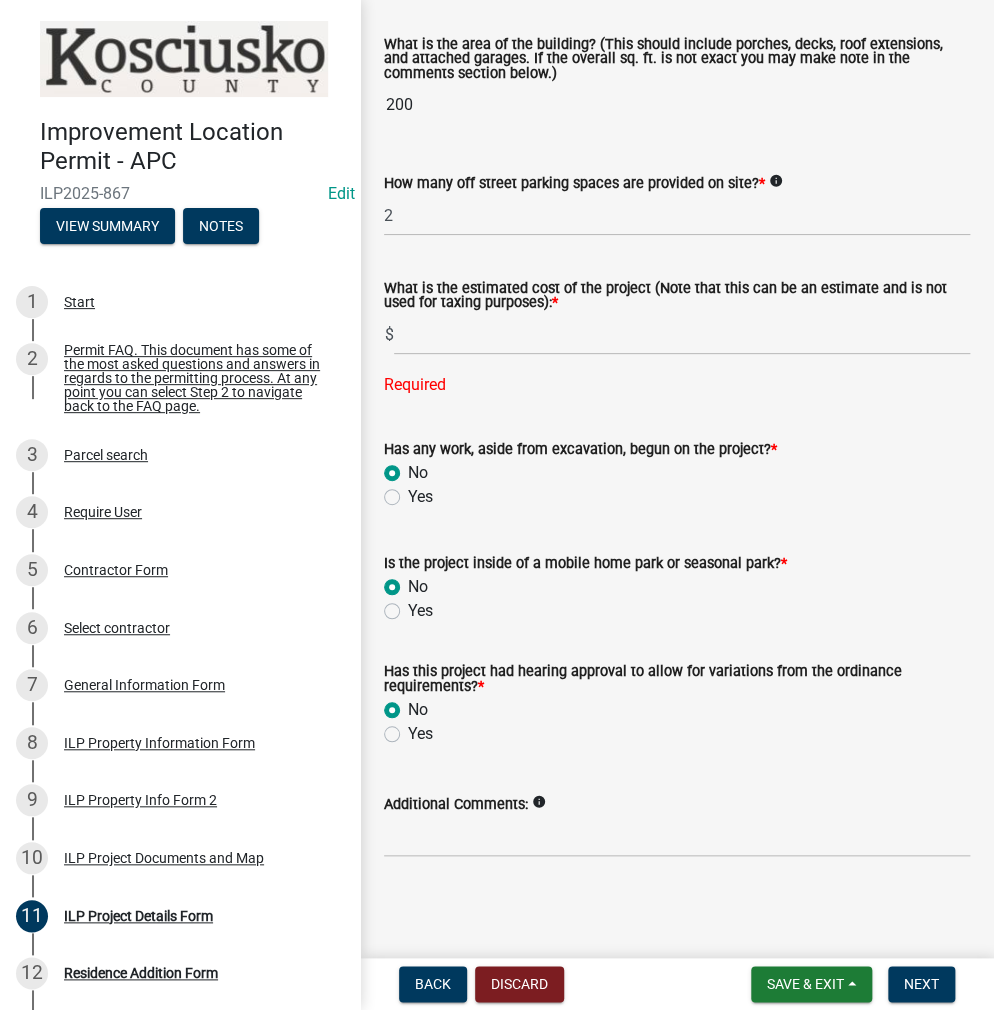 radio on "true" 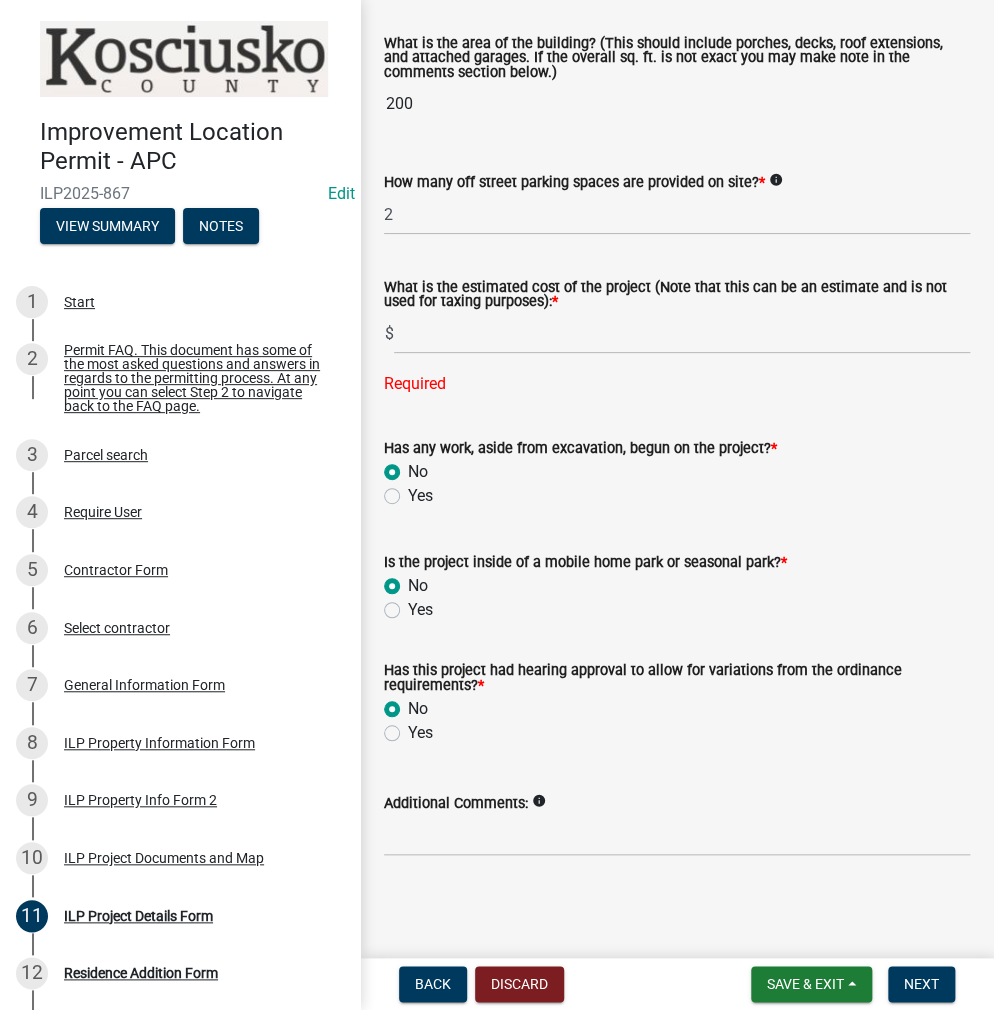 scroll, scrollTop: 1354, scrollLeft: 0, axis: vertical 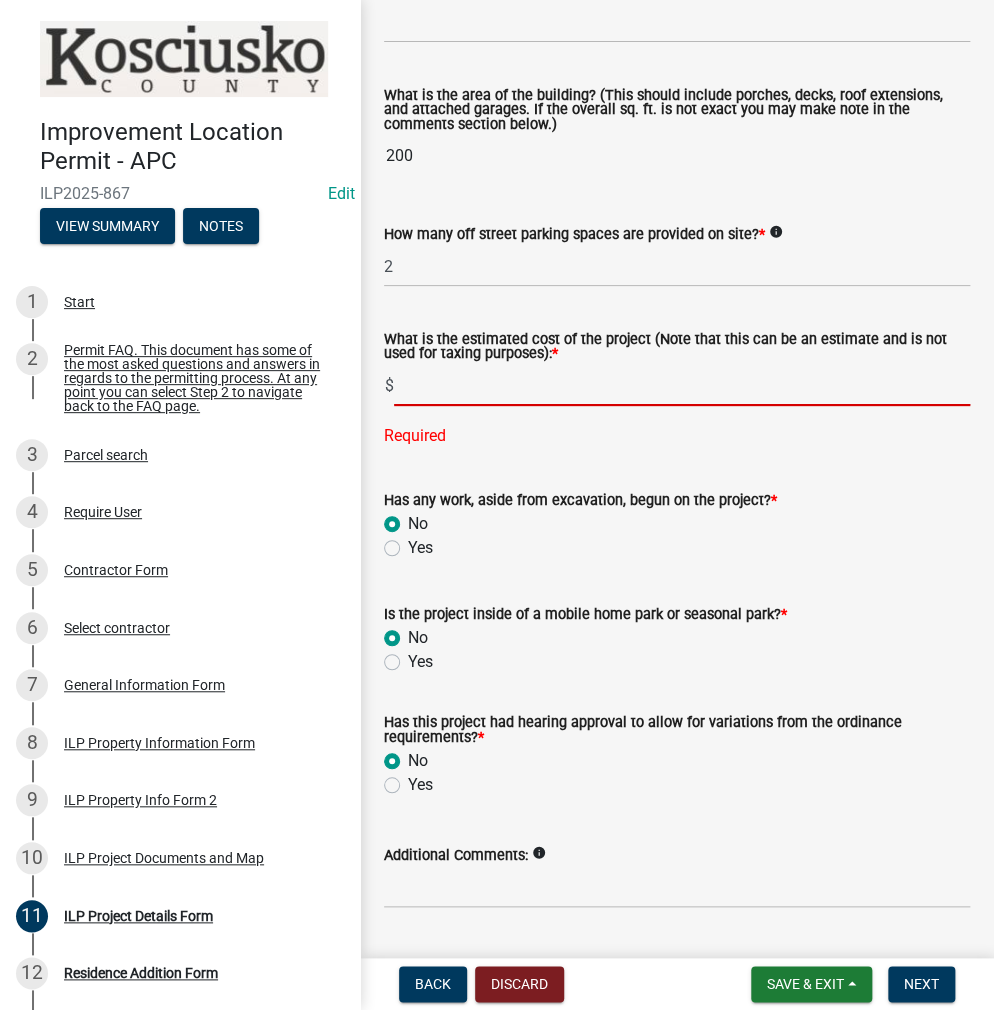 click 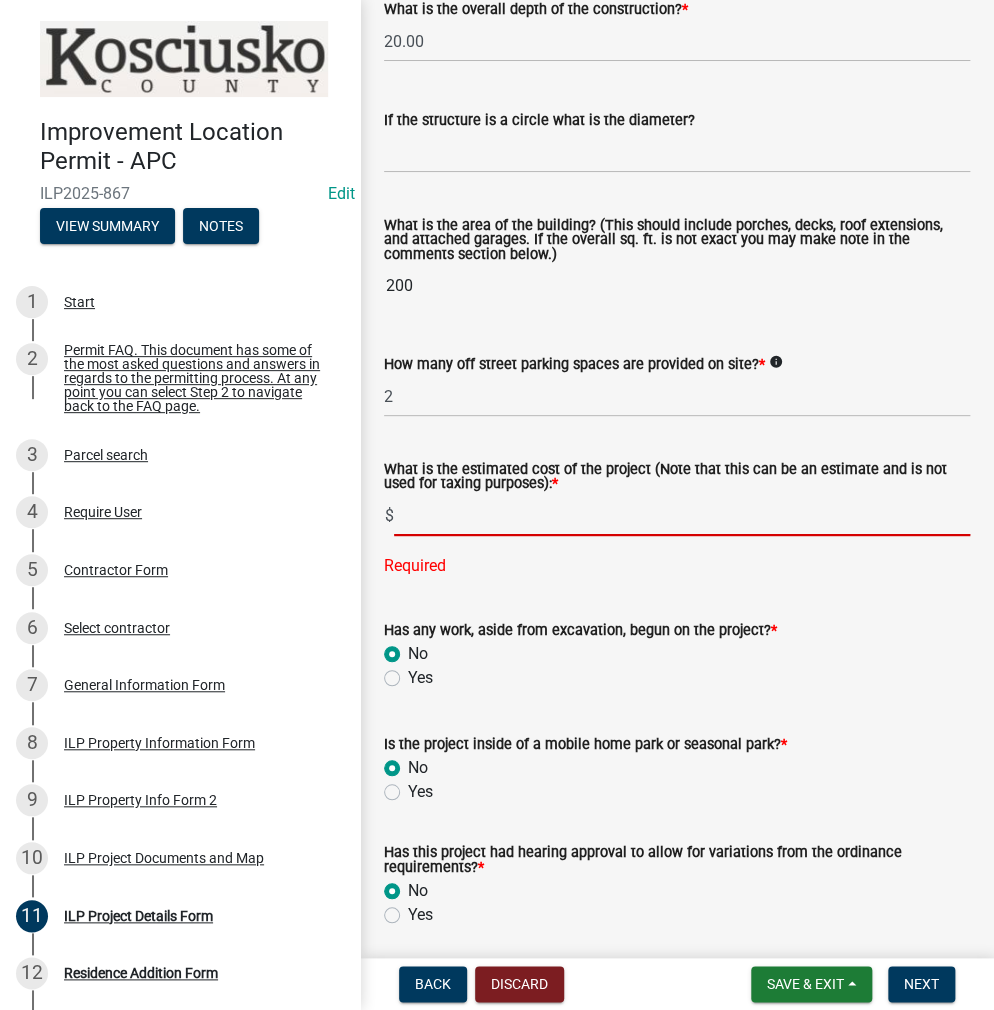 scroll, scrollTop: 1254, scrollLeft: 0, axis: vertical 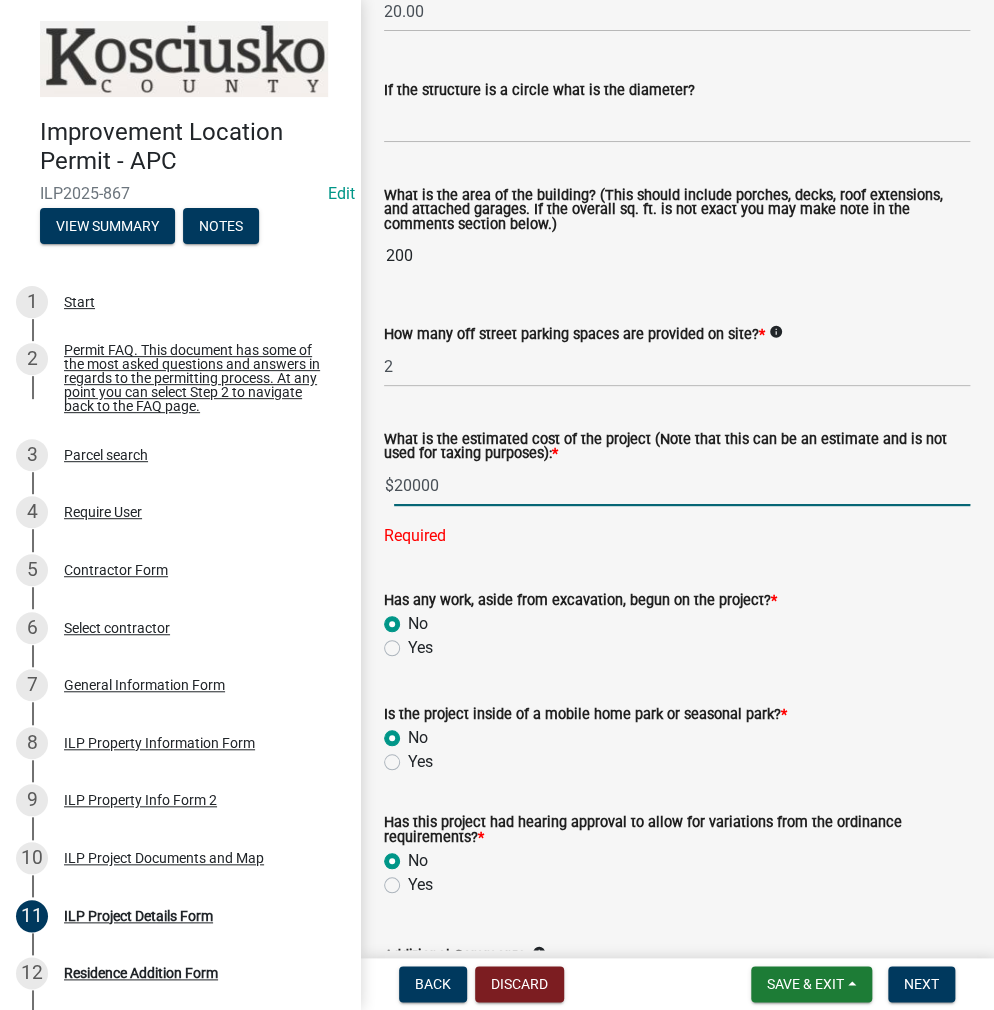 type on "20000" 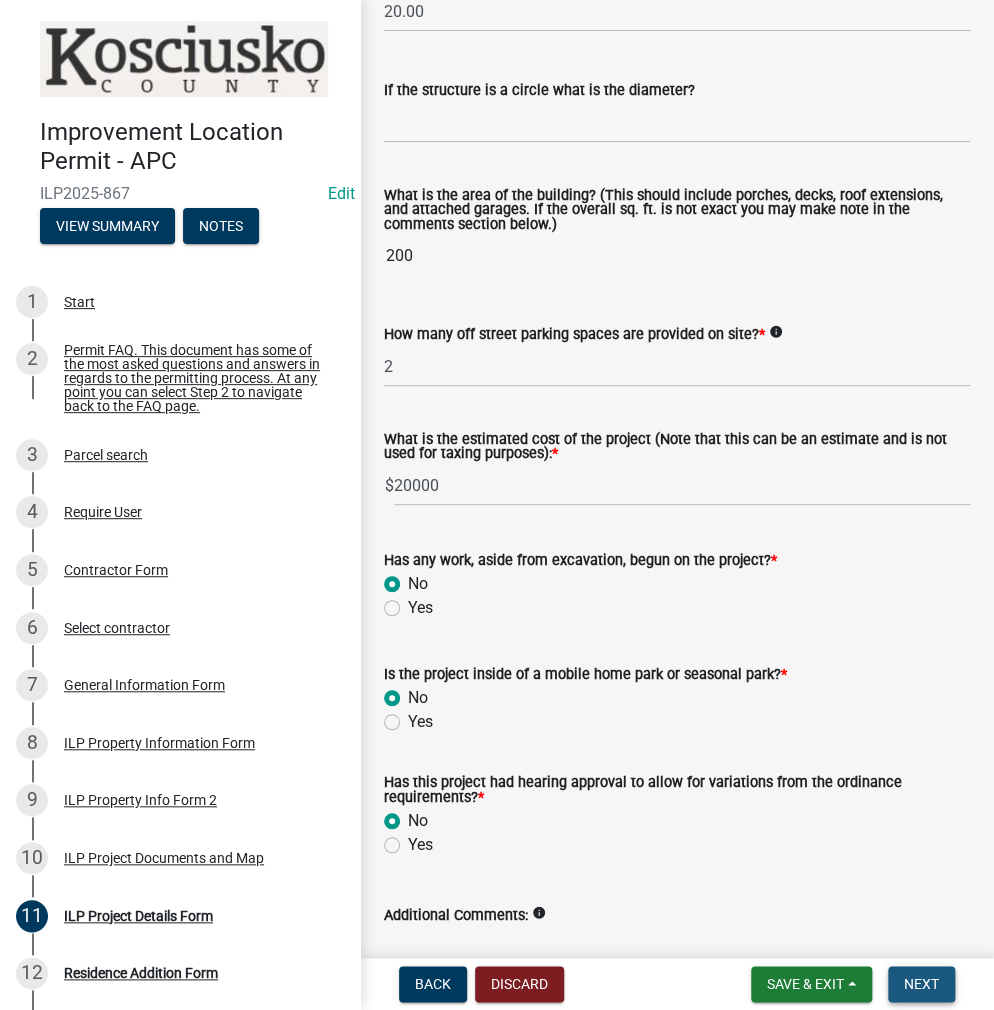 click on "Next" at bounding box center [921, 984] 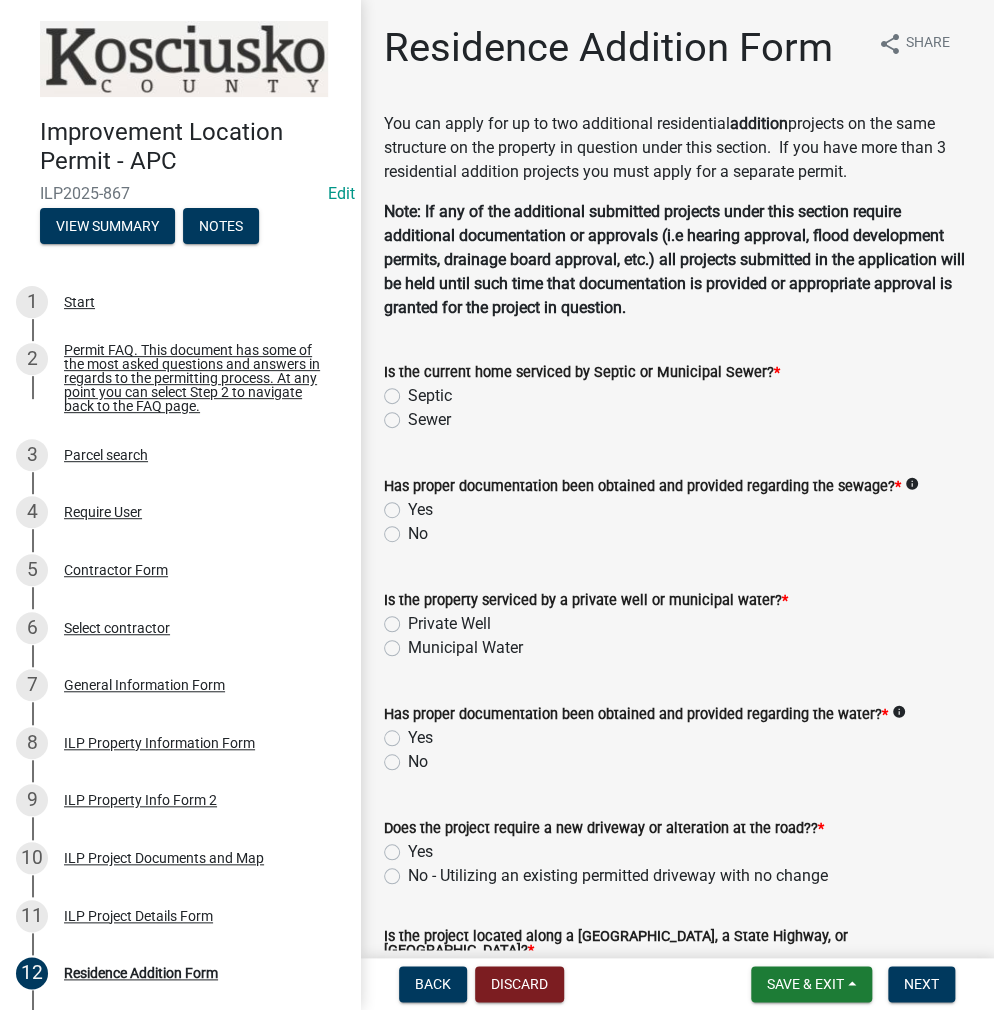click on "Sewer" 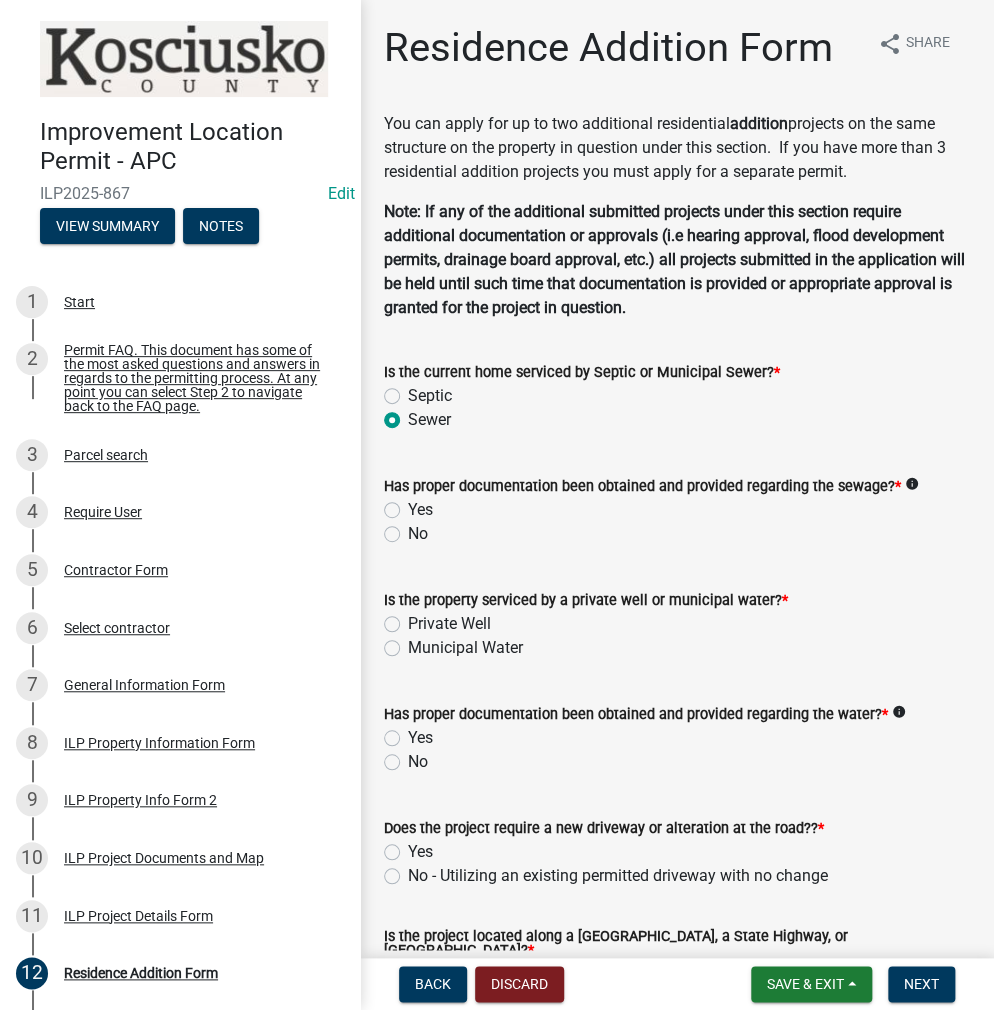 radio on "true" 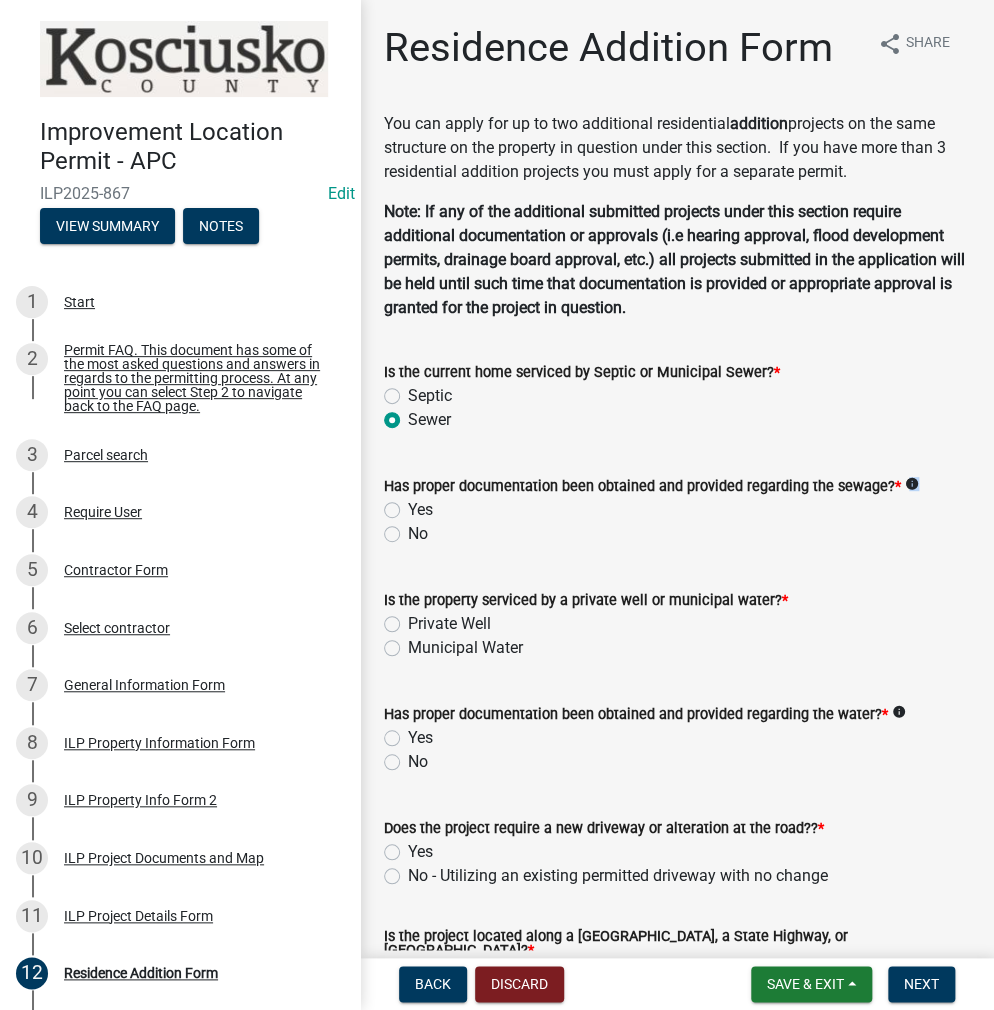 click on "Has proper documentation been obtained and provided regarding the sewage?  *  info
Yes   No" 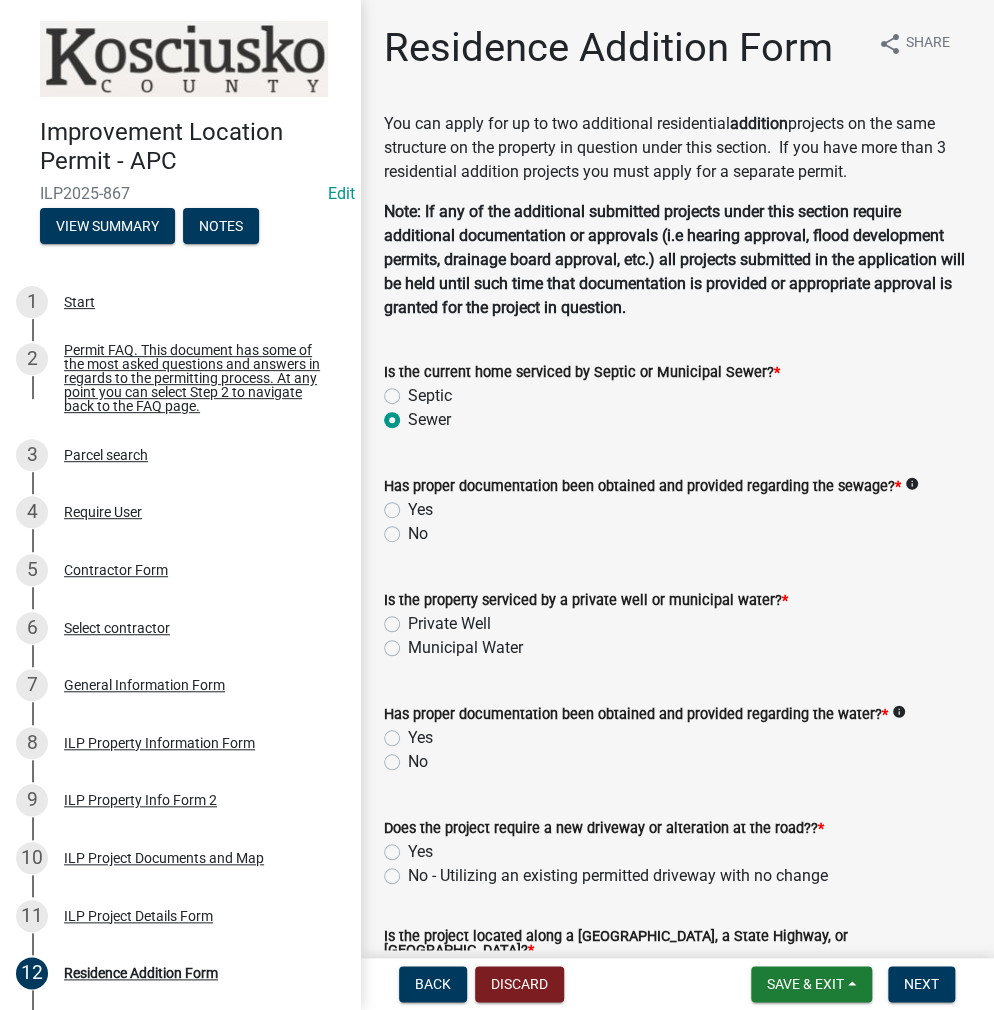 click on "Yes" 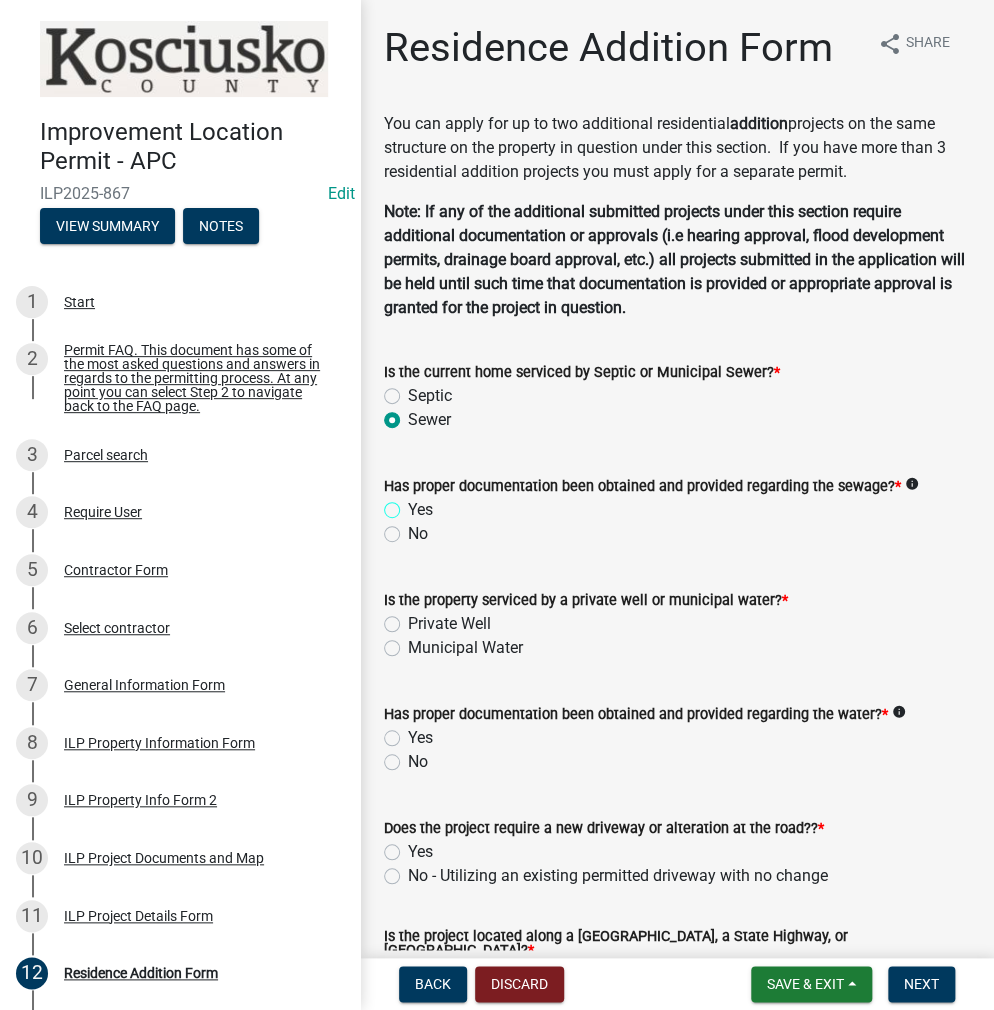 click on "Yes" at bounding box center [414, 504] 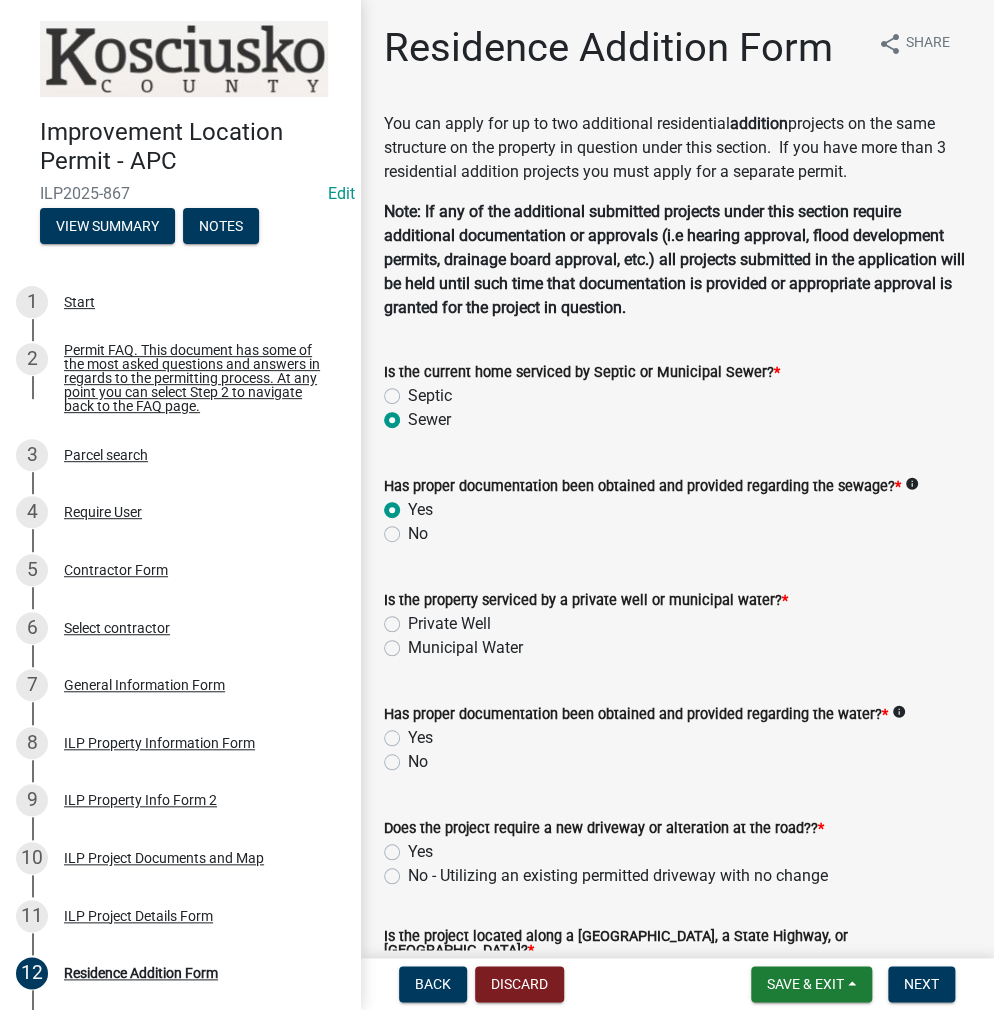 radio on "true" 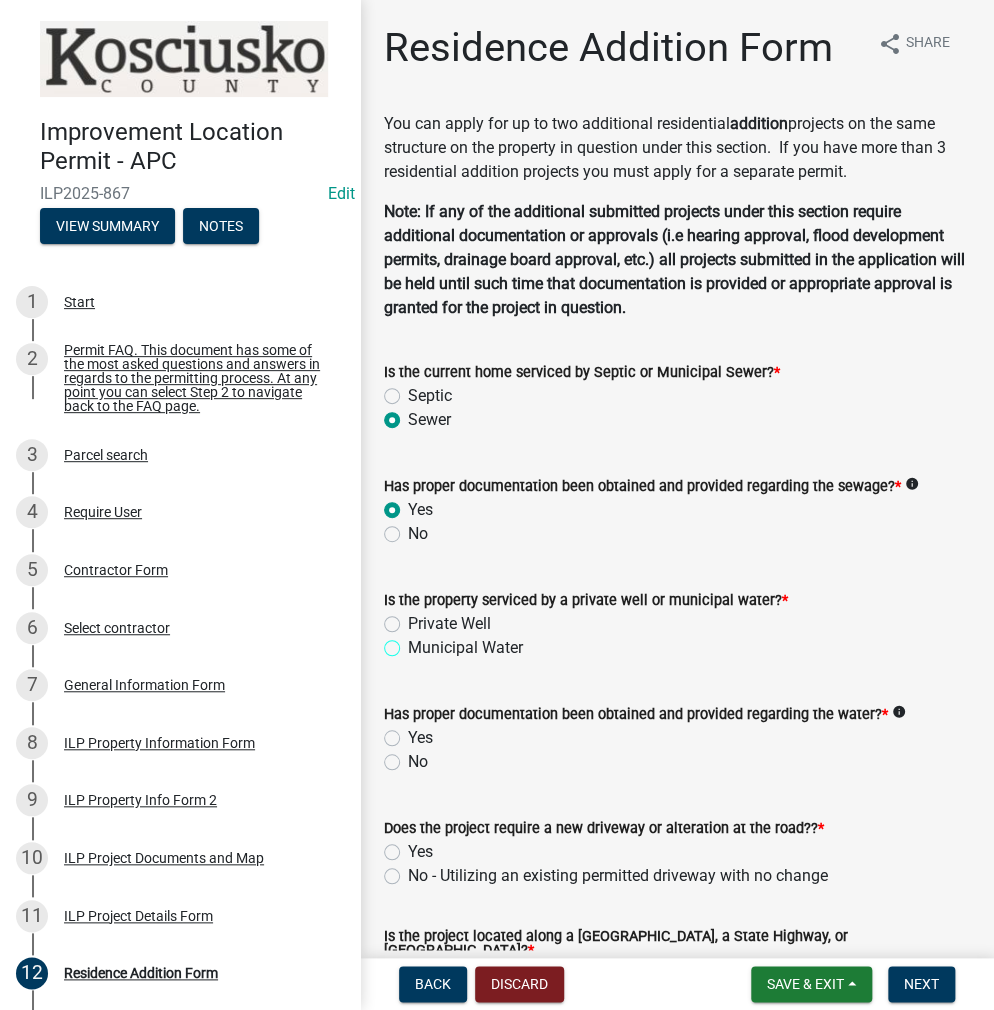 click on "Municipal Water" at bounding box center [414, 642] 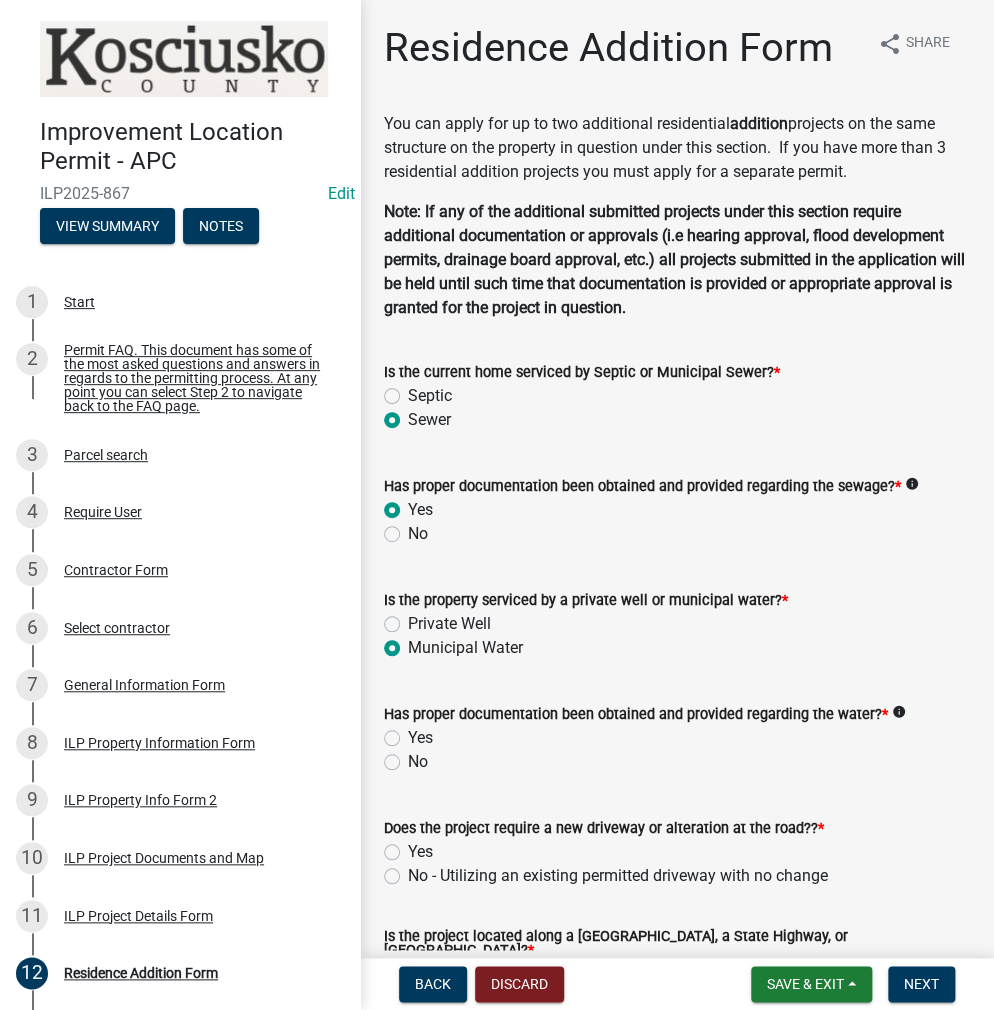 radio on "true" 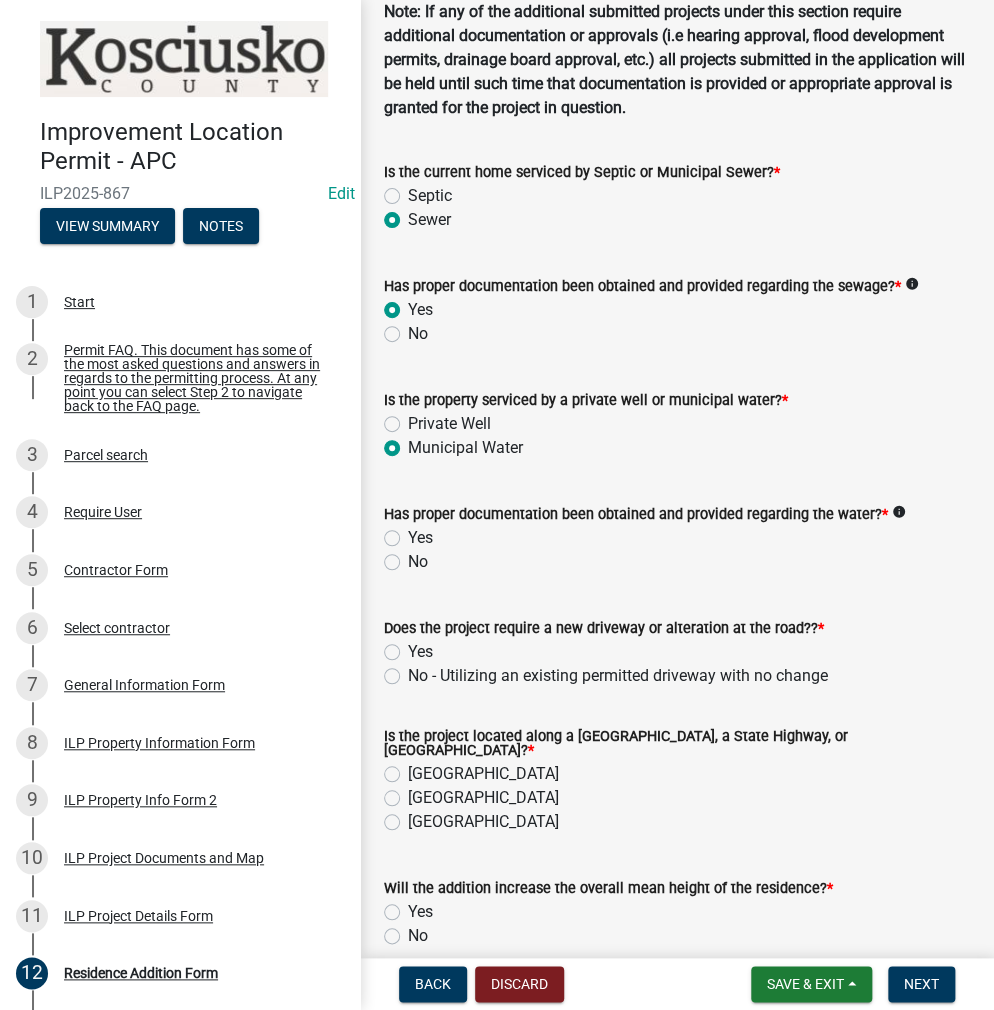 click on "Yes" 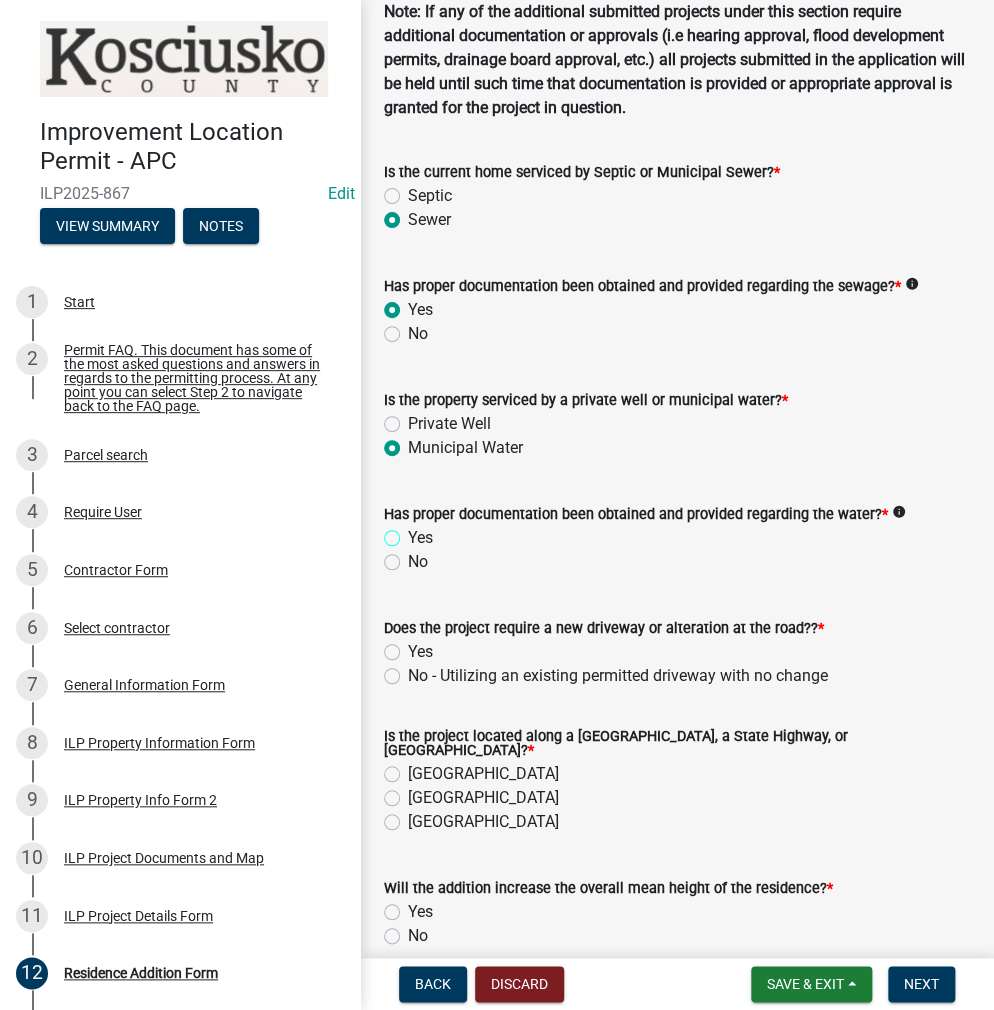 click on "Yes" at bounding box center (414, 532) 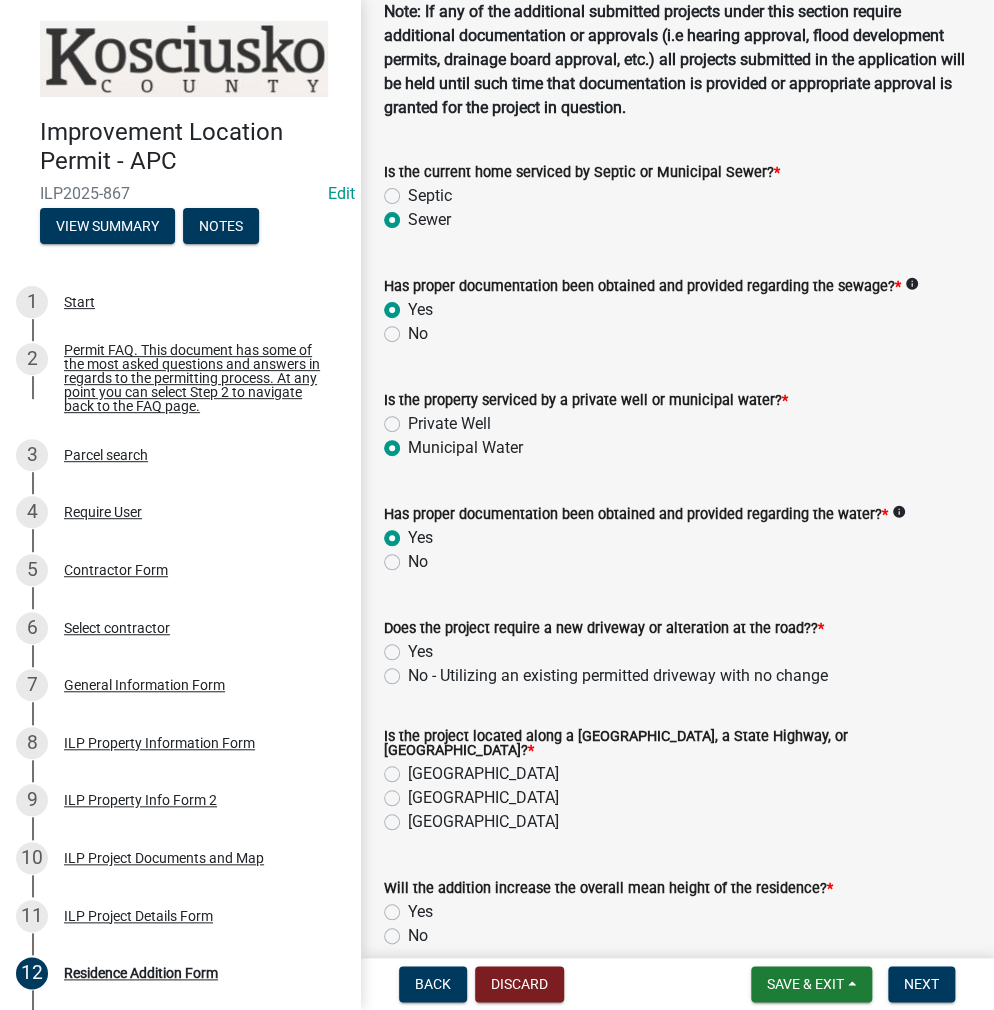 radio on "true" 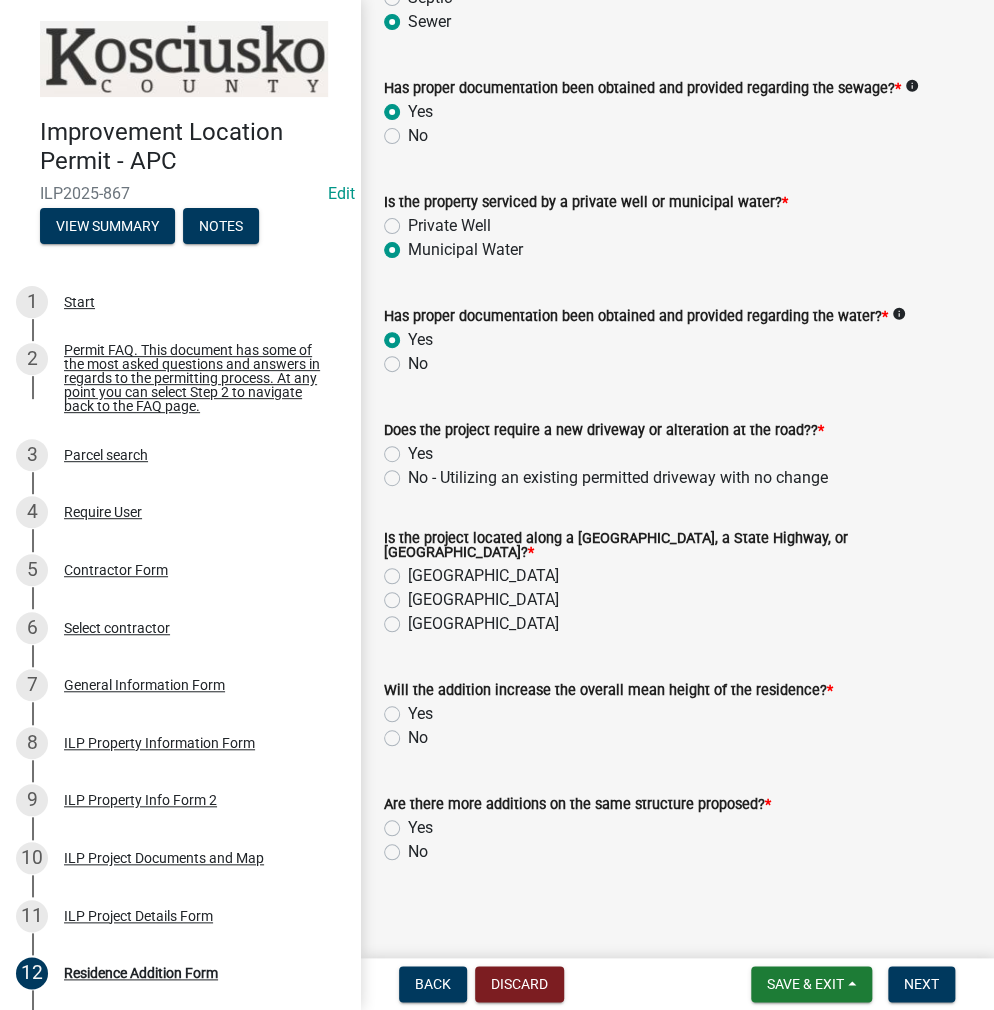 scroll, scrollTop: 400, scrollLeft: 0, axis: vertical 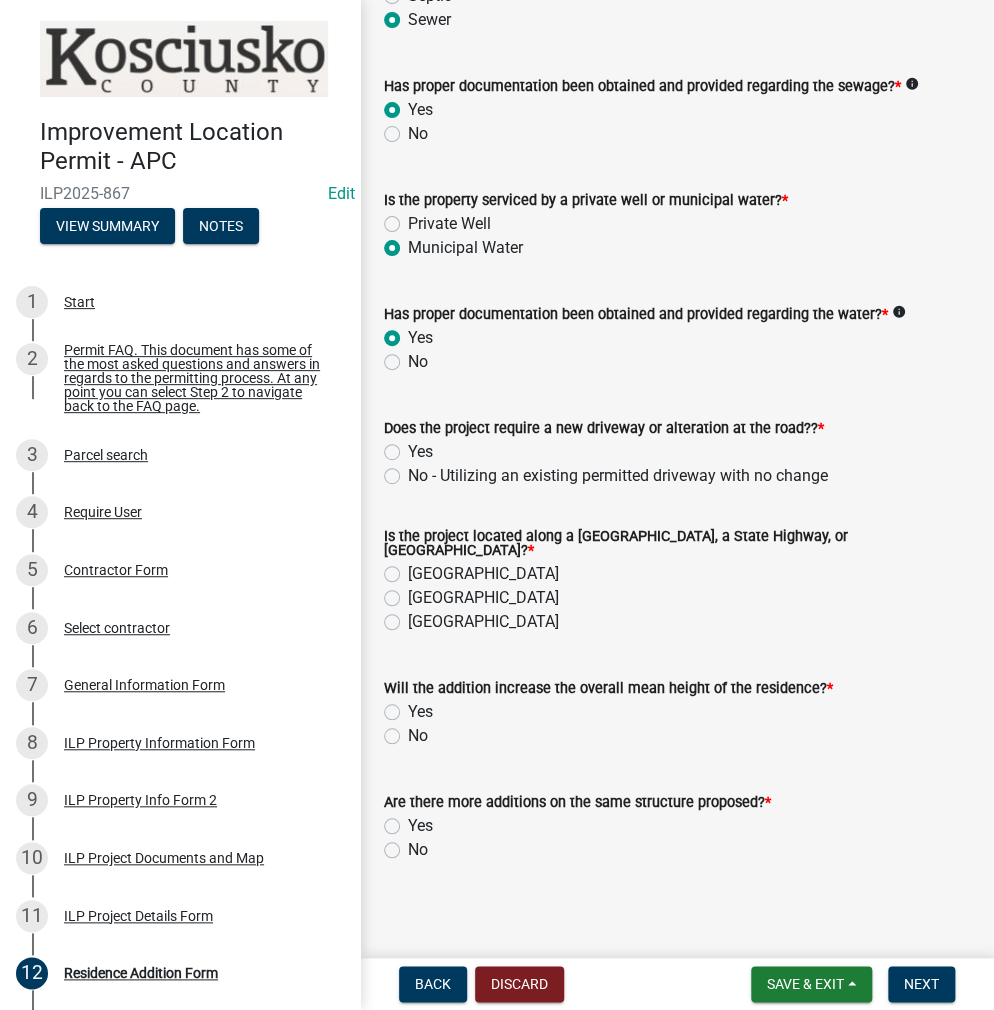 click on "No - Utilizing an existing permitted driveway with no change" 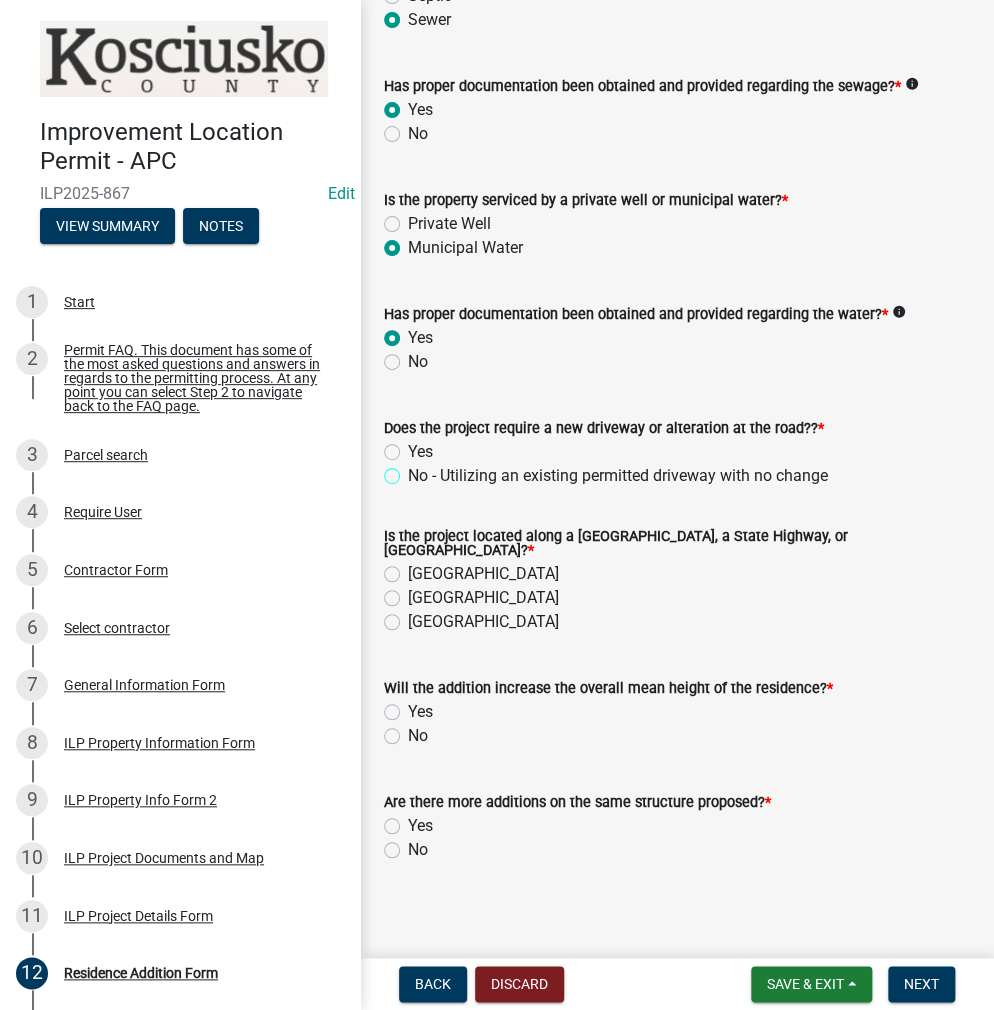 click on "No - Utilizing an existing permitted driveway with no change" at bounding box center (414, 470) 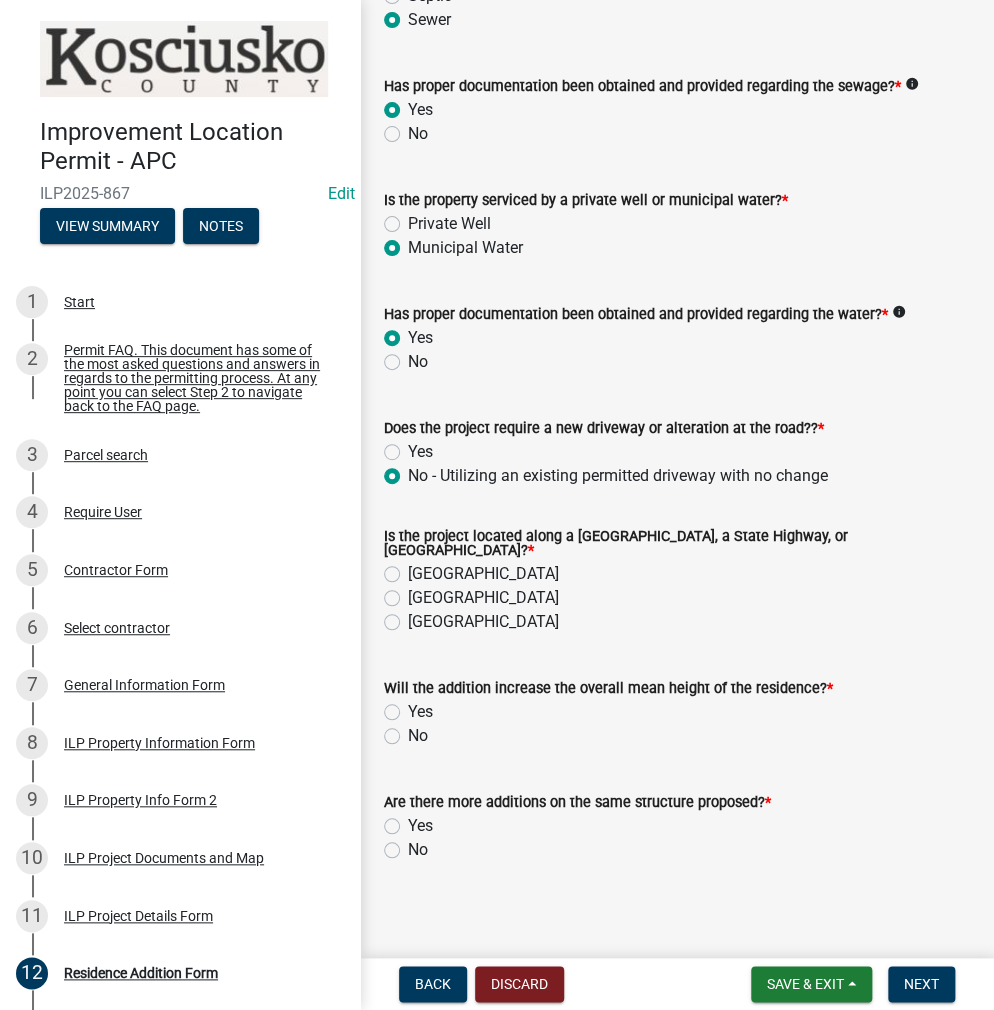 radio on "true" 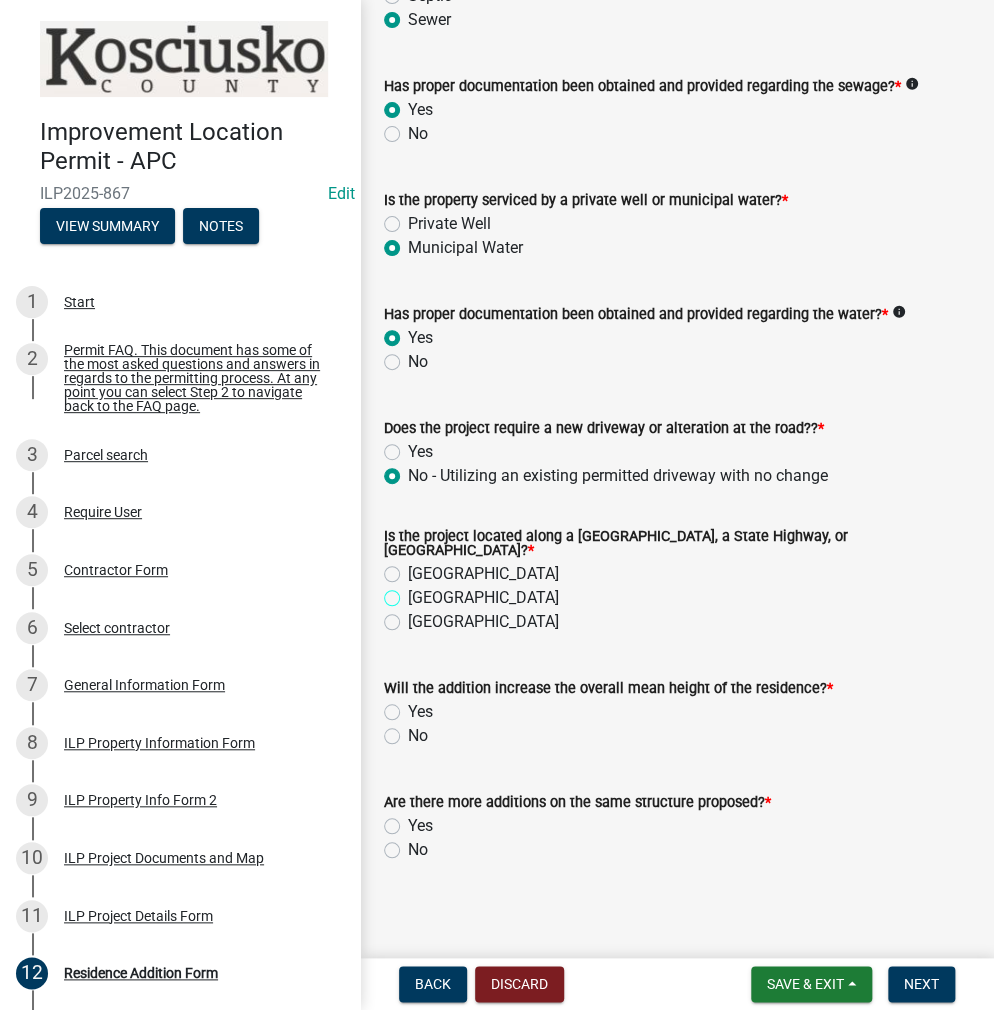 click on "[GEOGRAPHIC_DATA]" at bounding box center (414, 592) 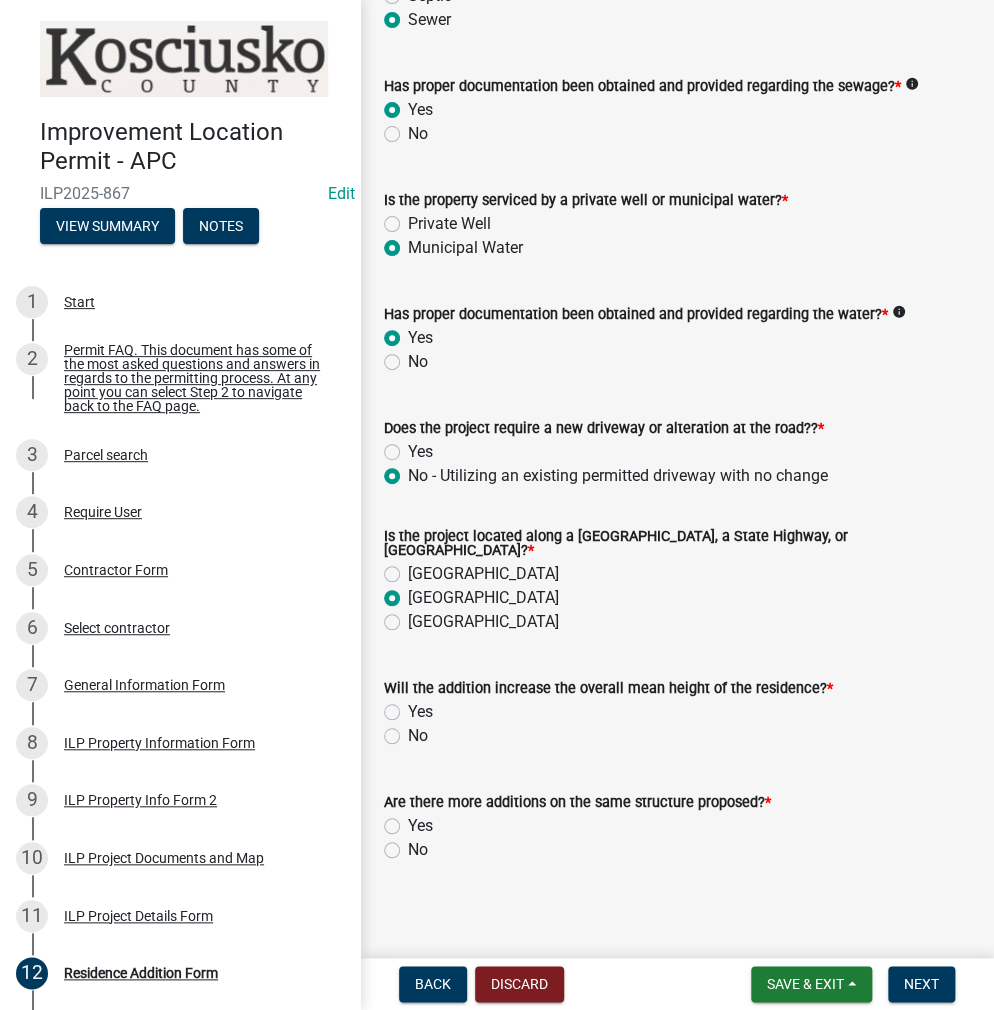 radio on "true" 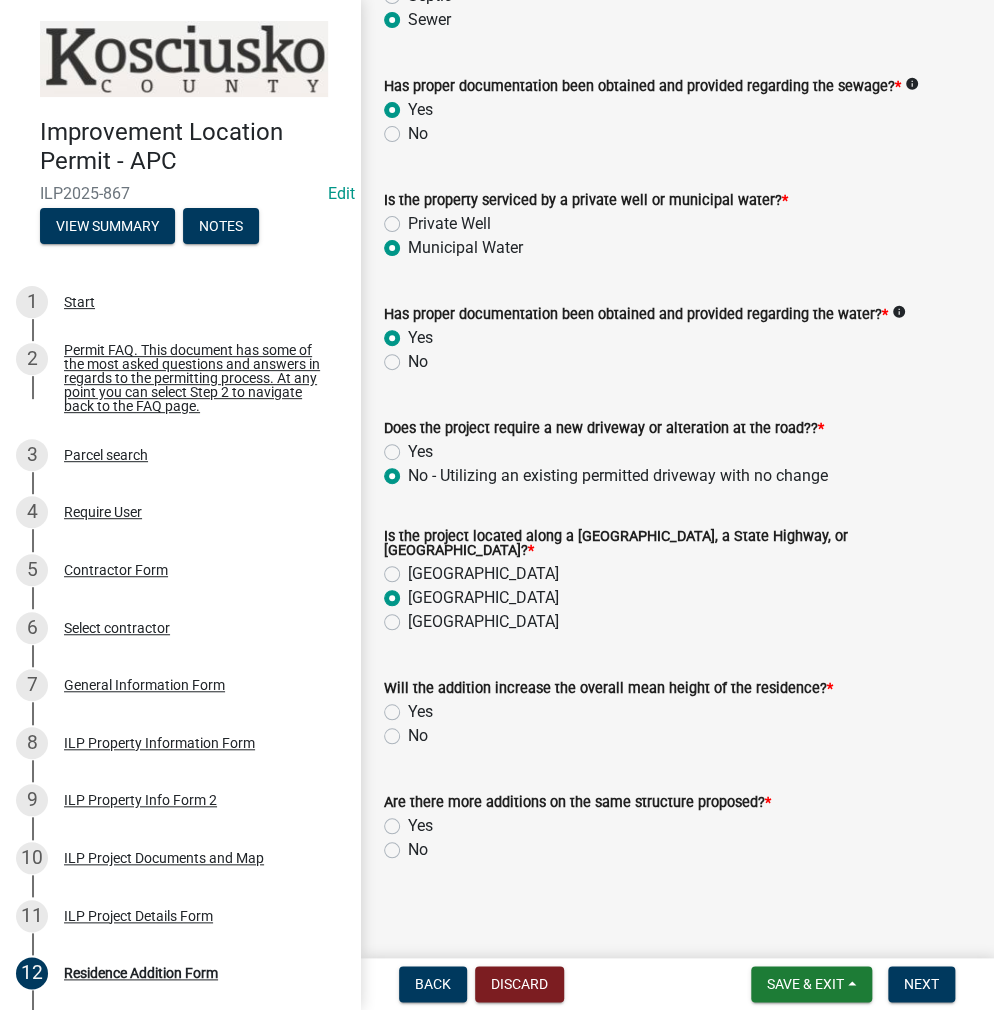 click on "No" 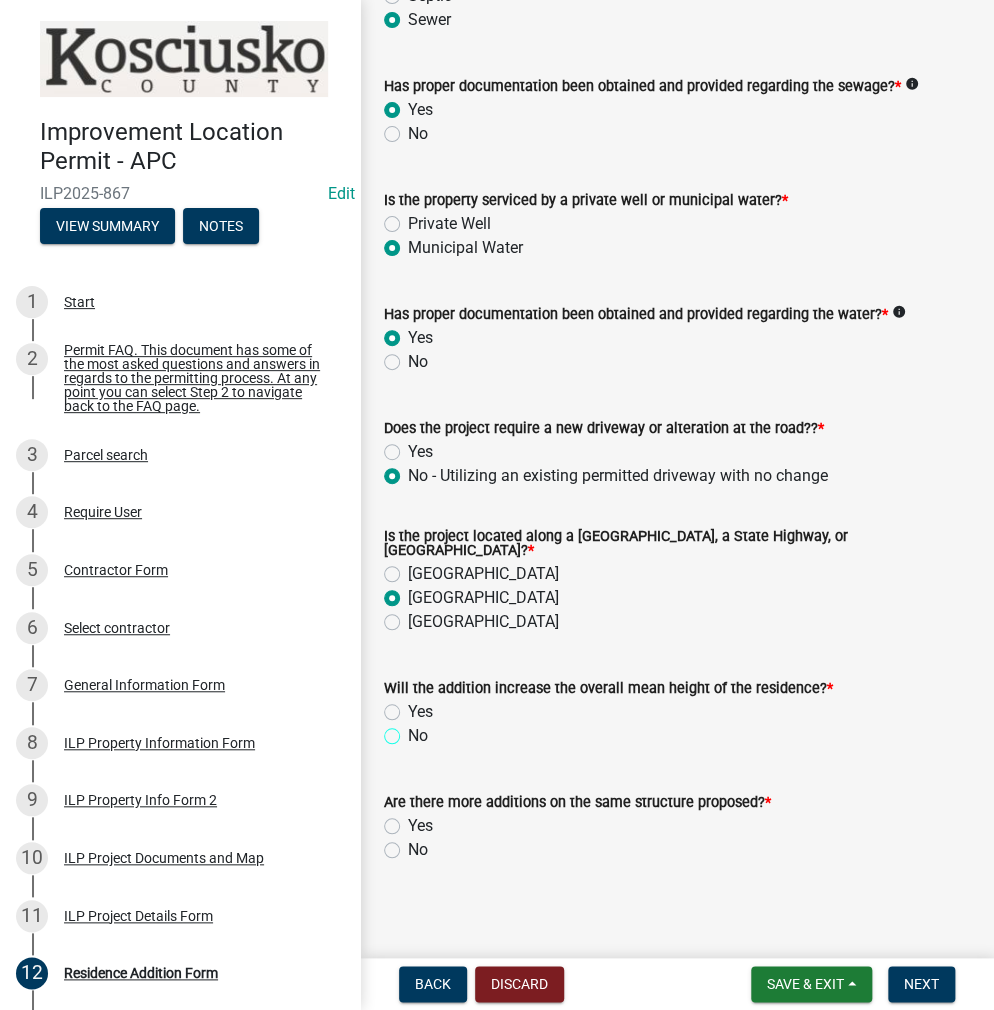 click on "No" at bounding box center (414, 730) 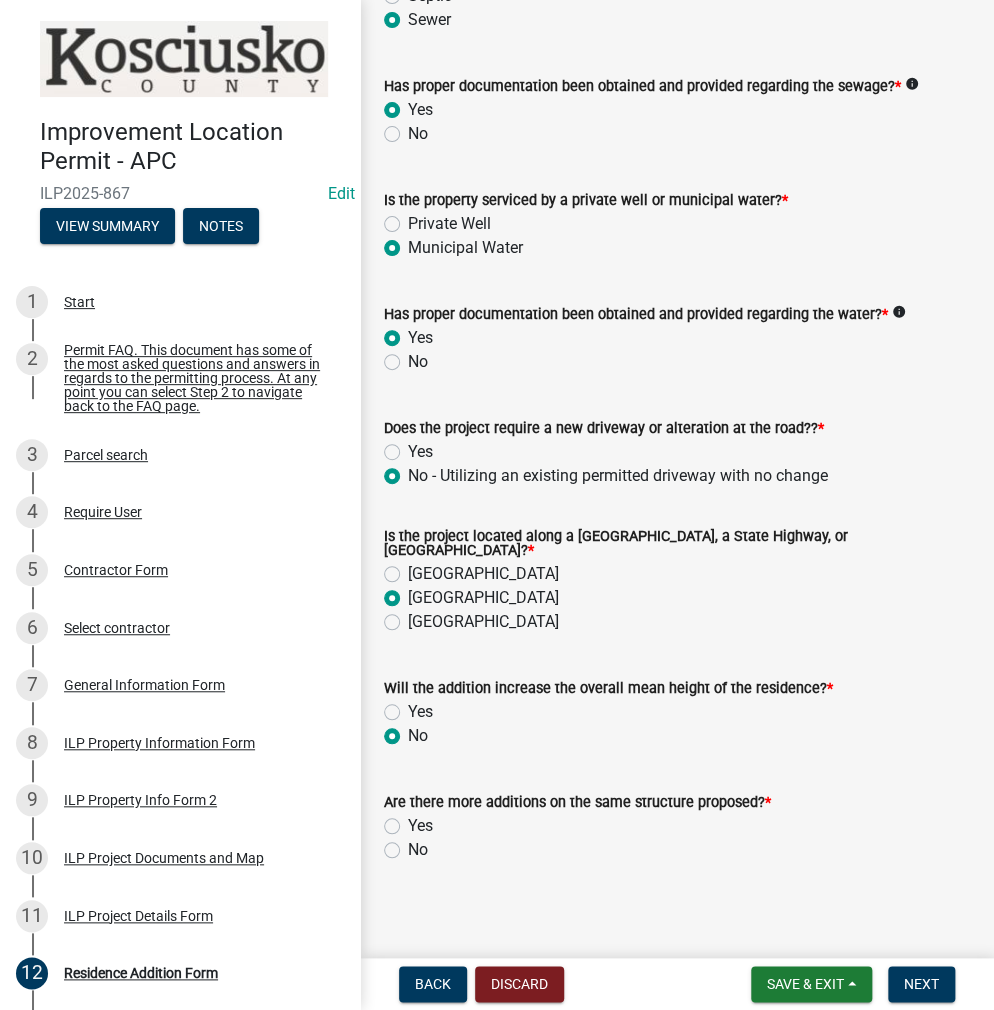 radio on "true" 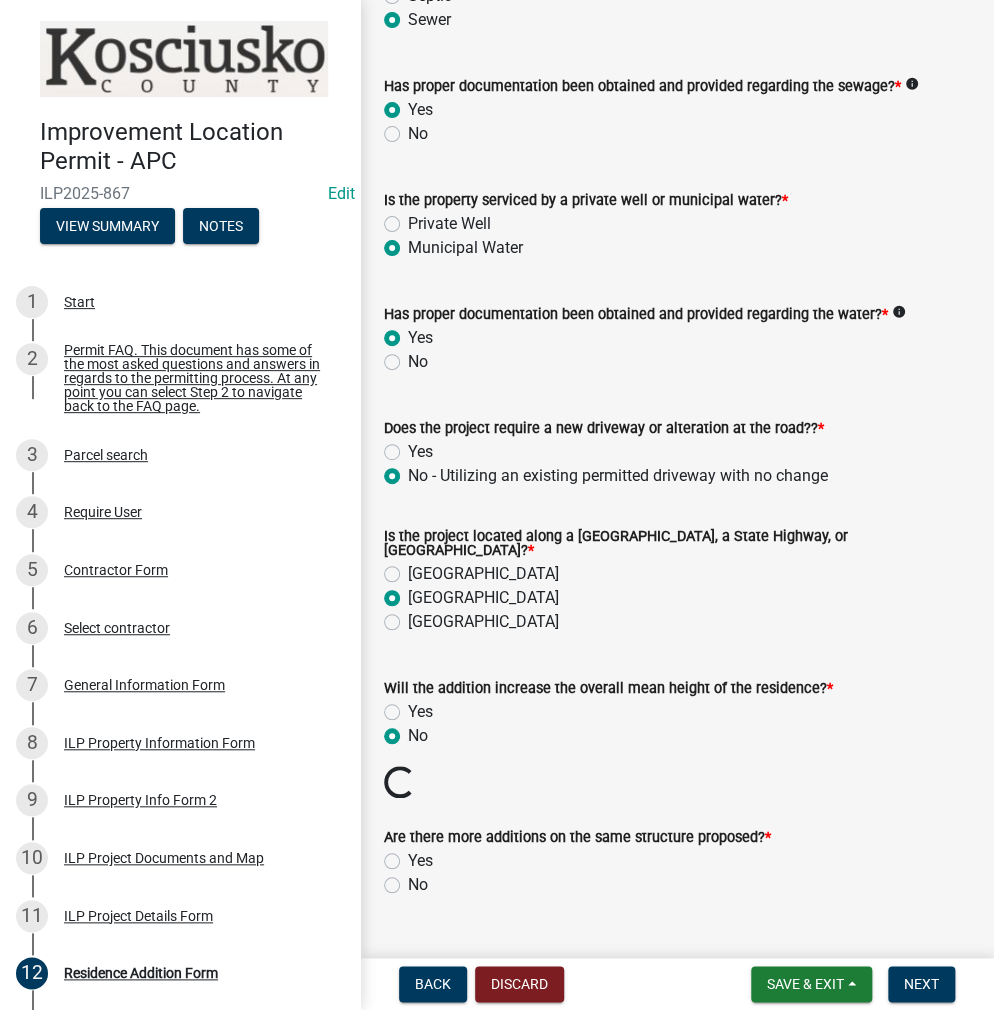 click on "No" 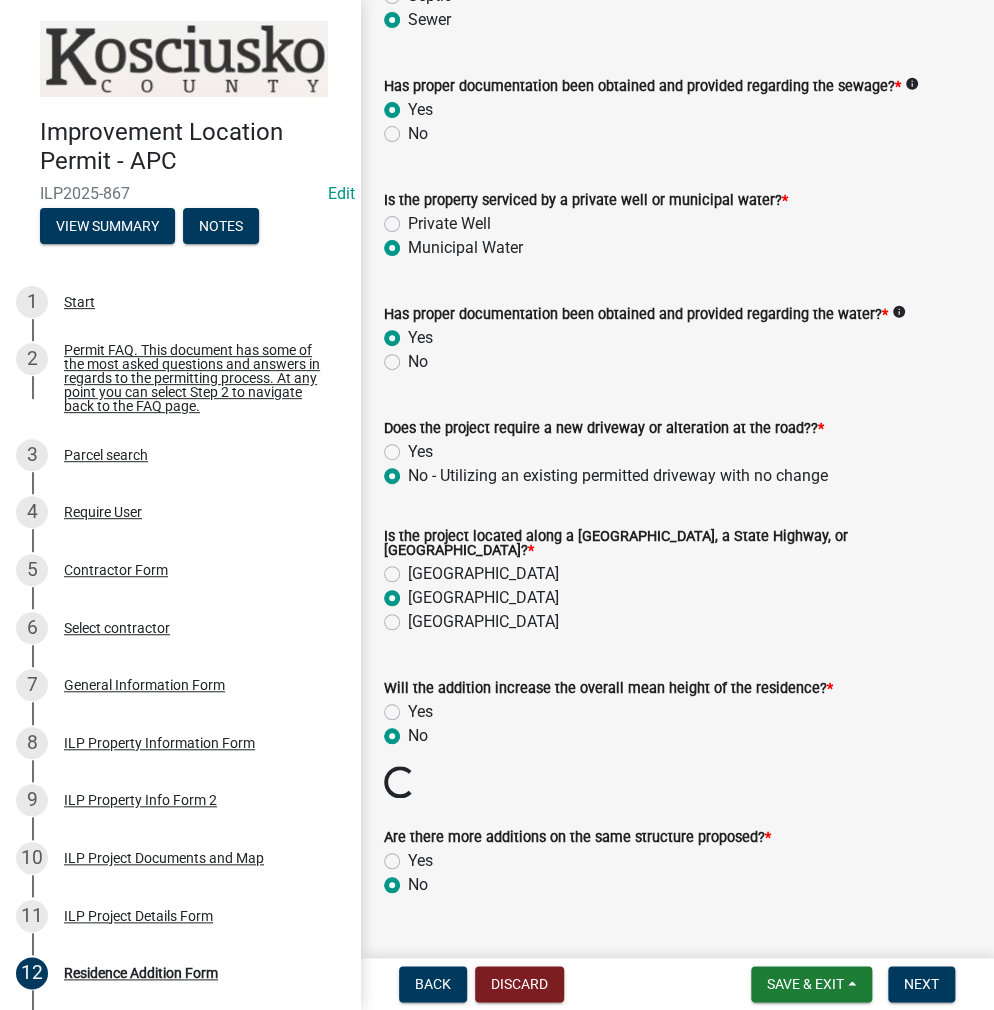 radio on "true" 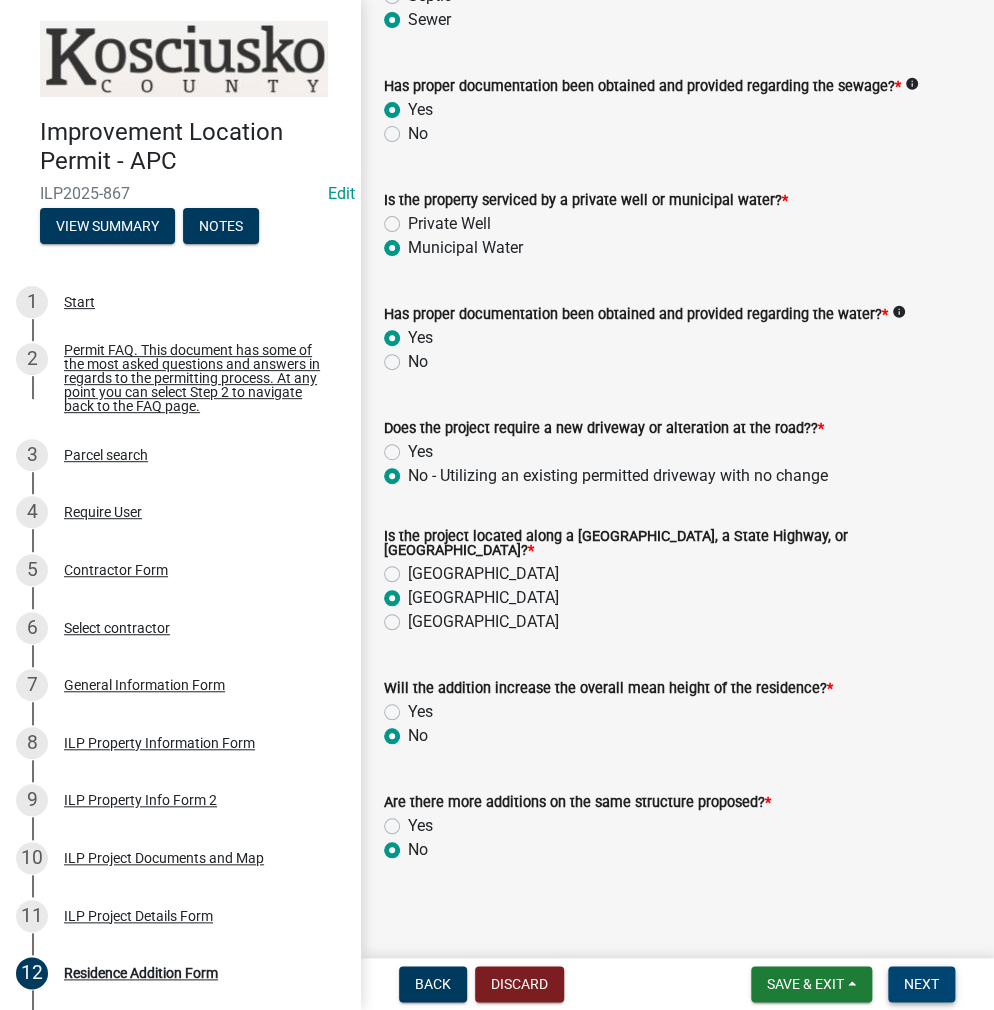 click on "Next" at bounding box center [921, 984] 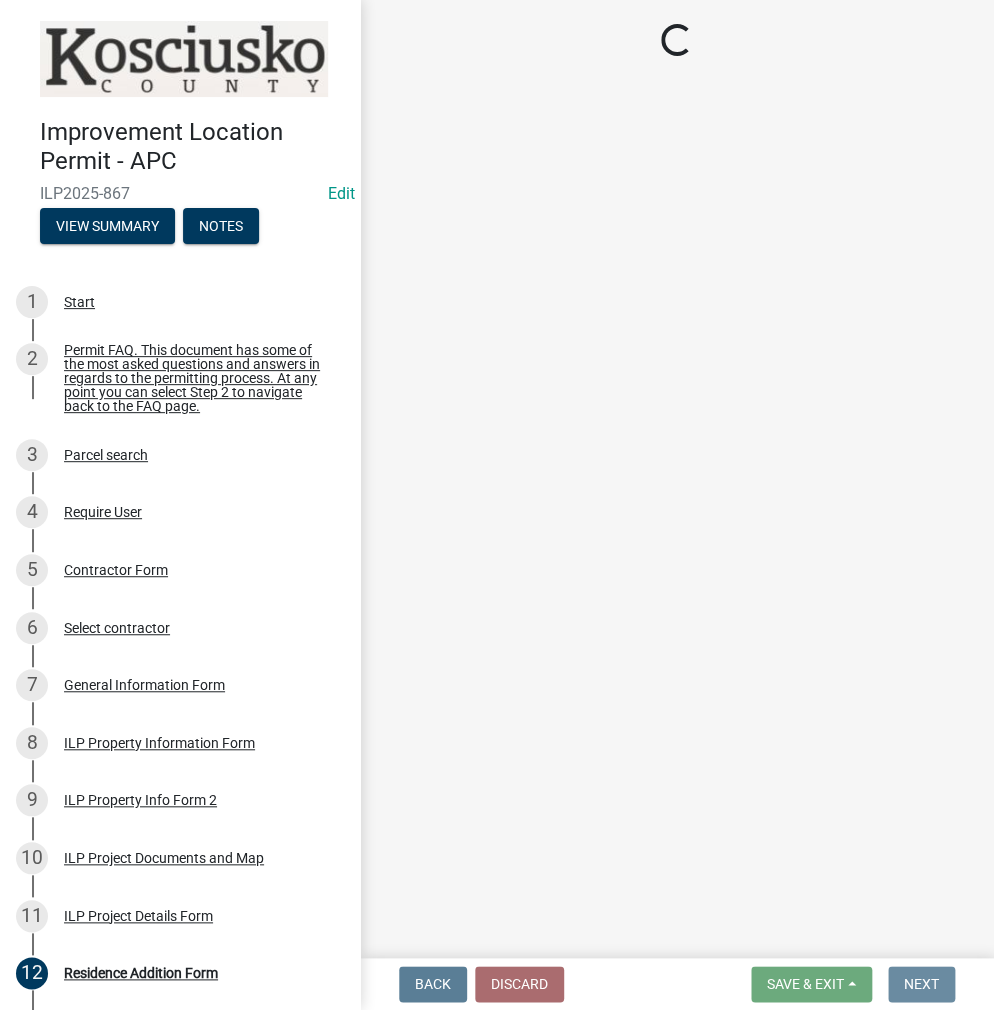 scroll, scrollTop: 0, scrollLeft: 0, axis: both 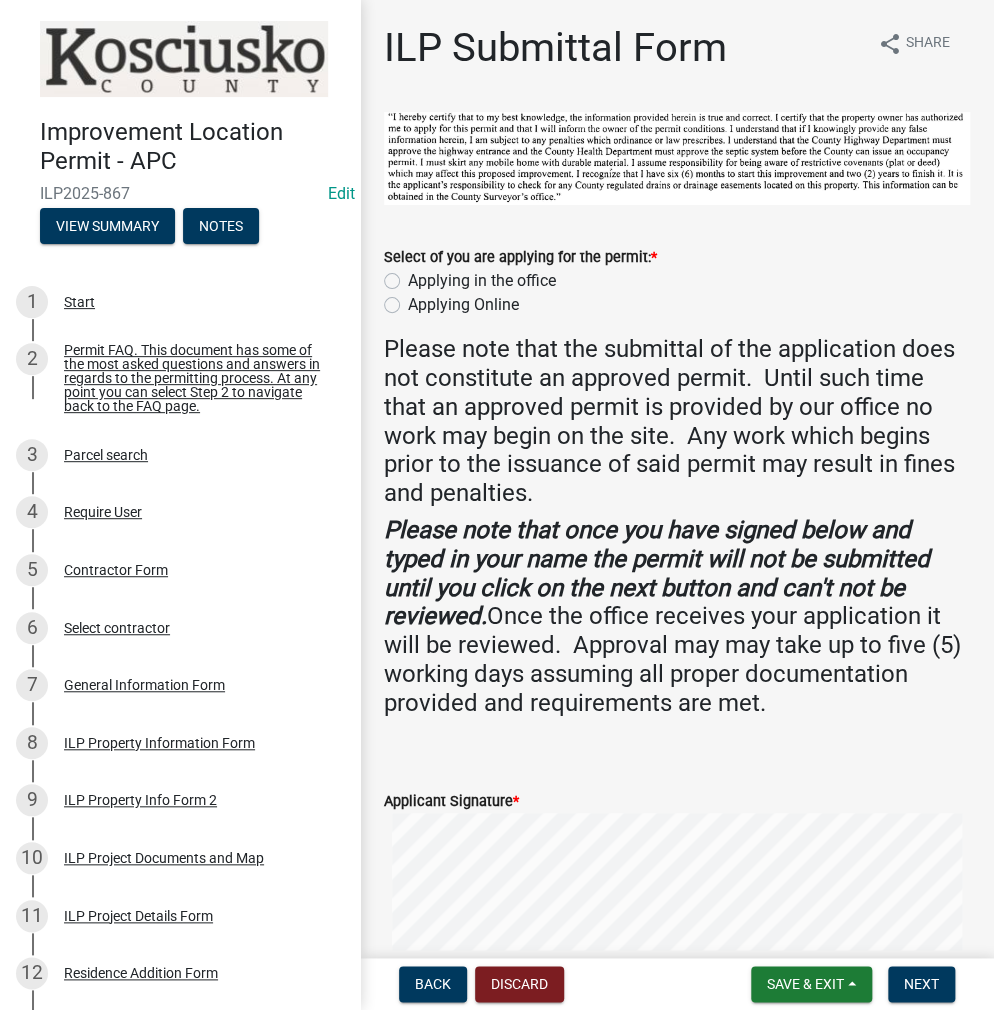 click on "Applying in the office" 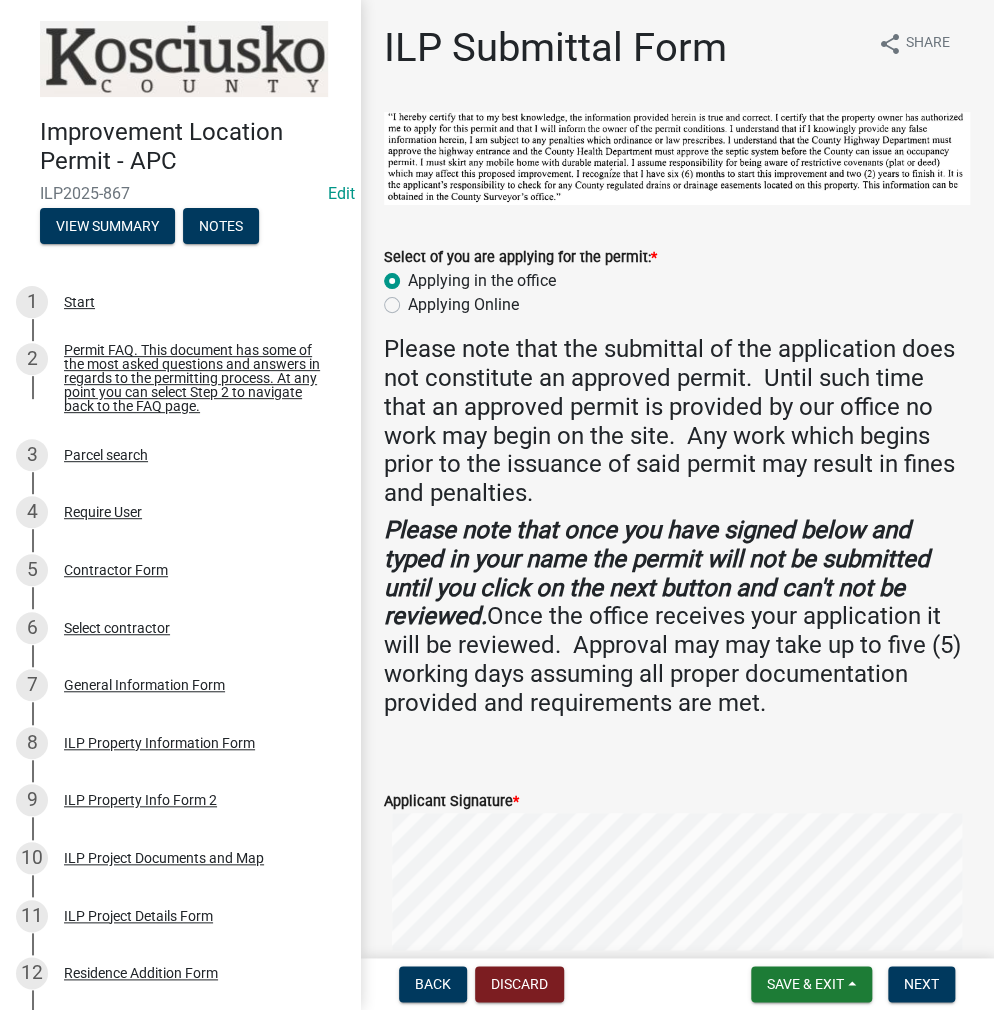 radio on "true" 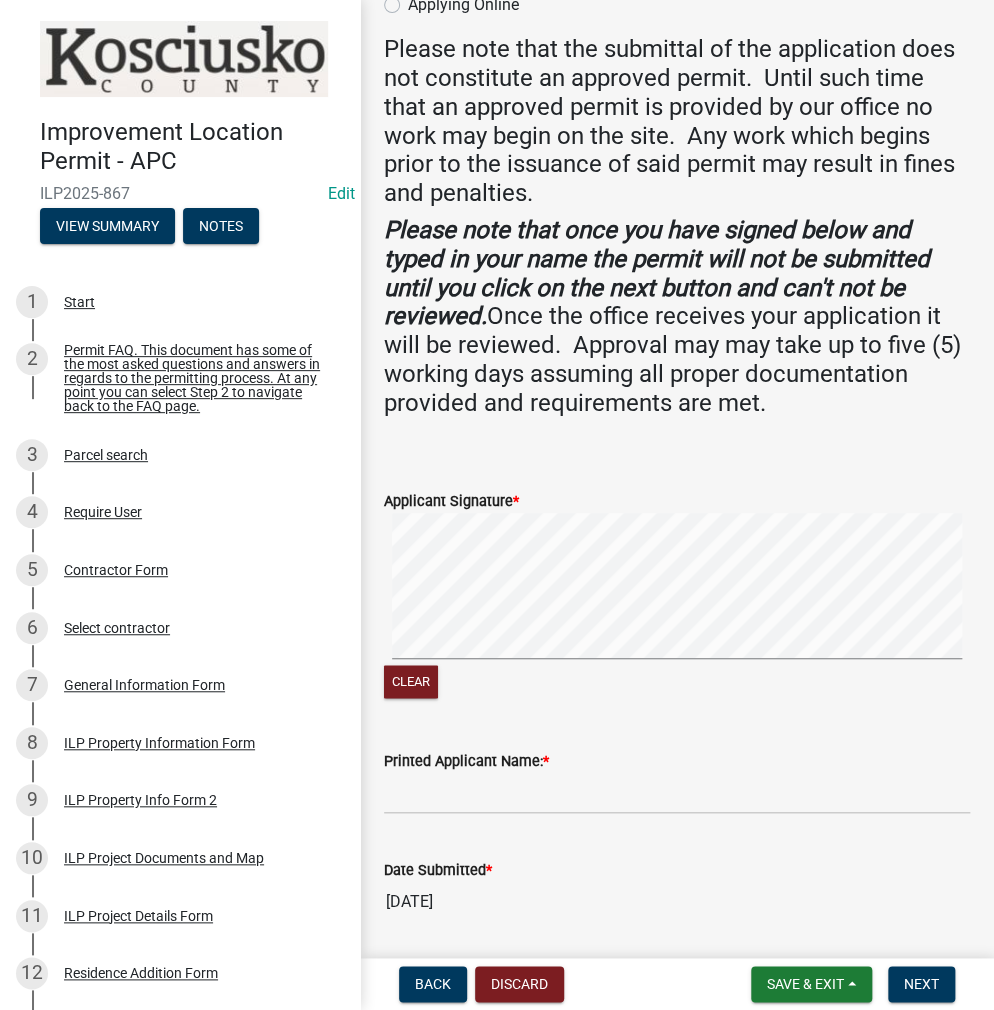 scroll, scrollTop: 362, scrollLeft: 0, axis: vertical 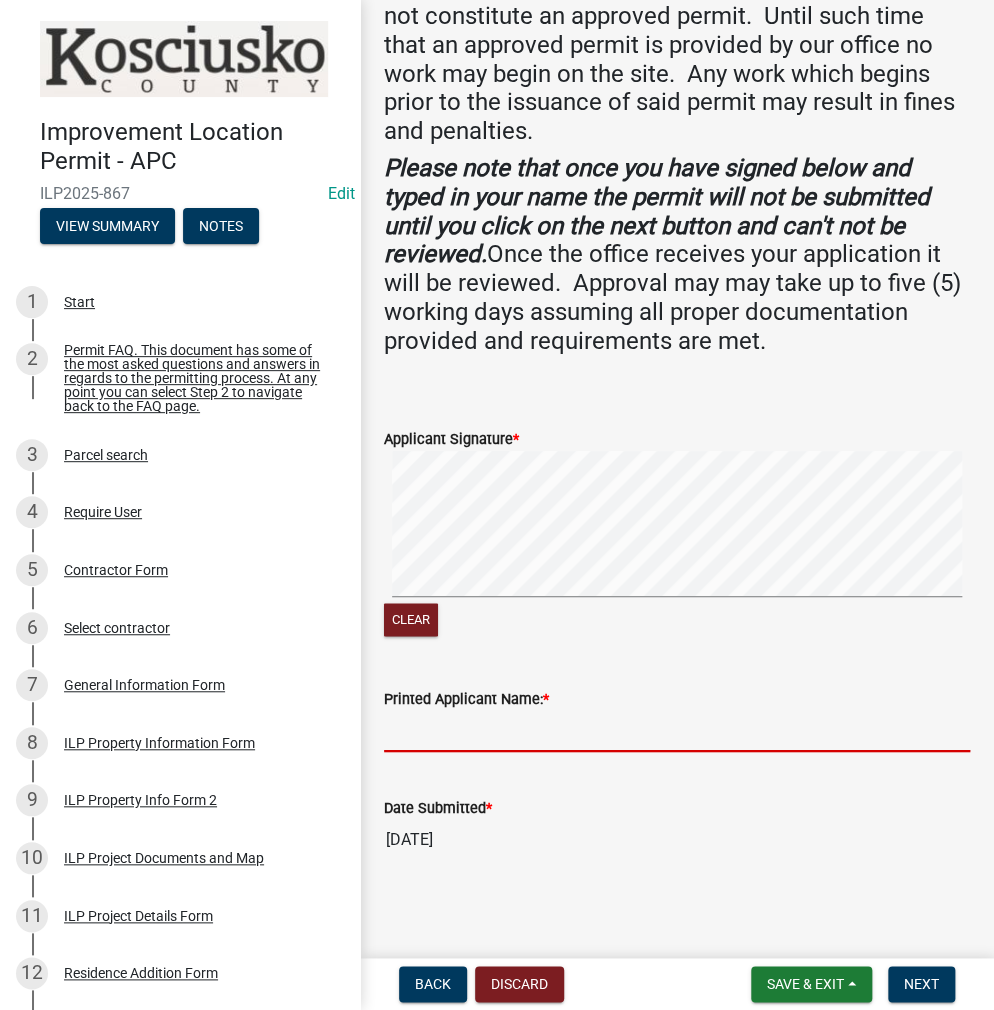 click on "Printed Applicant Name:  *" at bounding box center (677, 731) 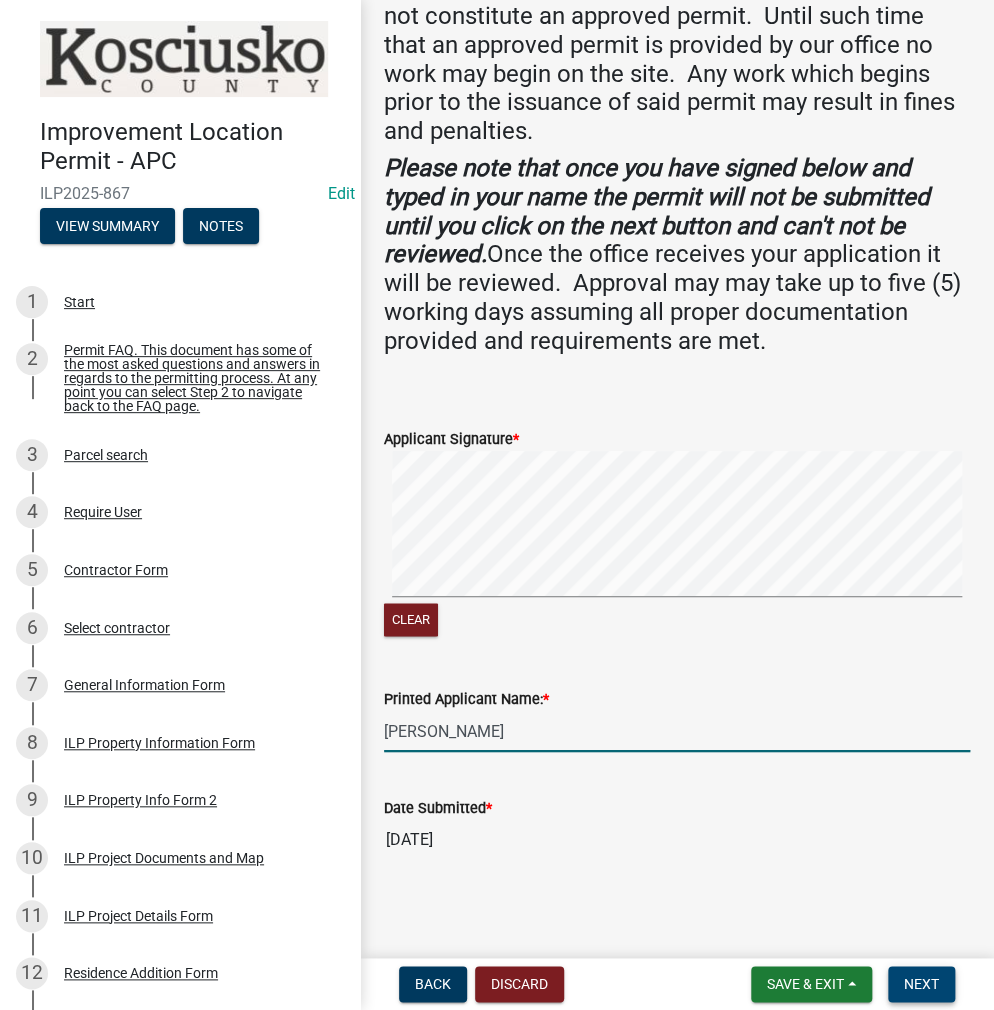 type on "[PERSON_NAME]" 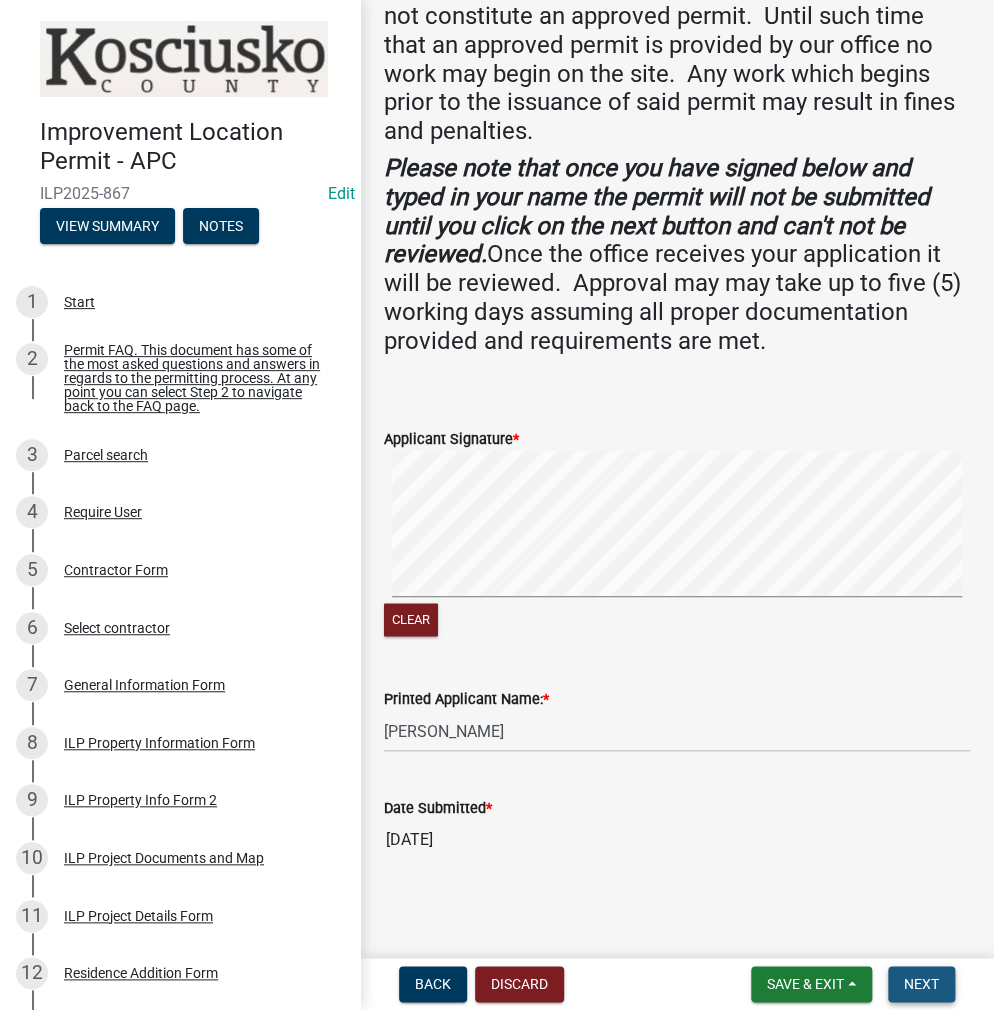 click on "Next" at bounding box center (921, 984) 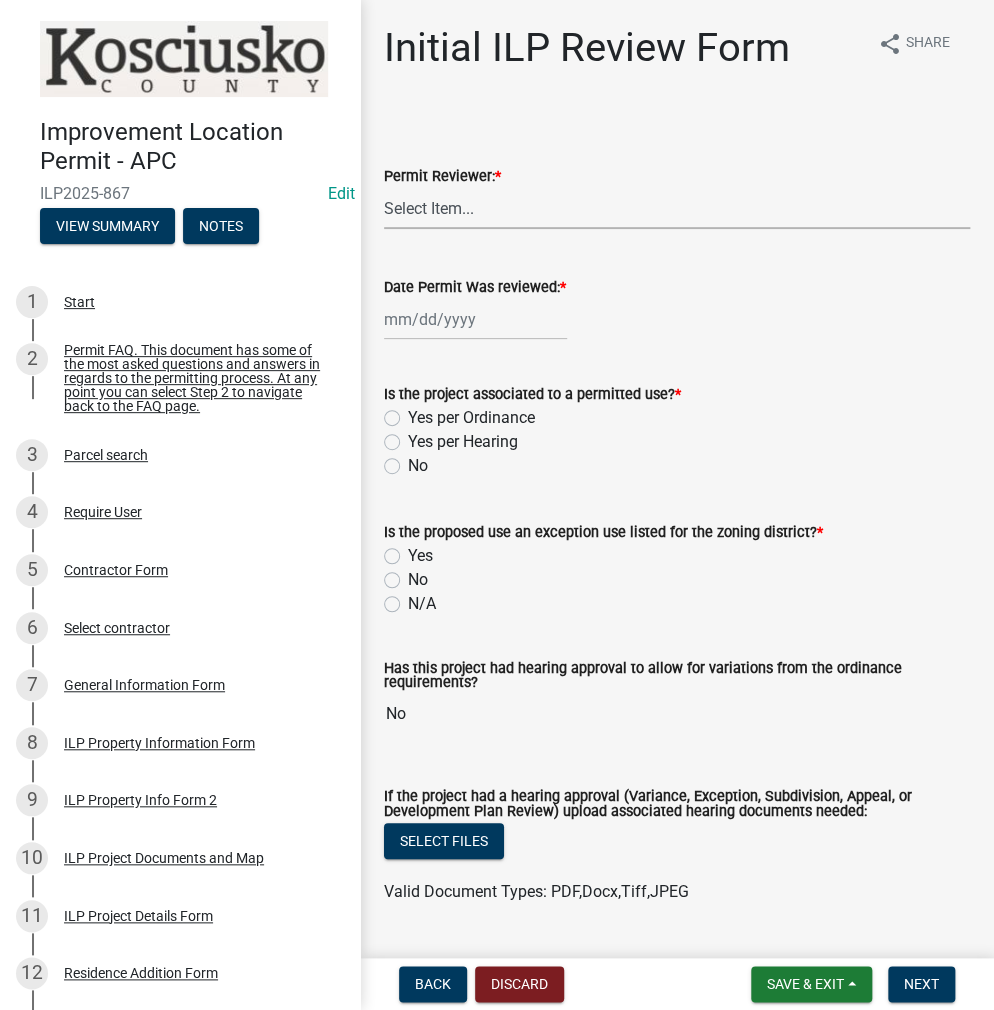 drag, startPoint x: 423, startPoint y: 195, endPoint x: 436, endPoint y: 220, distance: 28.178005 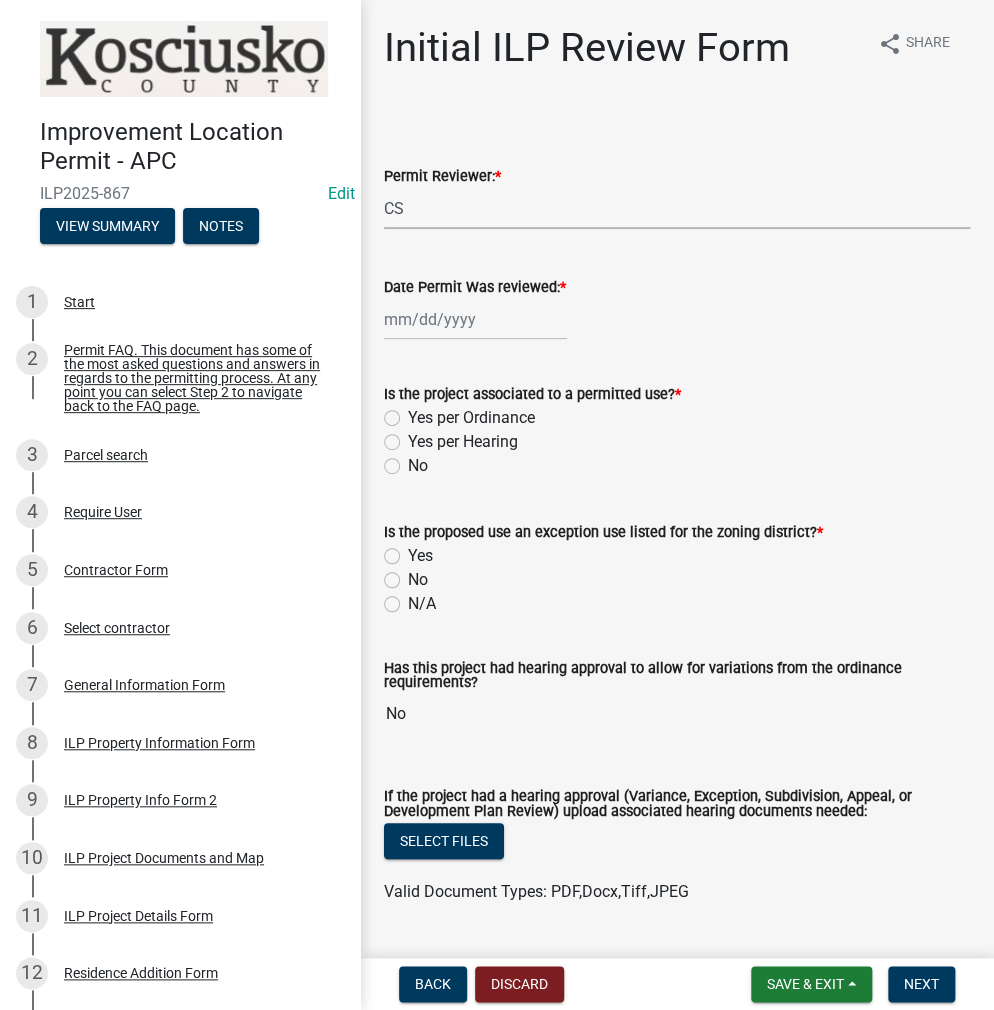 click on "Select Item...   MMS   LT   AT   CS   AH   Vacant" at bounding box center (677, 208) 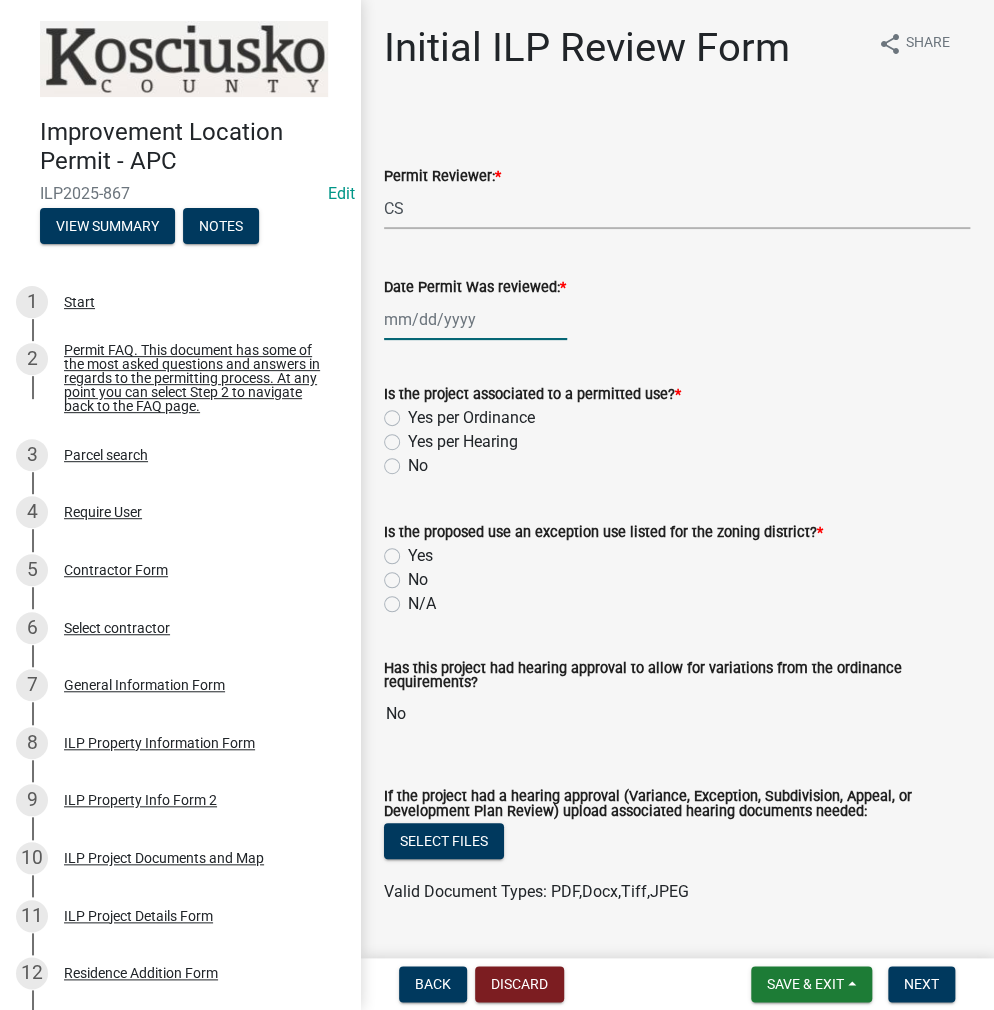 click 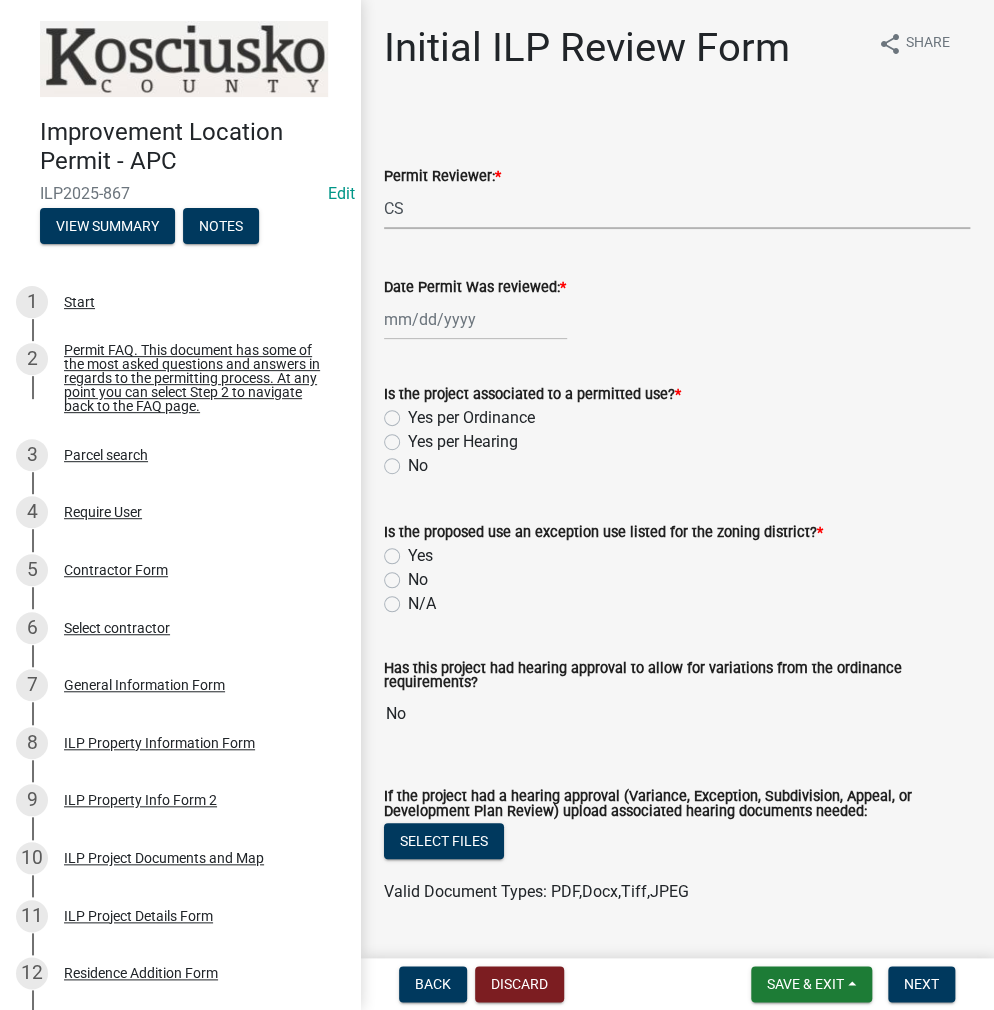 select on "7" 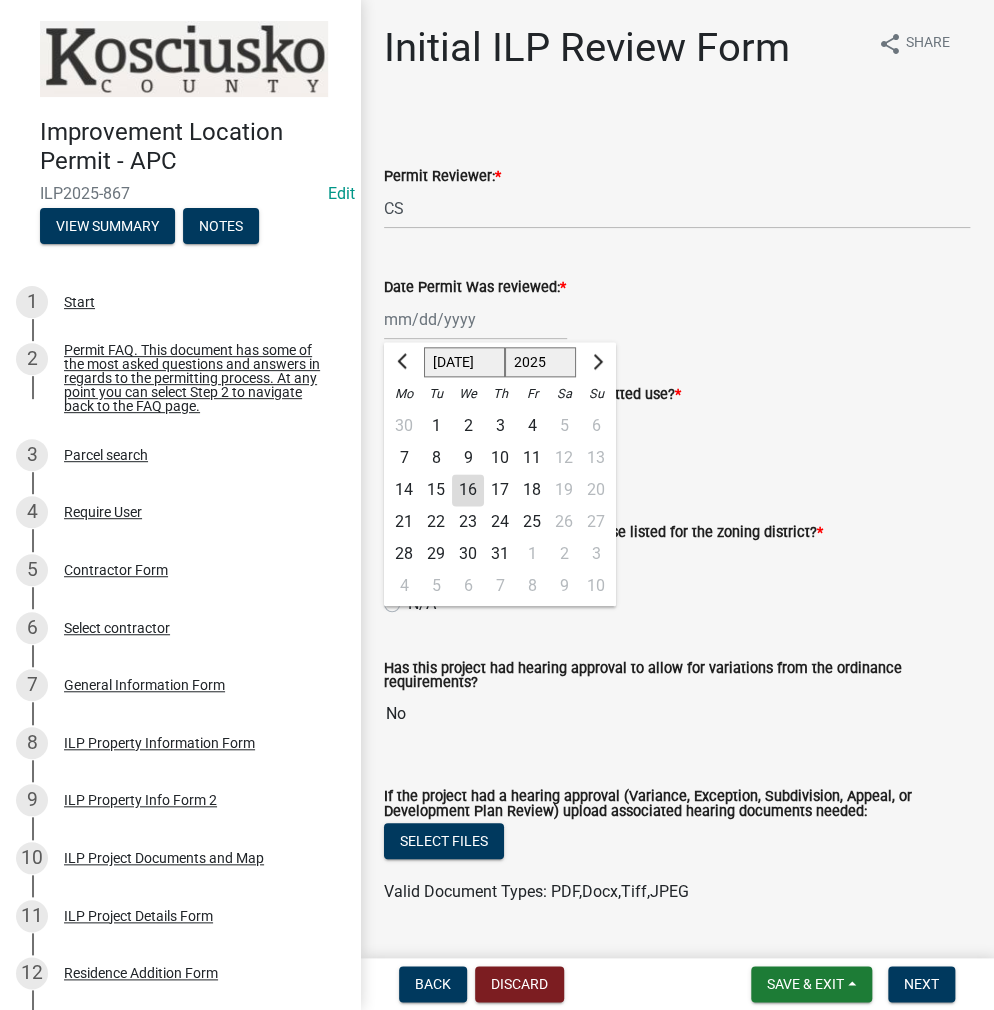 click on "16" 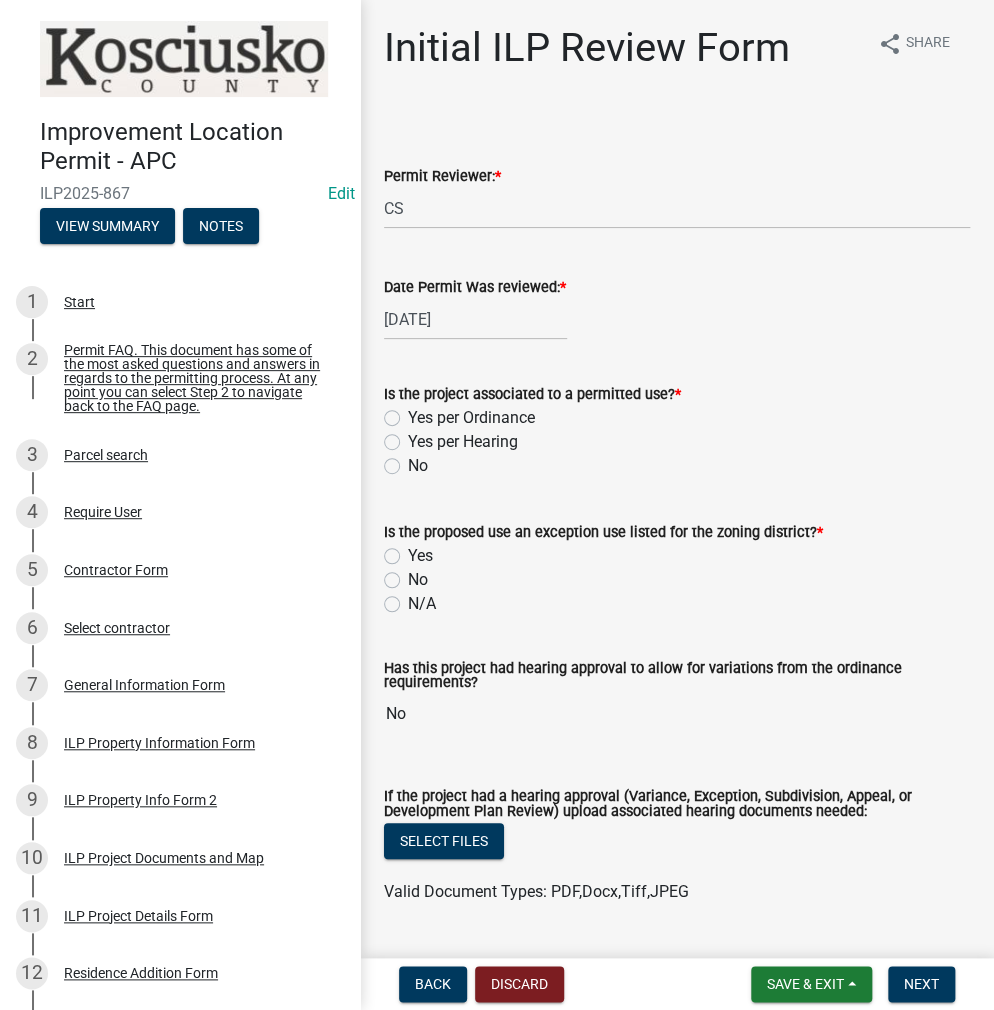 click on "Yes per Ordinance" 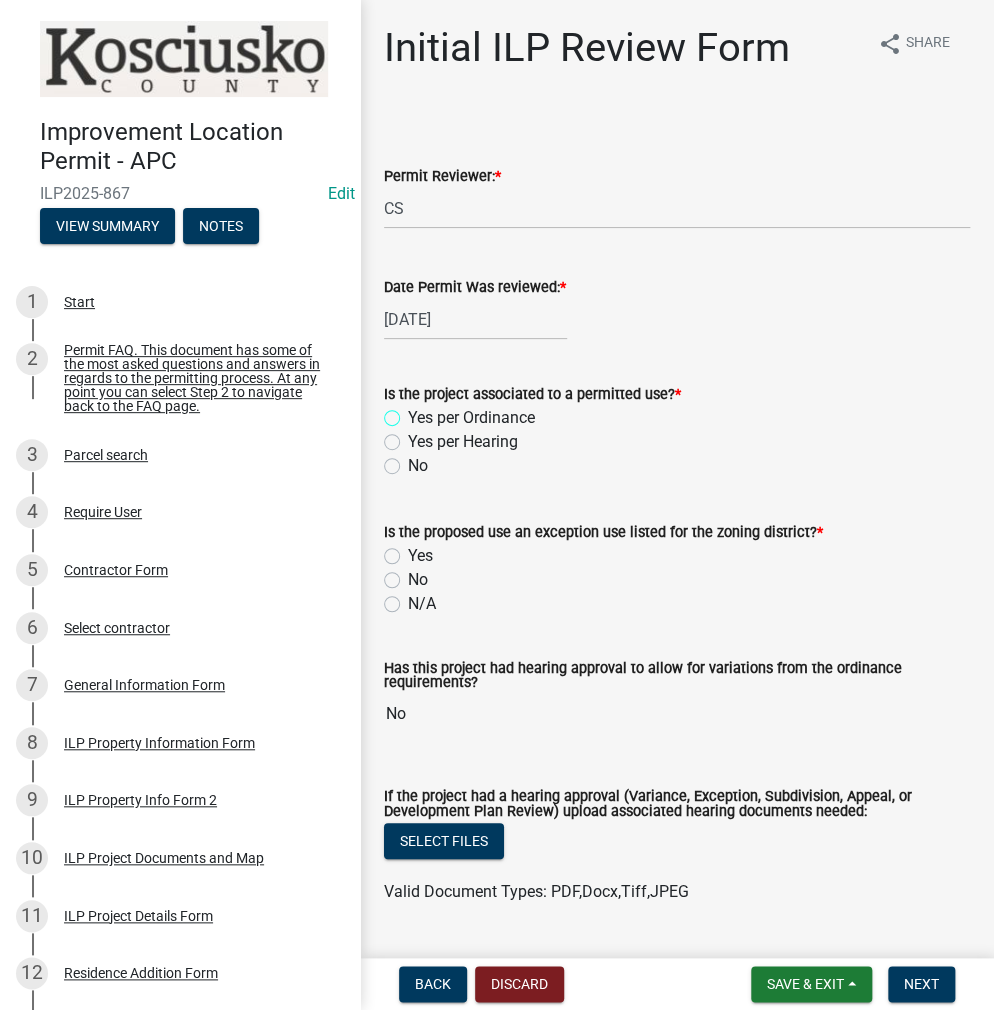 click on "Yes per Ordinance" at bounding box center [414, 412] 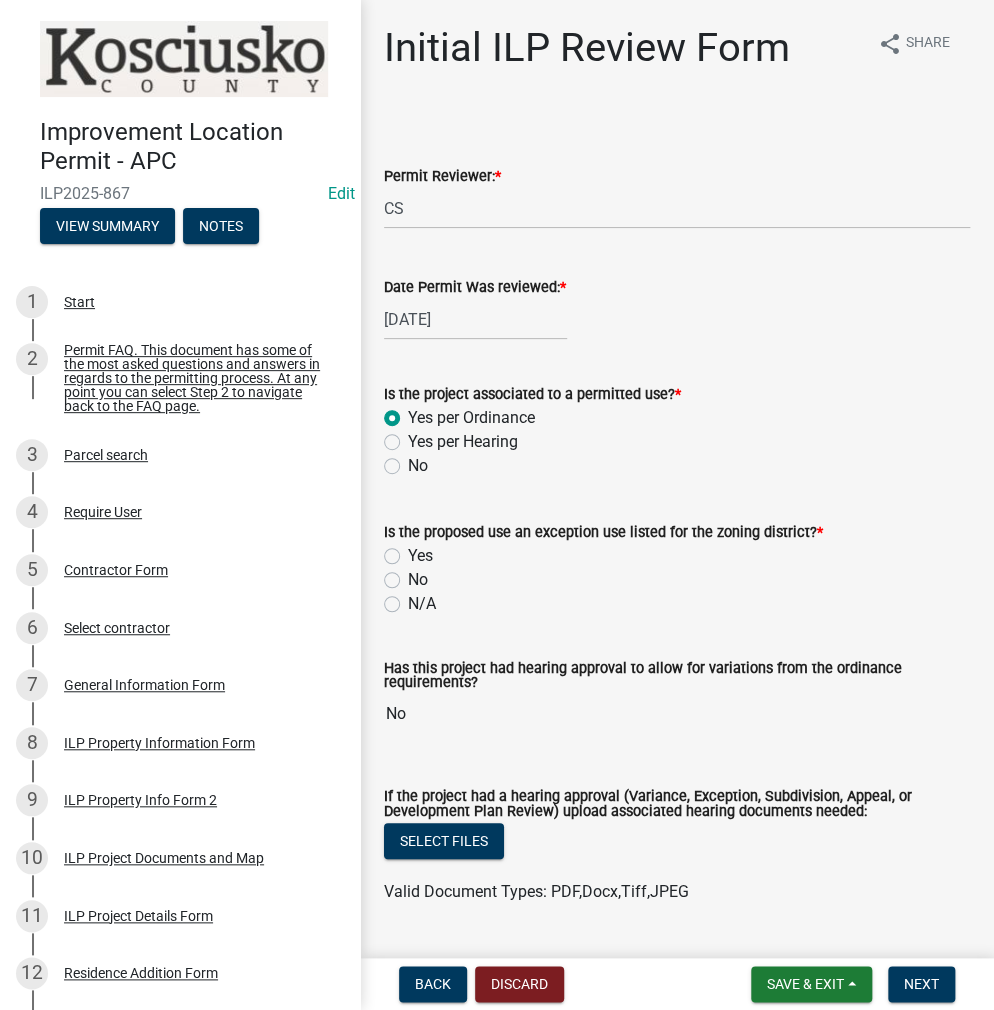 radio on "true" 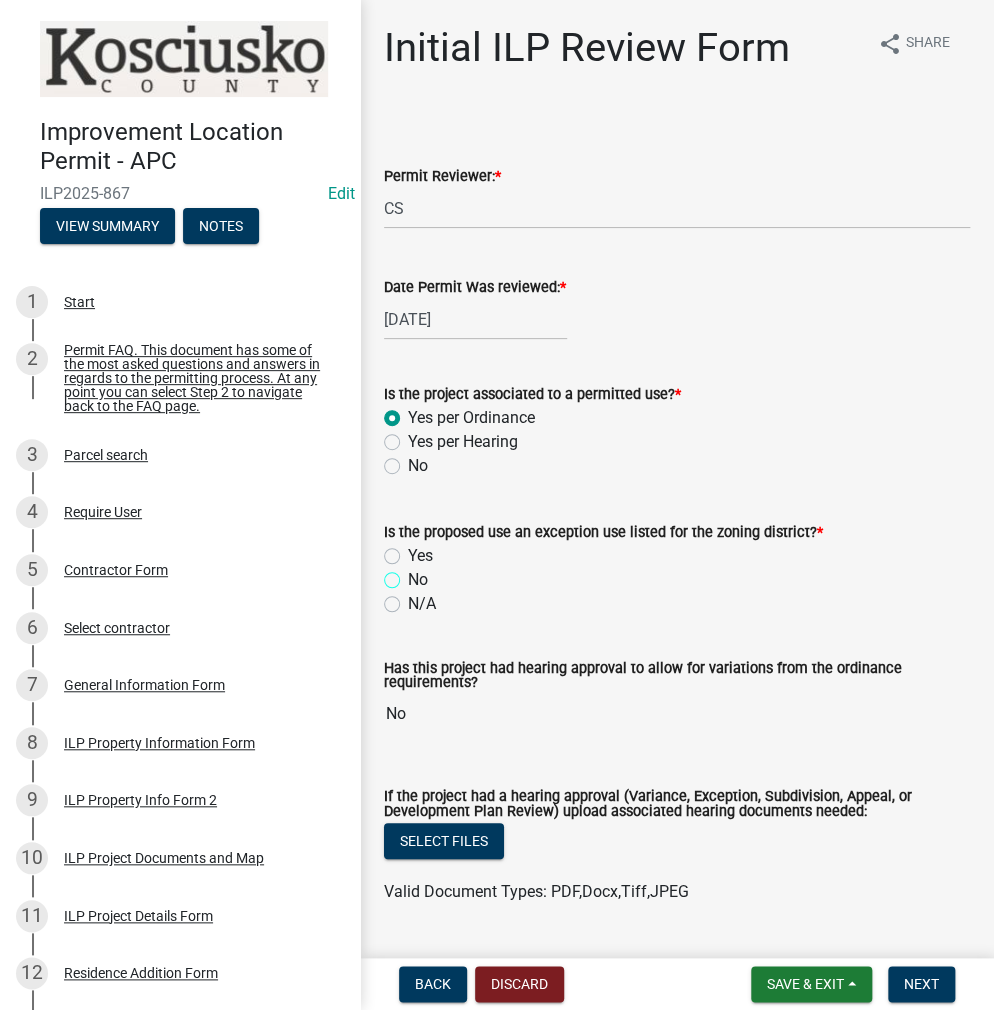 click on "No" at bounding box center (414, 574) 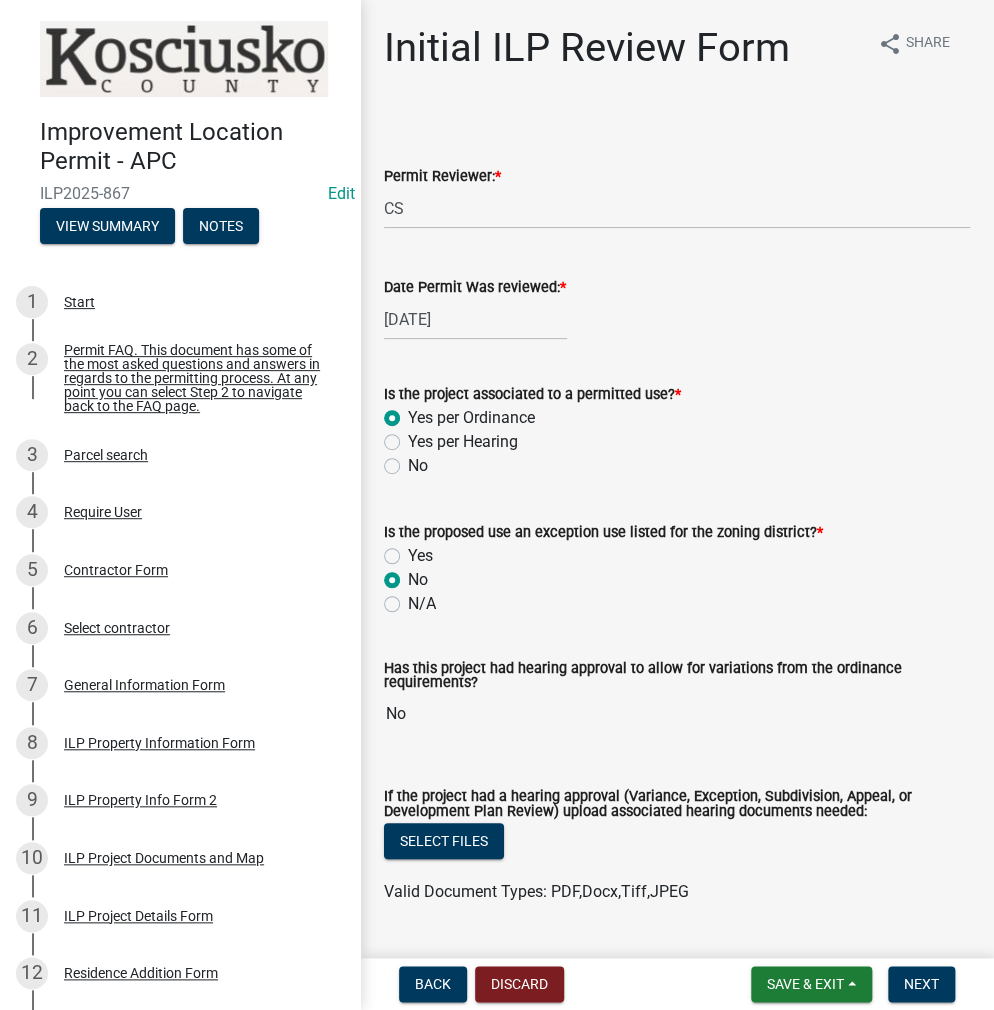 radio on "true" 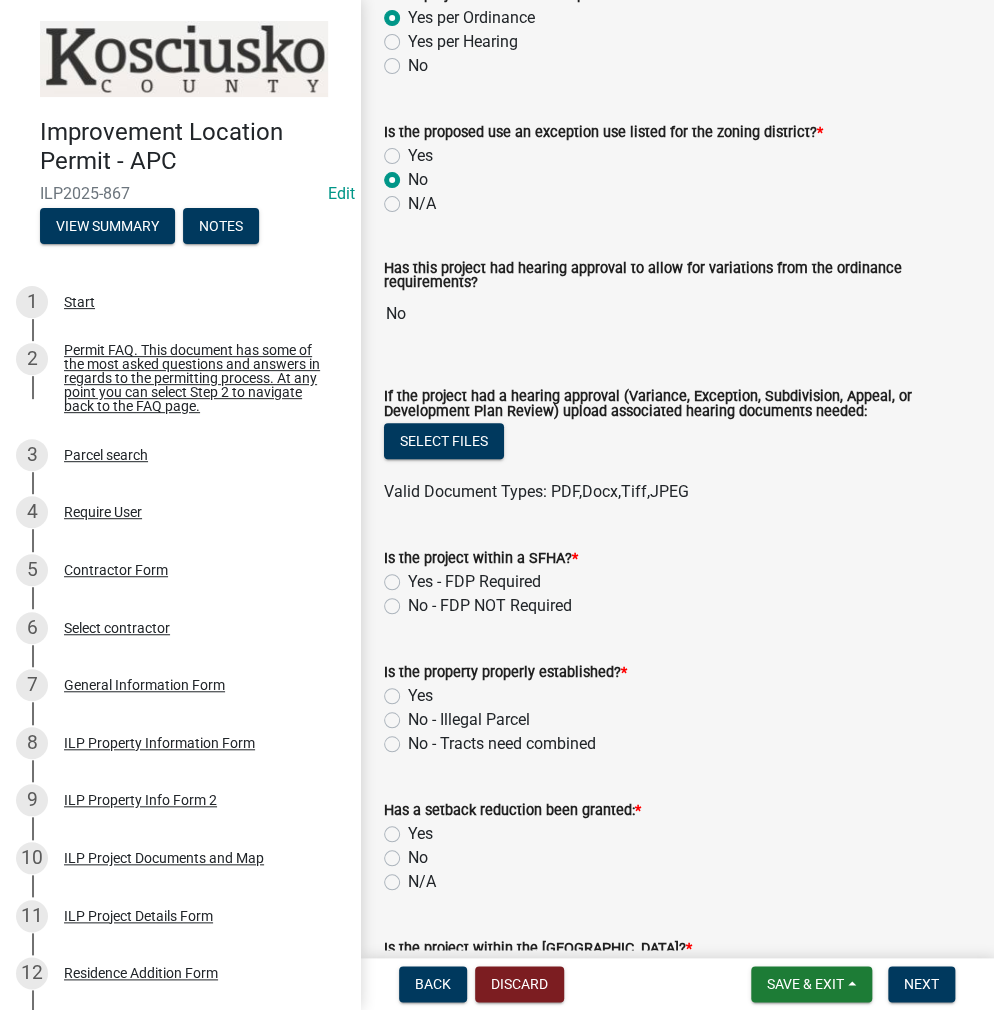 scroll, scrollTop: 600, scrollLeft: 0, axis: vertical 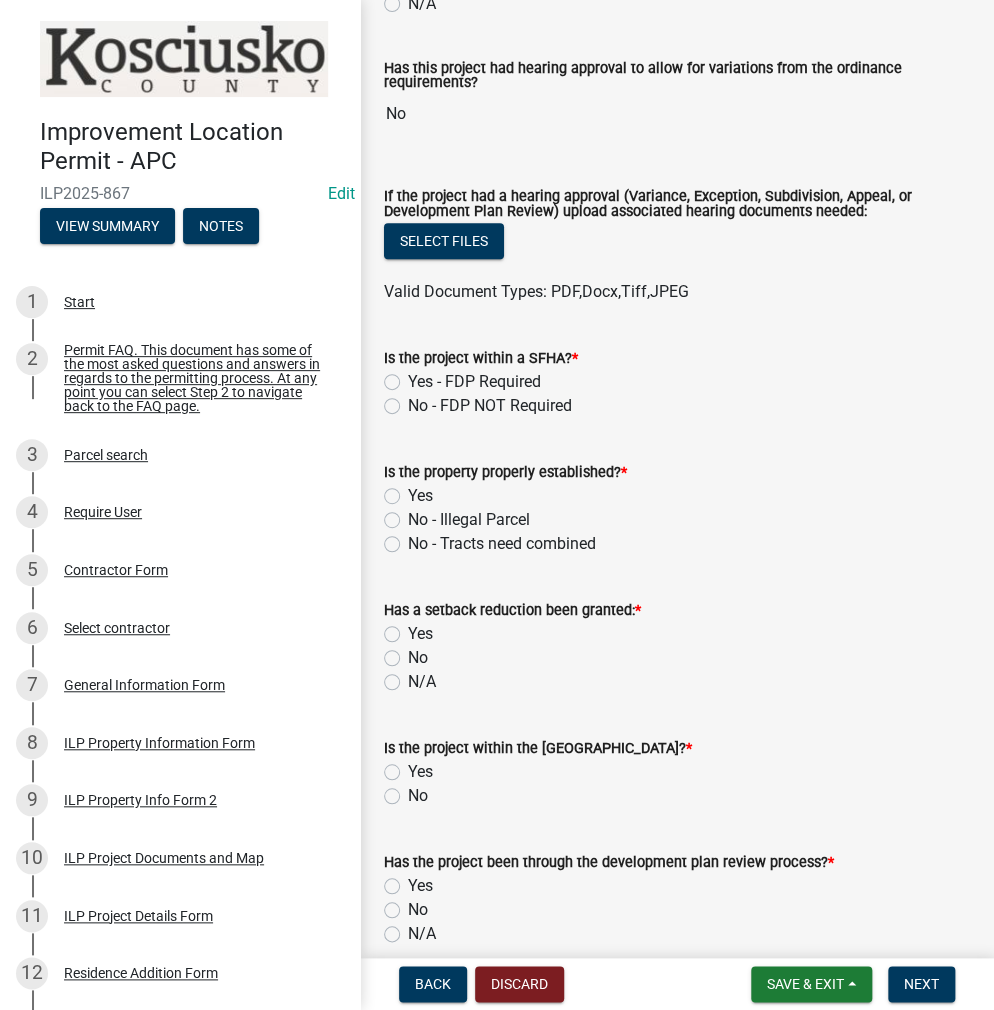 click on "No - FDP NOT Required" 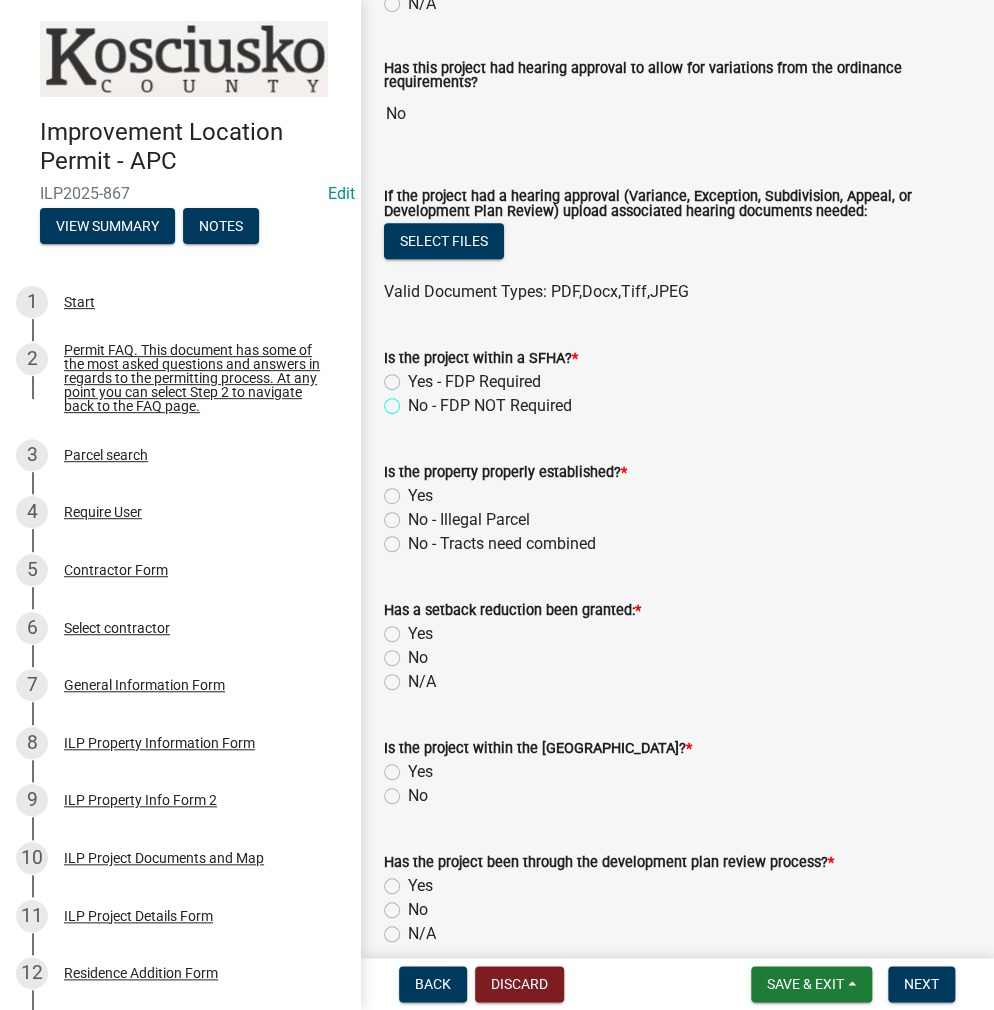 click on "No - FDP NOT Required" at bounding box center [414, 400] 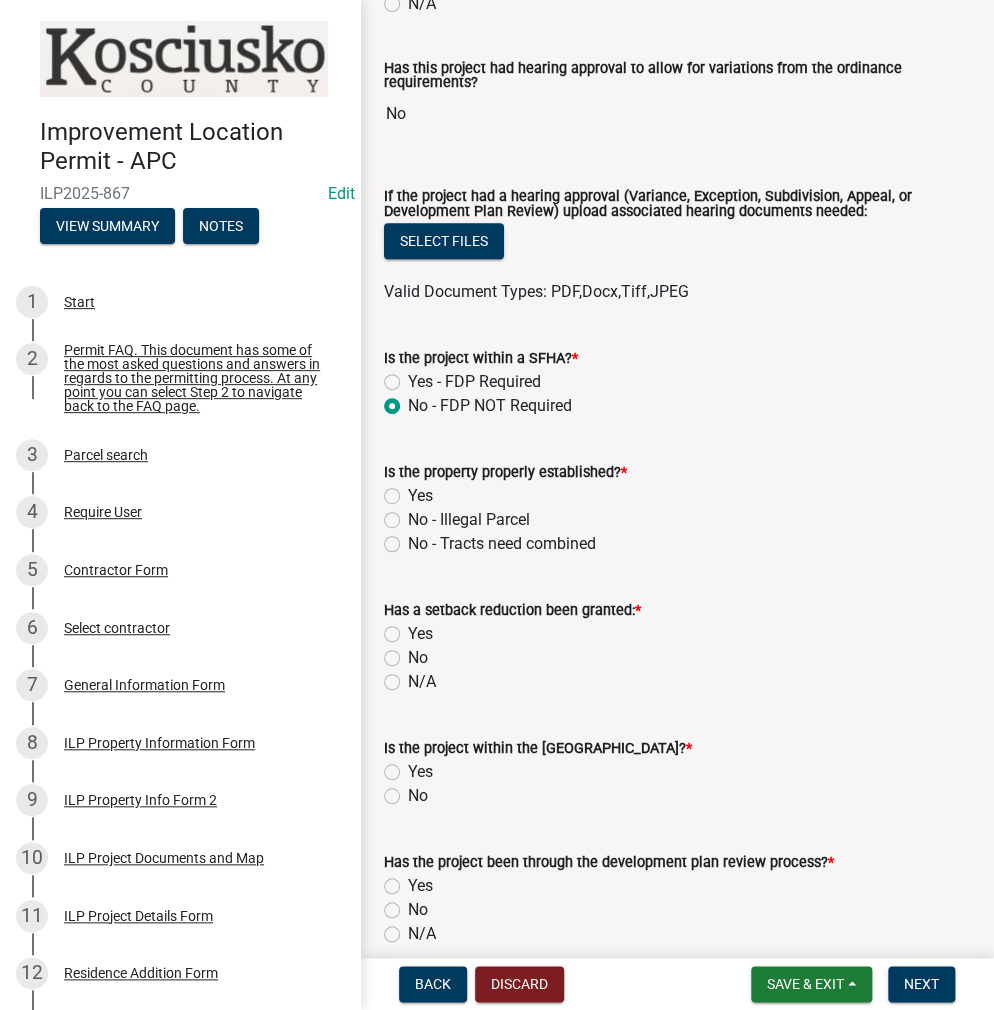 radio on "true" 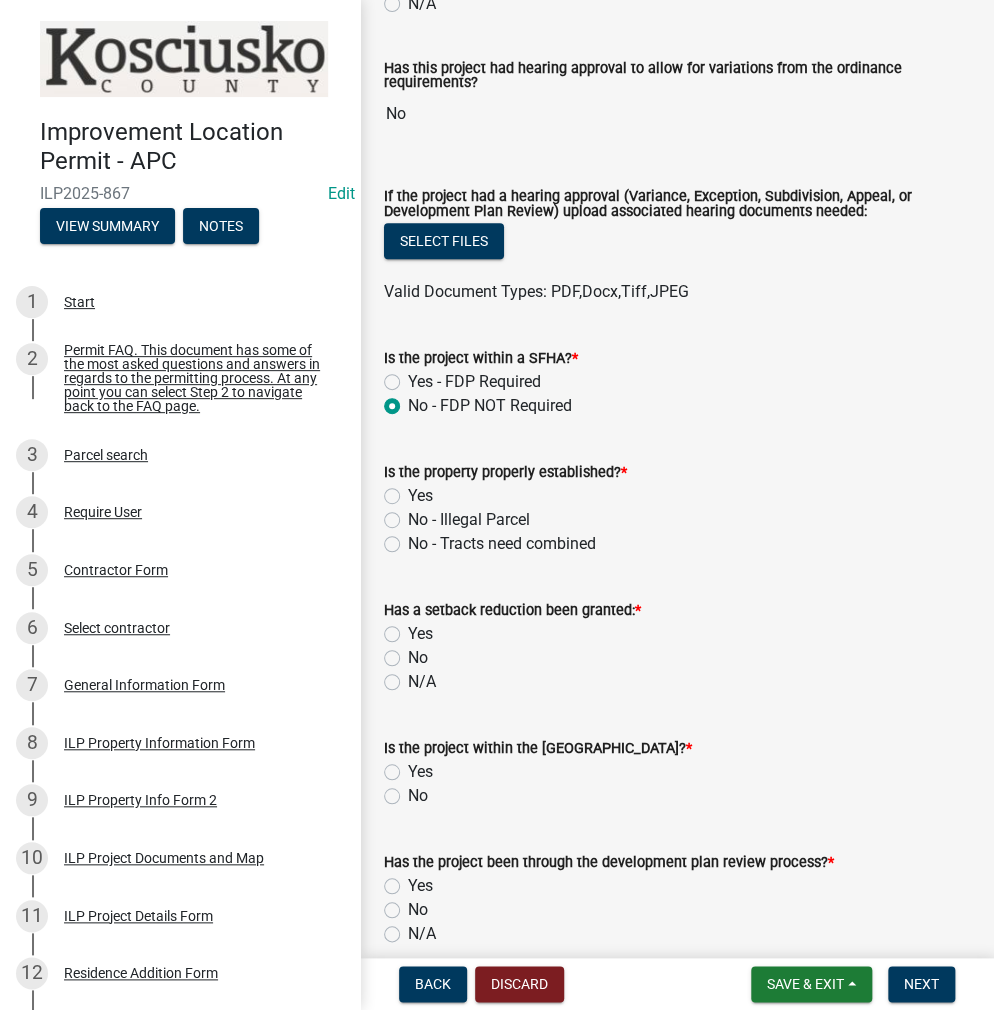 click on "Yes" 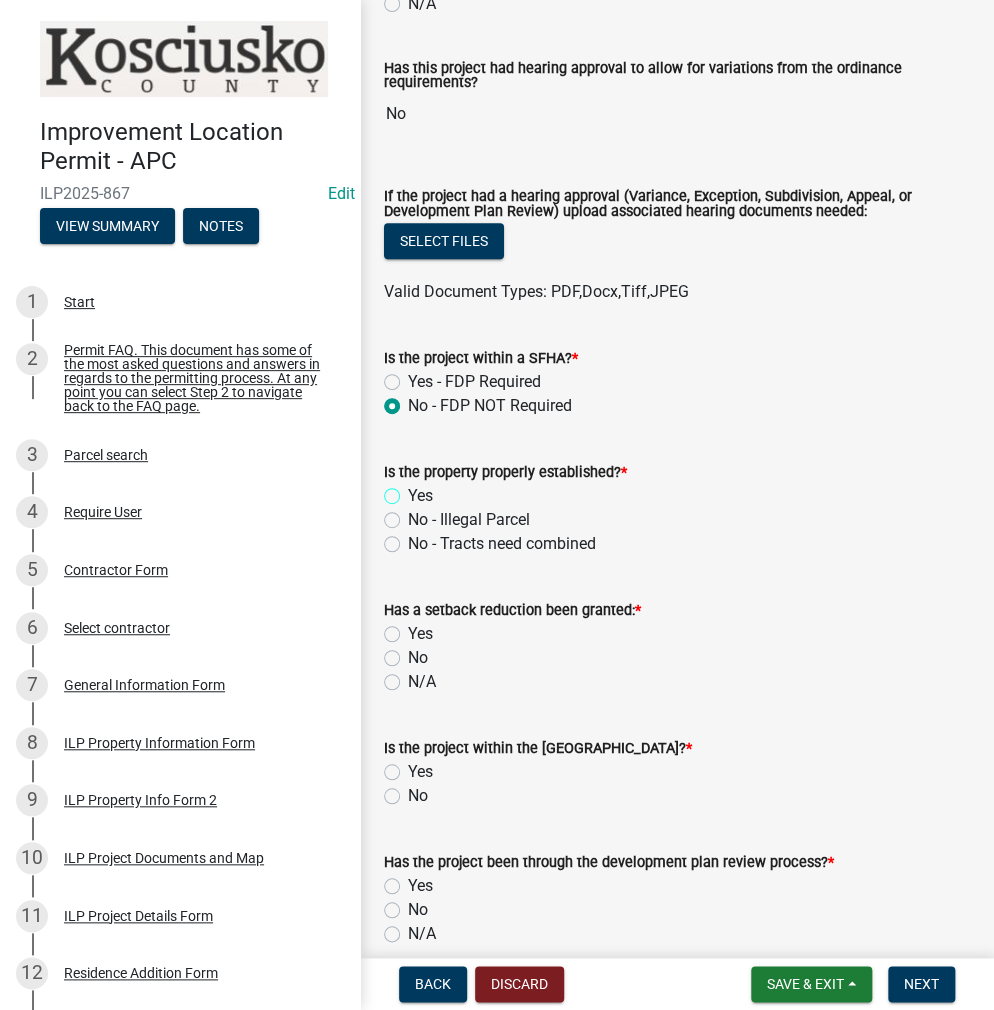 click on "Yes" at bounding box center (414, 490) 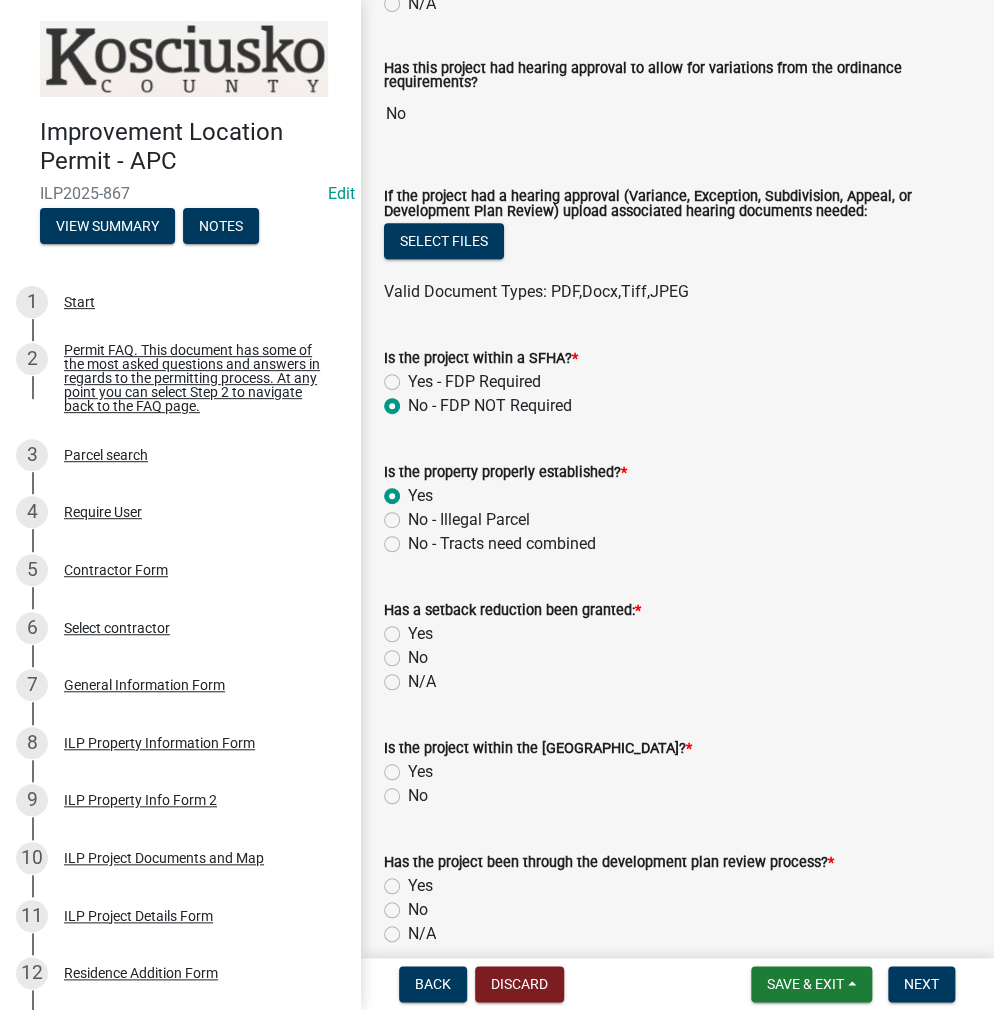 radio on "true" 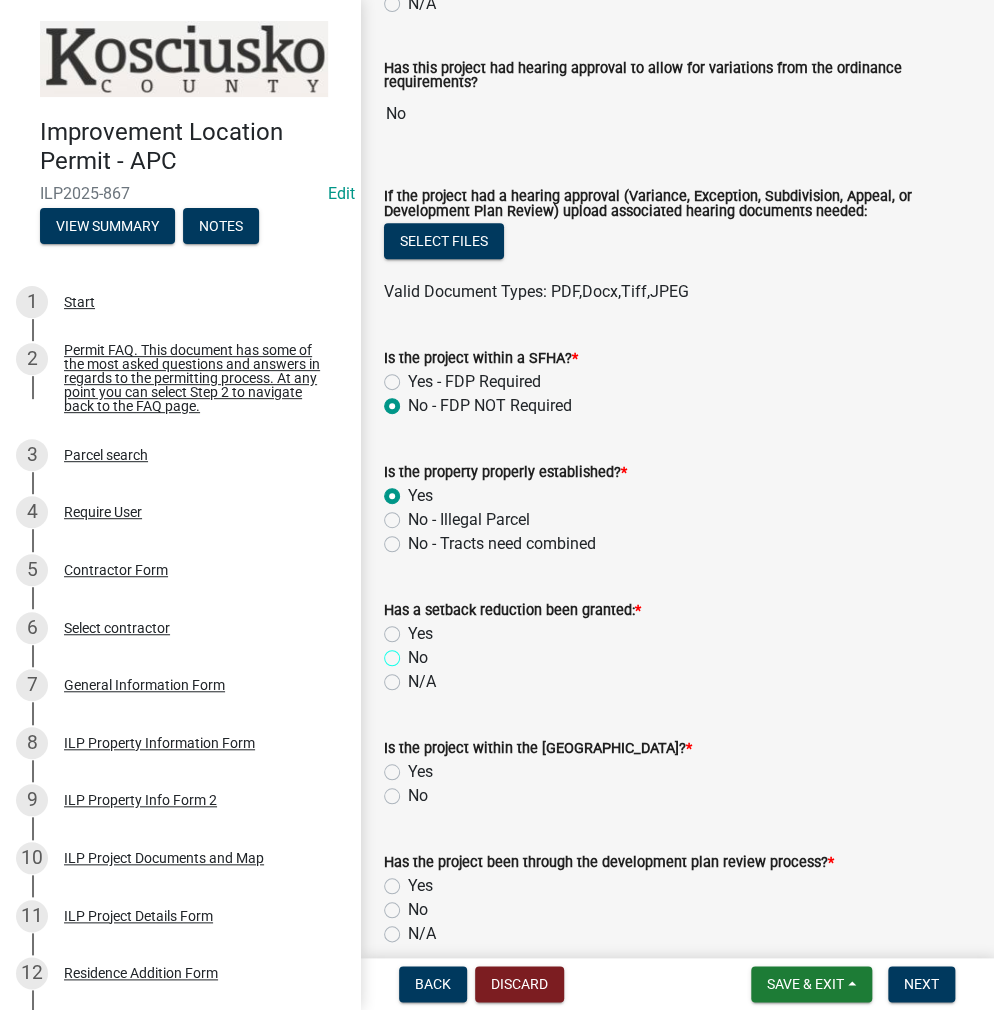 click on "No" at bounding box center [414, 652] 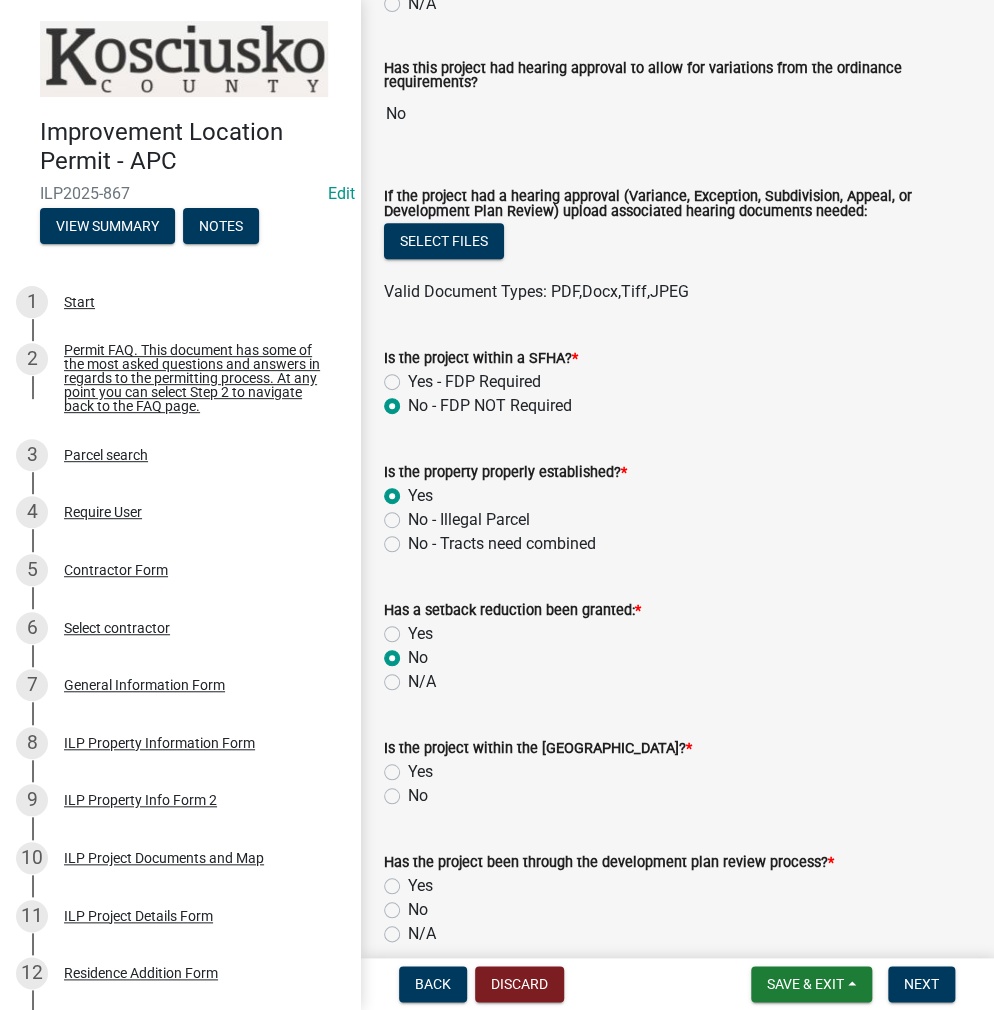 radio on "true" 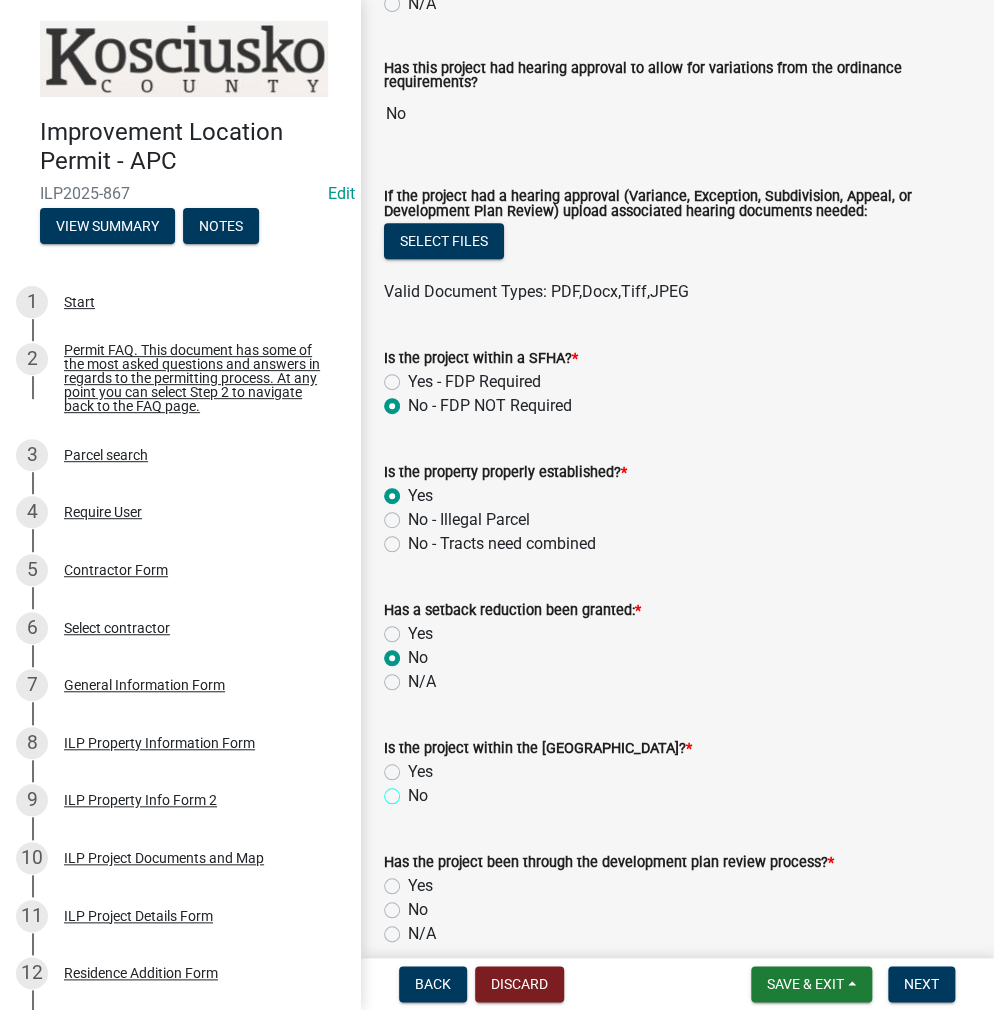 click on "No" at bounding box center (414, 790) 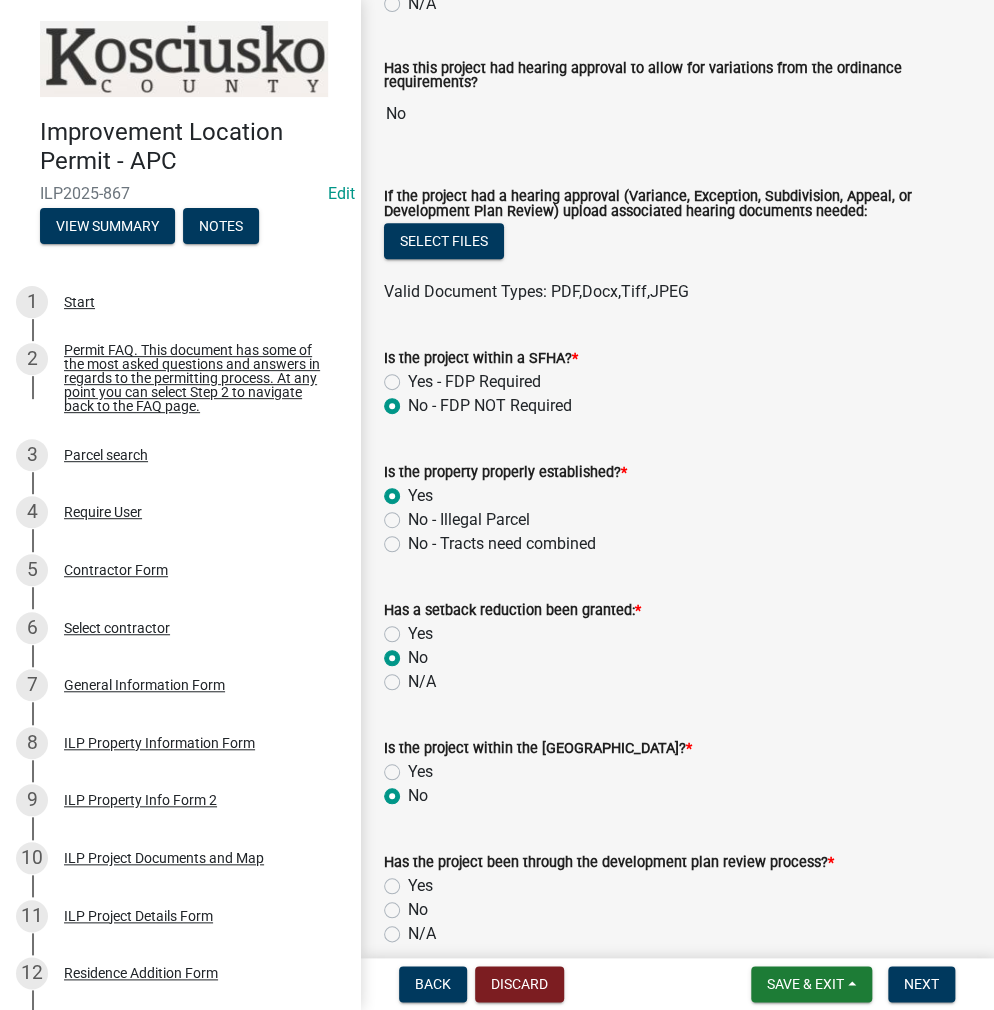 radio on "true" 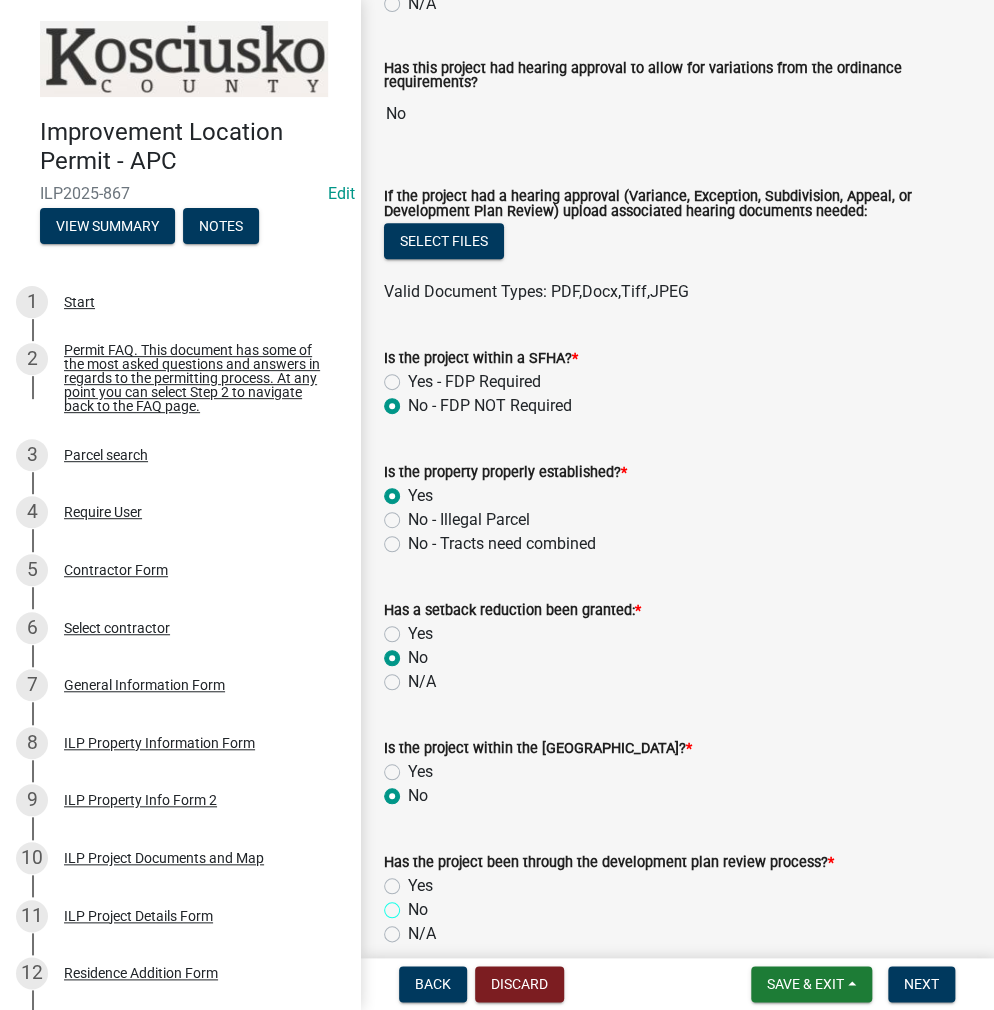 click on "No" at bounding box center (414, 904) 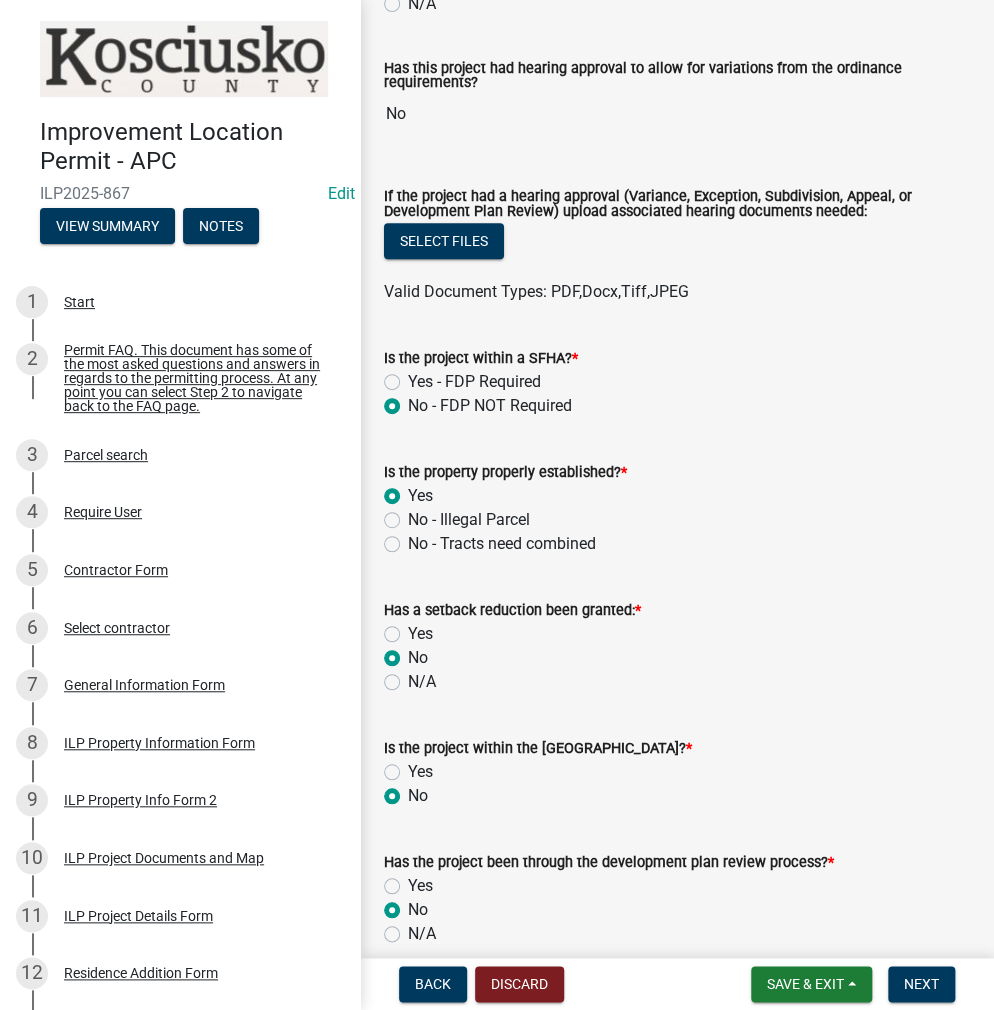 radio on "true" 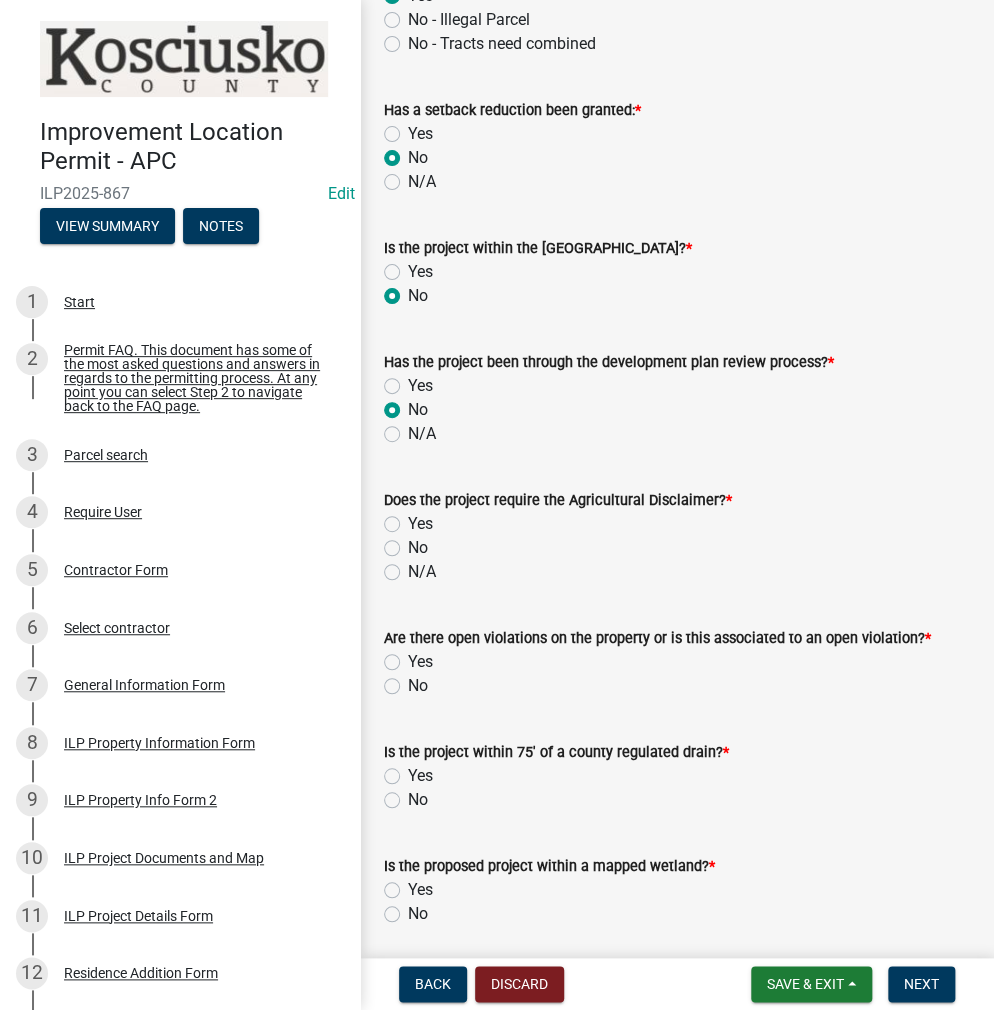 scroll, scrollTop: 1200, scrollLeft: 0, axis: vertical 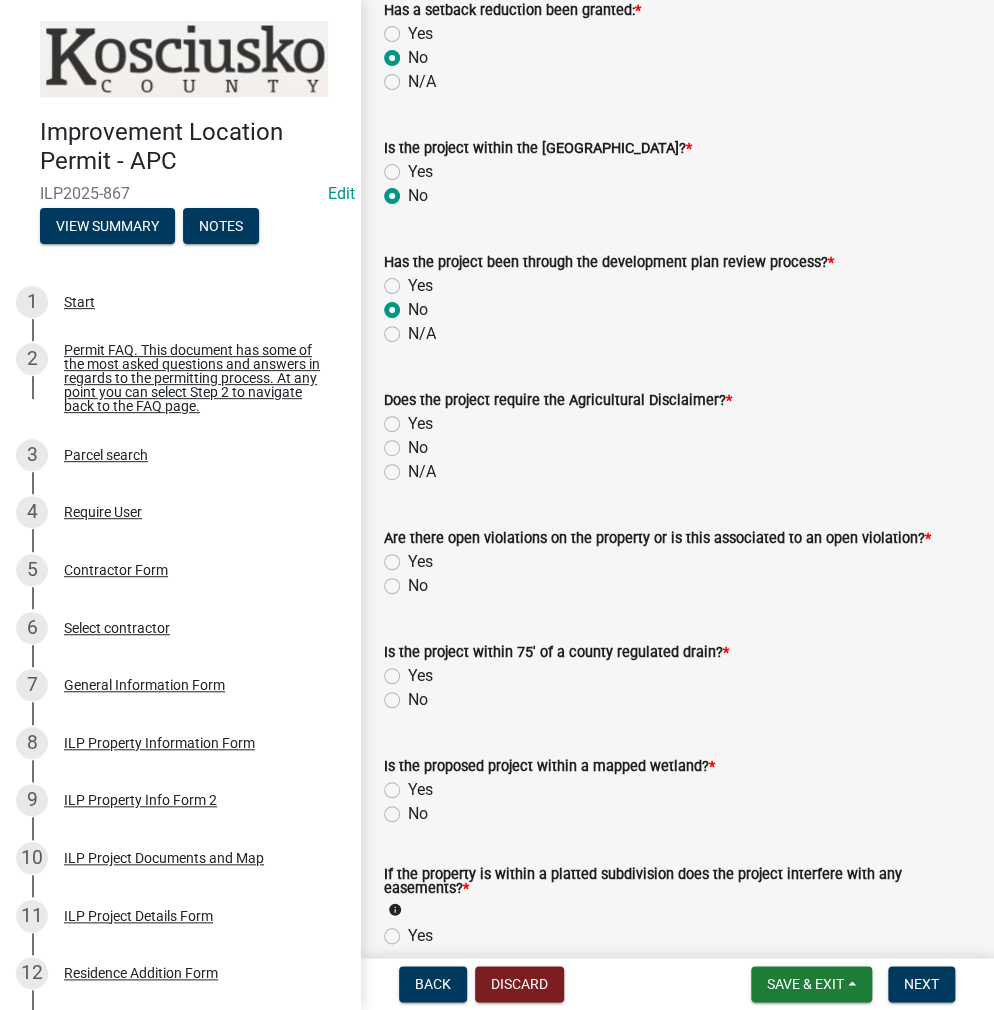 click on "No" 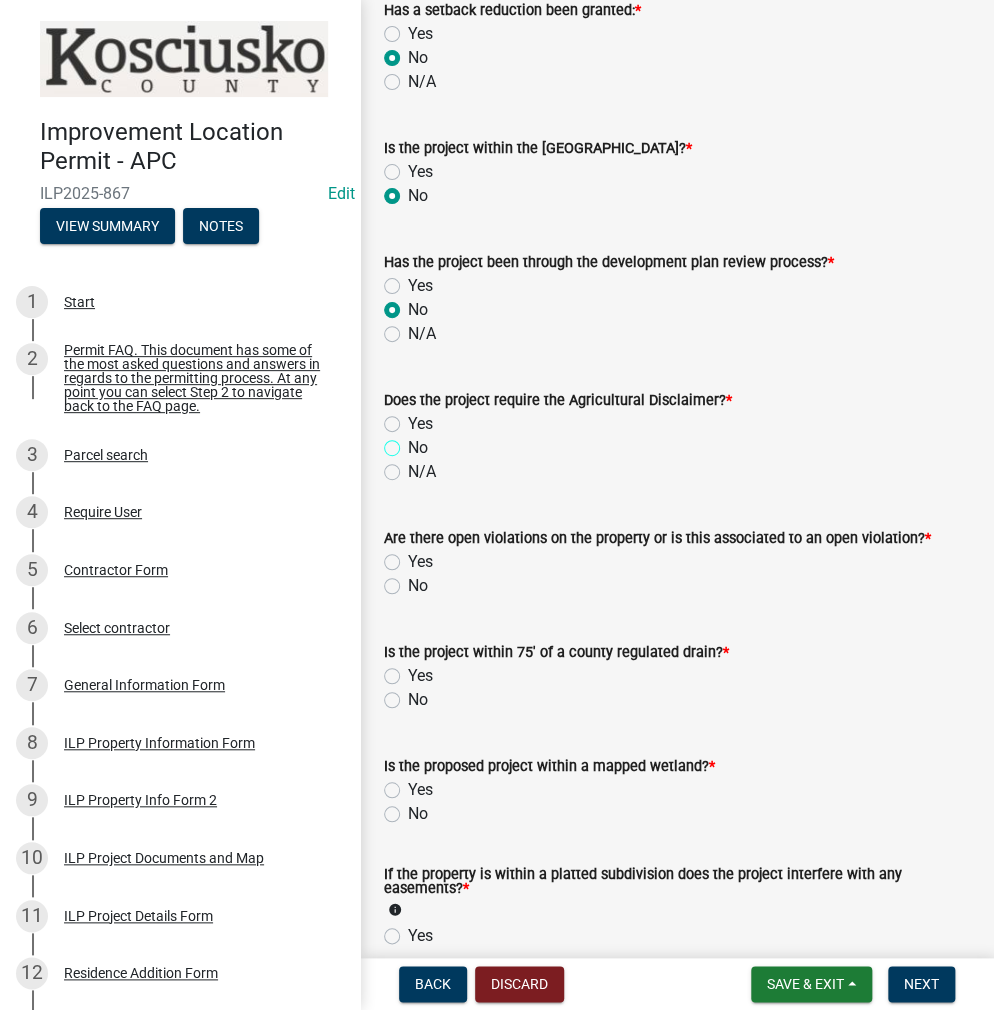 click on "No" at bounding box center [414, 442] 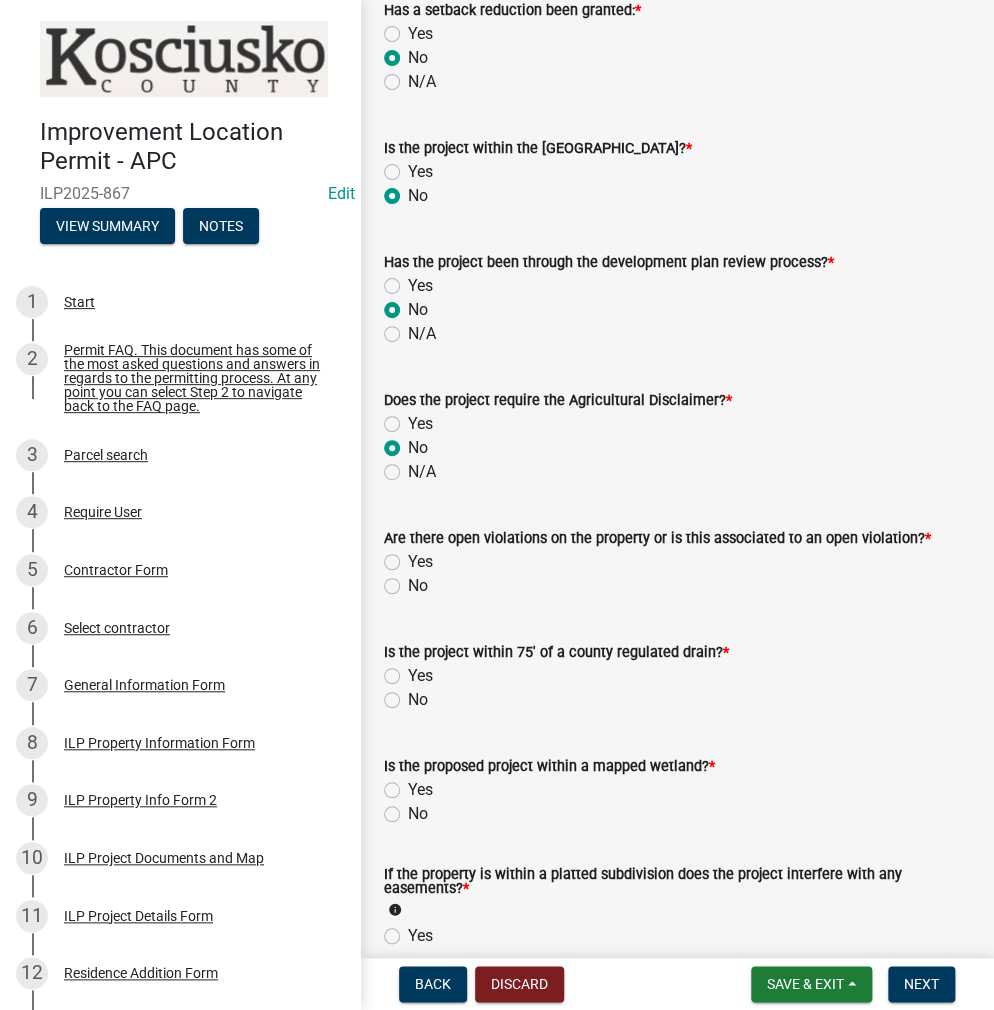radio on "true" 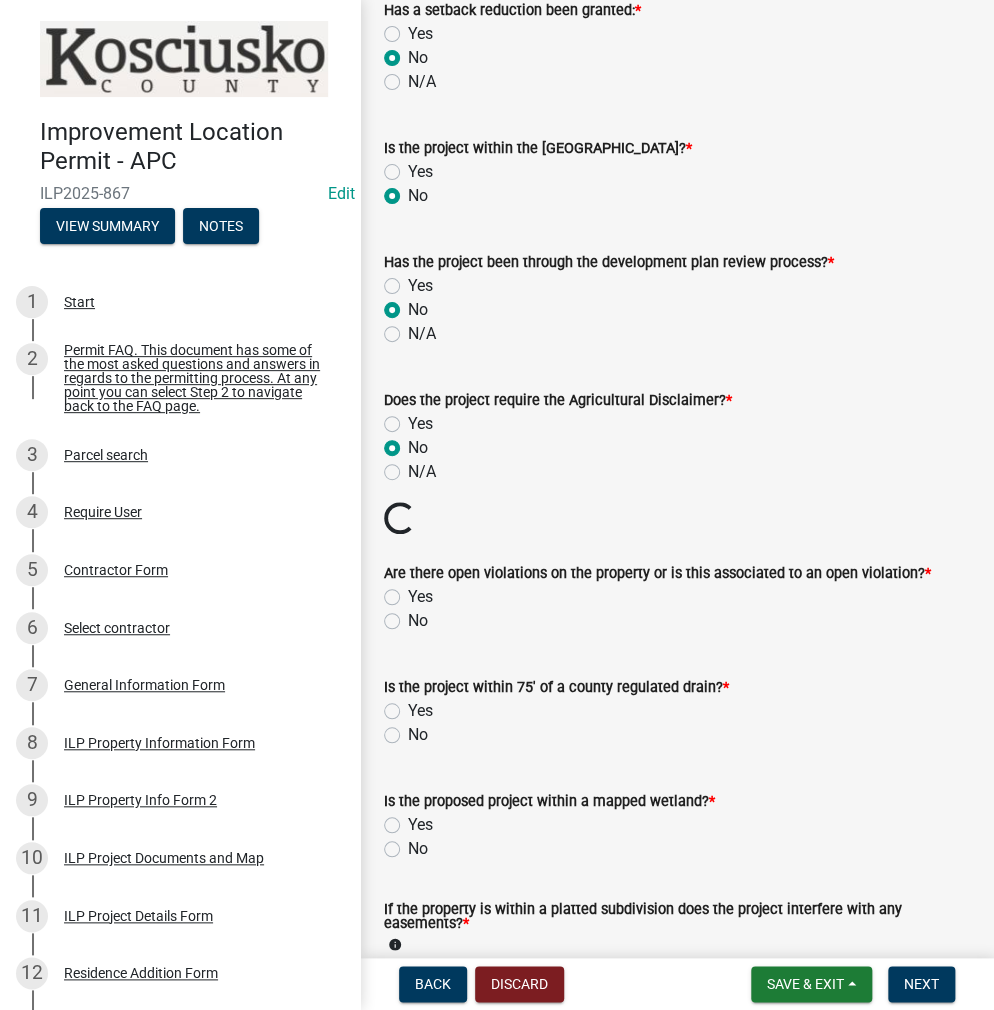 click on "No" 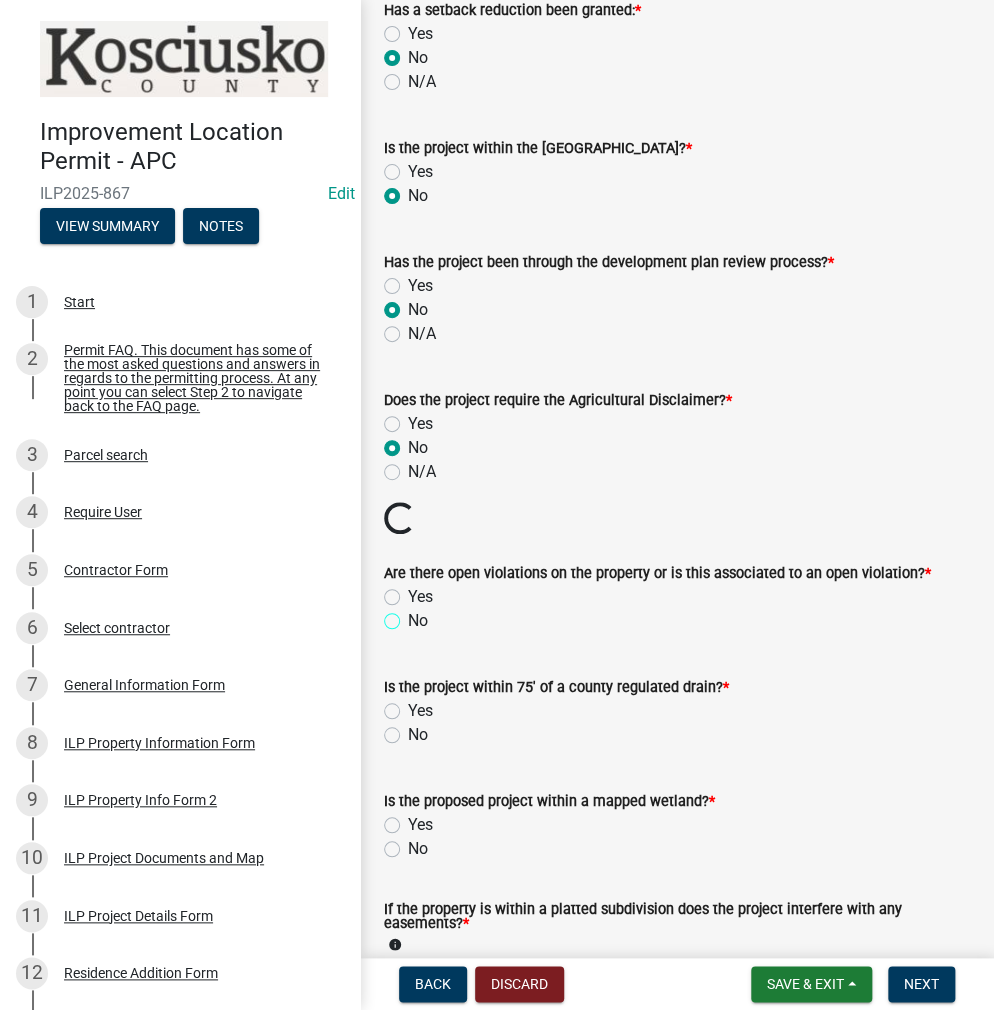 click on "No" at bounding box center (414, 615) 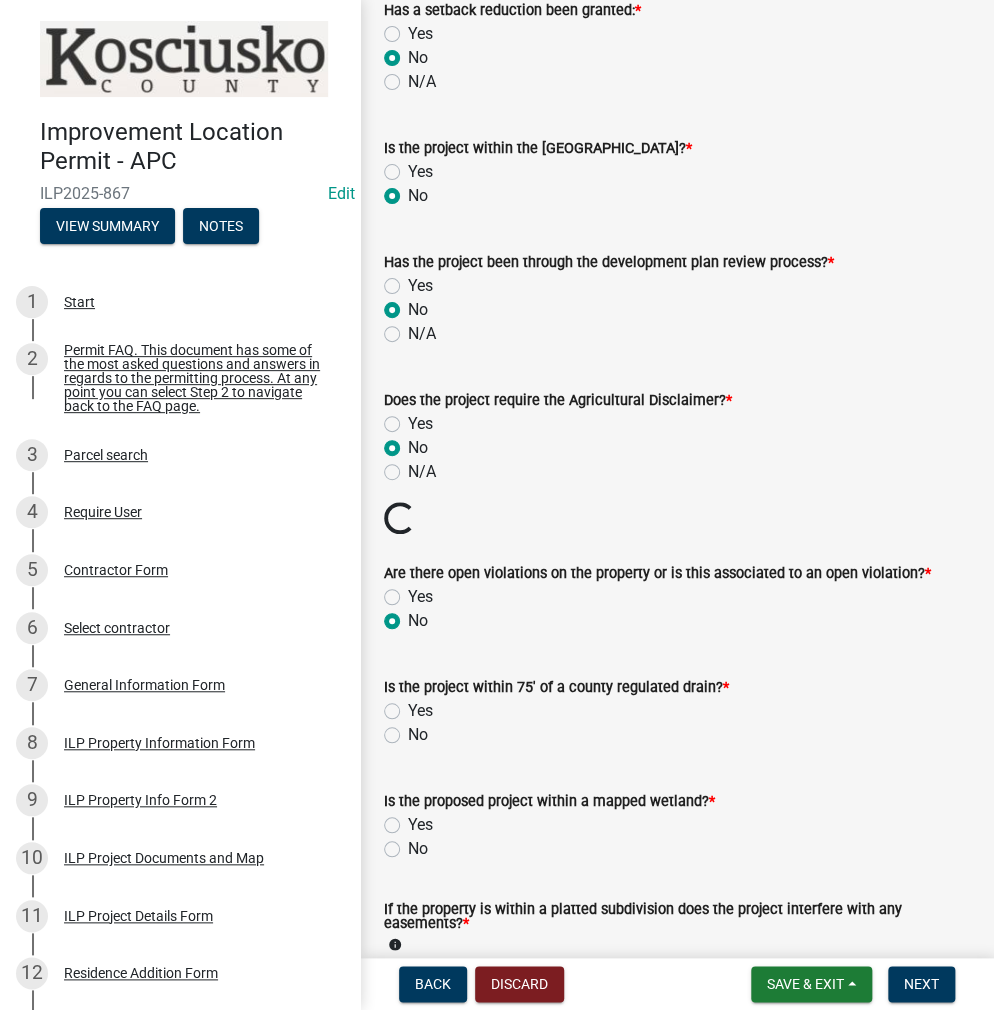 radio on "true" 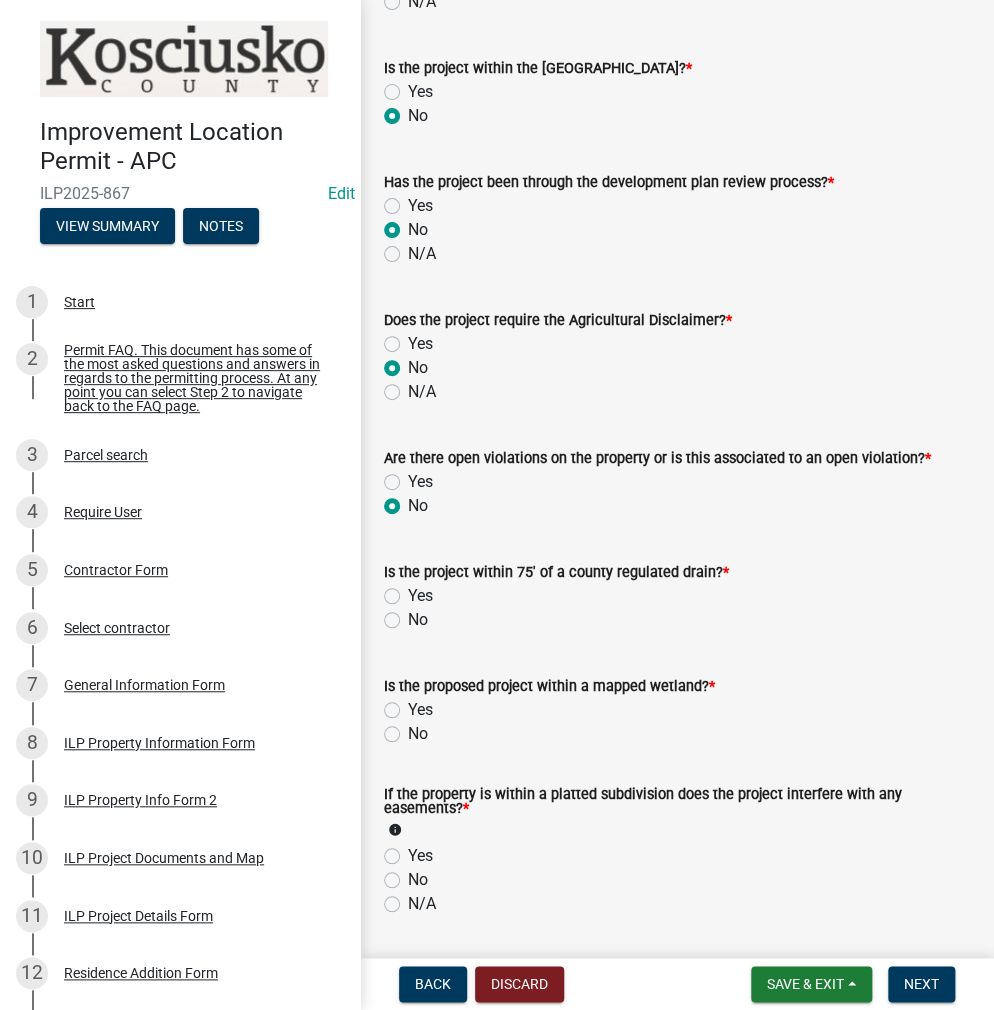 scroll, scrollTop: 1400, scrollLeft: 0, axis: vertical 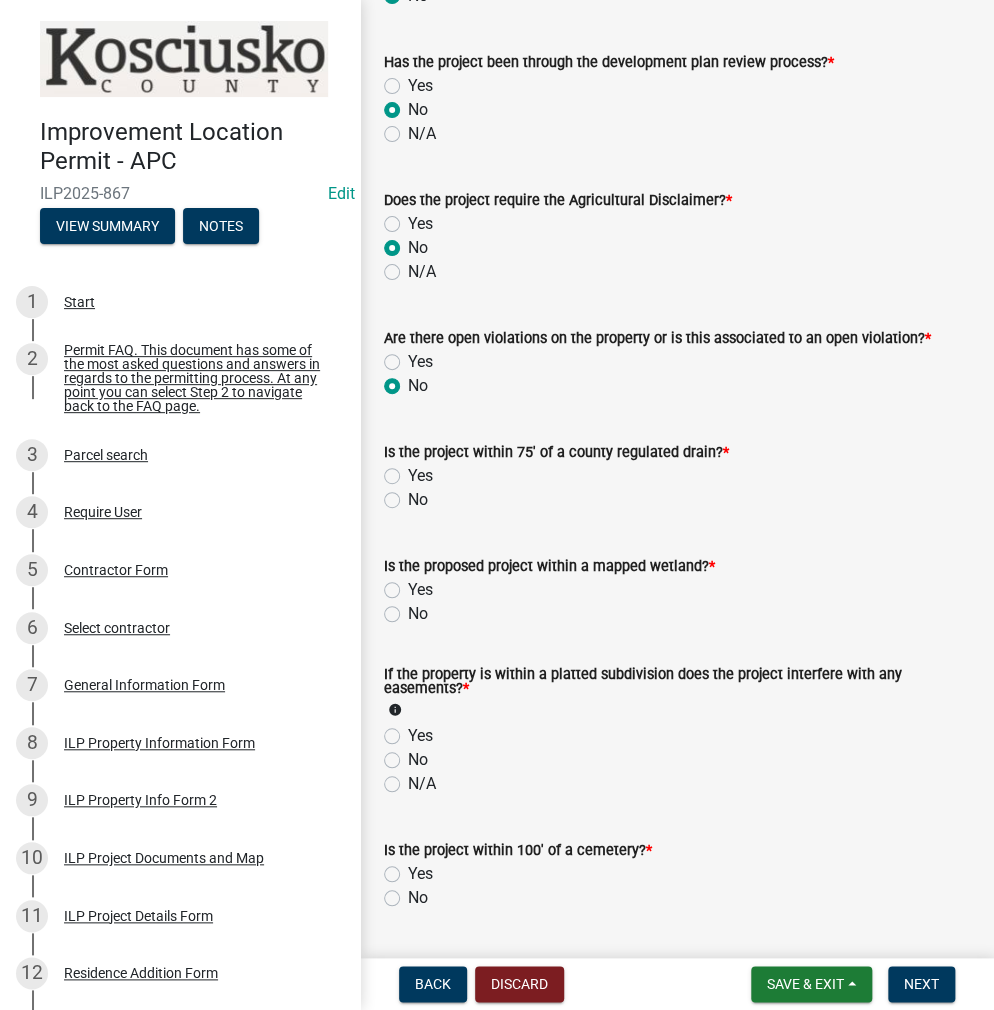 click on "No" 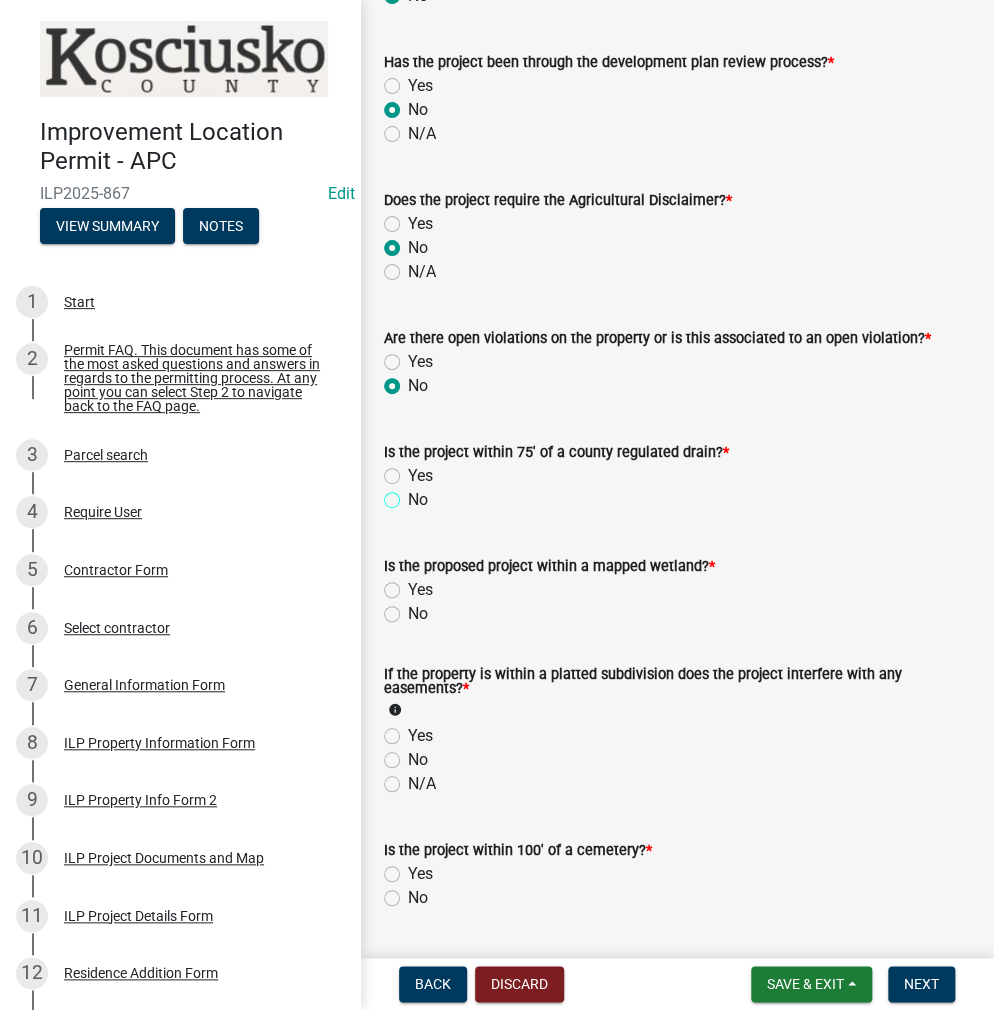 click on "No" at bounding box center [414, 494] 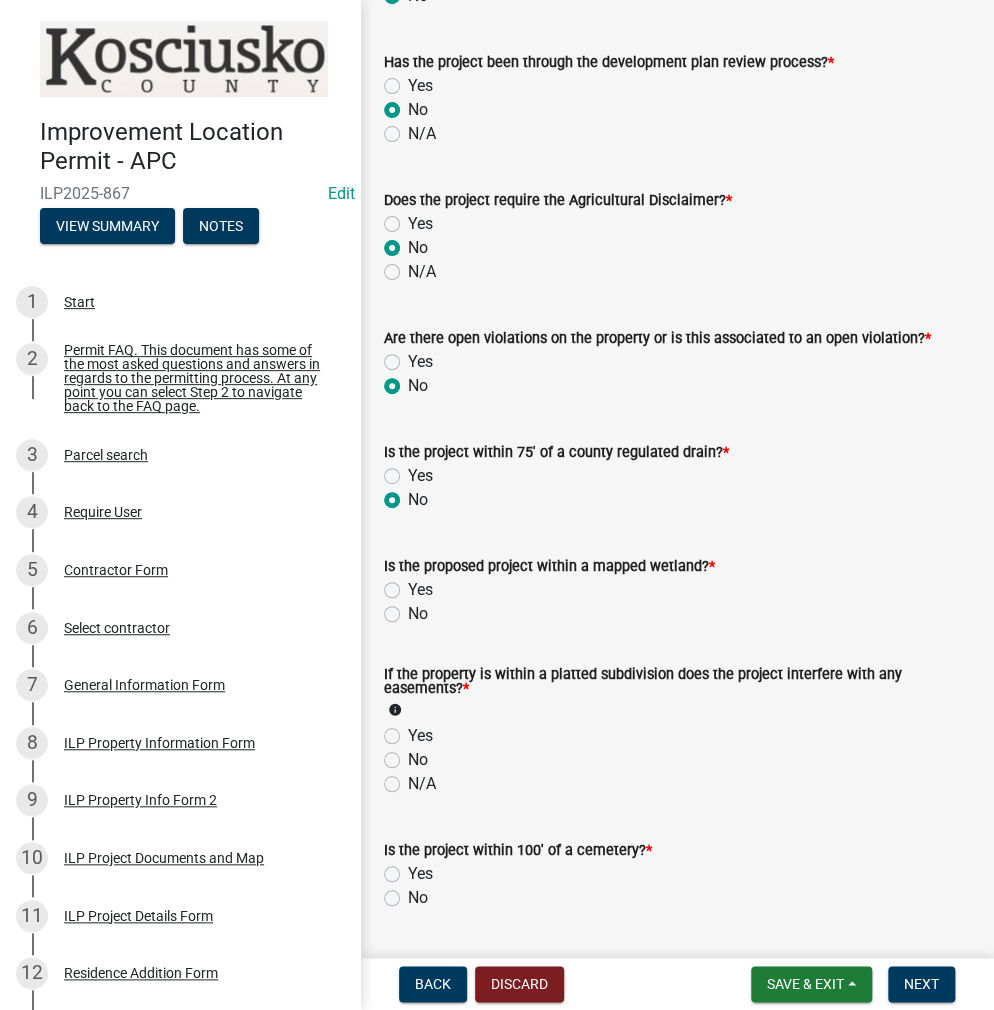 radio on "true" 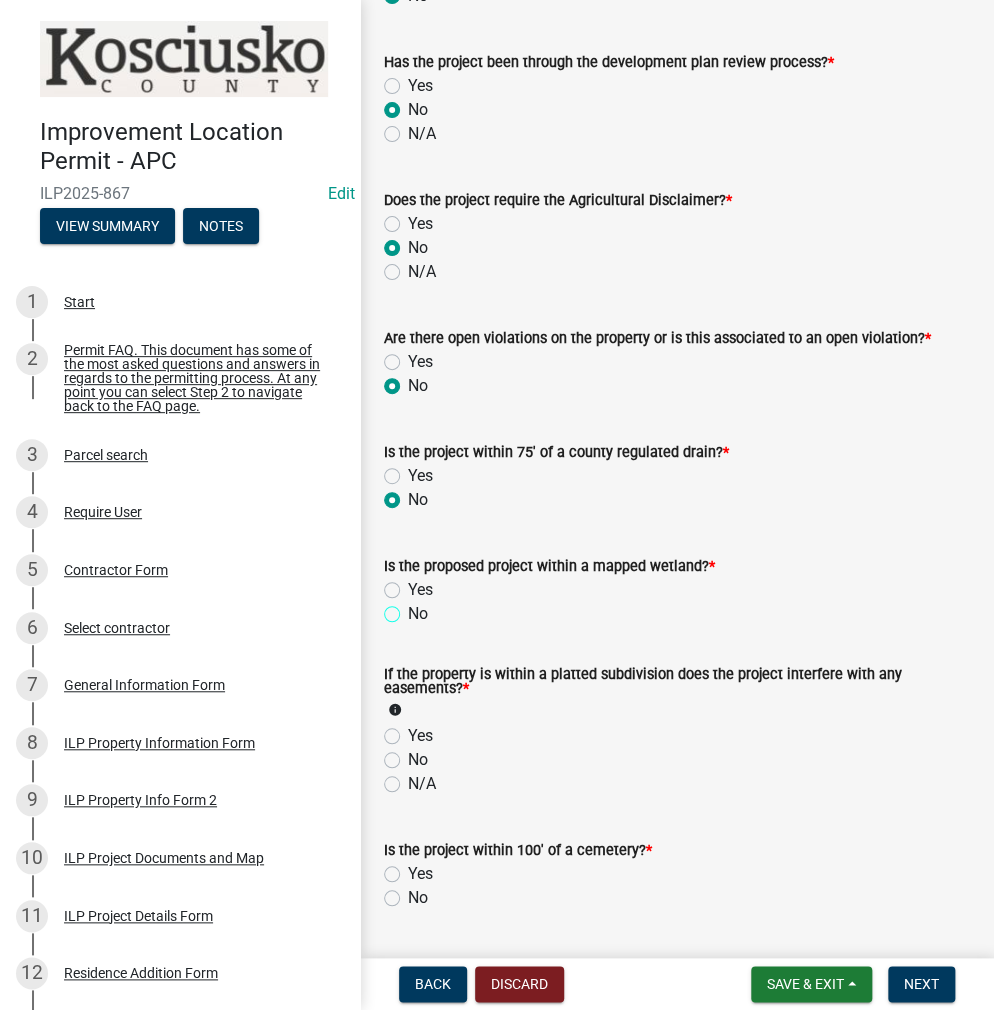 click on "No" at bounding box center [414, 608] 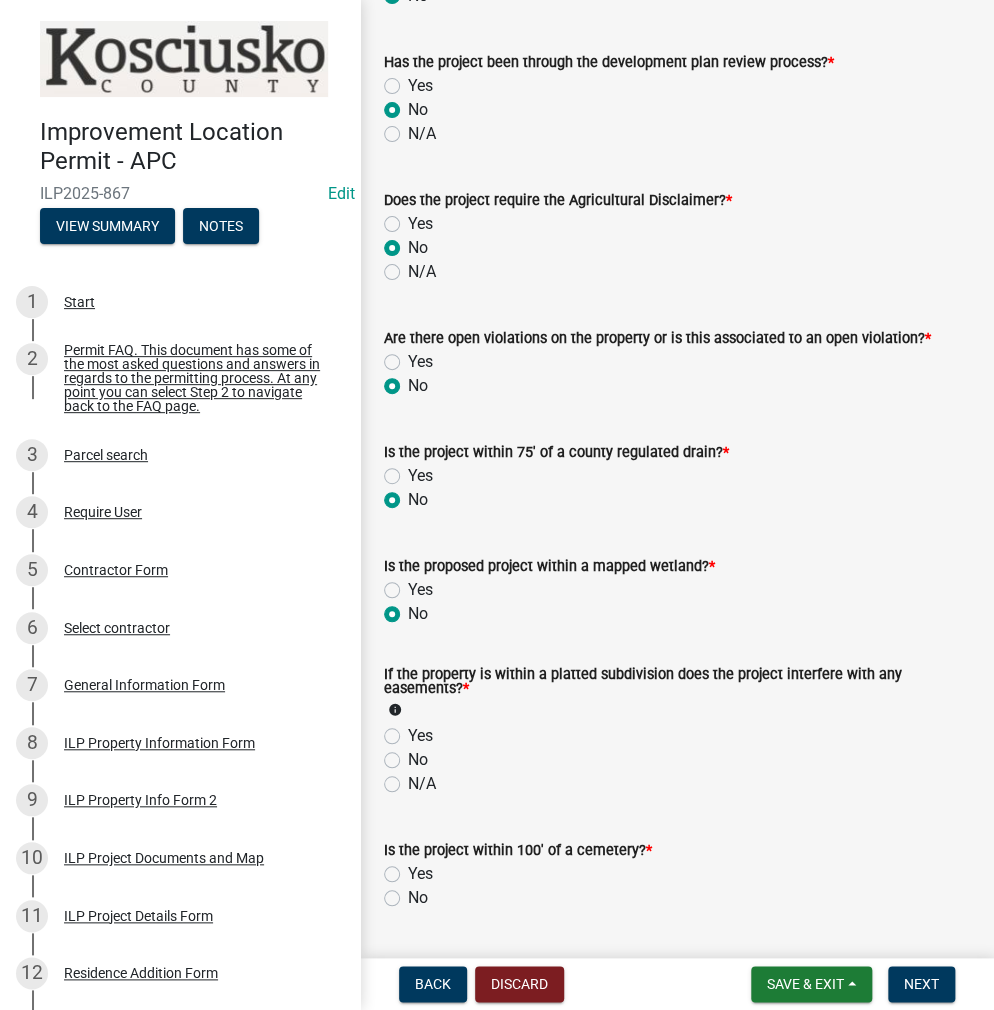 radio on "true" 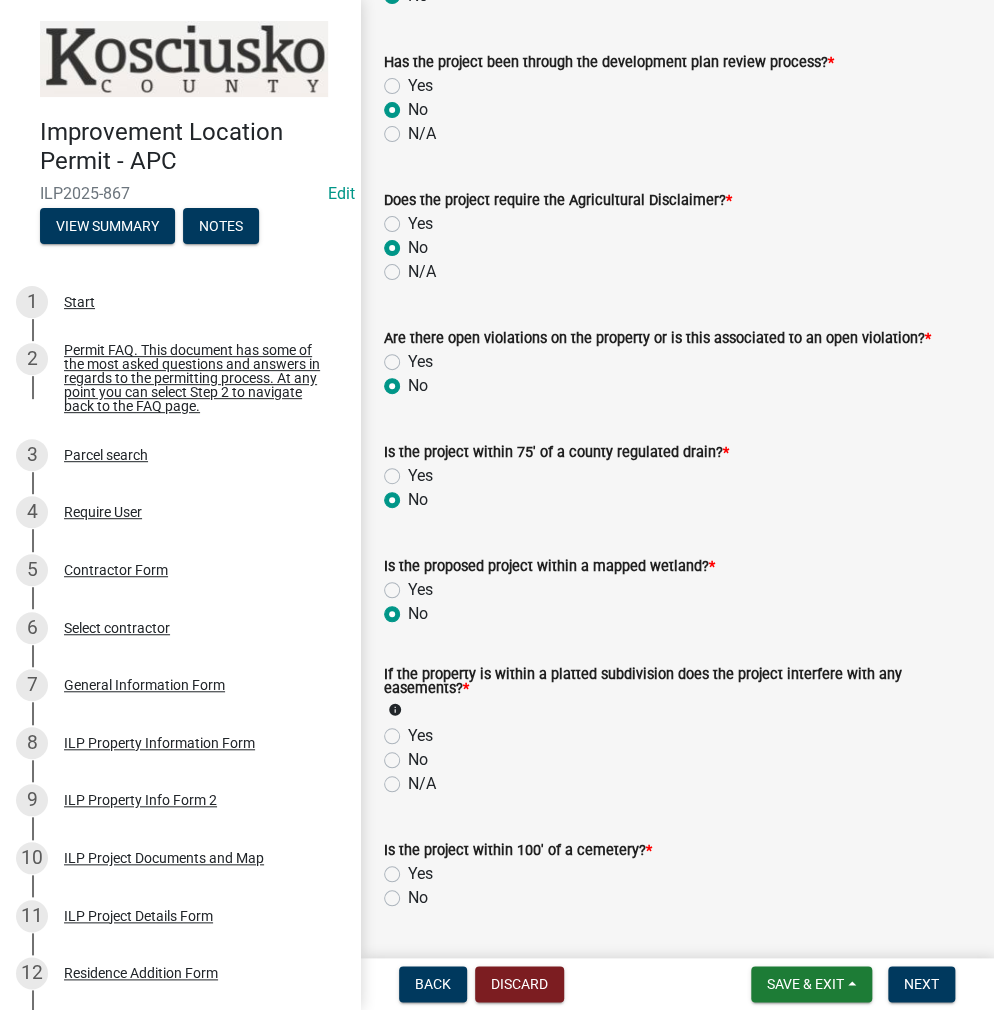click on "No" 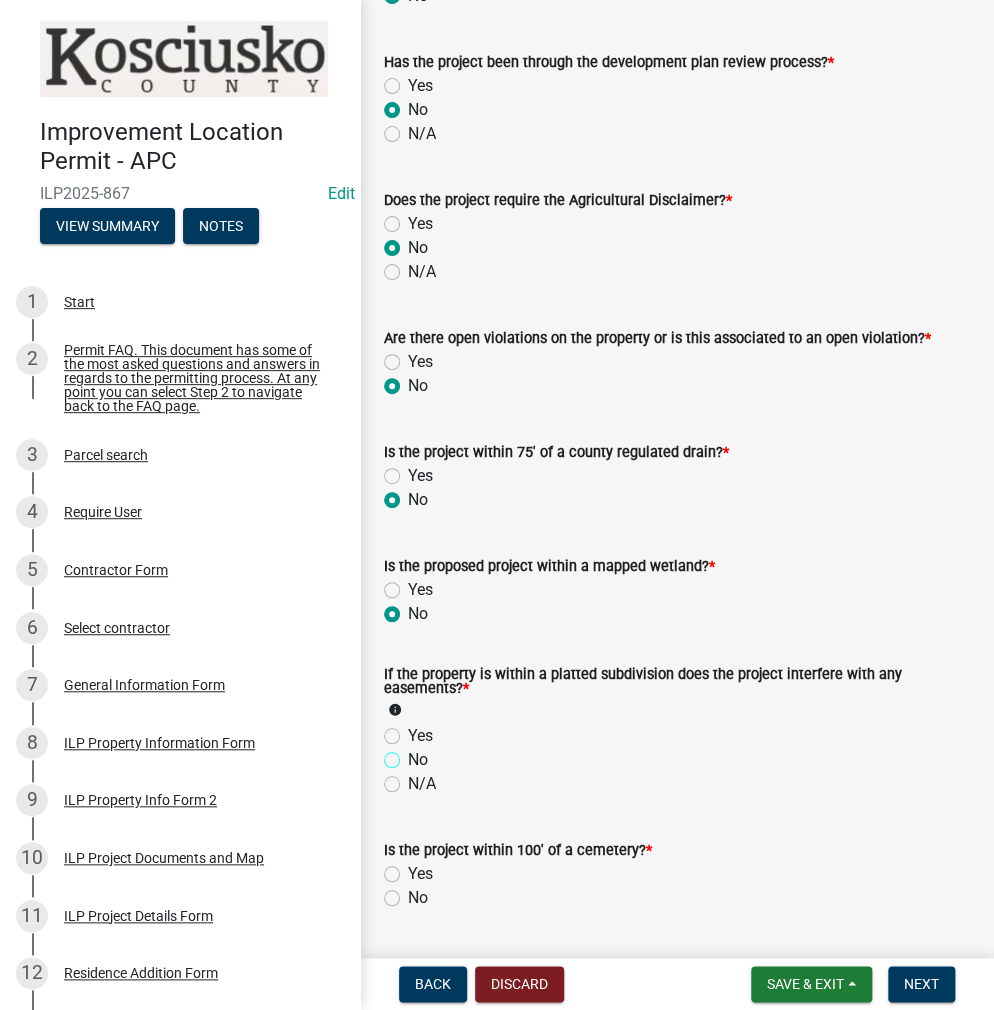 click on "No" at bounding box center (414, 754) 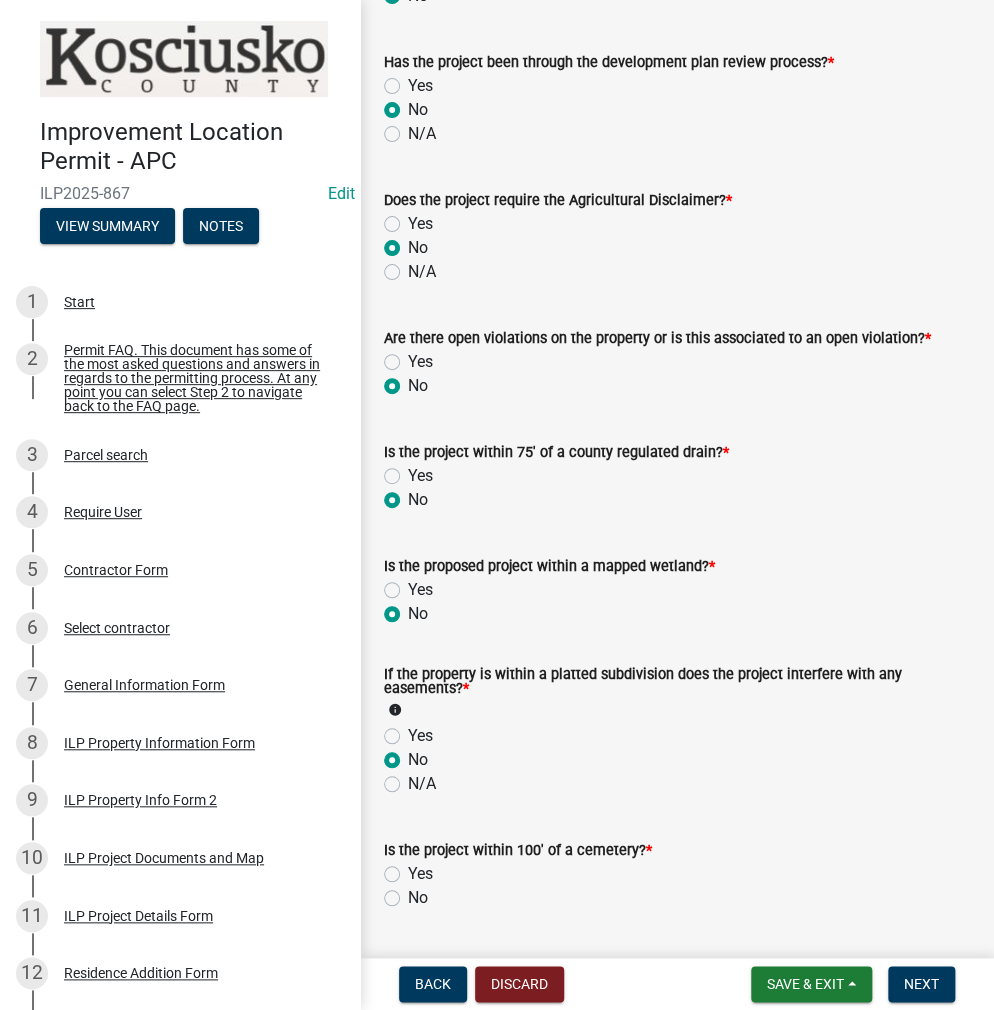 radio on "true" 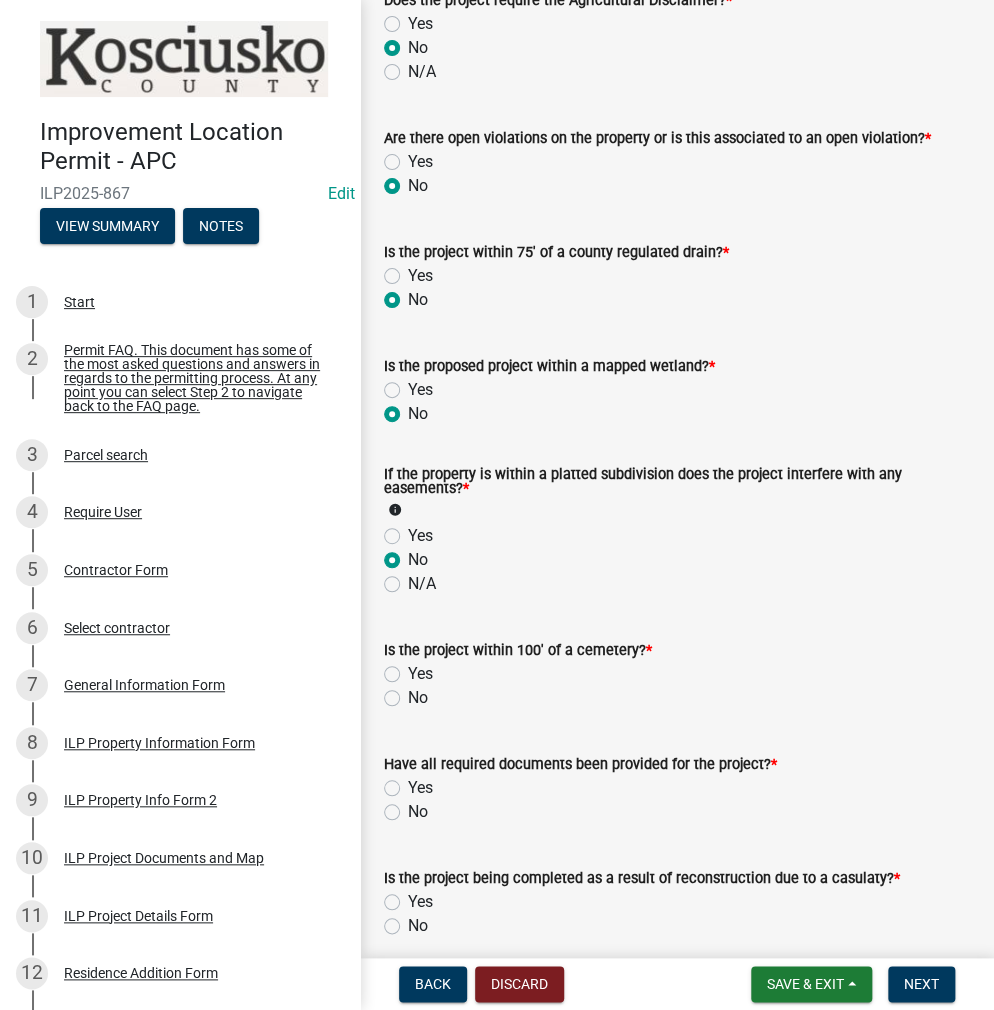 click on "No" 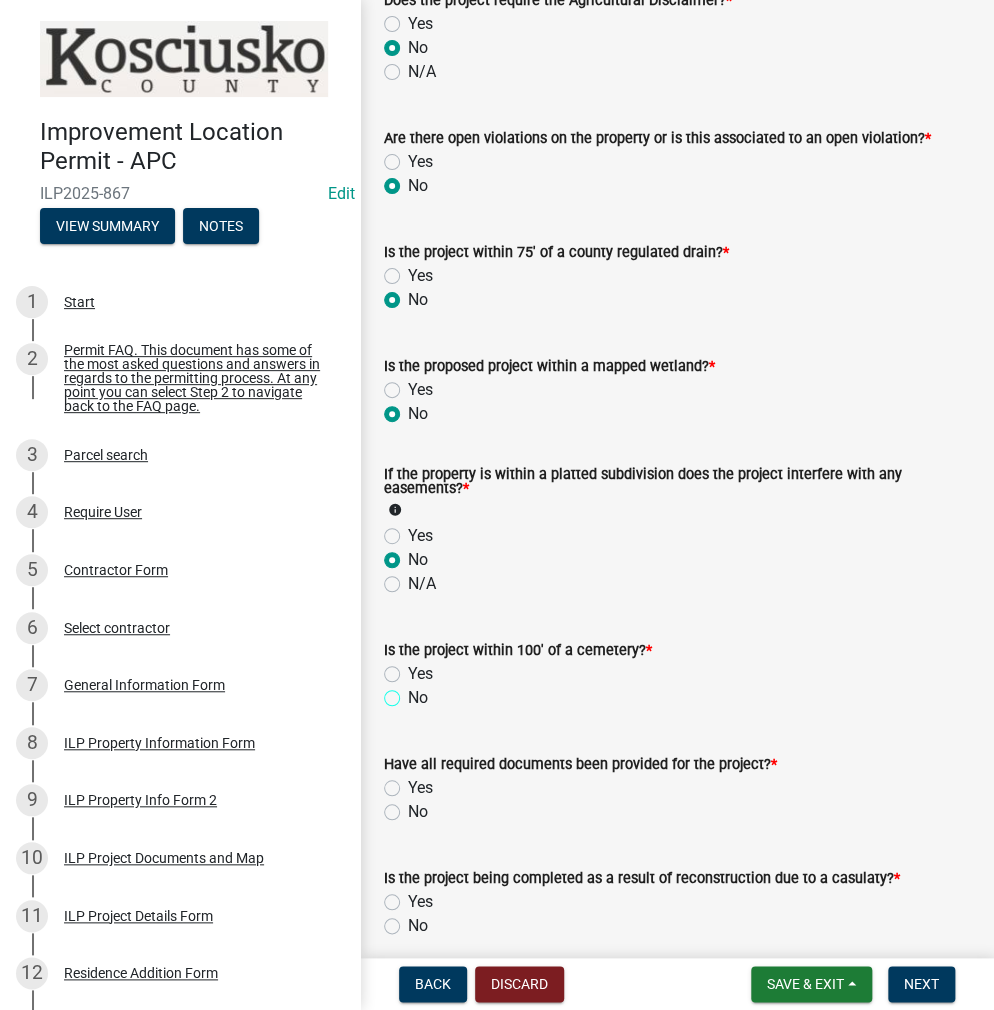 click on "No" at bounding box center [414, 692] 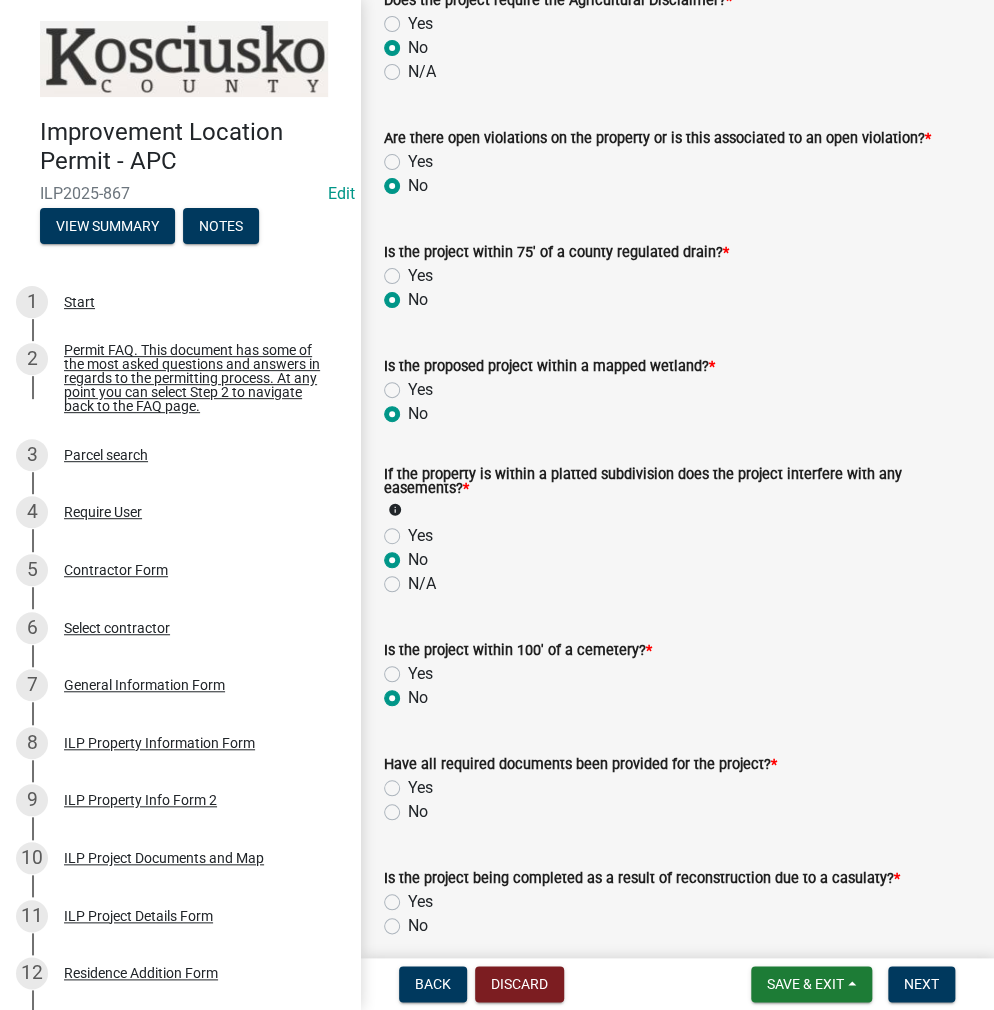 radio on "true" 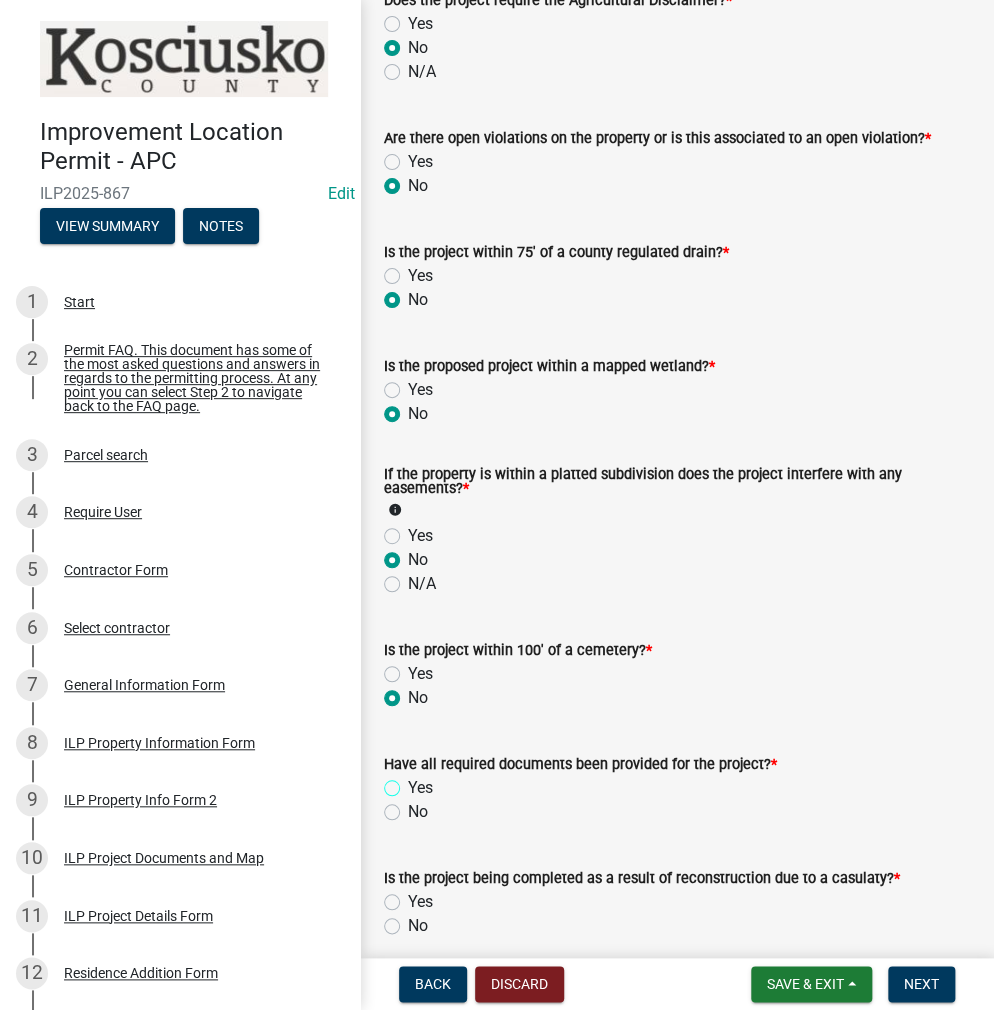 click on "Yes" at bounding box center [414, 782] 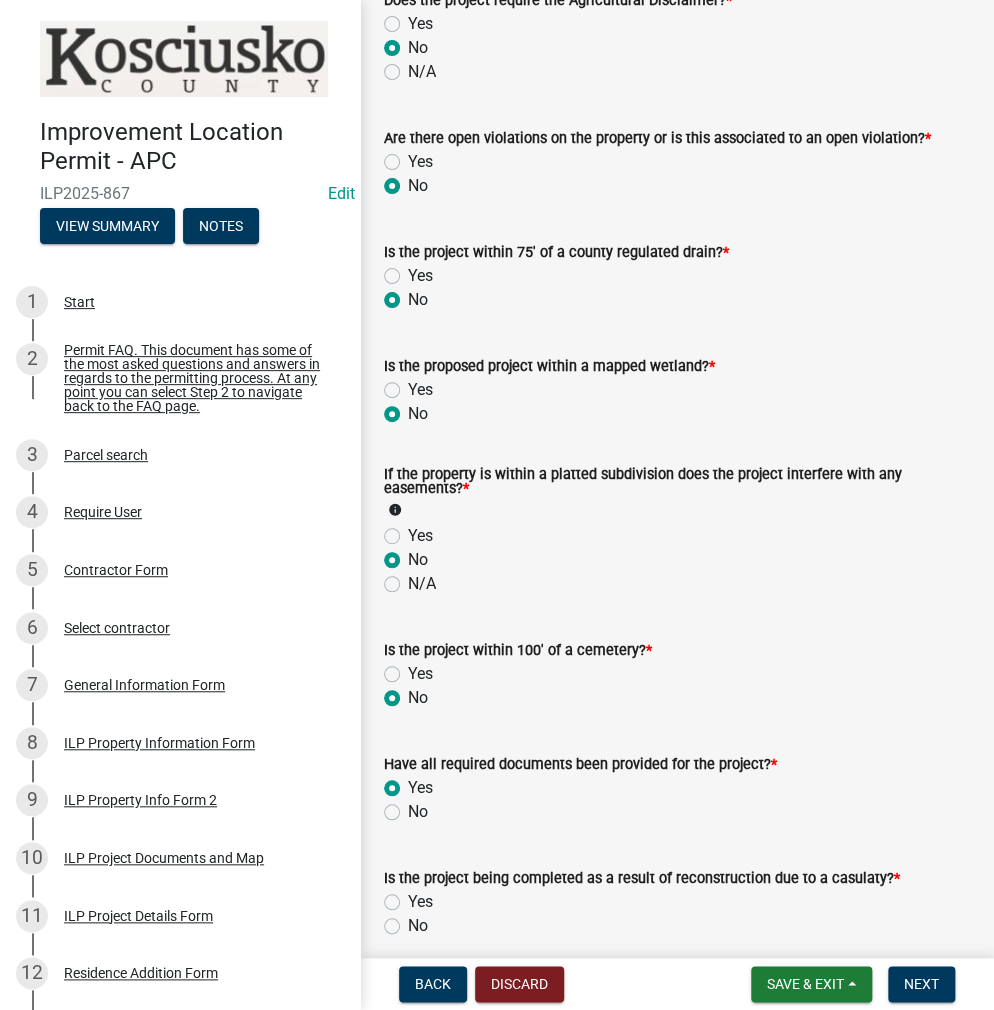 radio on "true" 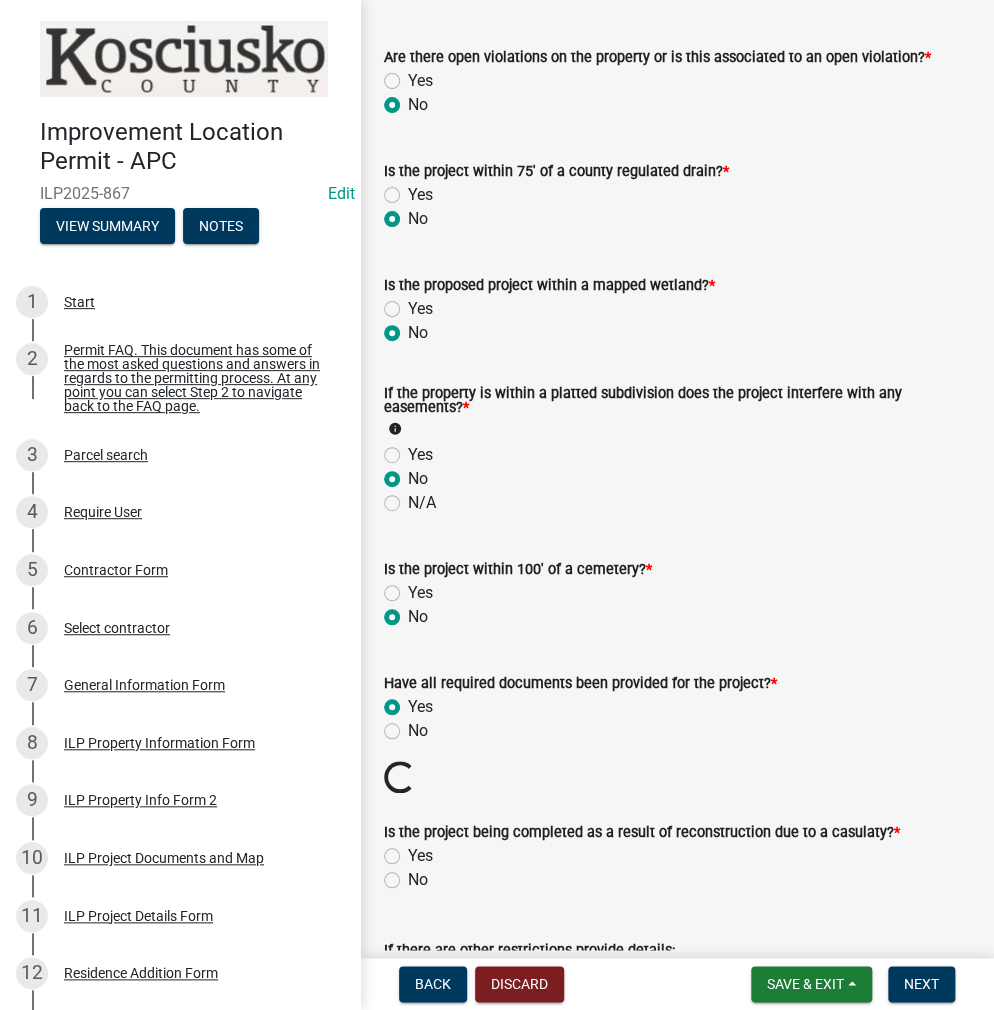 scroll, scrollTop: 1800, scrollLeft: 0, axis: vertical 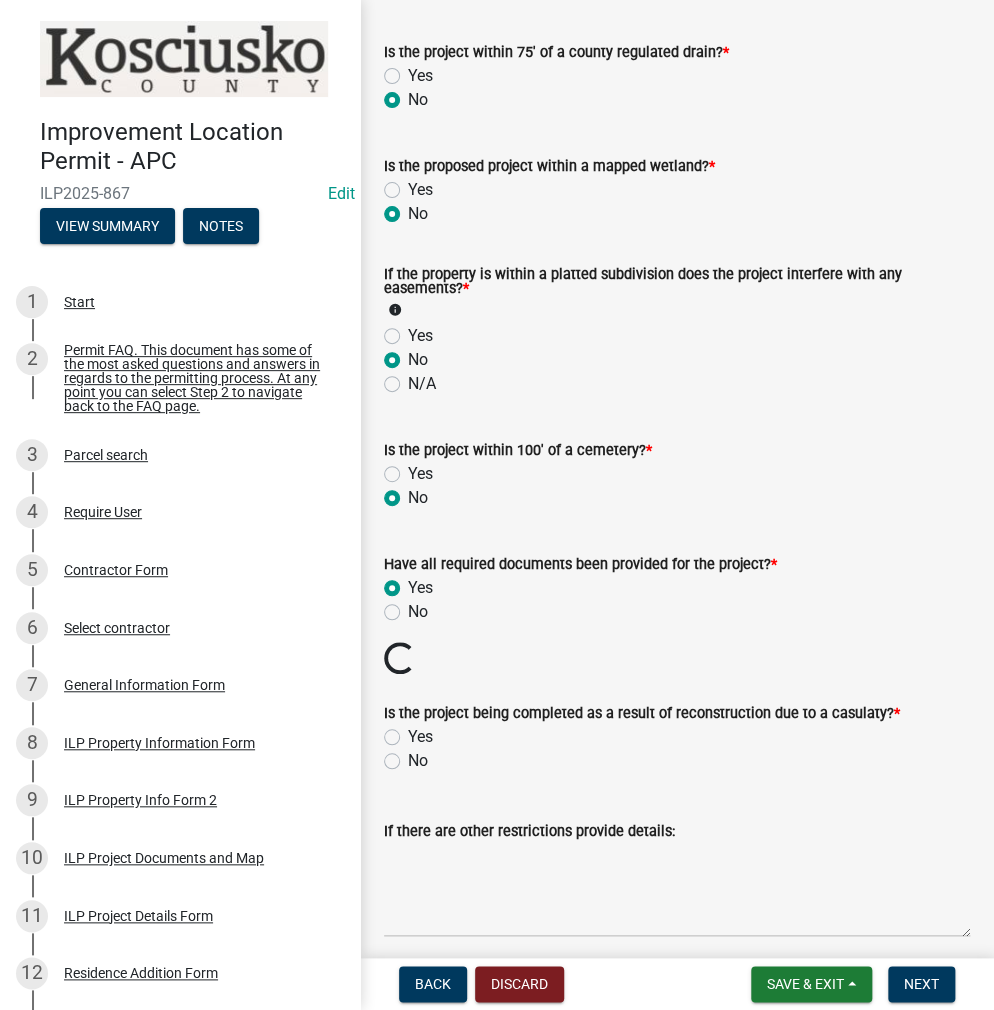 click on "No" 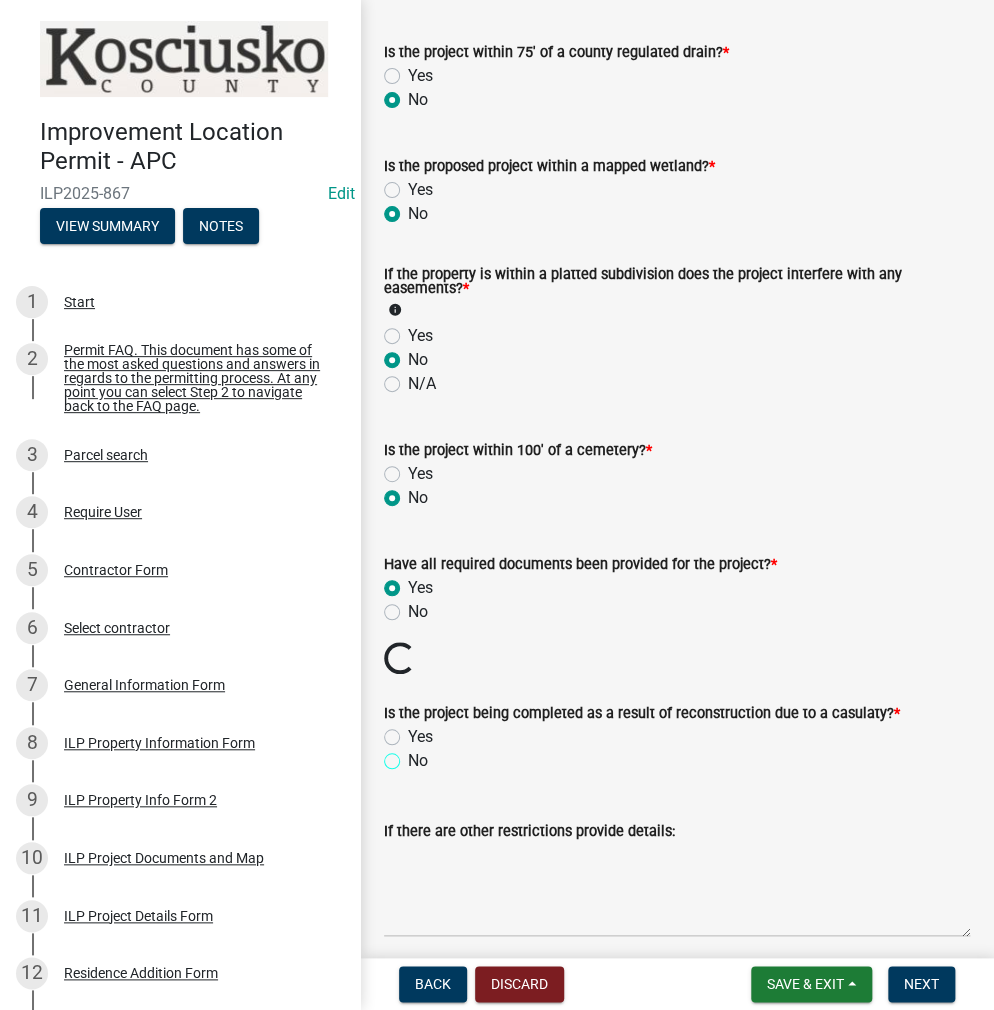 click on "No" at bounding box center (414, 755) 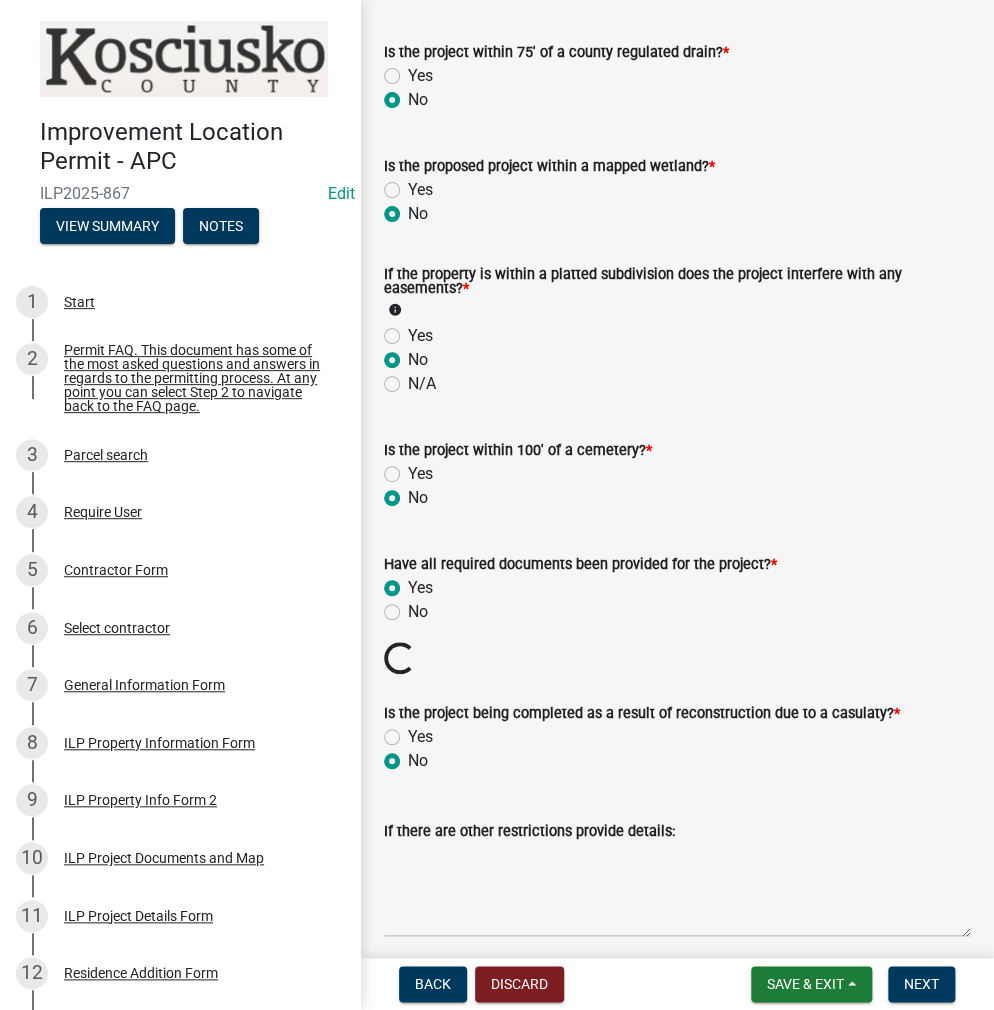 radio on "true" 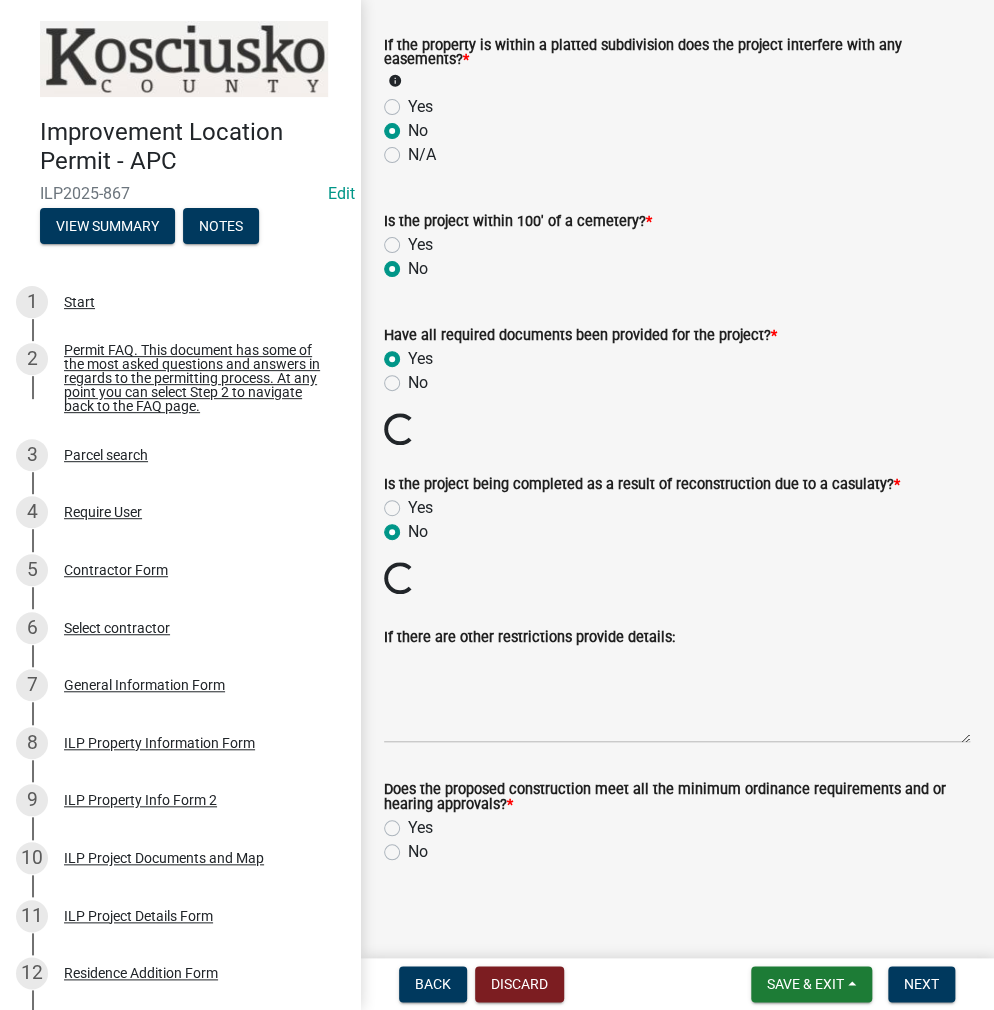 scroll, scrollTop: 2038, scrollLeft: 0, axis: vertical 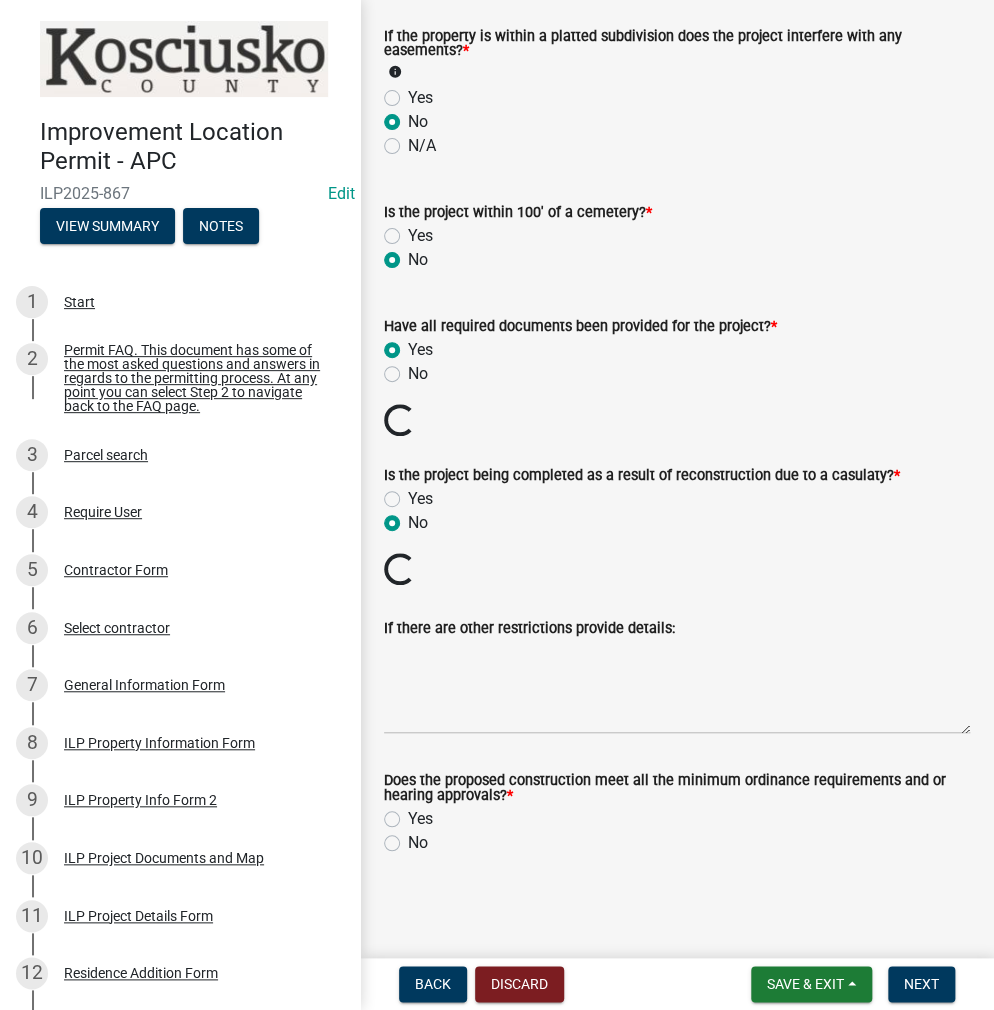 click on "Yes" 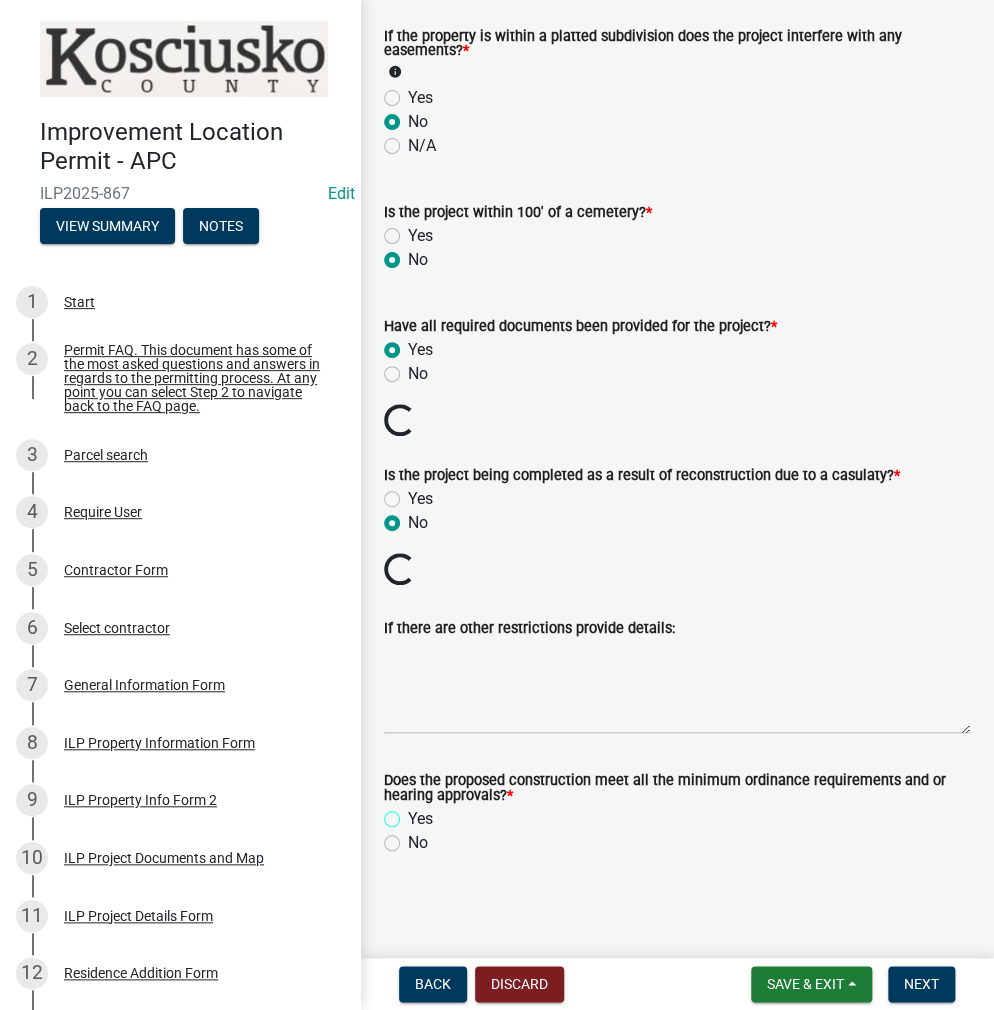 click on "Yes" at bounding box center [414, 813] 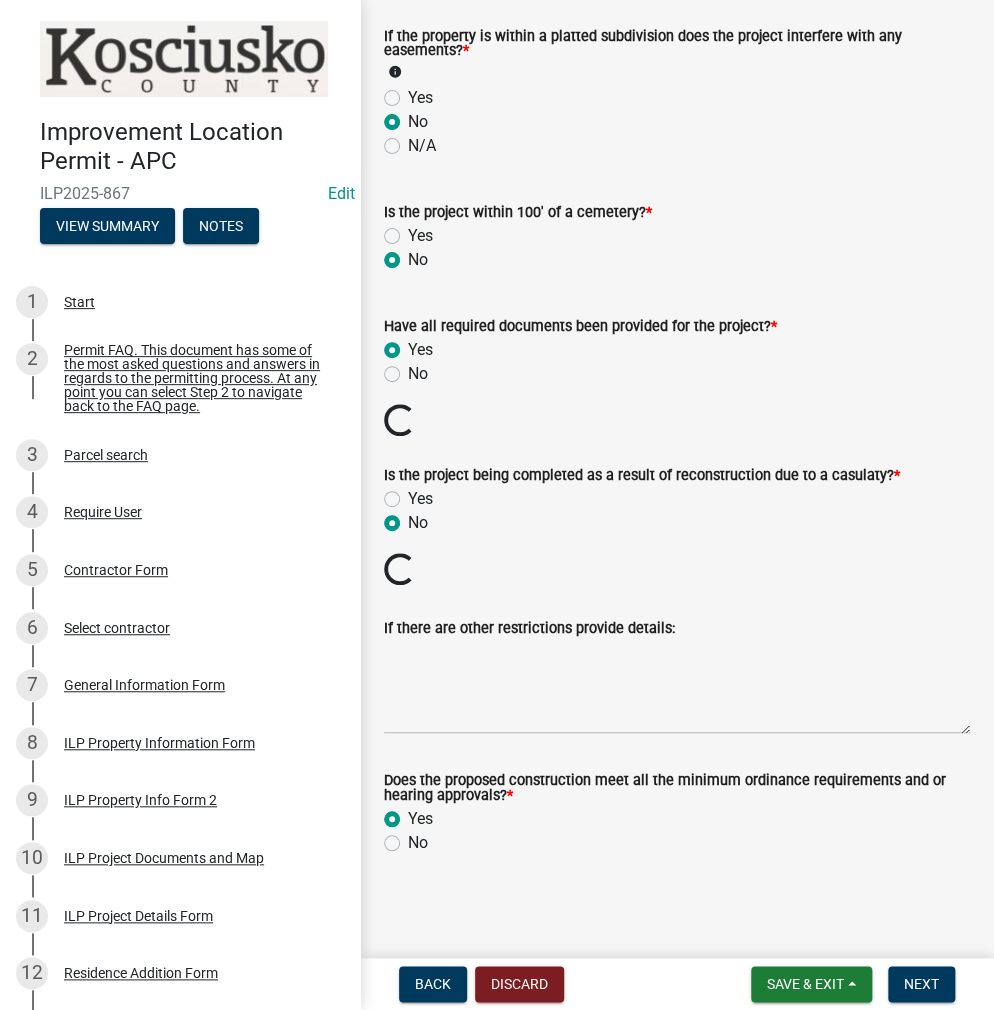 radio on "true" 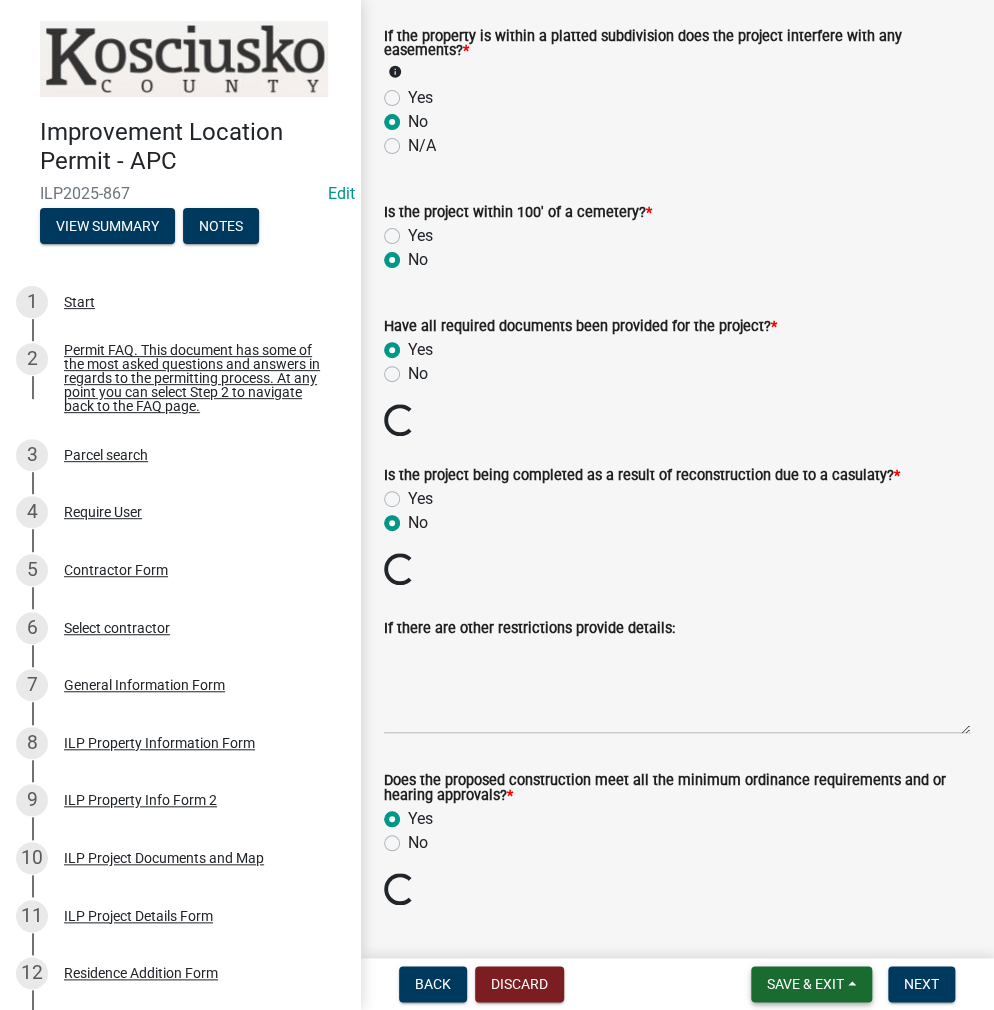 click on "Save & Exit" at bounding box center [805, 984] 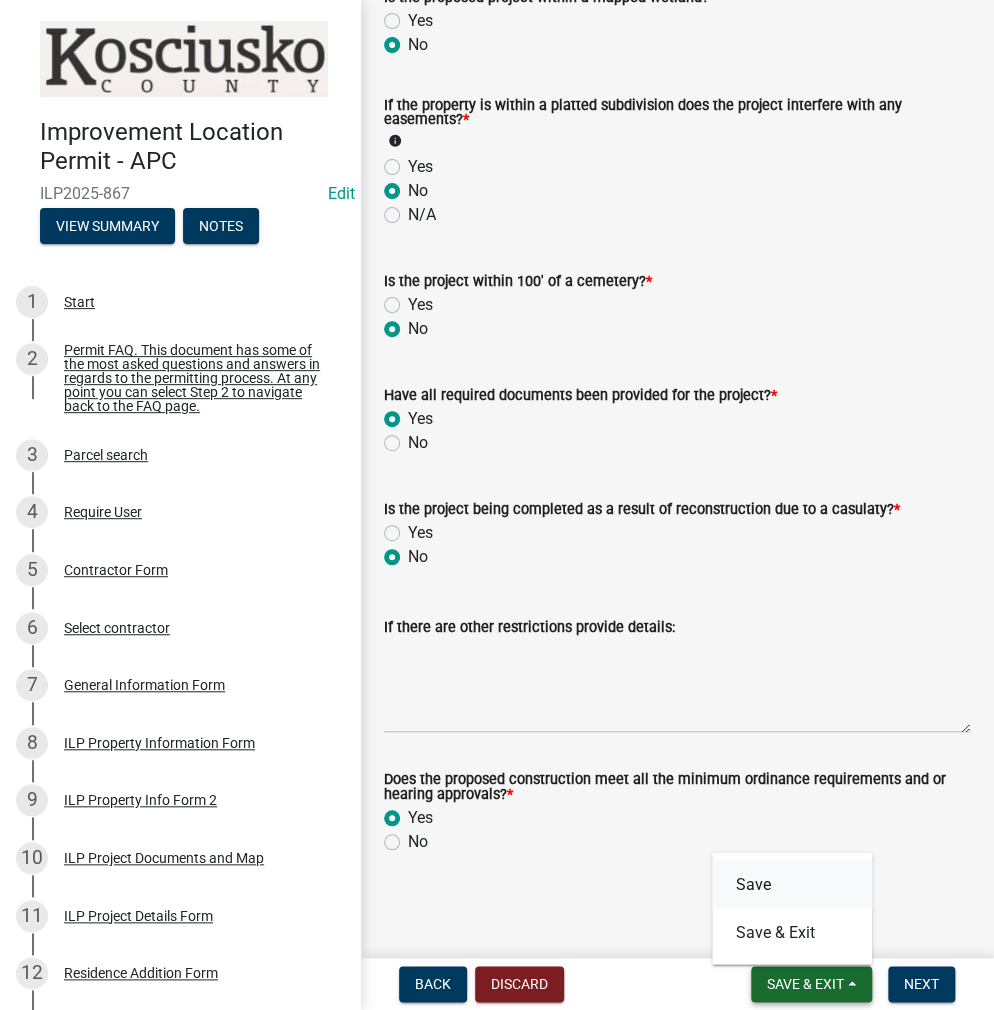 scroll, scrollTop: 1969, scrollLeft: 0, axis: vertical 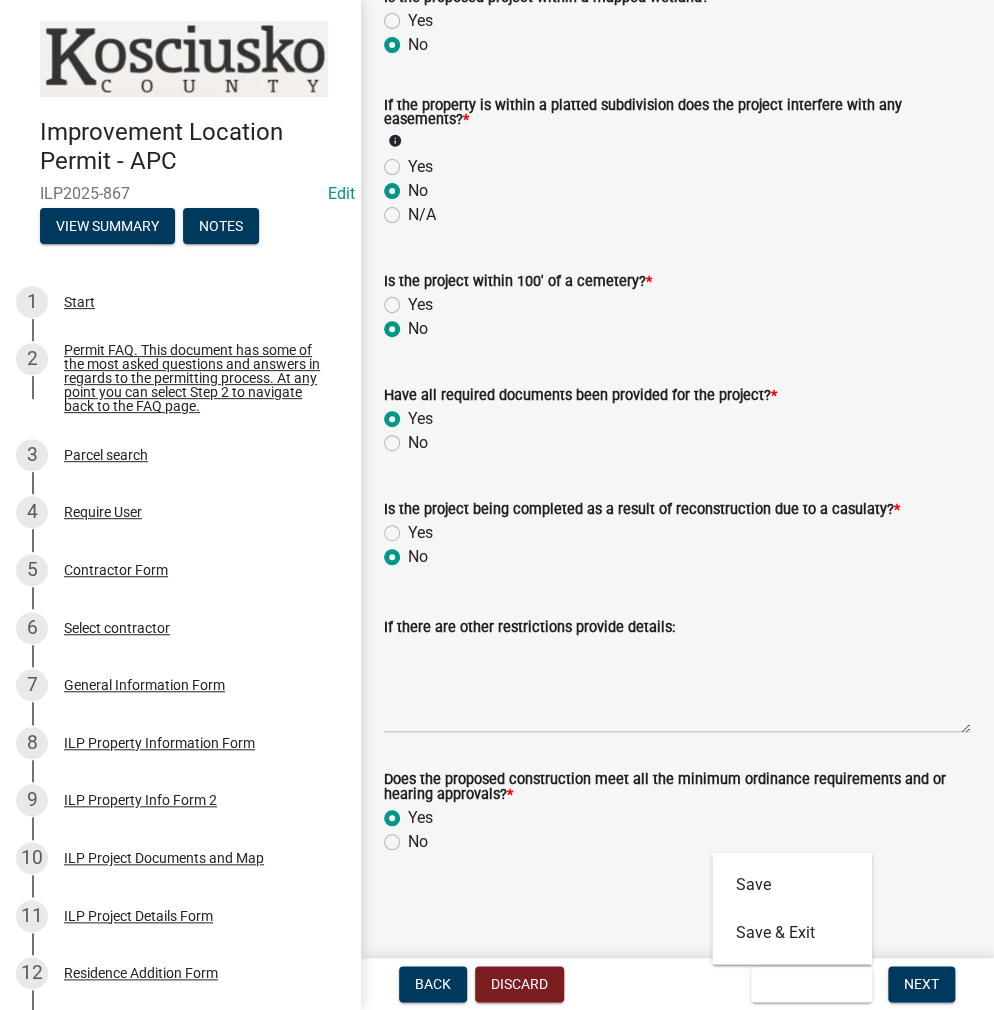 click on "No" 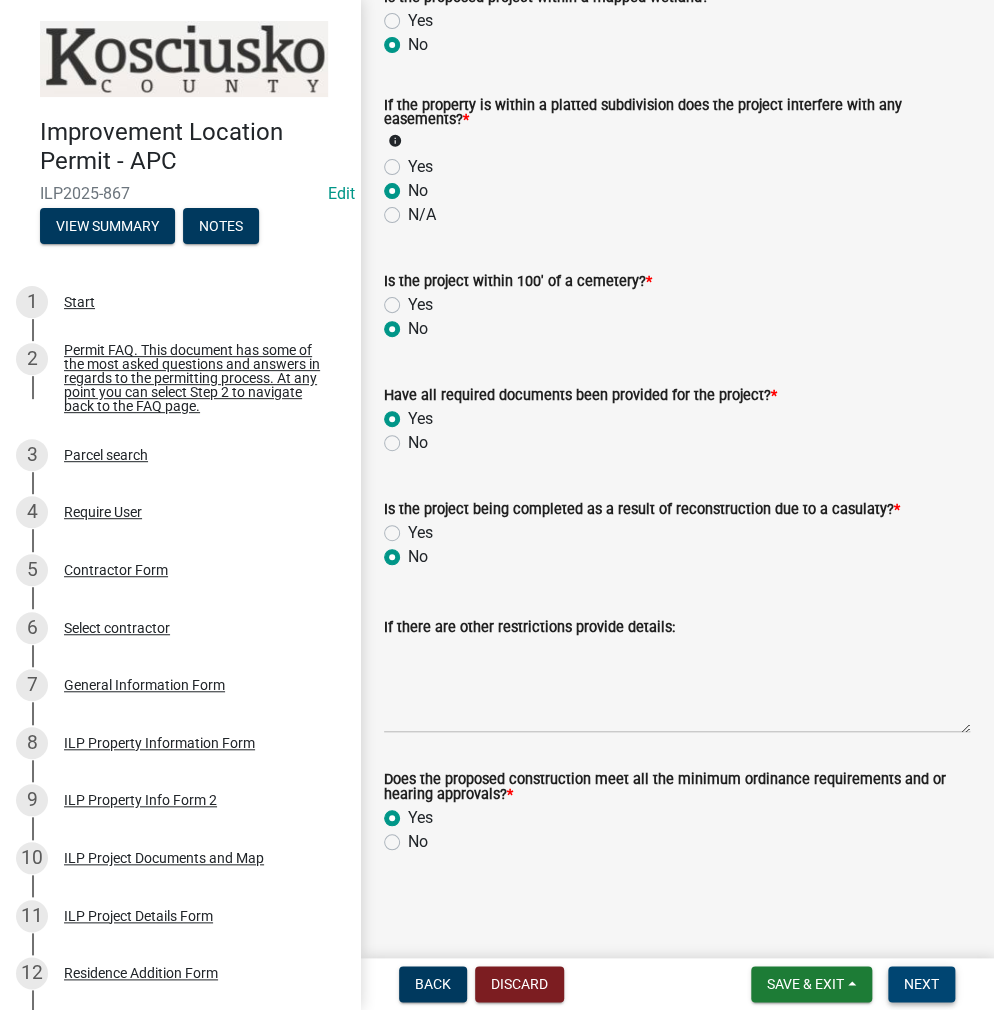 click on "Next" at bounding box center [921, 984] 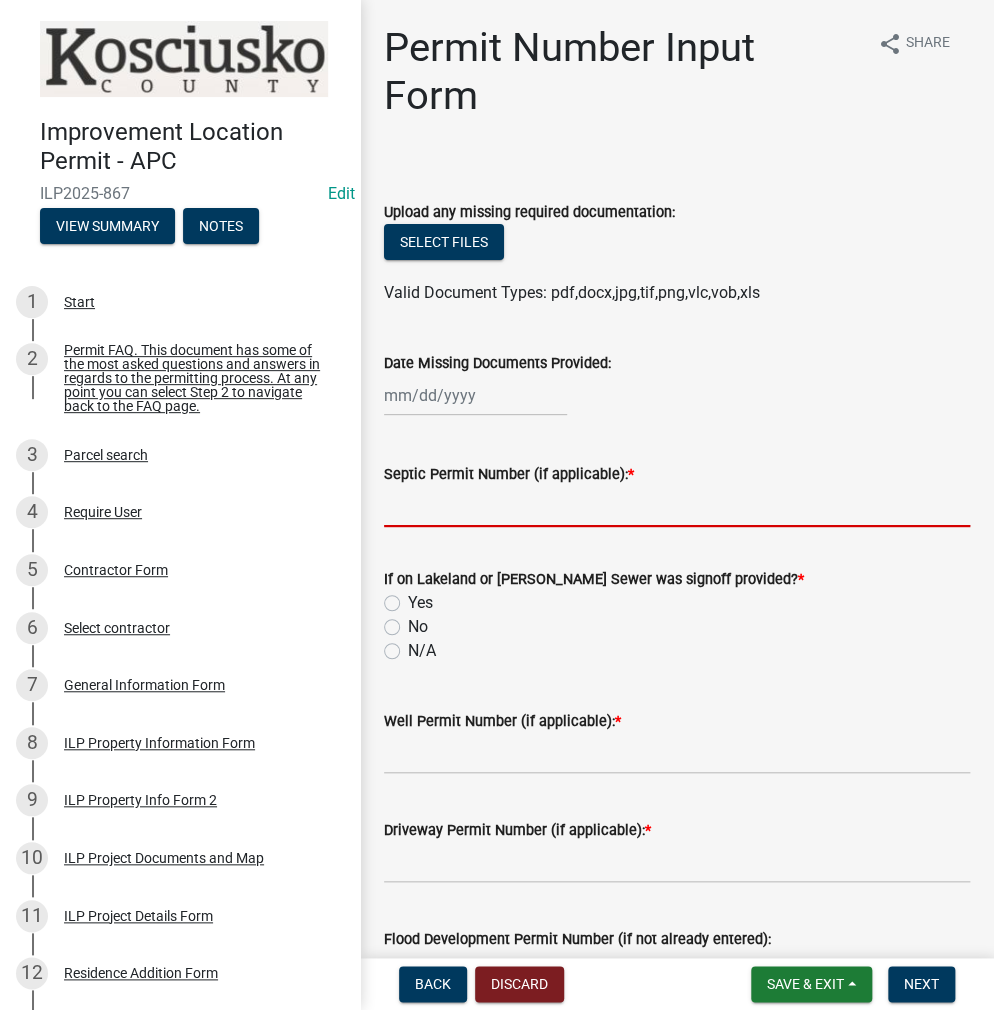 click on "Septic Permit Number (if applicable):  *" at bounding box center (677, 506) 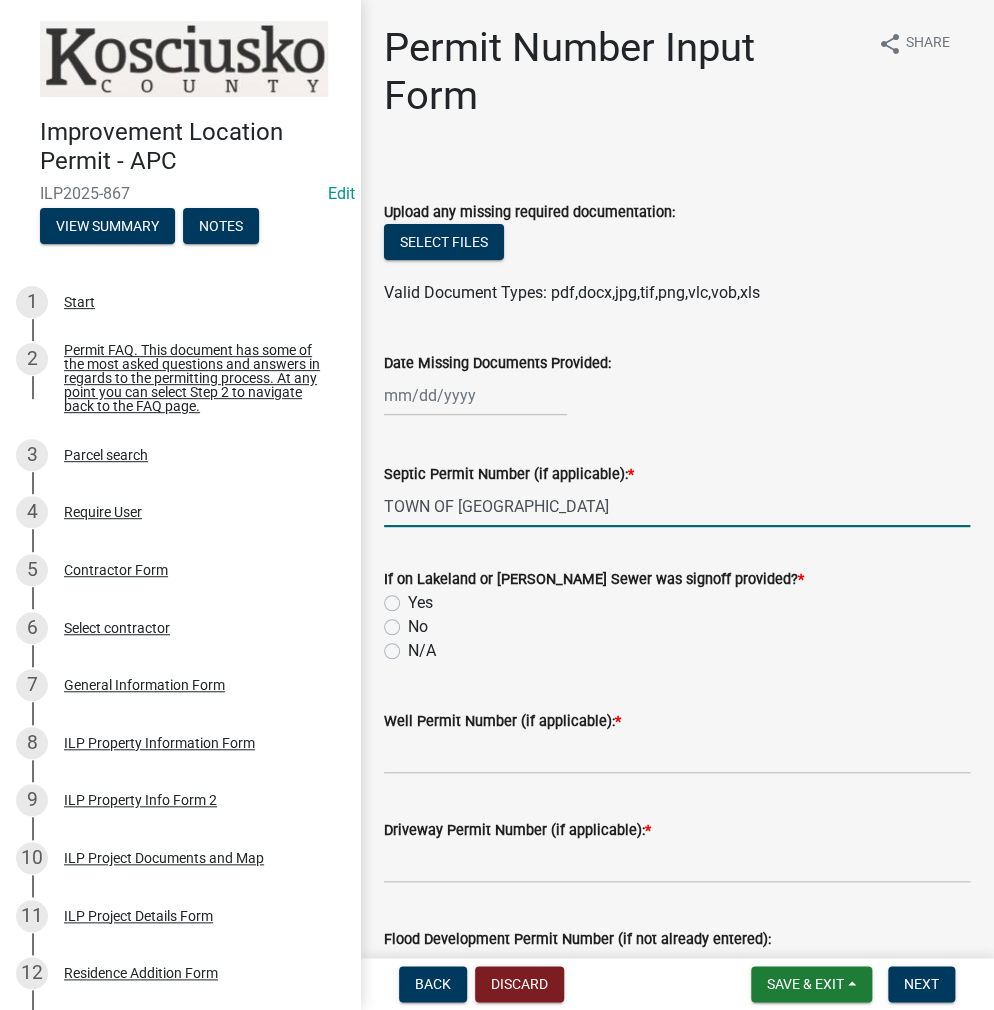 type on "TOWN OF [GEOGRAPHIC_DATA]" 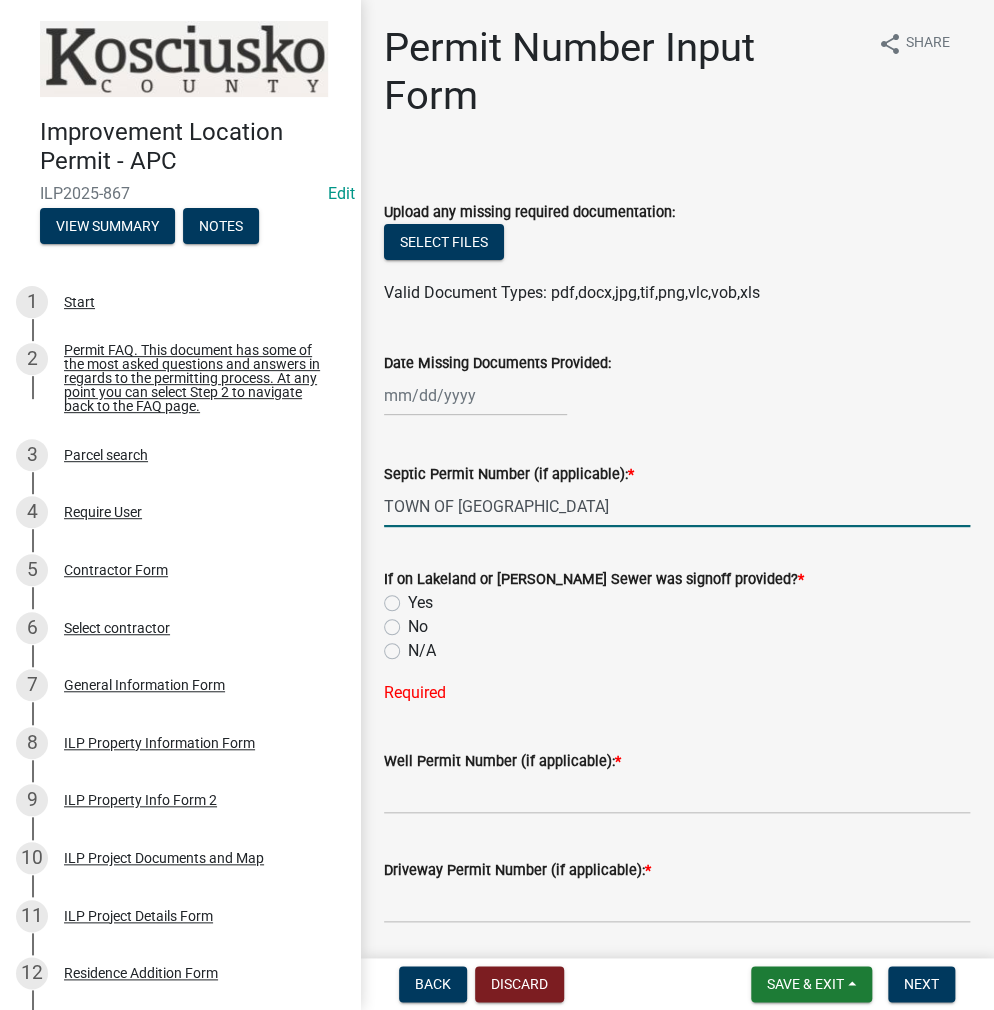 drag, startPoint x: 542, startPoint y: 489, endPoint x: 381, endPoint y: 504, distance: 161.69725 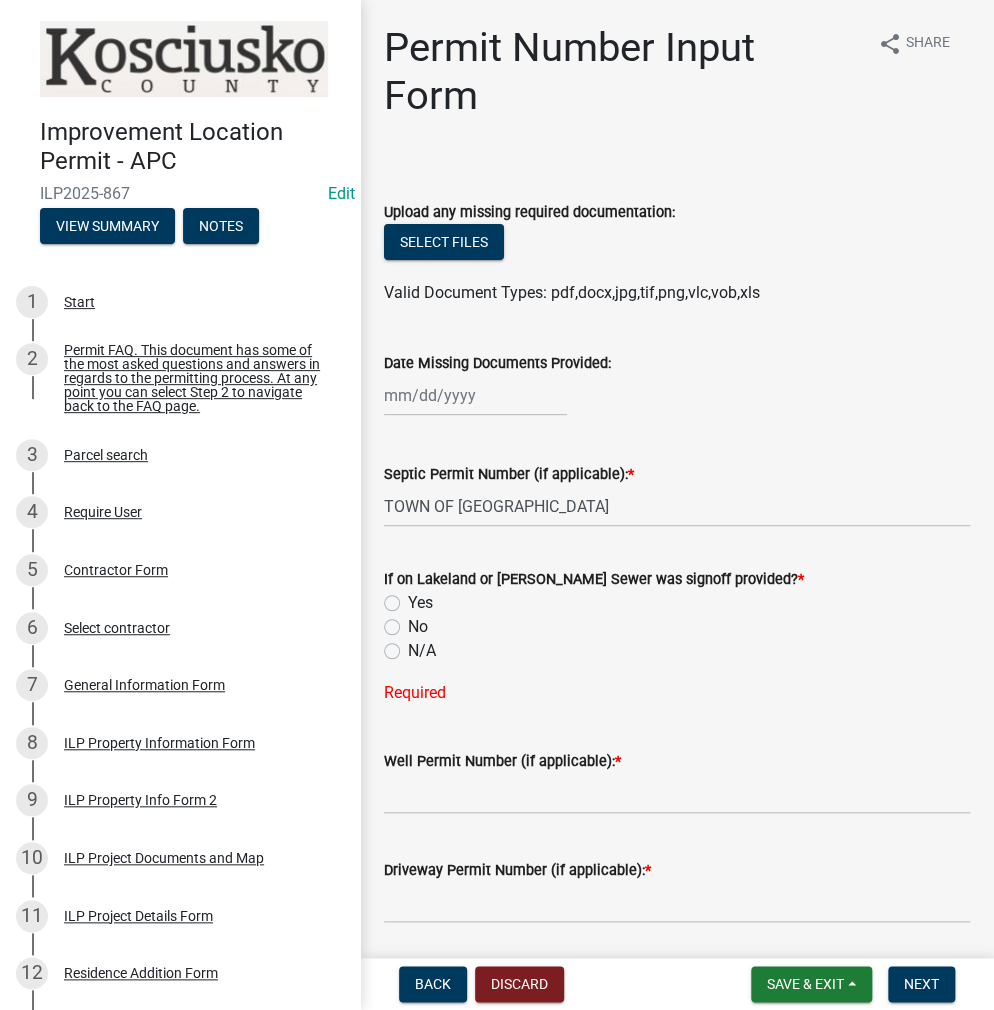 click on "No" 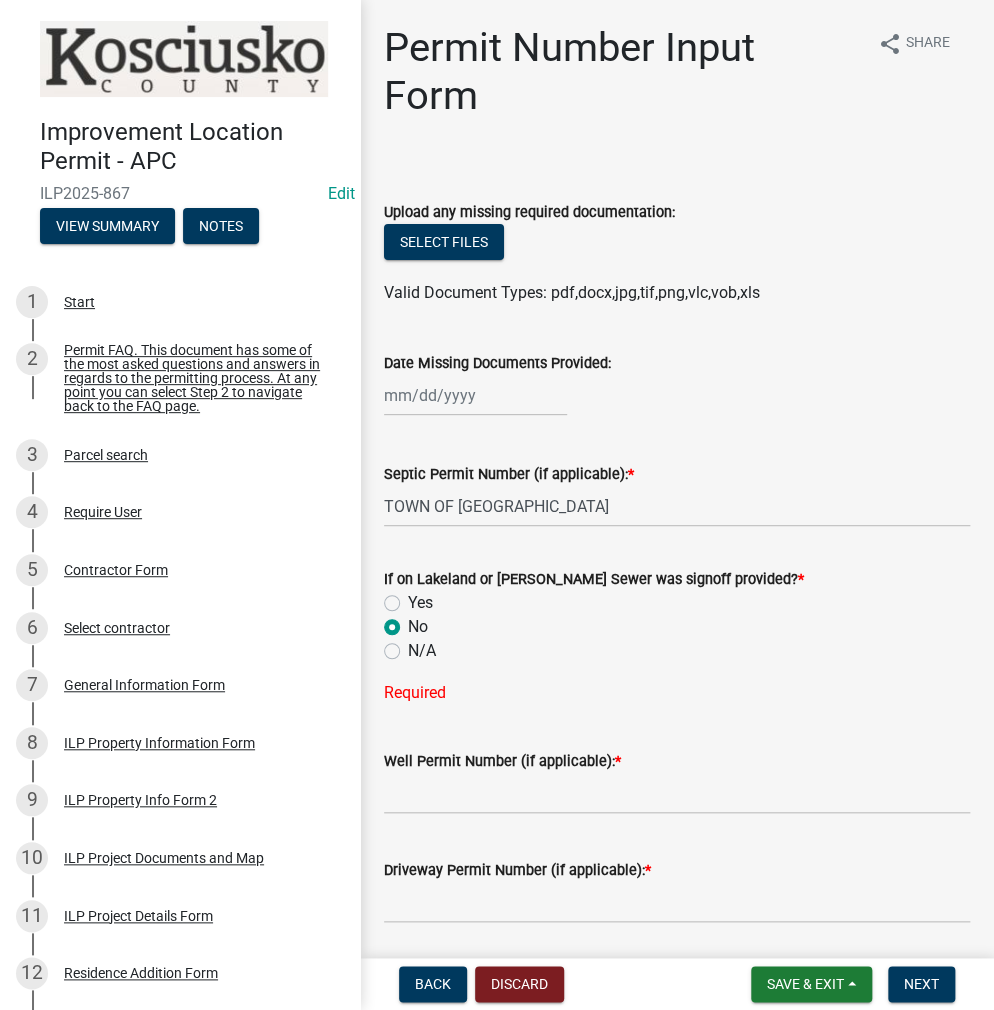 radio on "true" 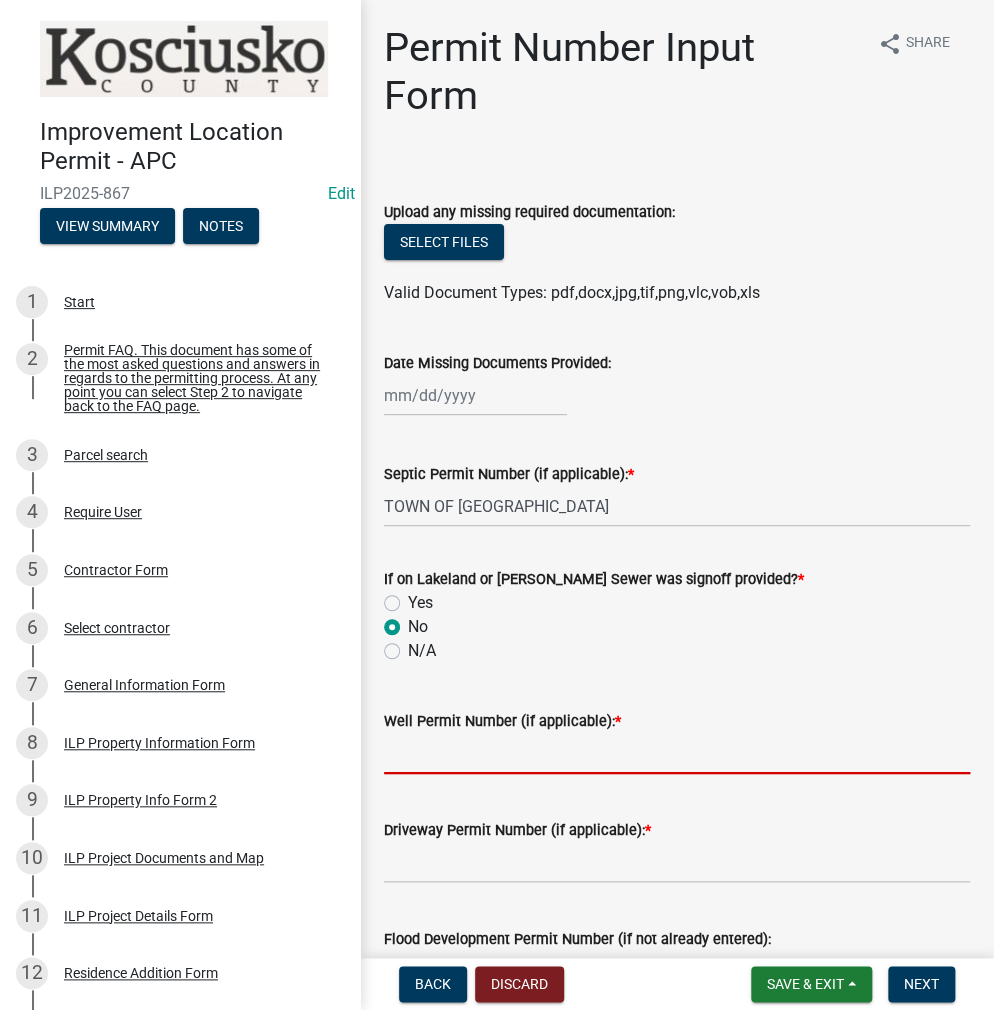 click on "Well Permit Number (if applicable):  *" at bounding box center (677, 753) 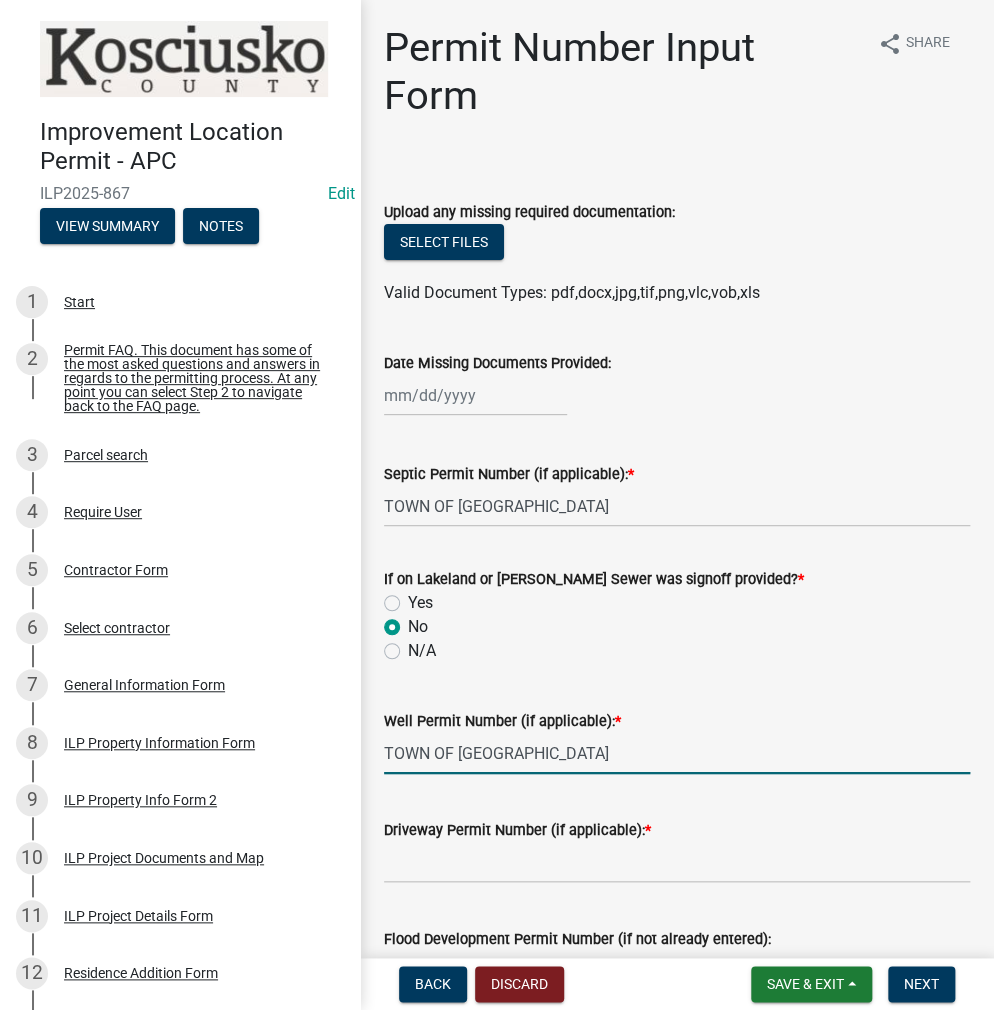 type on "TOWN OF [GEOGRAPHIC_DATA]" 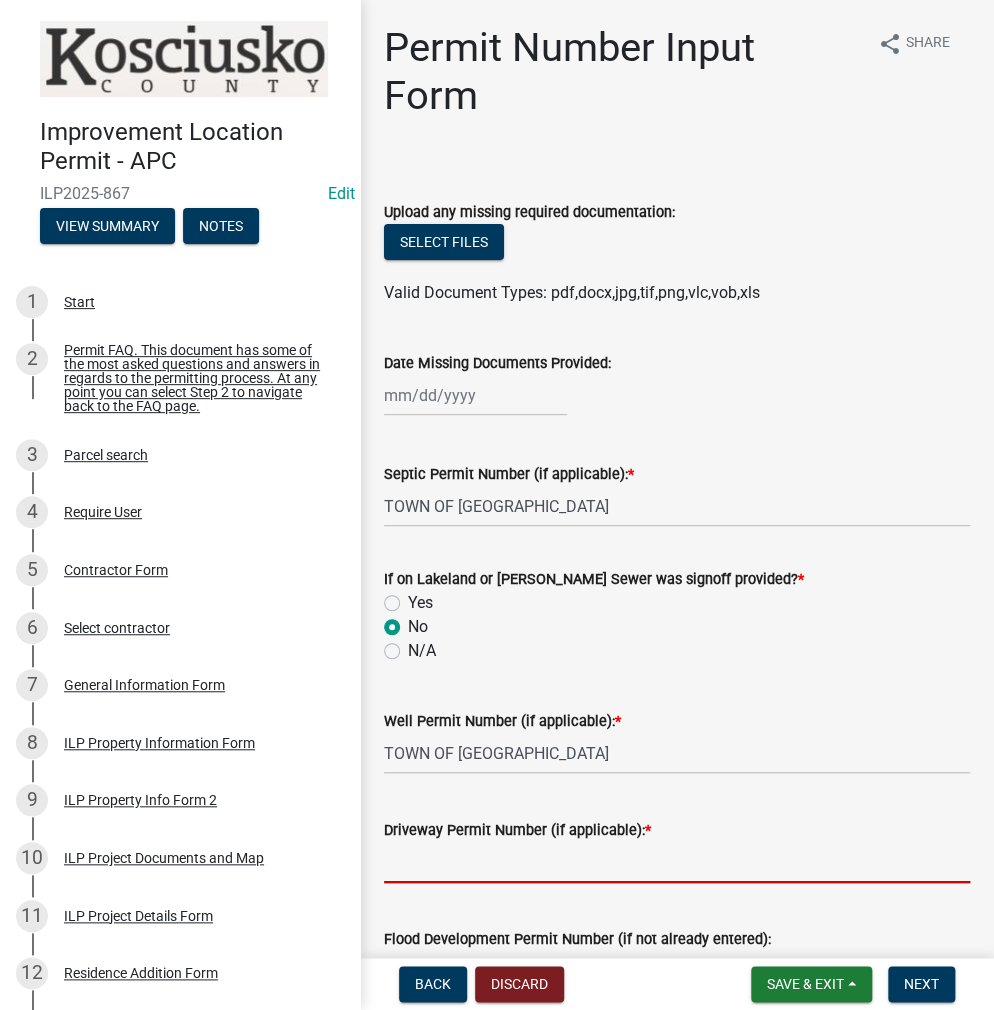 click on "Driveway Permit Number (if applicable):  *" at bounding box center [677, 862] 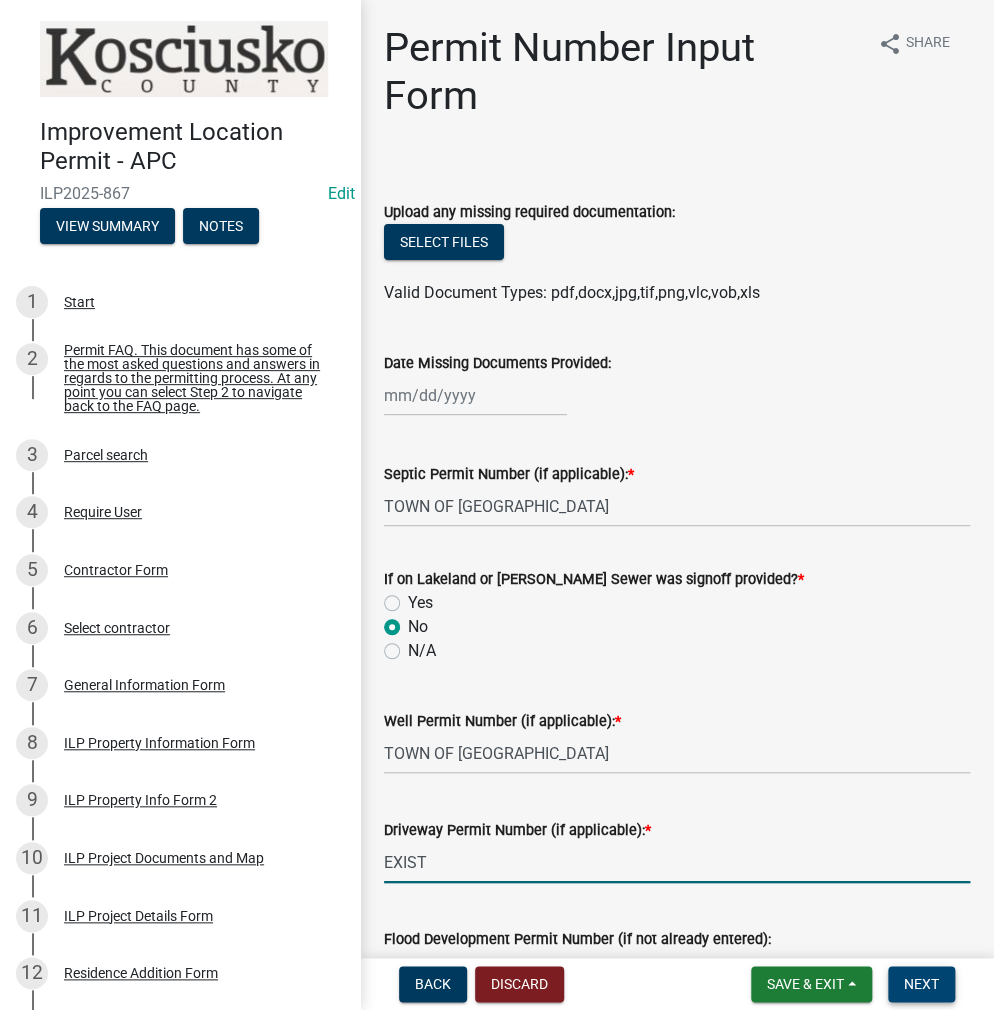 type on "EXIST" 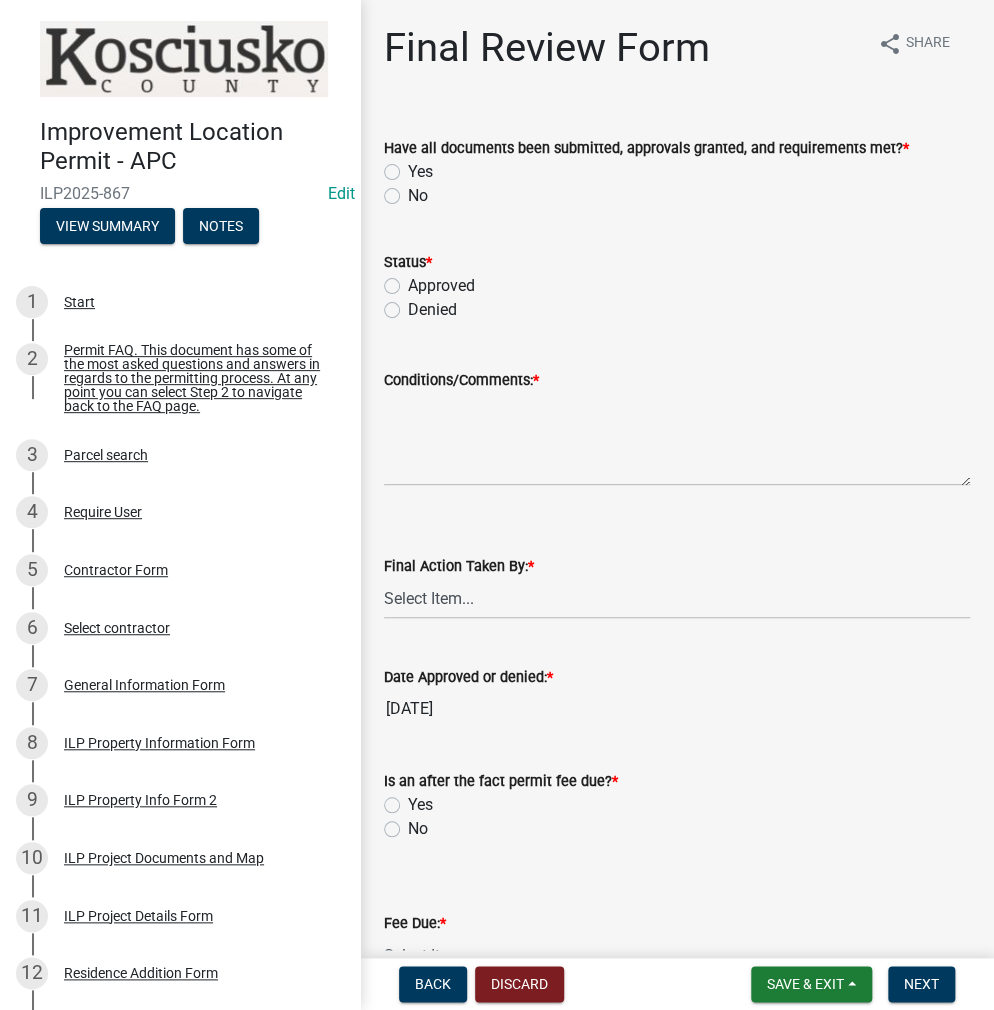 click on "Yes" 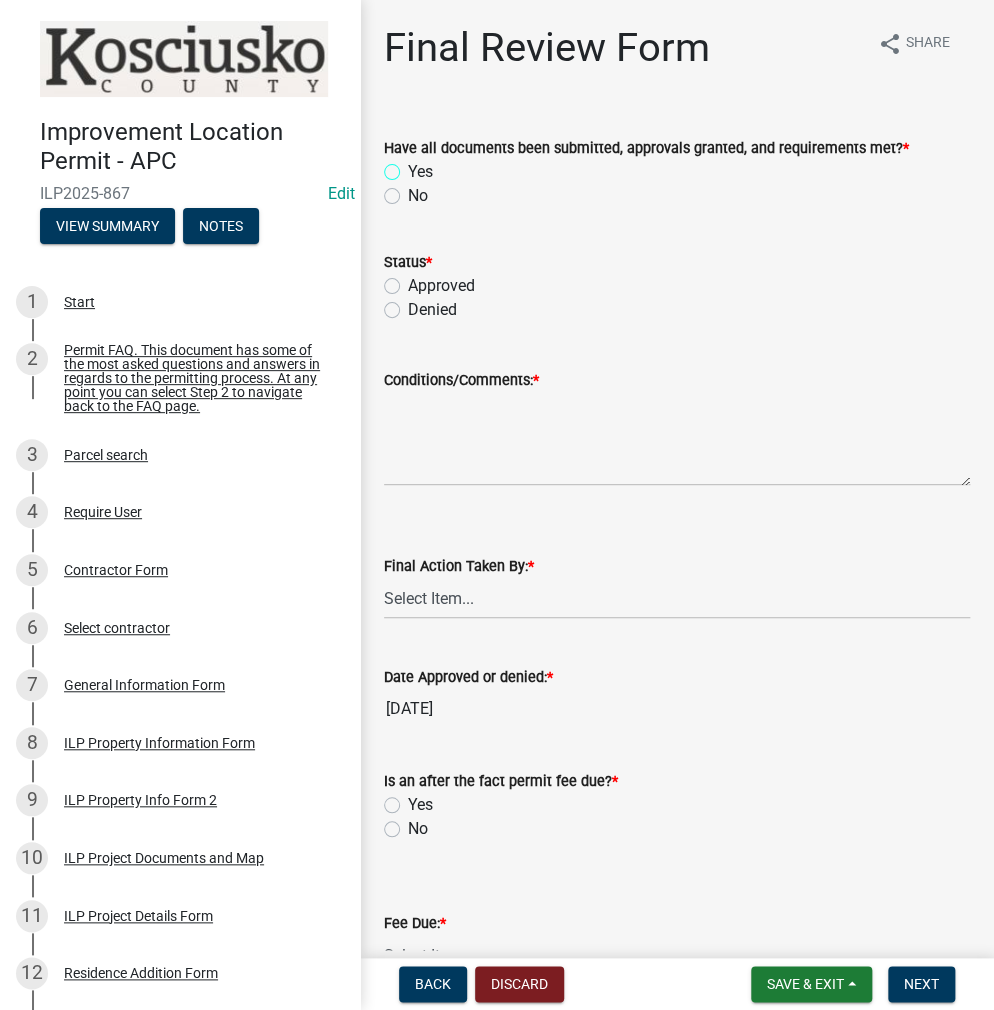 click on "Yes" at bounding box center (414, 166) 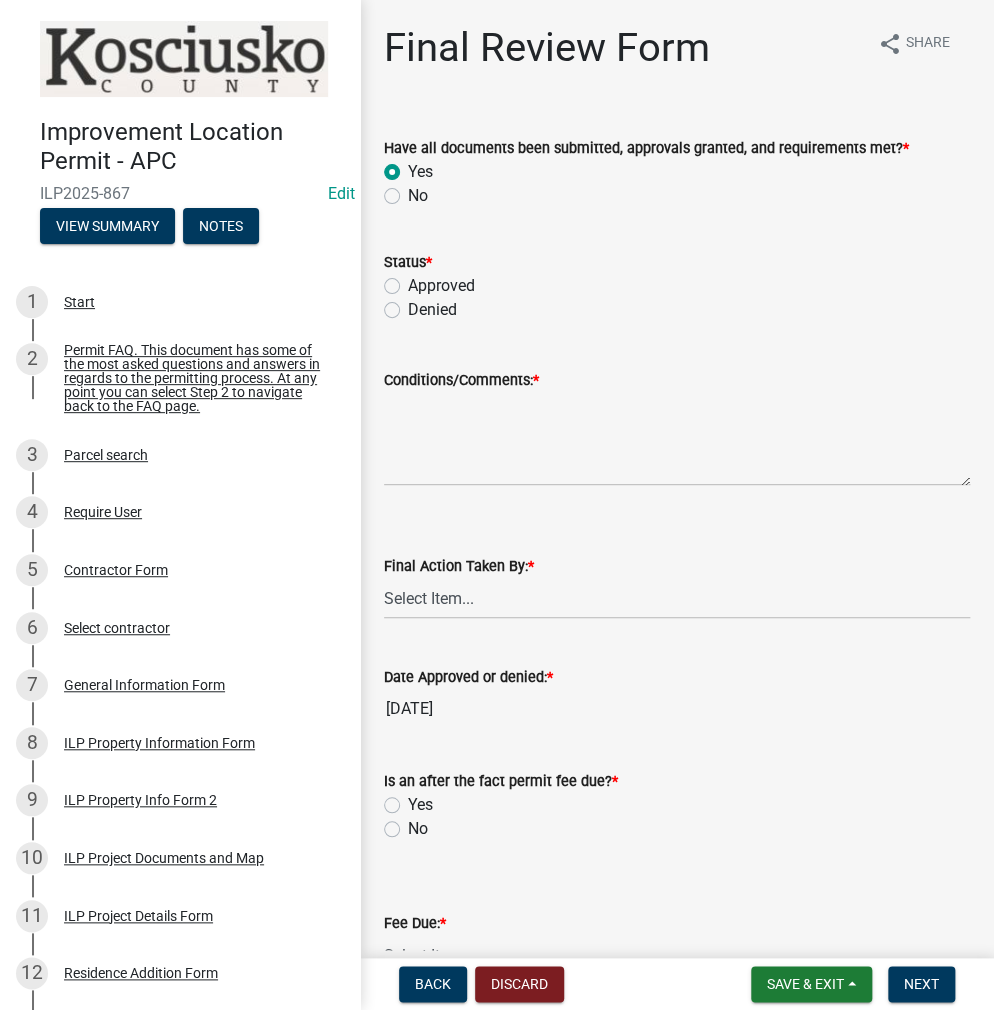 radio on "true" 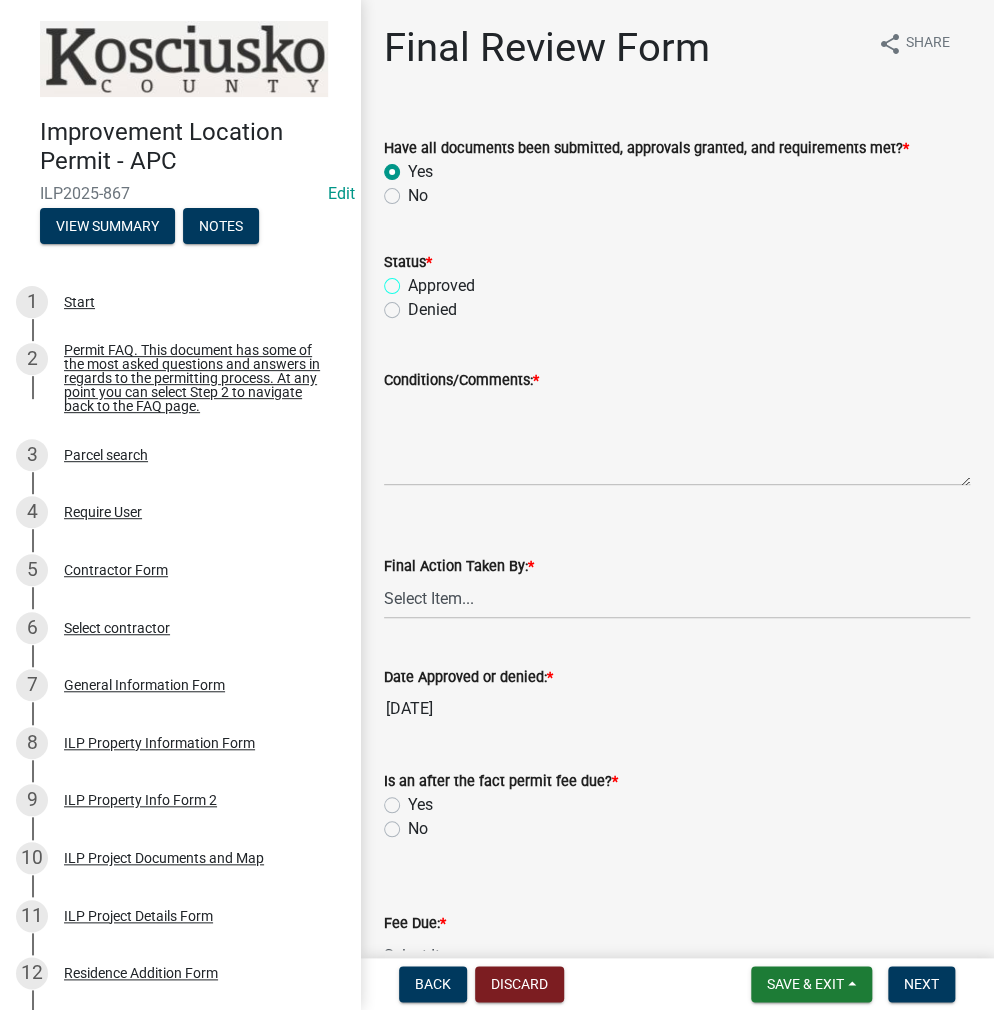 click on "Approved" at bounding box center [414, 280] 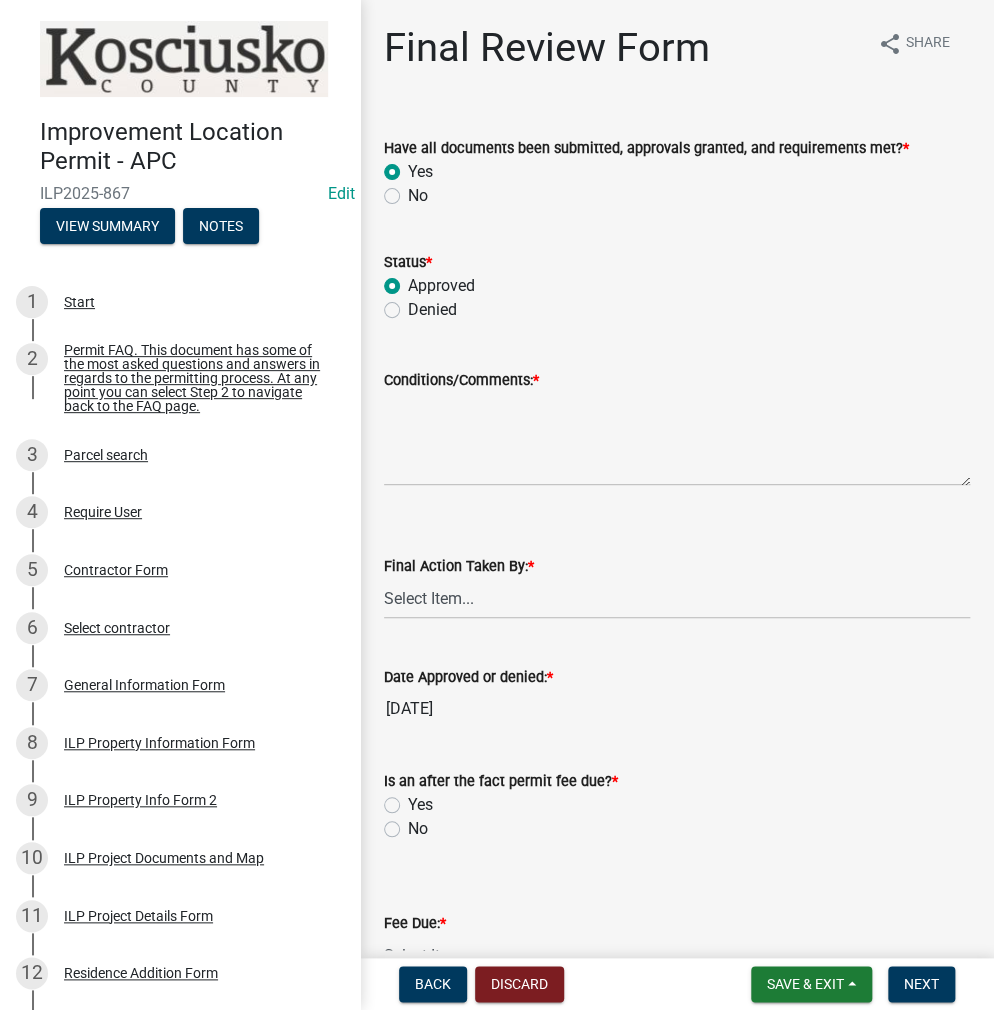 radio on "true" 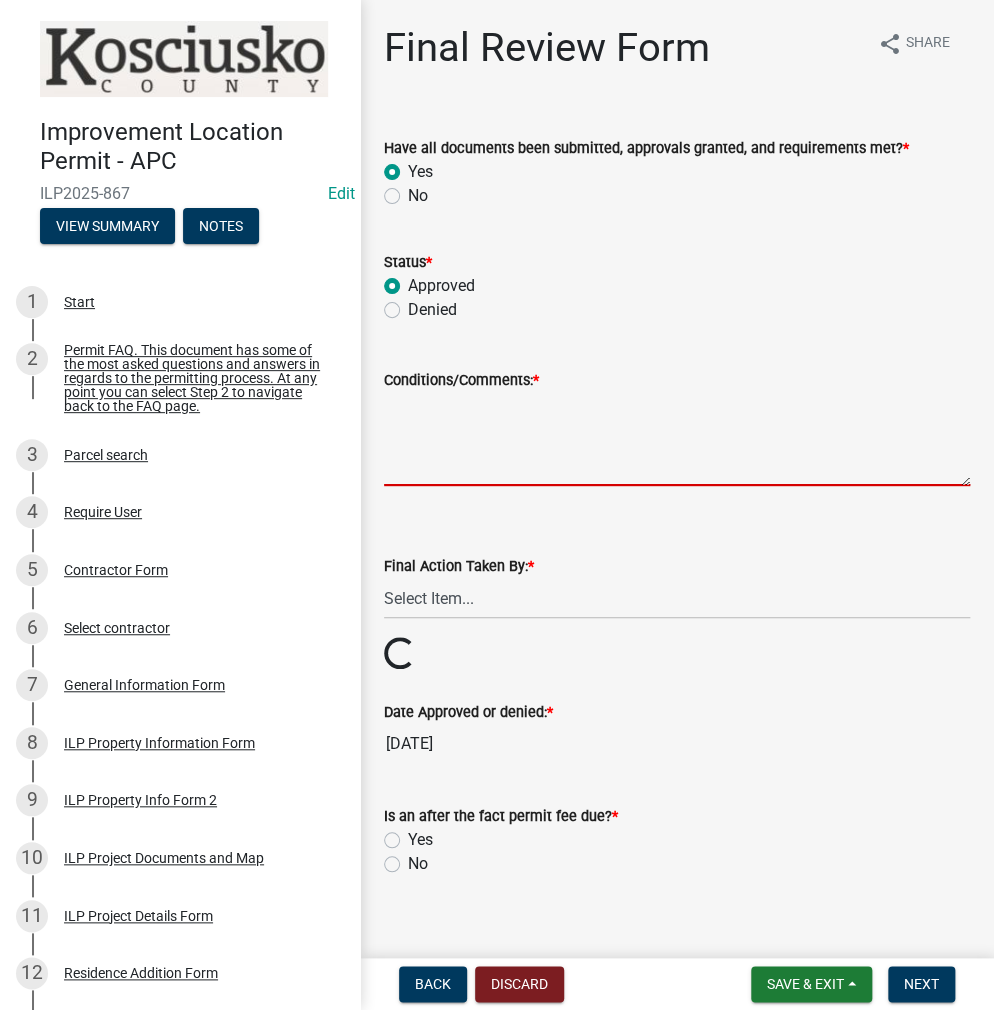 click on "Conditions/Comments:  *" at bounding box center [677, 439] 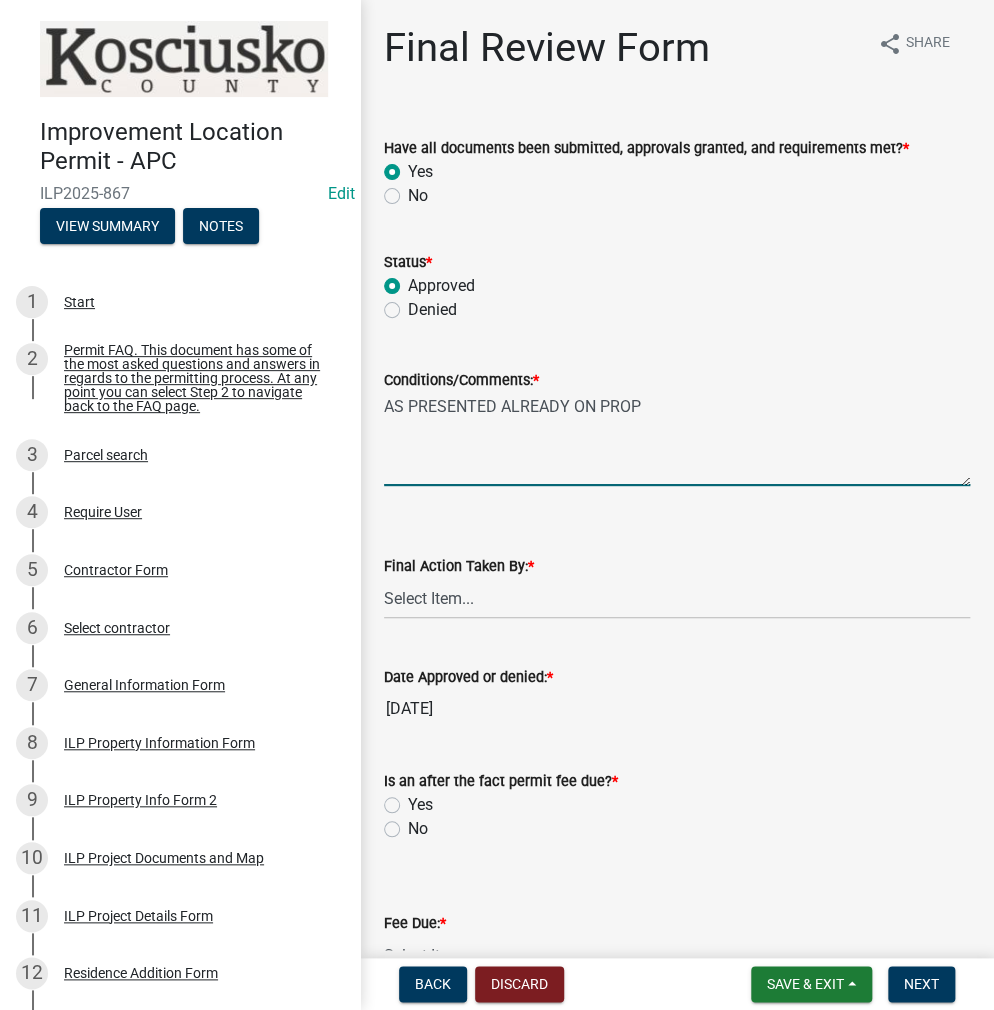 type on "AS PRESENTED ALREADY ON PROP" 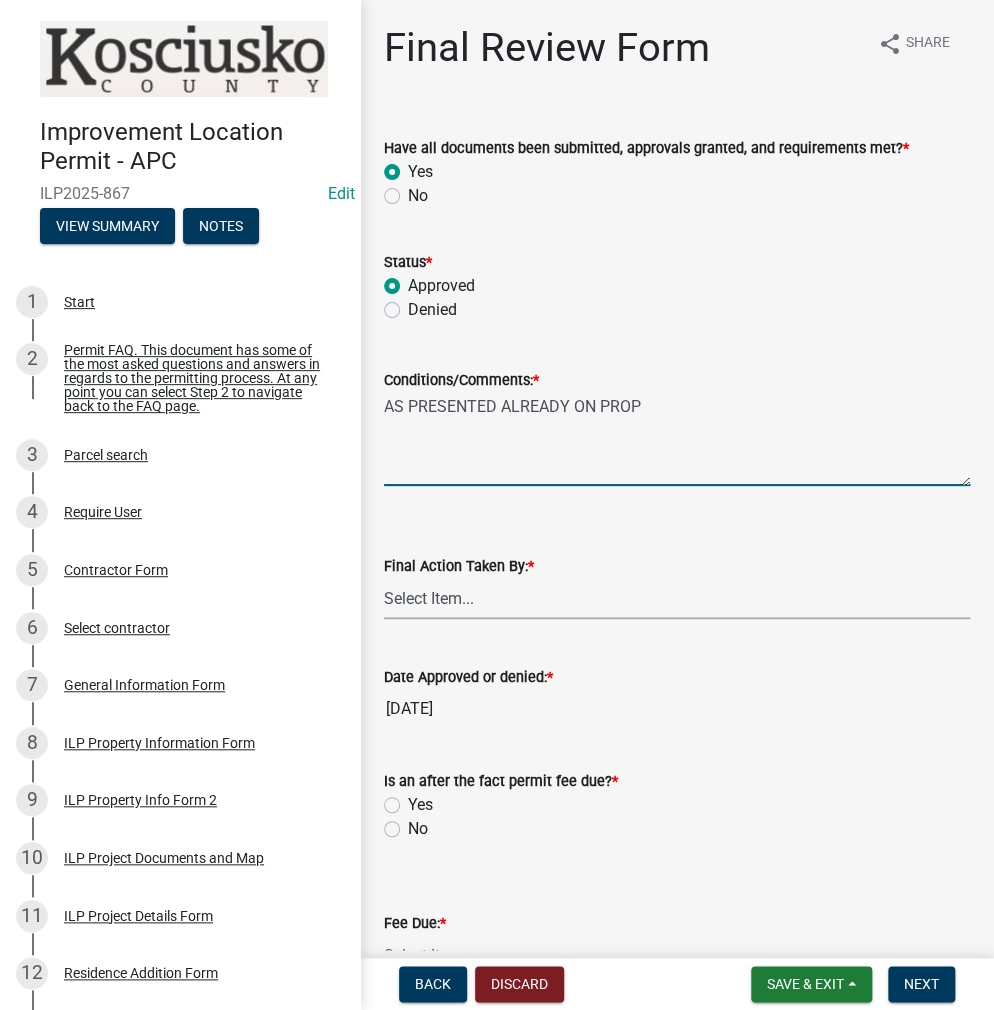 click on "Select Item...   MMS   LT   AT   CS   AH   Vacant" at bounding box center [677, 598] 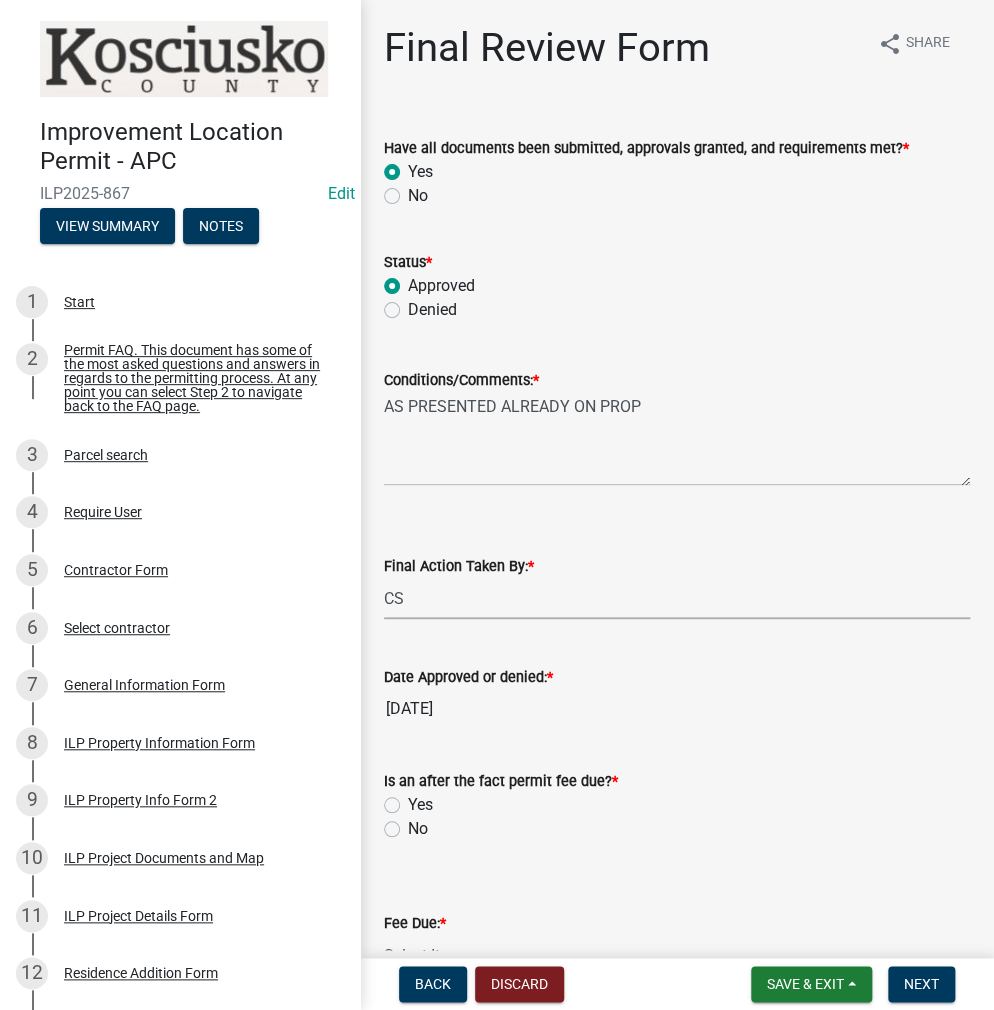 click on "Select Item...   MMS   LT   AT   CS   AH   Vacant" at bounding box center (677, 598) 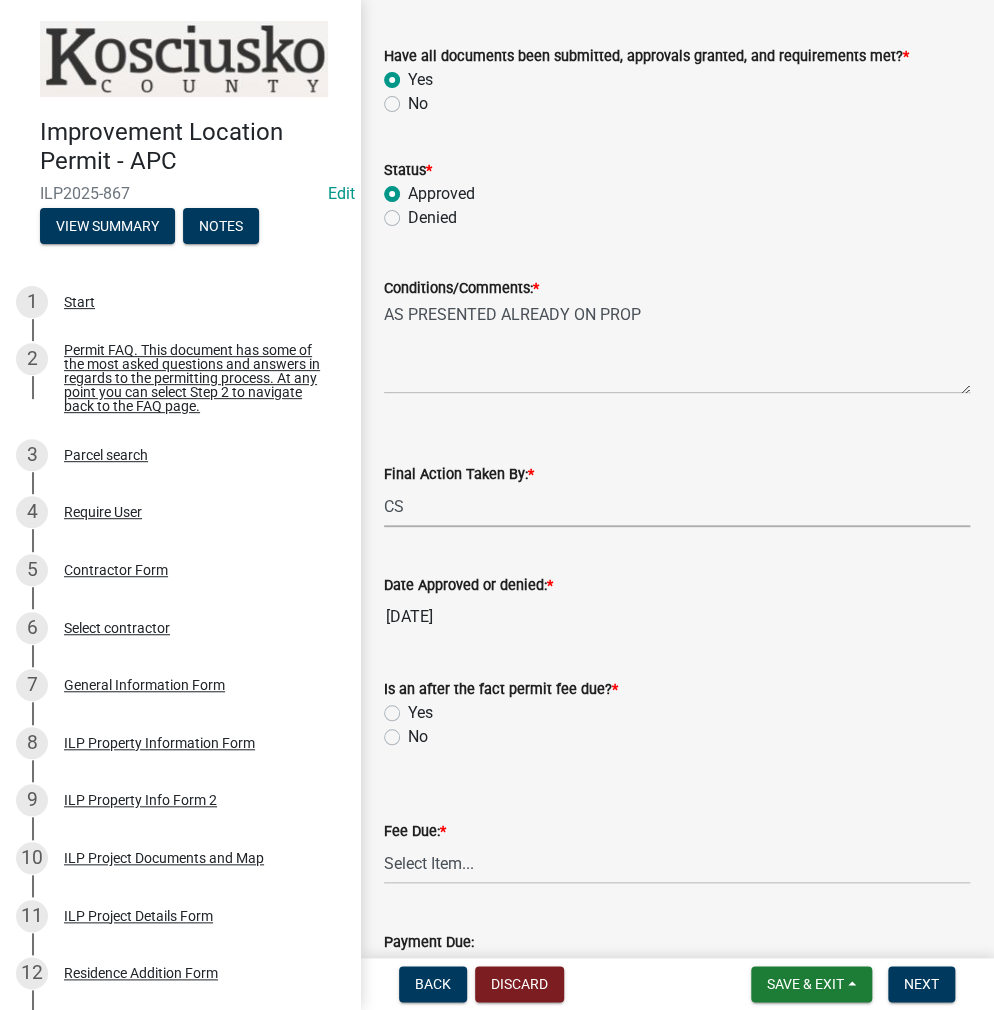 scroll, scrollTop: 200, scrollLeft: 0, axis: vertical 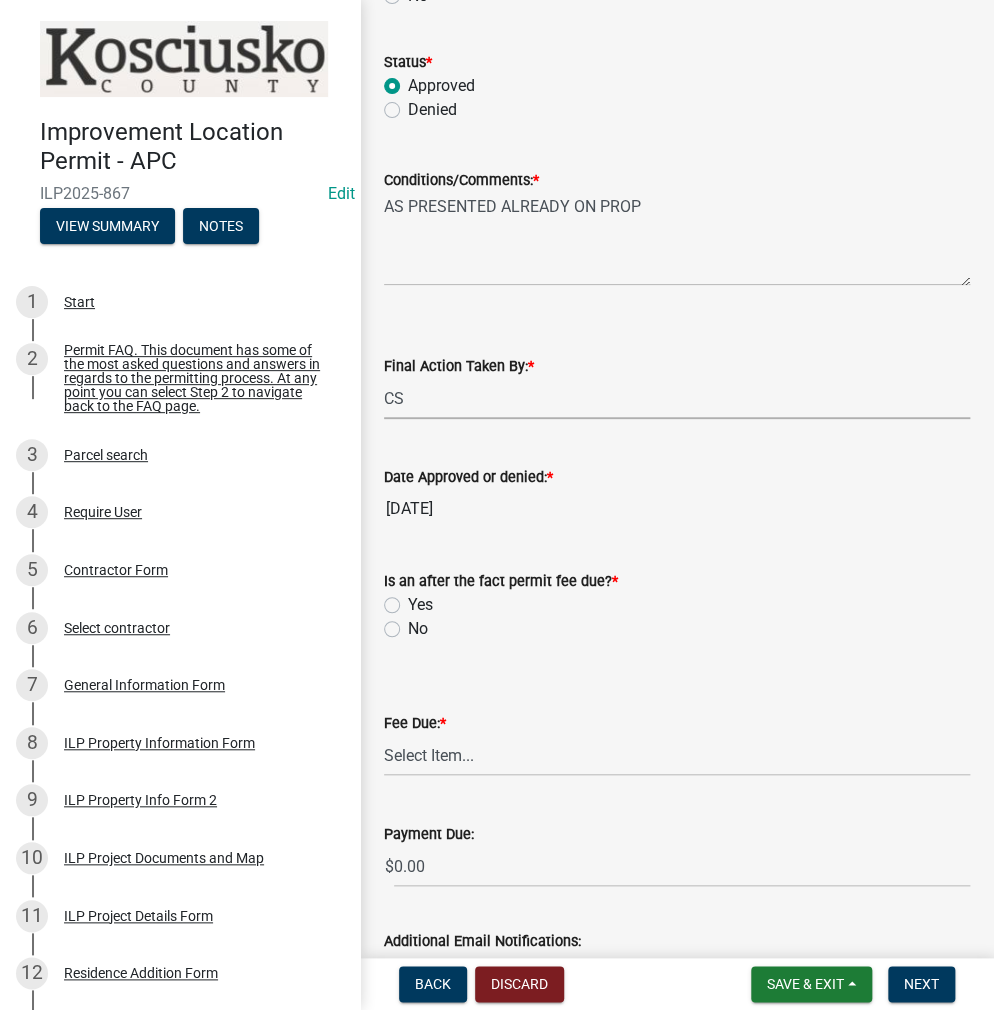 click on "No" 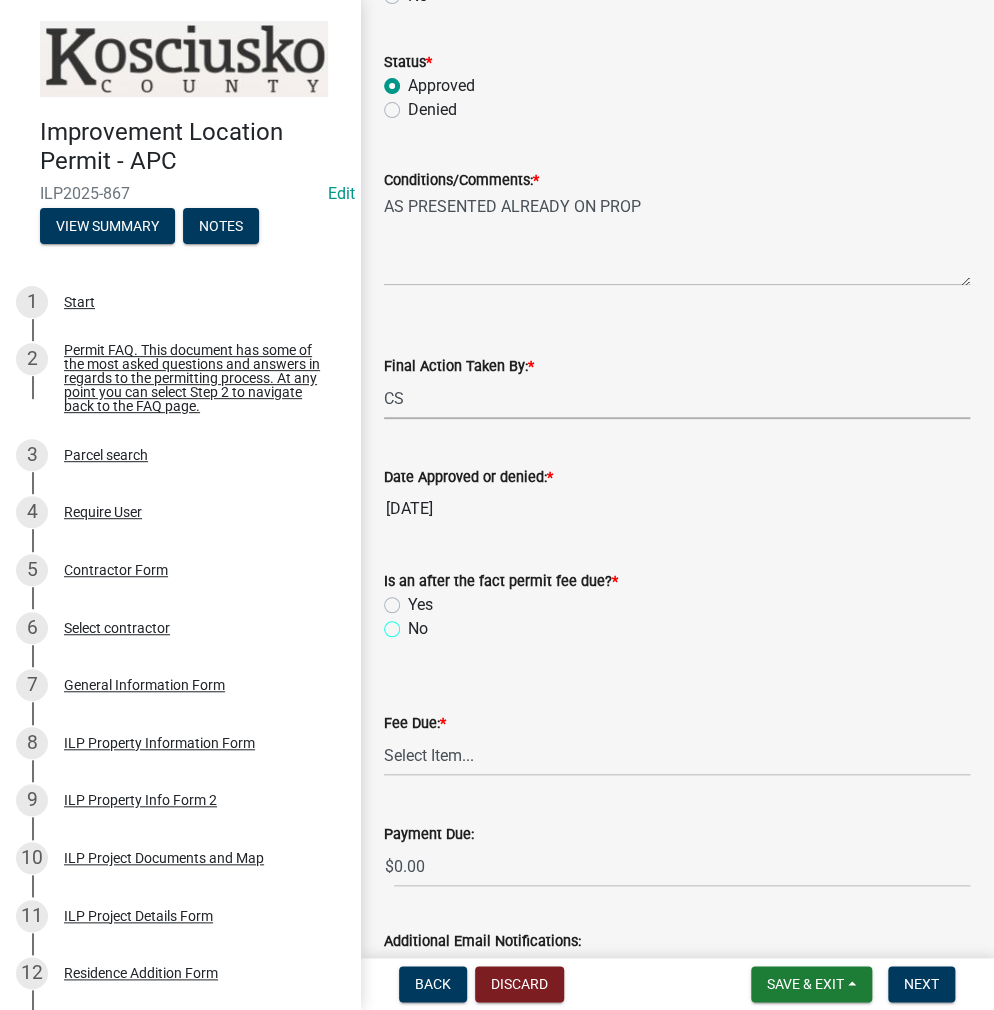 click on "No" at bounding box center (414, 623) 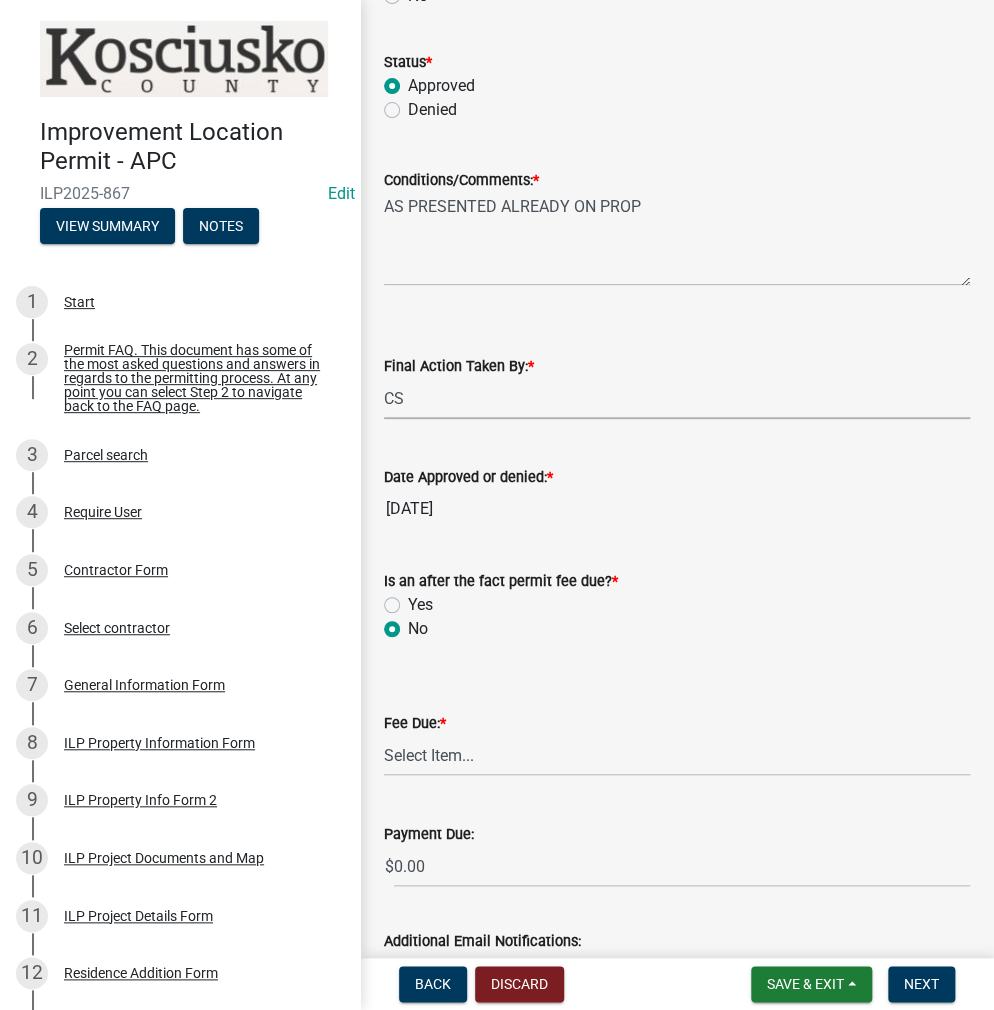 radio on "true" 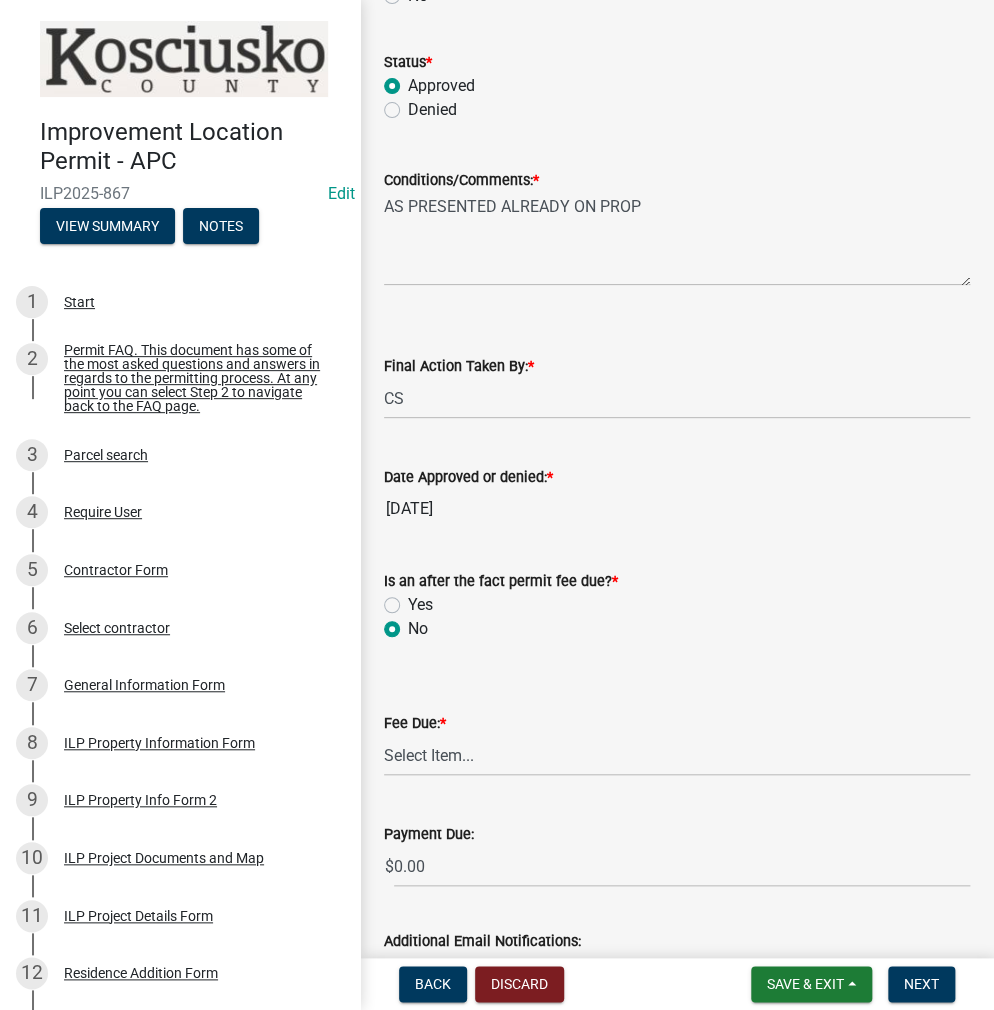 click on "Yes" 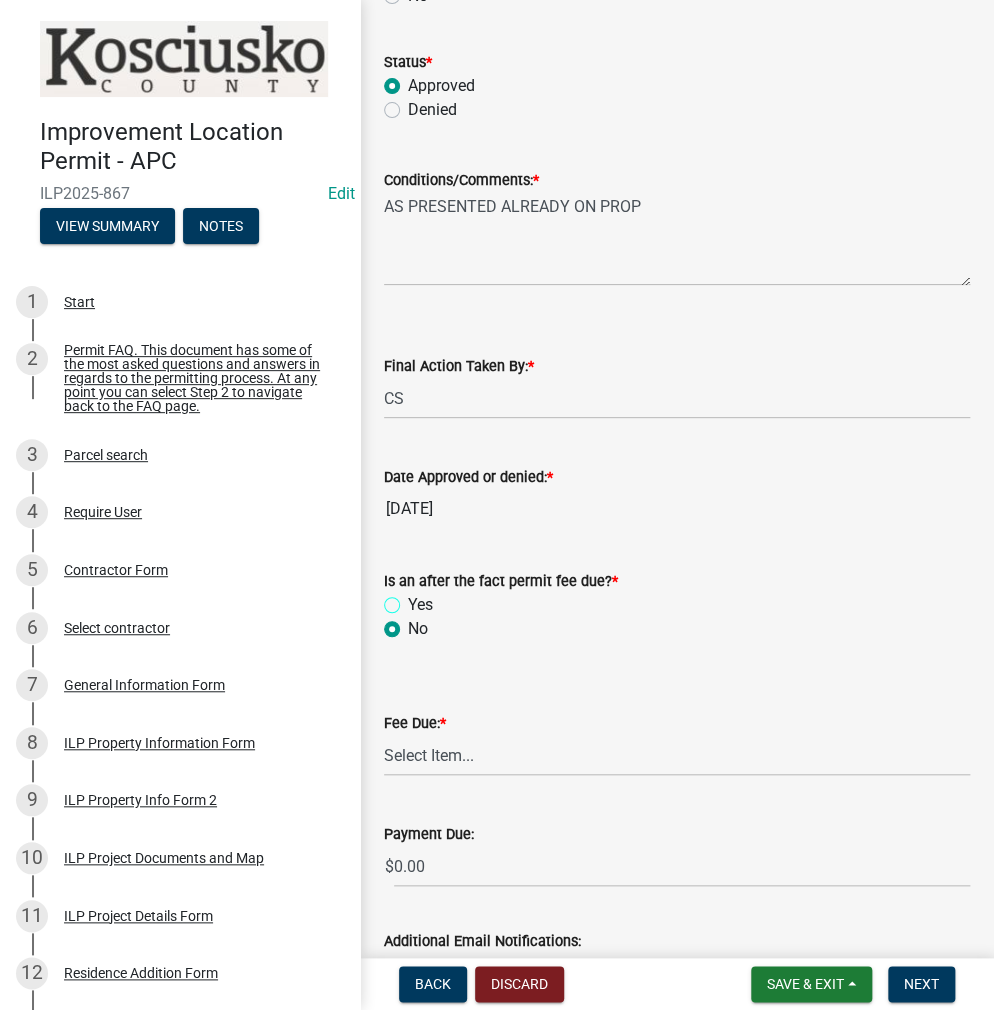 click on "Yes" at bounding box center [414, 599] 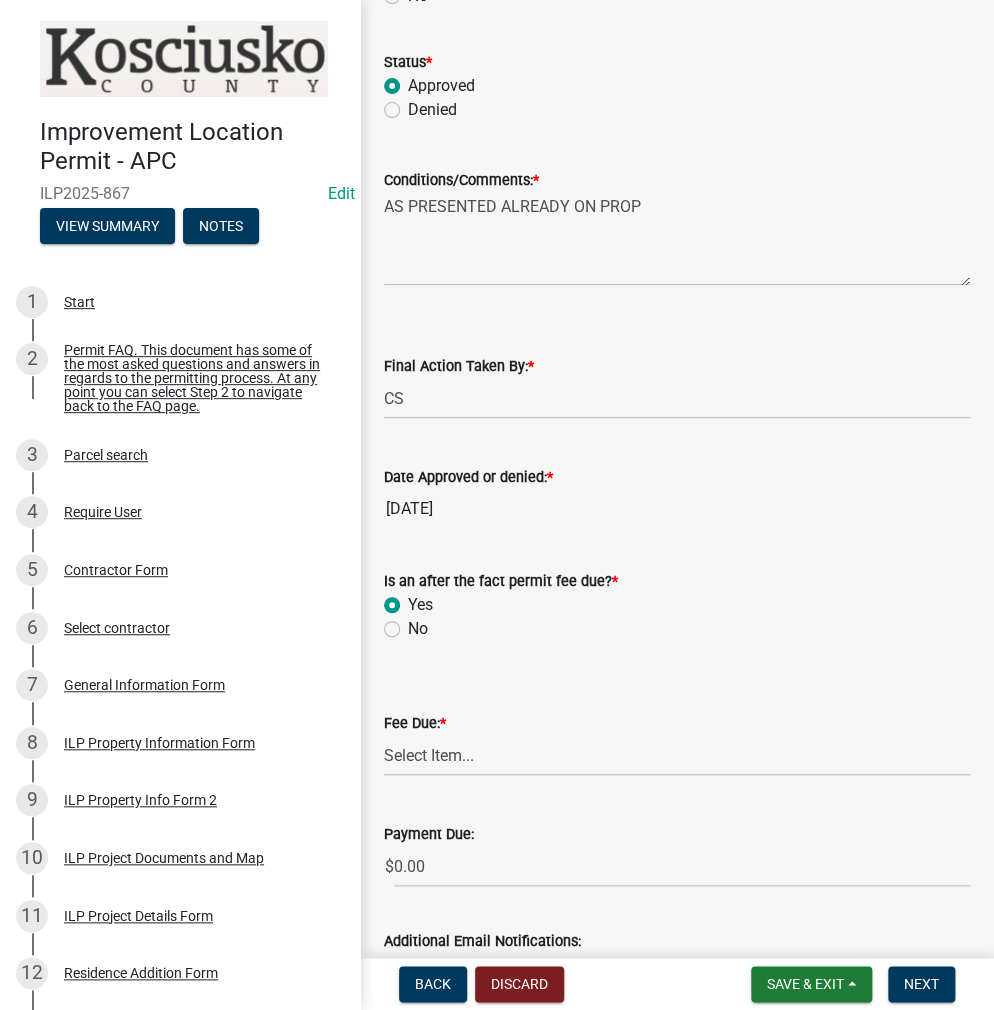 radio on "true" 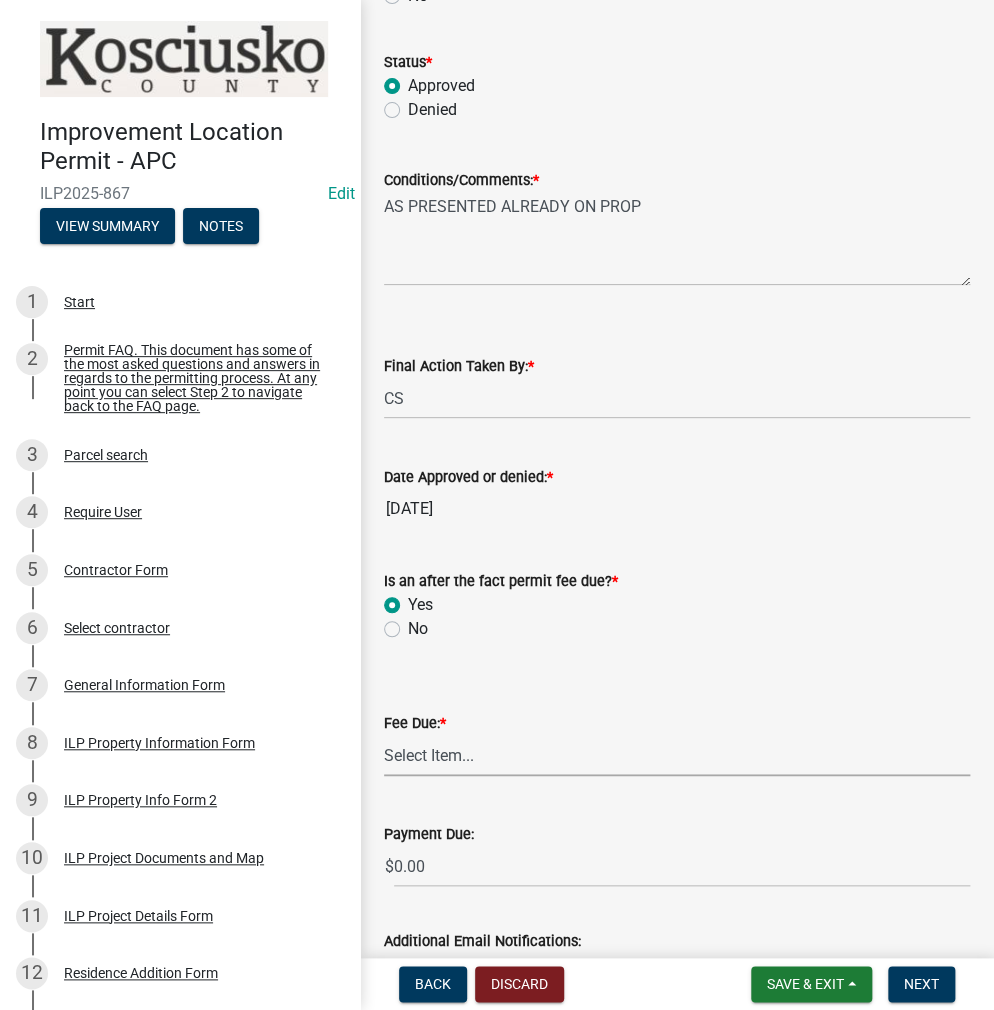 drag, startPoint x: 434, startPoint y: 754, endPoint x: 440, endPoint y: 780, distance: 26.683329 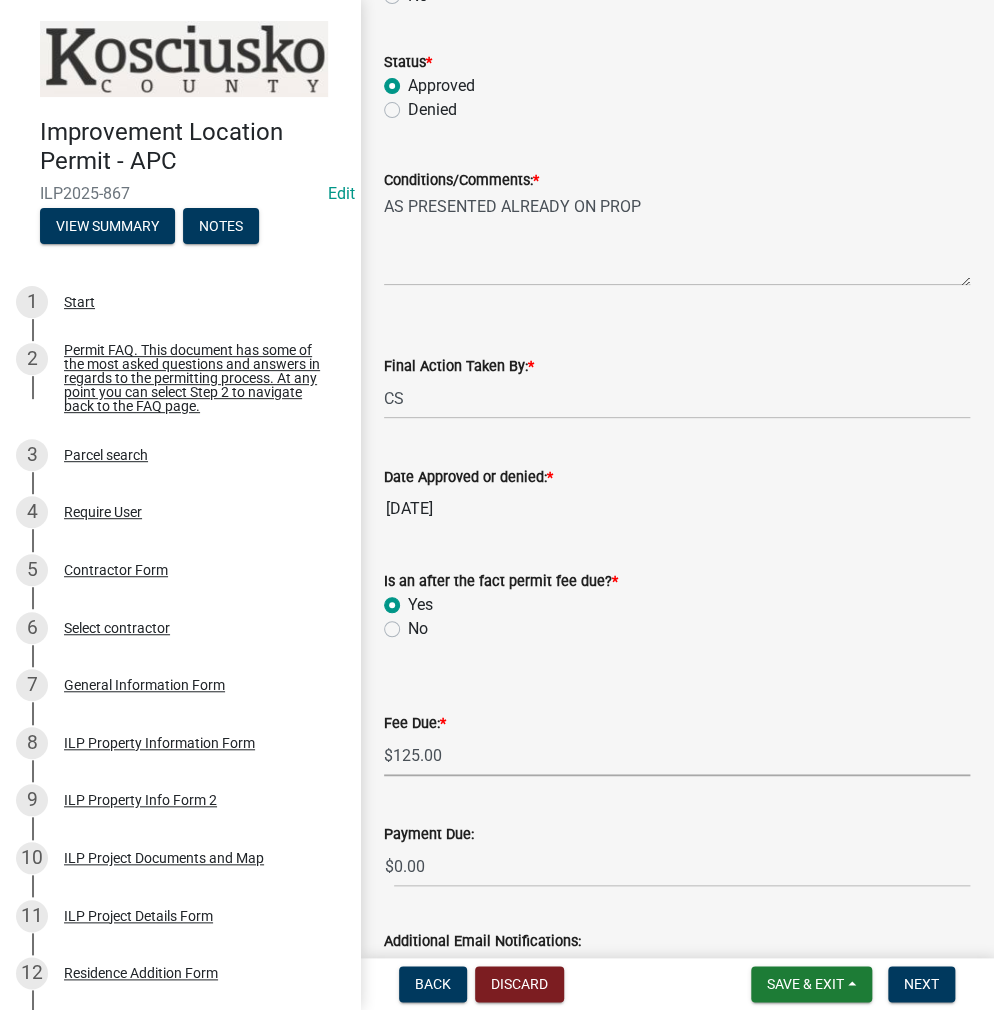 click on "Select Item...   N/A   $10.00   $25.00   $125.00   $250   $500   $500 + $10.00 for every 10 sq. ft. over 5000   $1000" at bounding box center [677, 755] 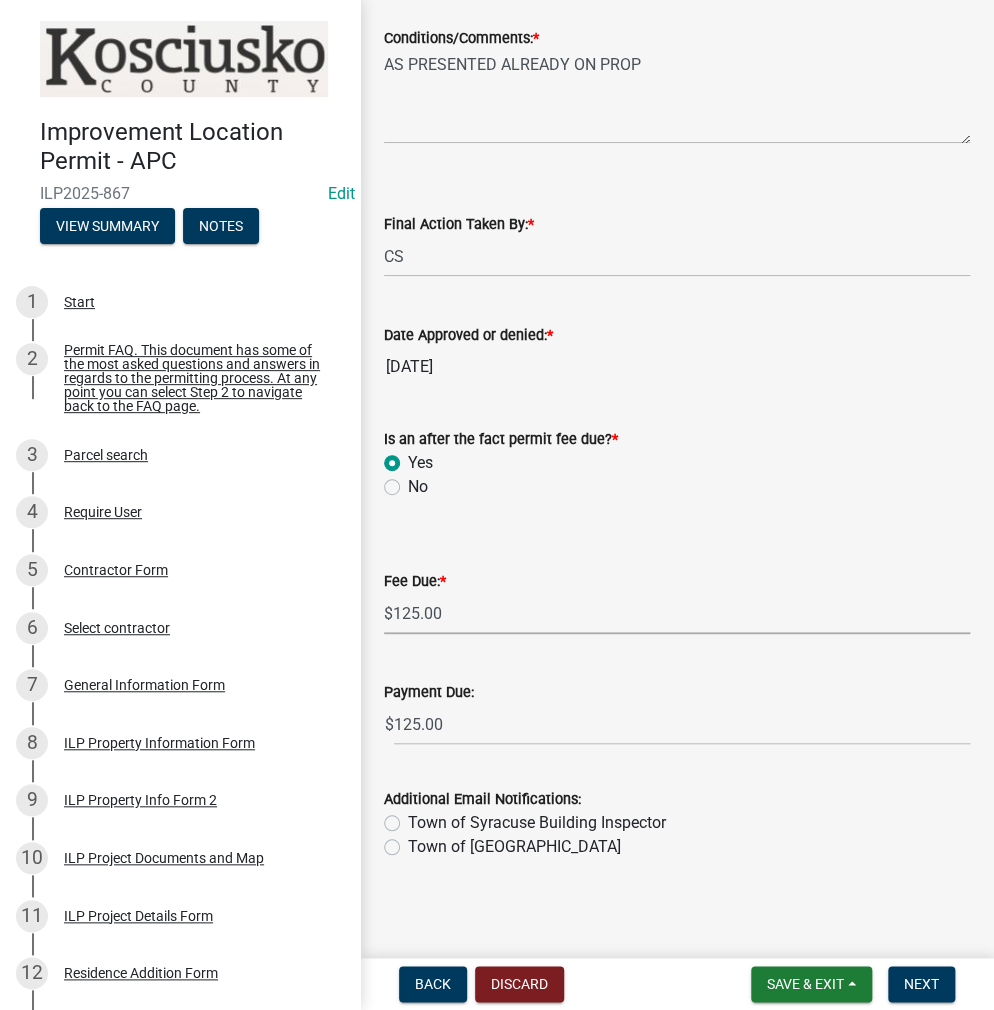 scroll, scrollTop: 346, scrollLeft: 0, axis: vertical 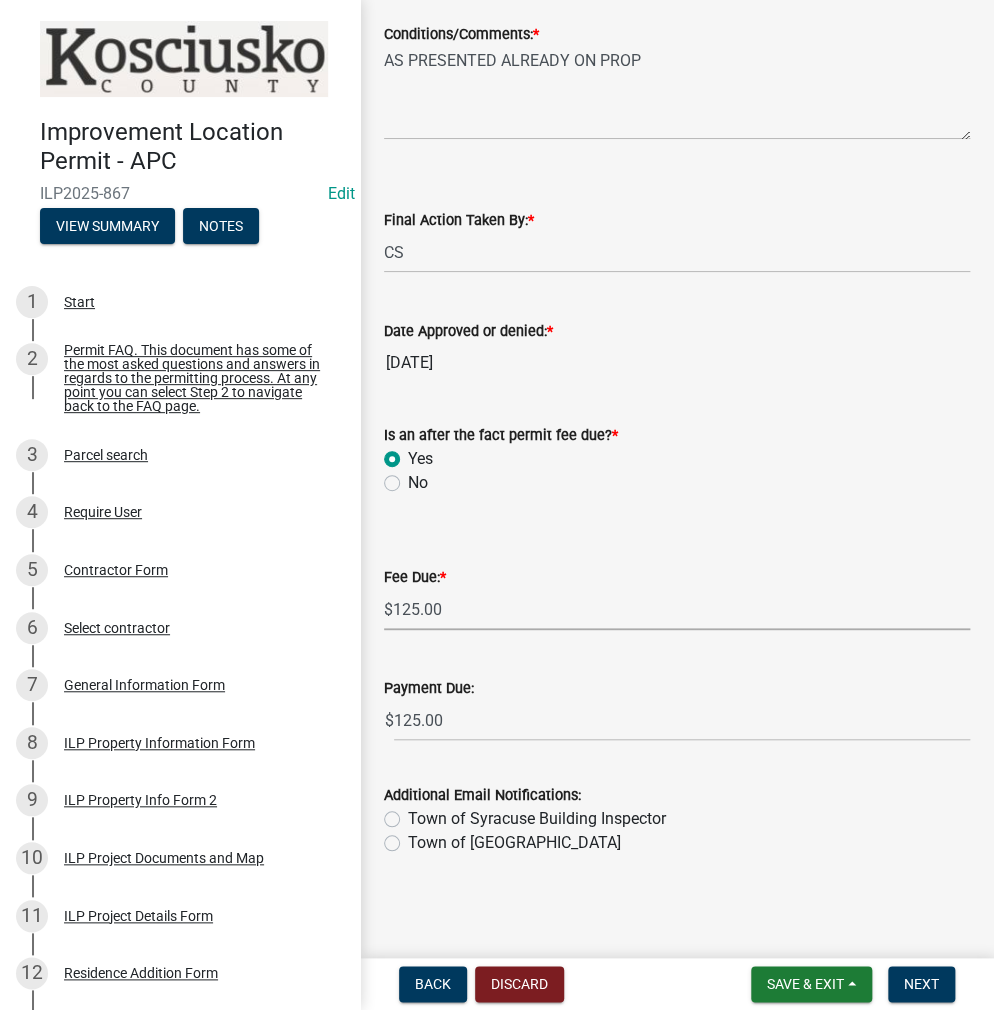 click on "Town of Syracuse Building Inspector" 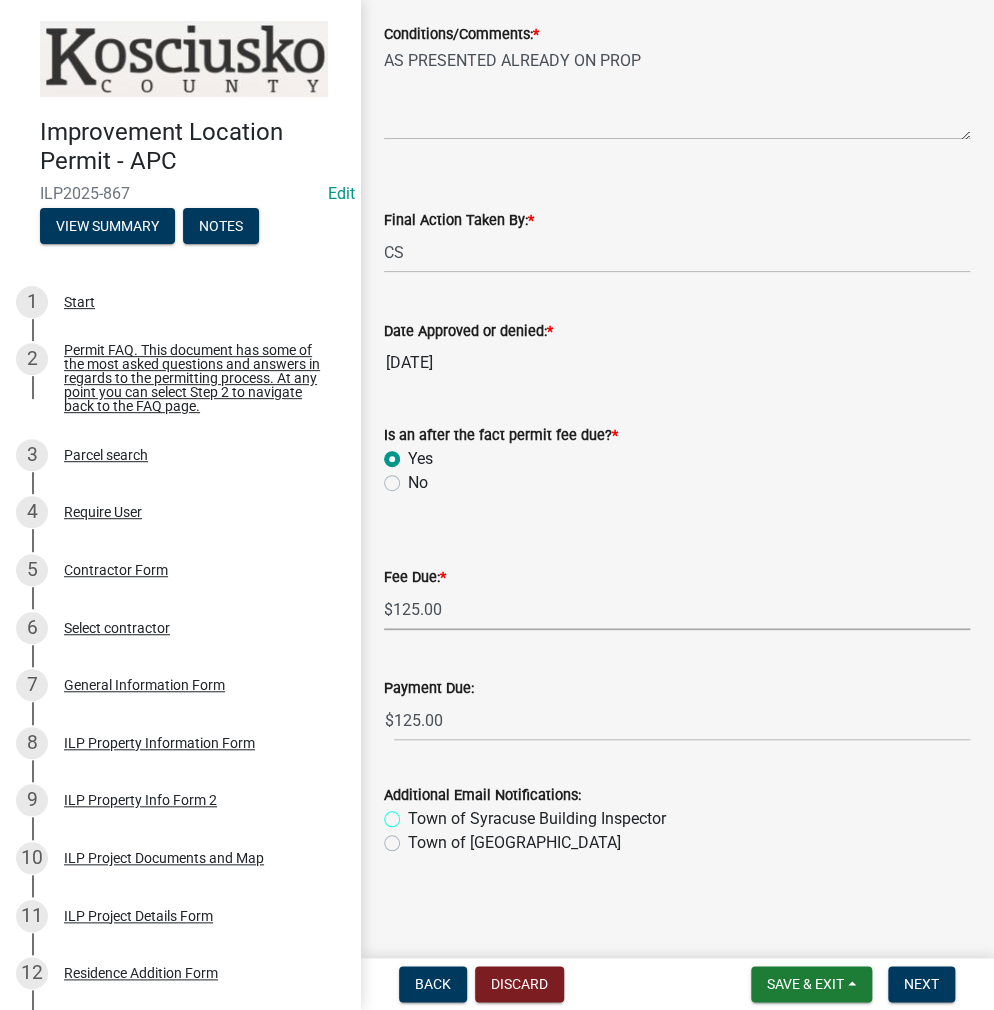click on "Town of Syracuse Building Inspector" at bounding box center (414, 813) 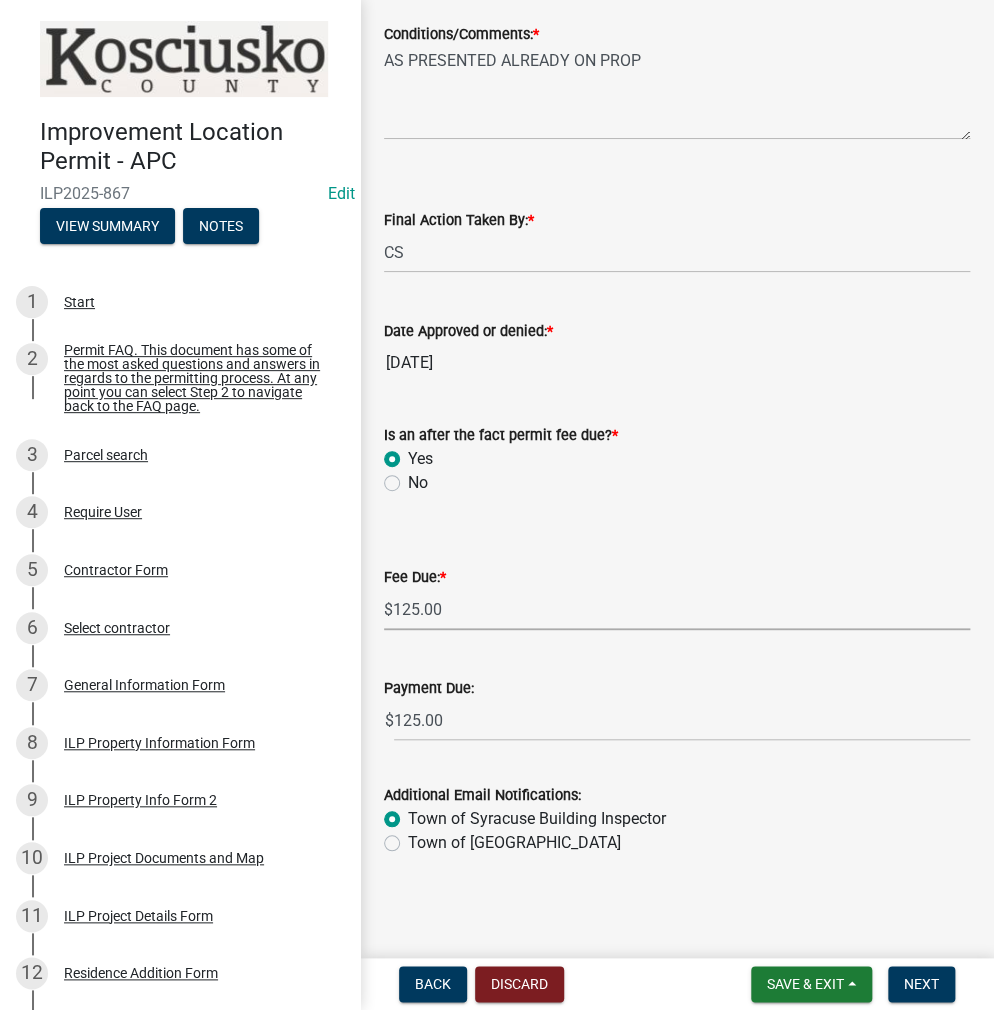 radio on "true" 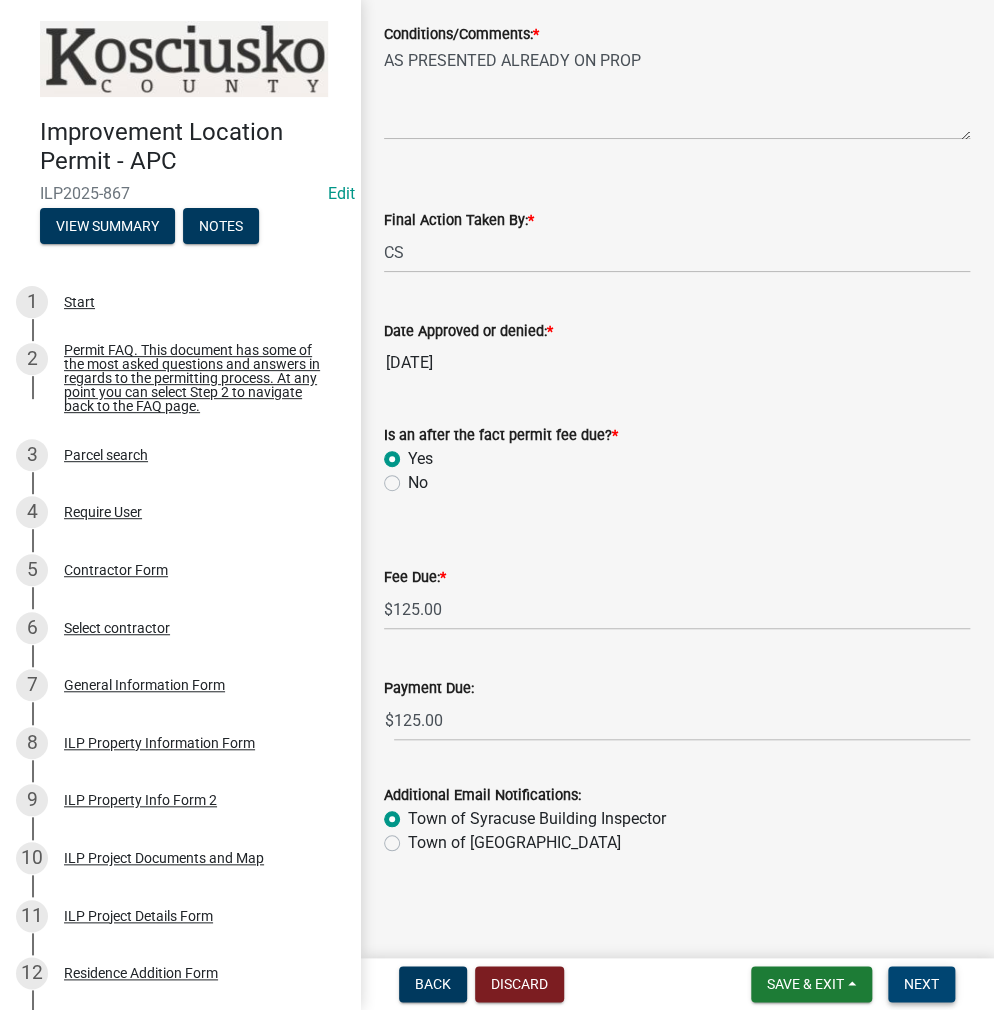 click on "Next" at bounding box center [921, 984] 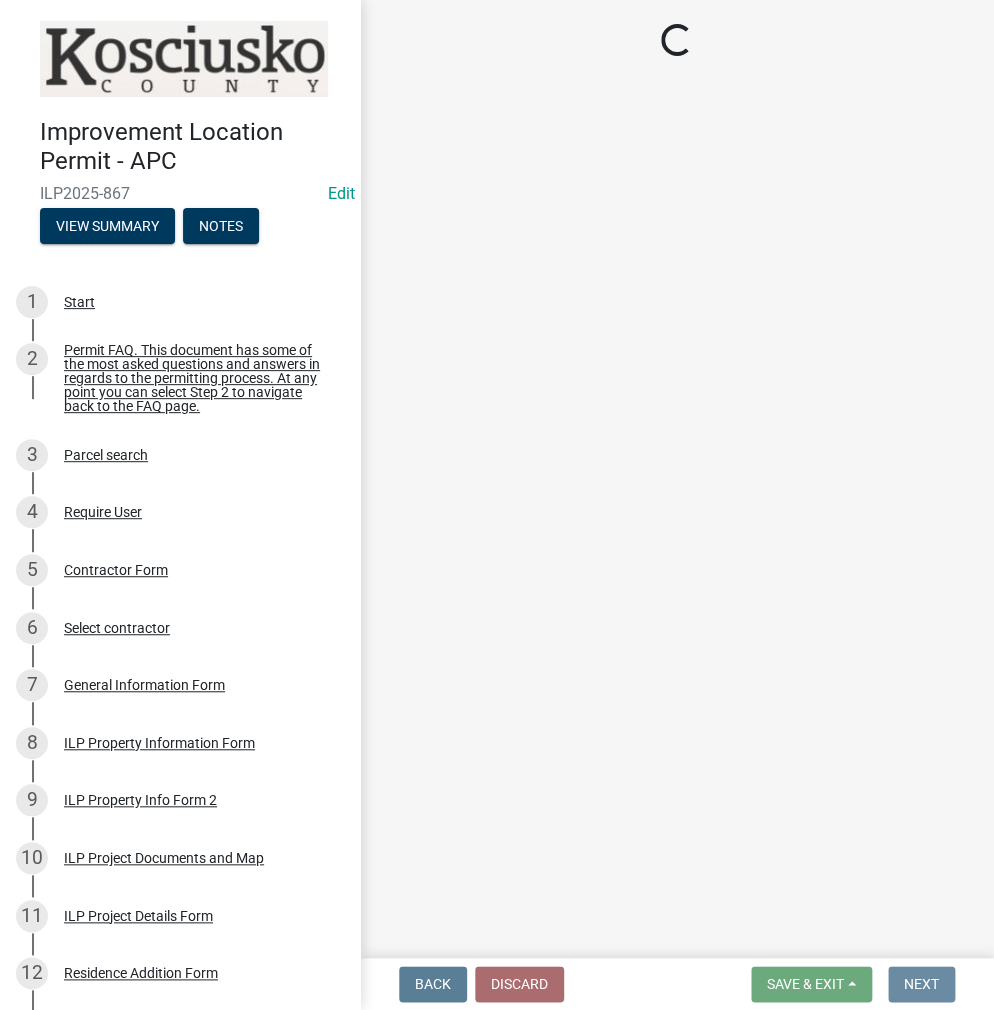 scroll, scrollTop: 0, scrollLeft: 0, axis: both 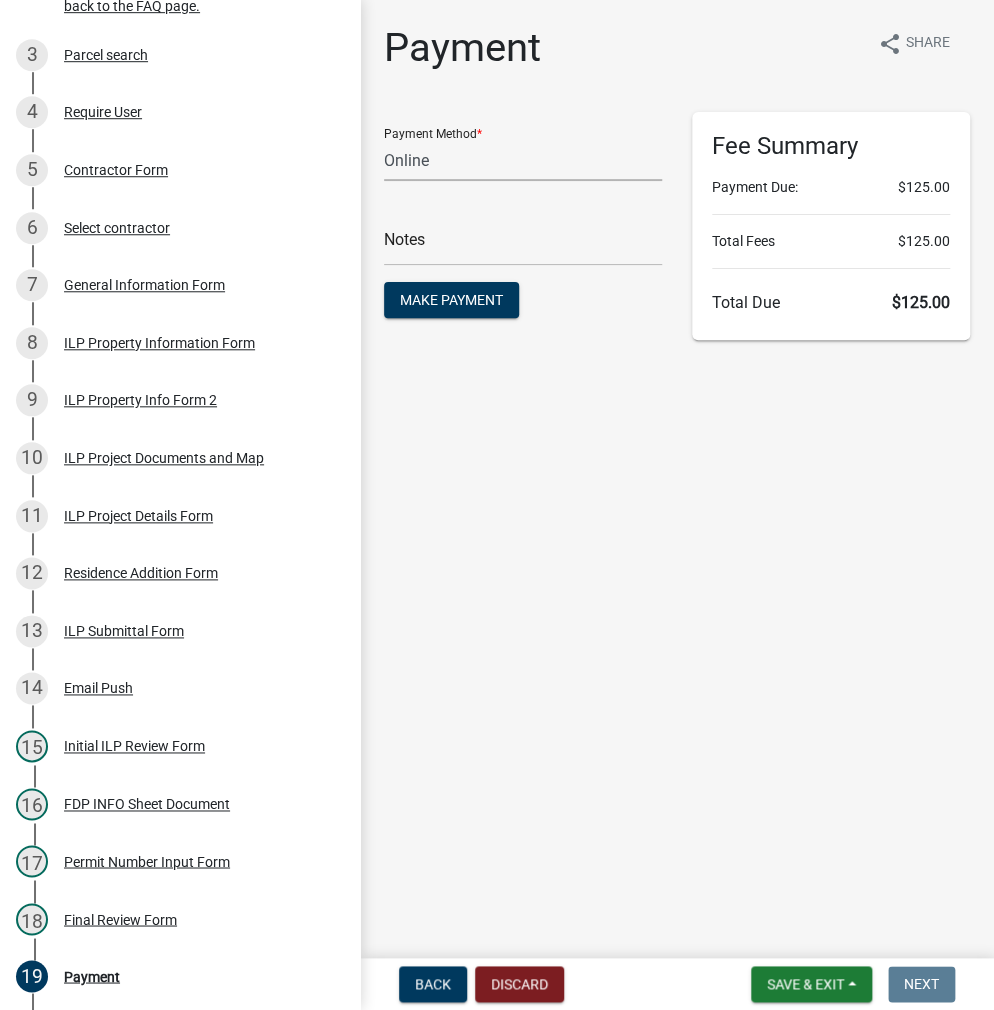 click on "Credit Card POS Check Cash Online" 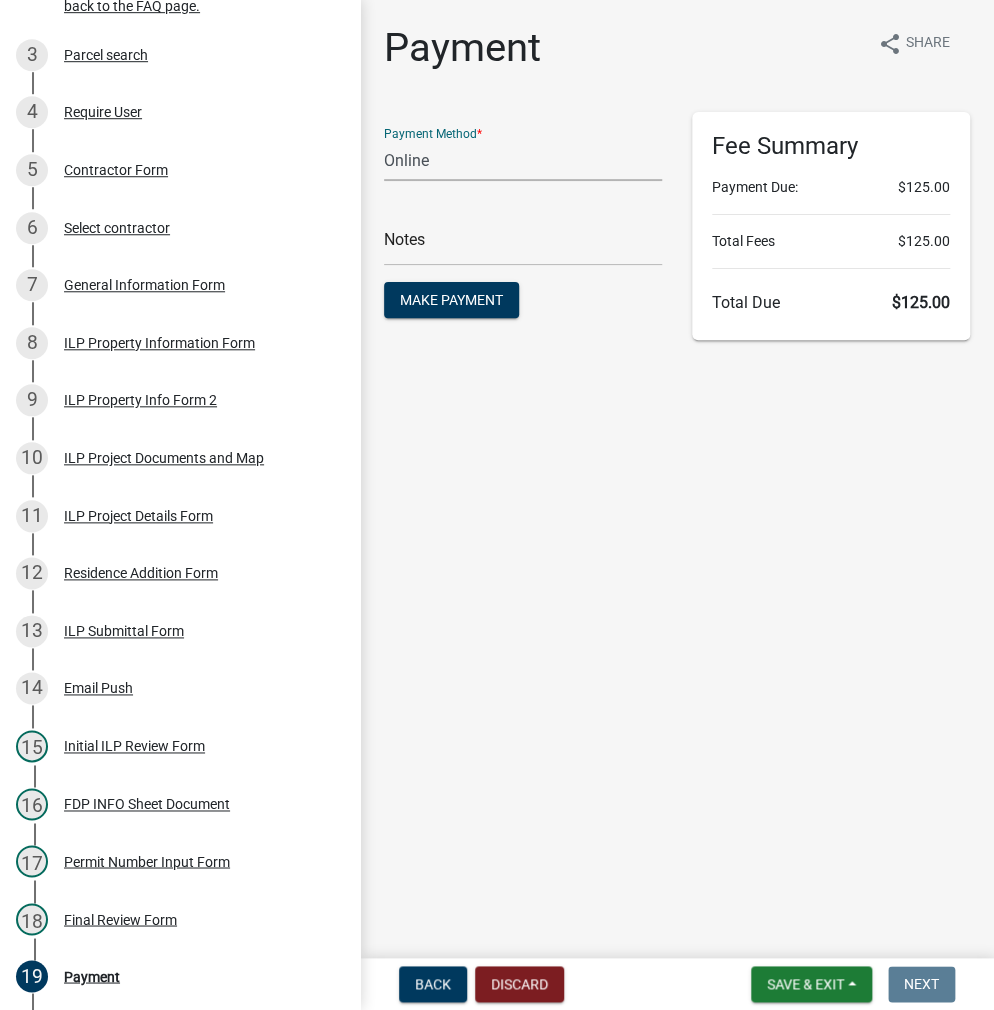 select on "0: 2" 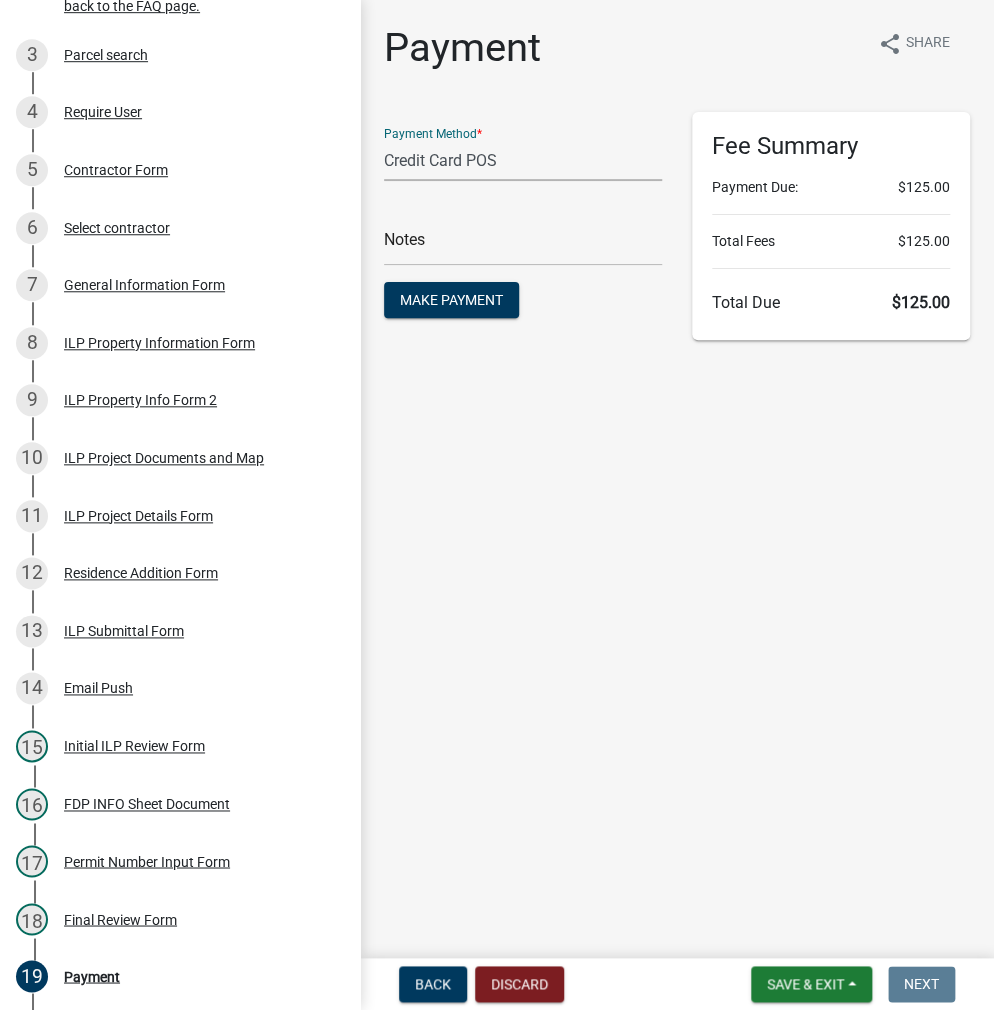 click on "Credit Card POS Check Cash Online" 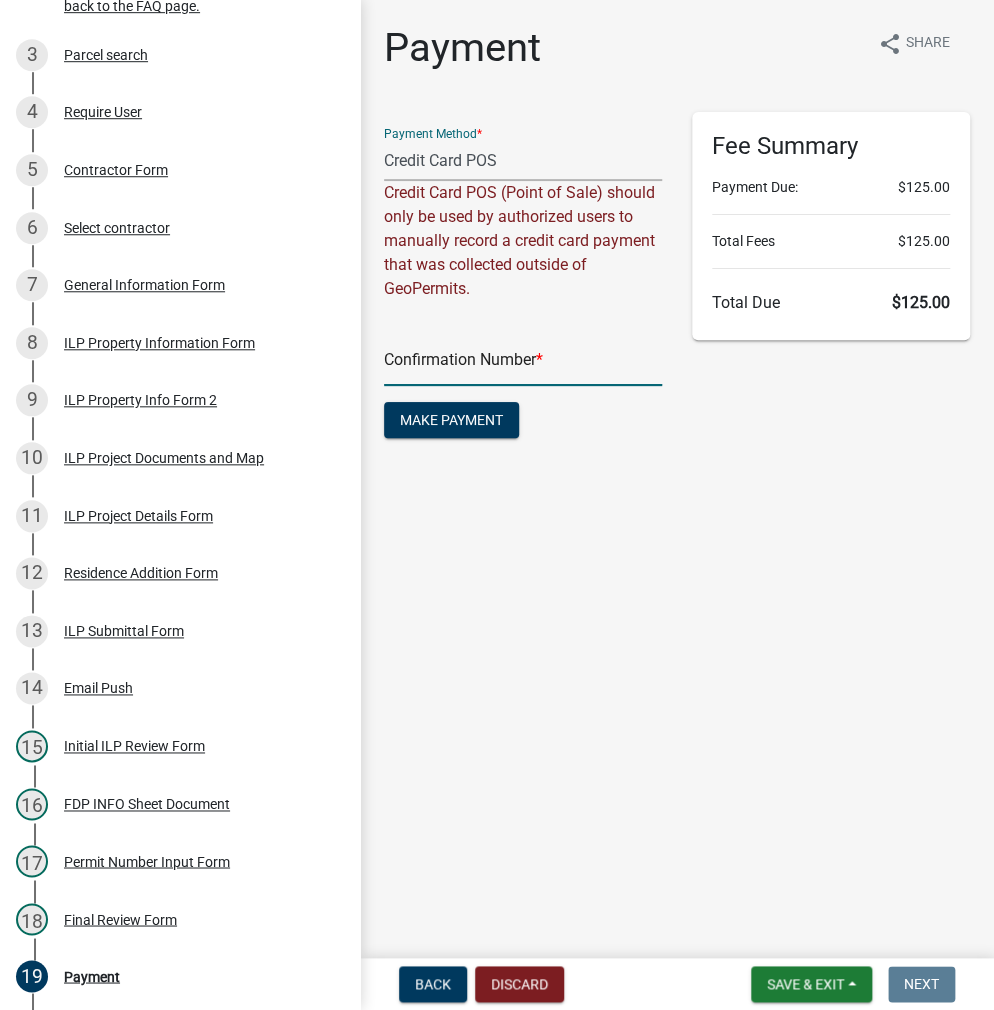 click 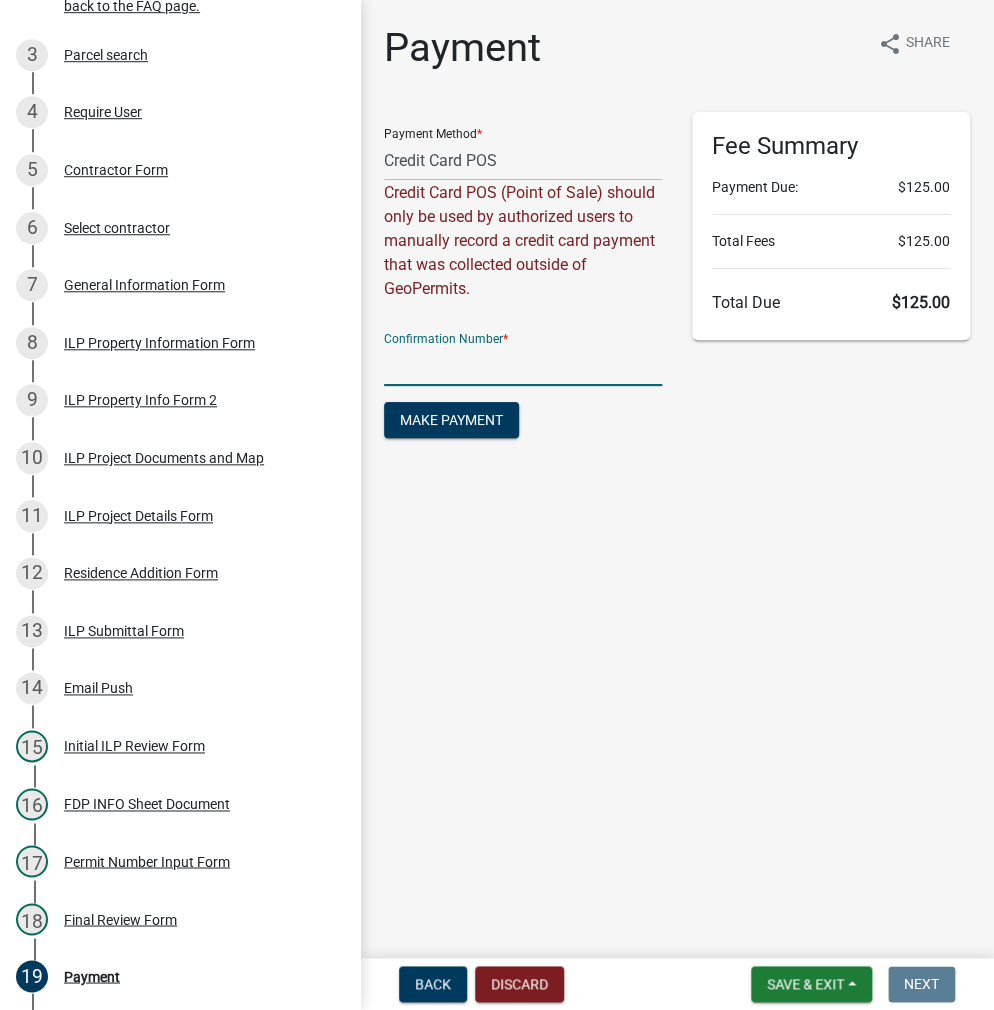 paste on "14671892" 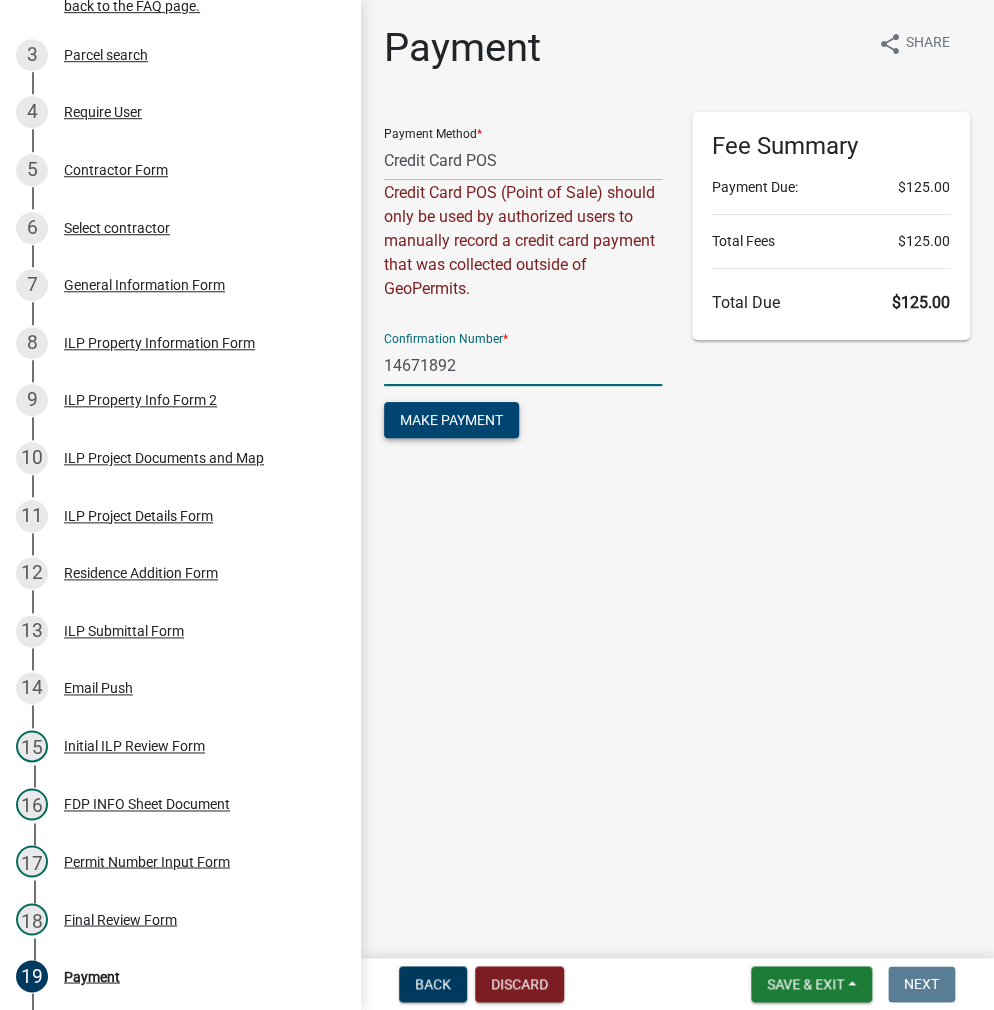 type on "14671892" 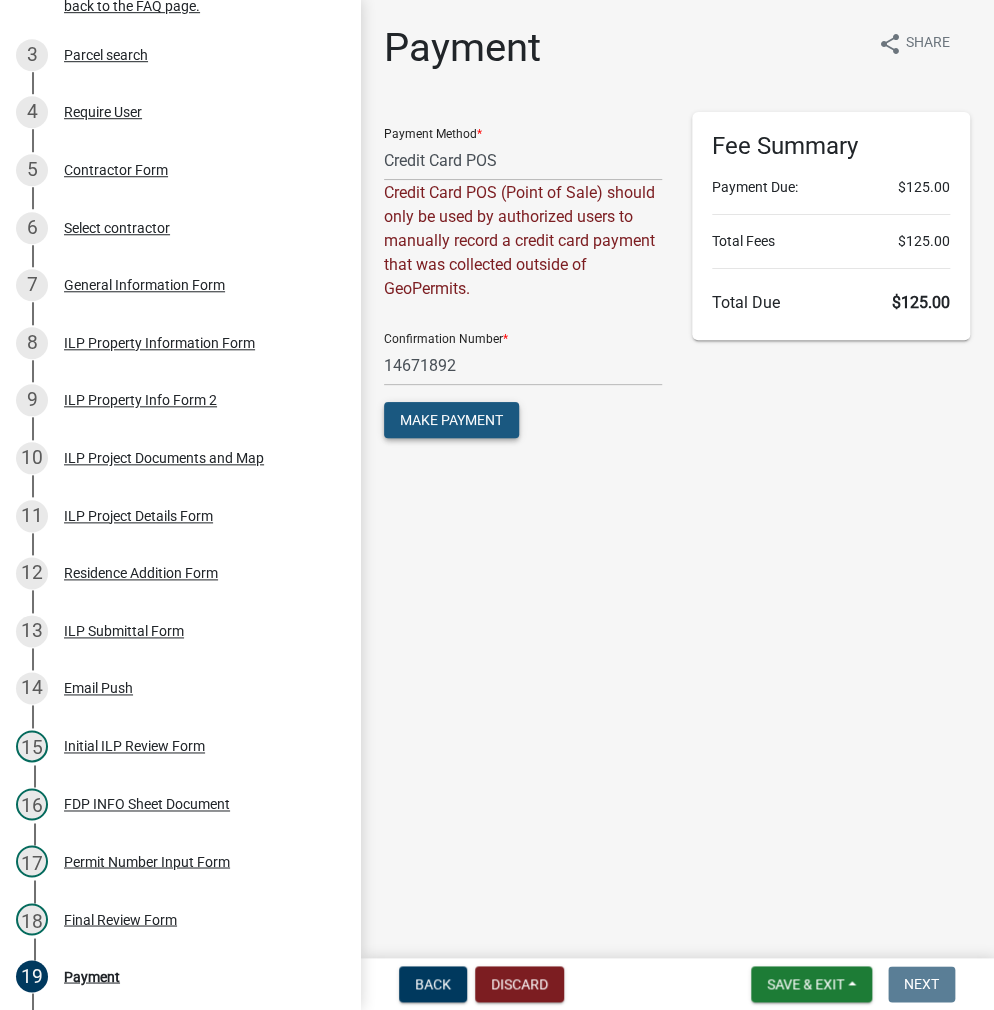 click on "Make Payment" 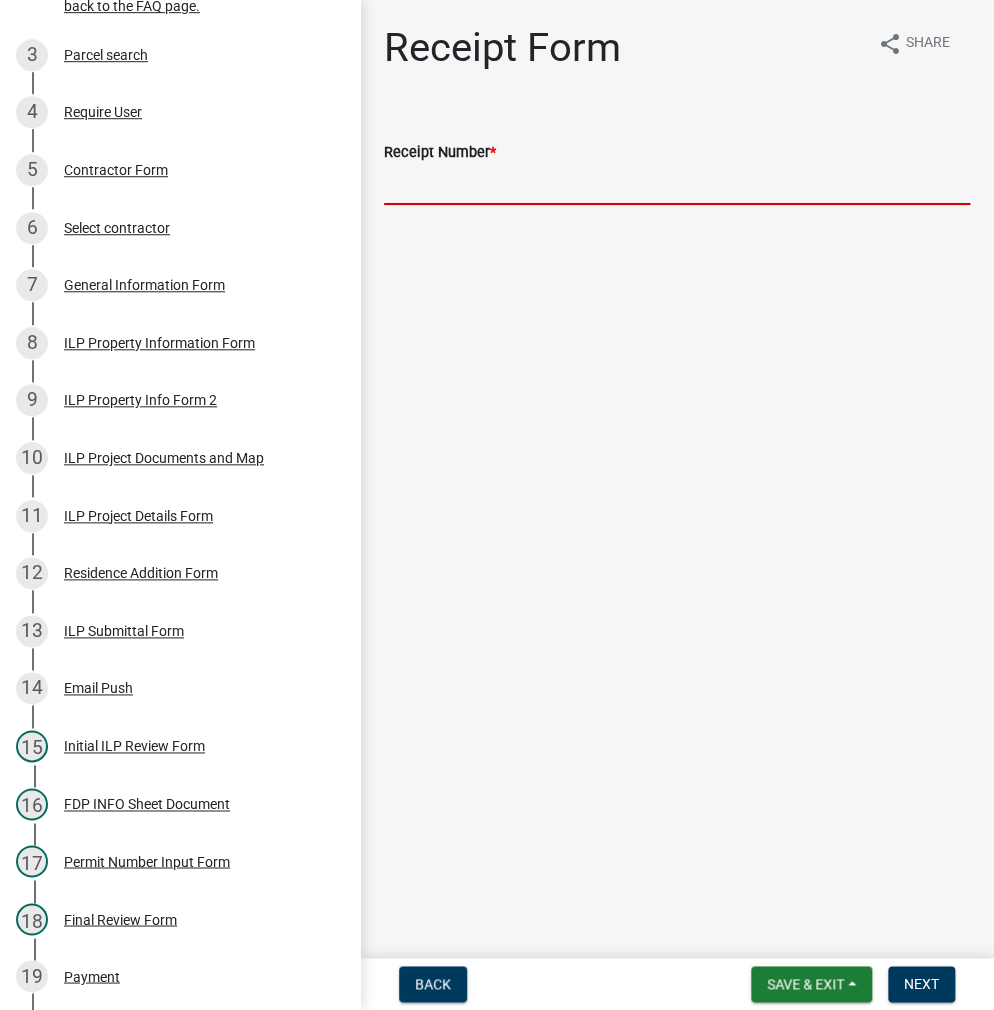 click on "Receipt Number  *" at bounding box center [677, 184] 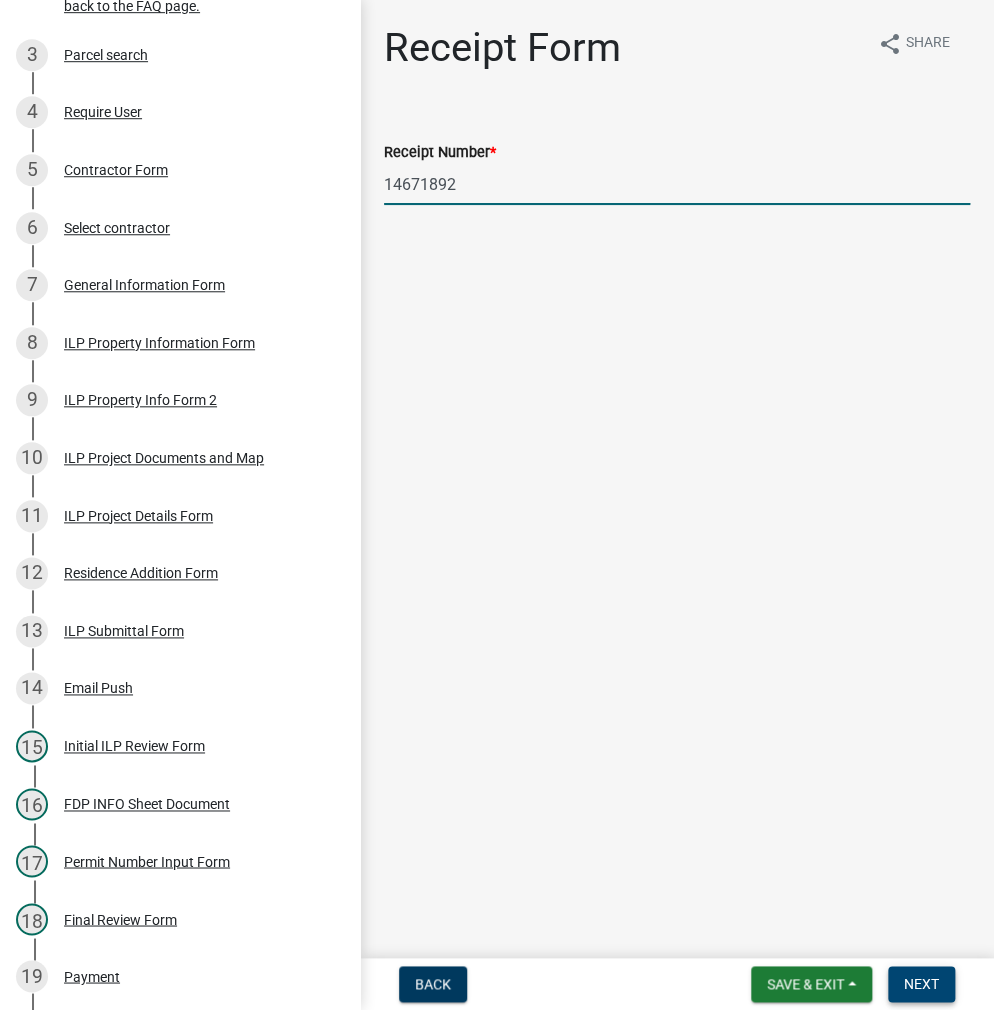 type on "14671892" 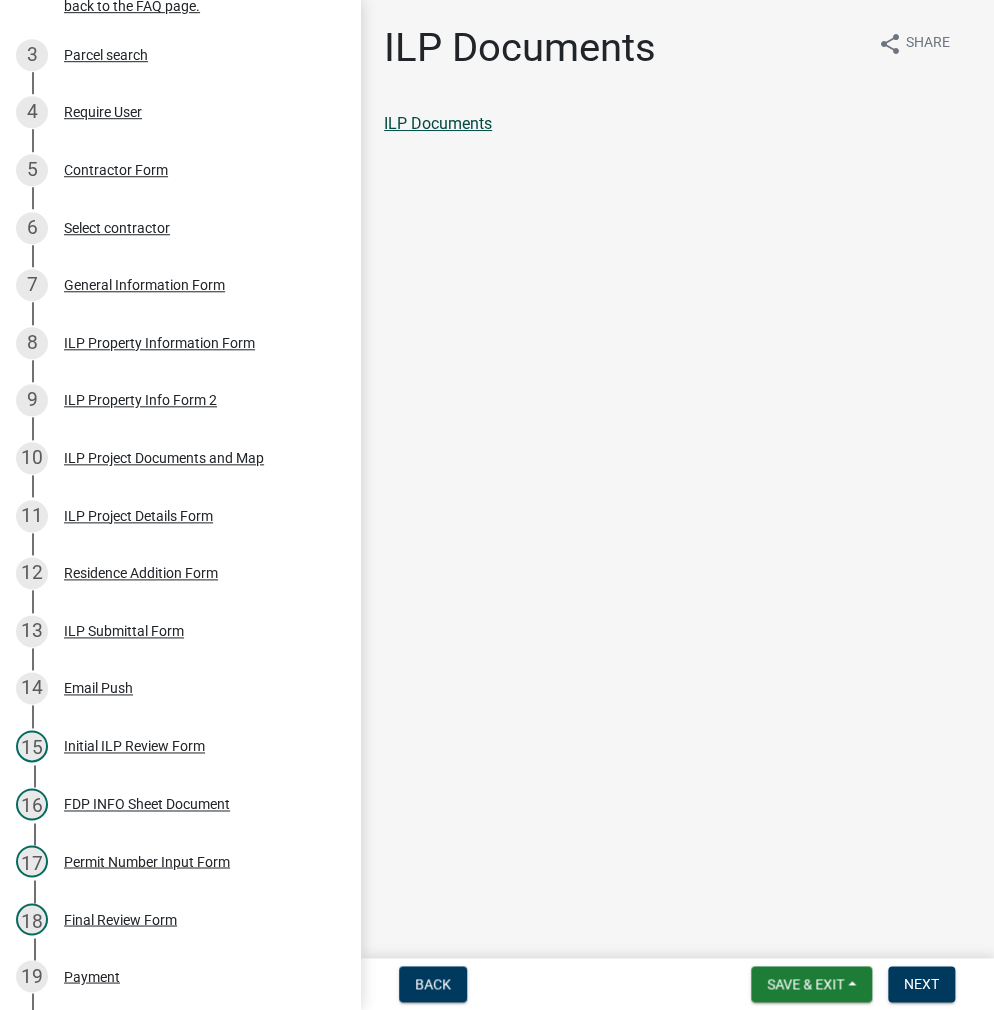 click on "ILP Documents" 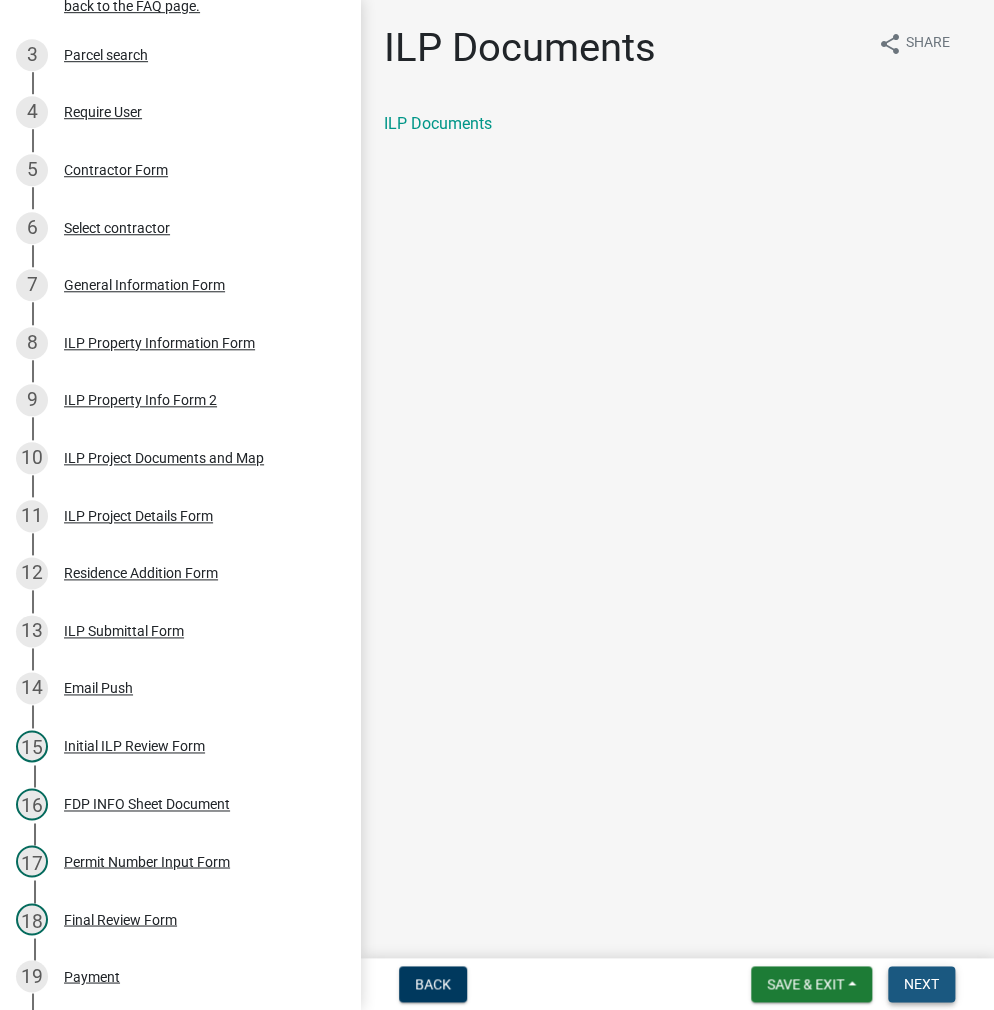 click on "Next" at bounding box center (921, 984) 